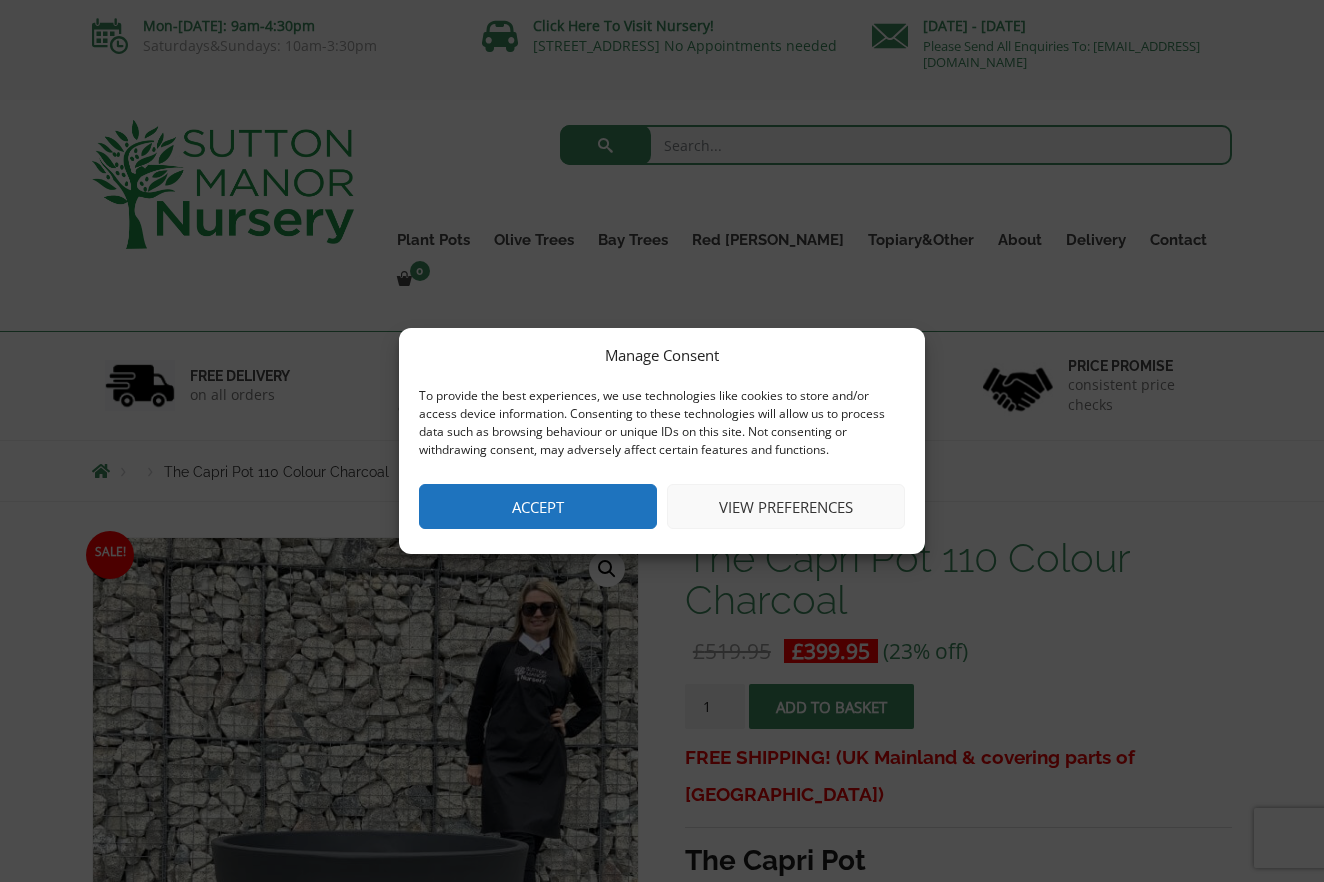 scroll, scrollTop: 0, scrollLeft: 0, axis: both 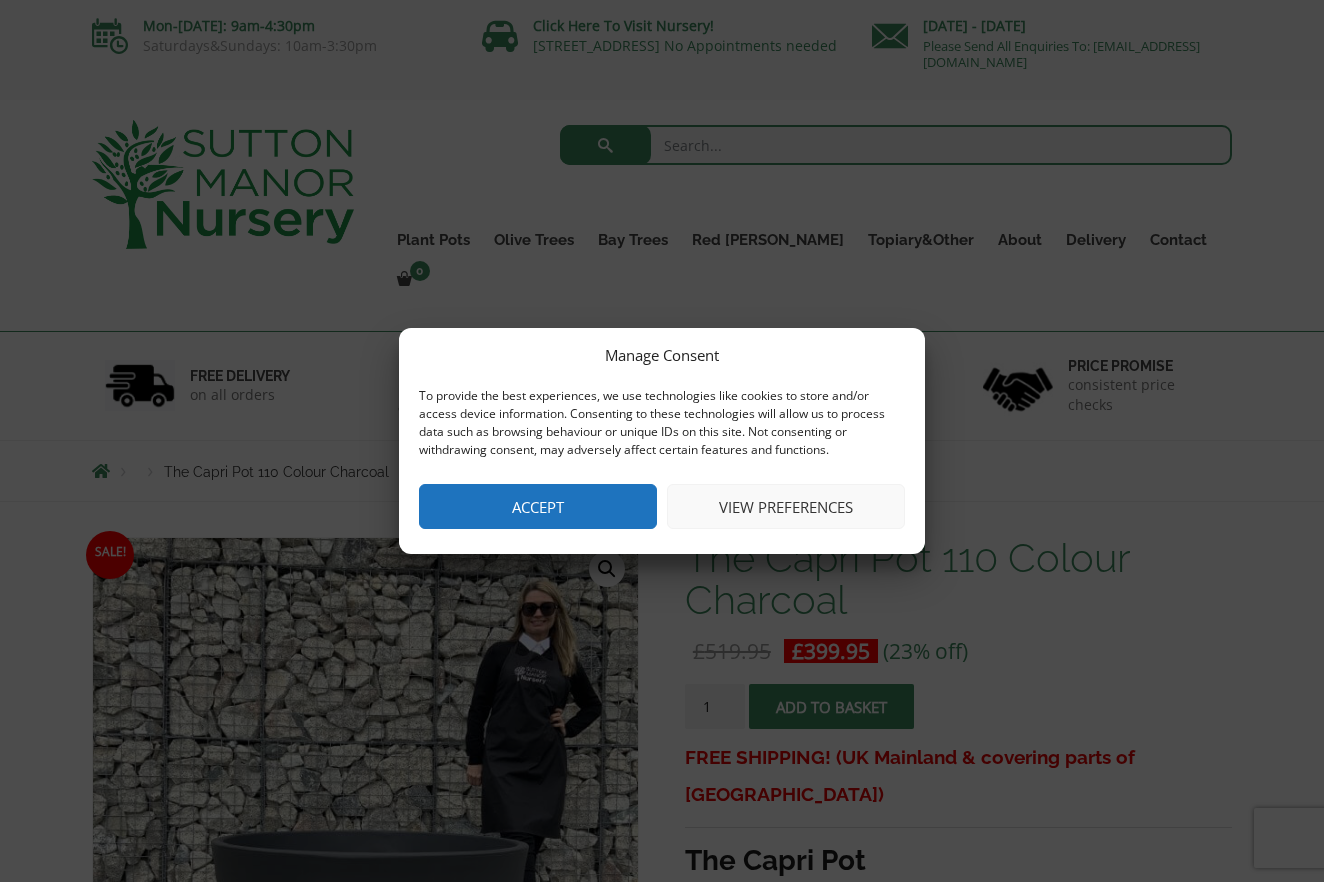 click on "Accept" at bounding box center (538, 506) 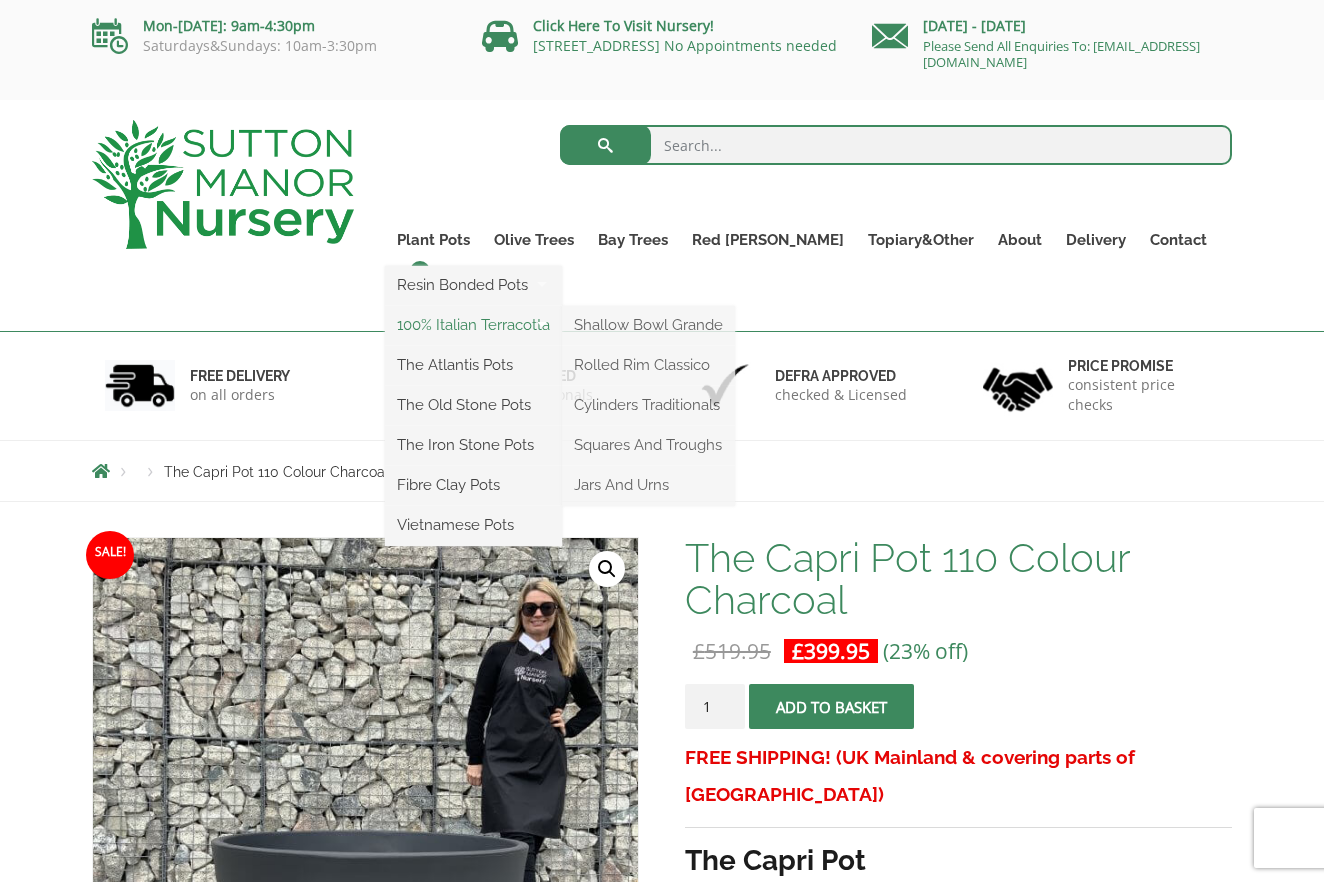 click on "100% Italian Terracotta" at bounding box center (473, 325) 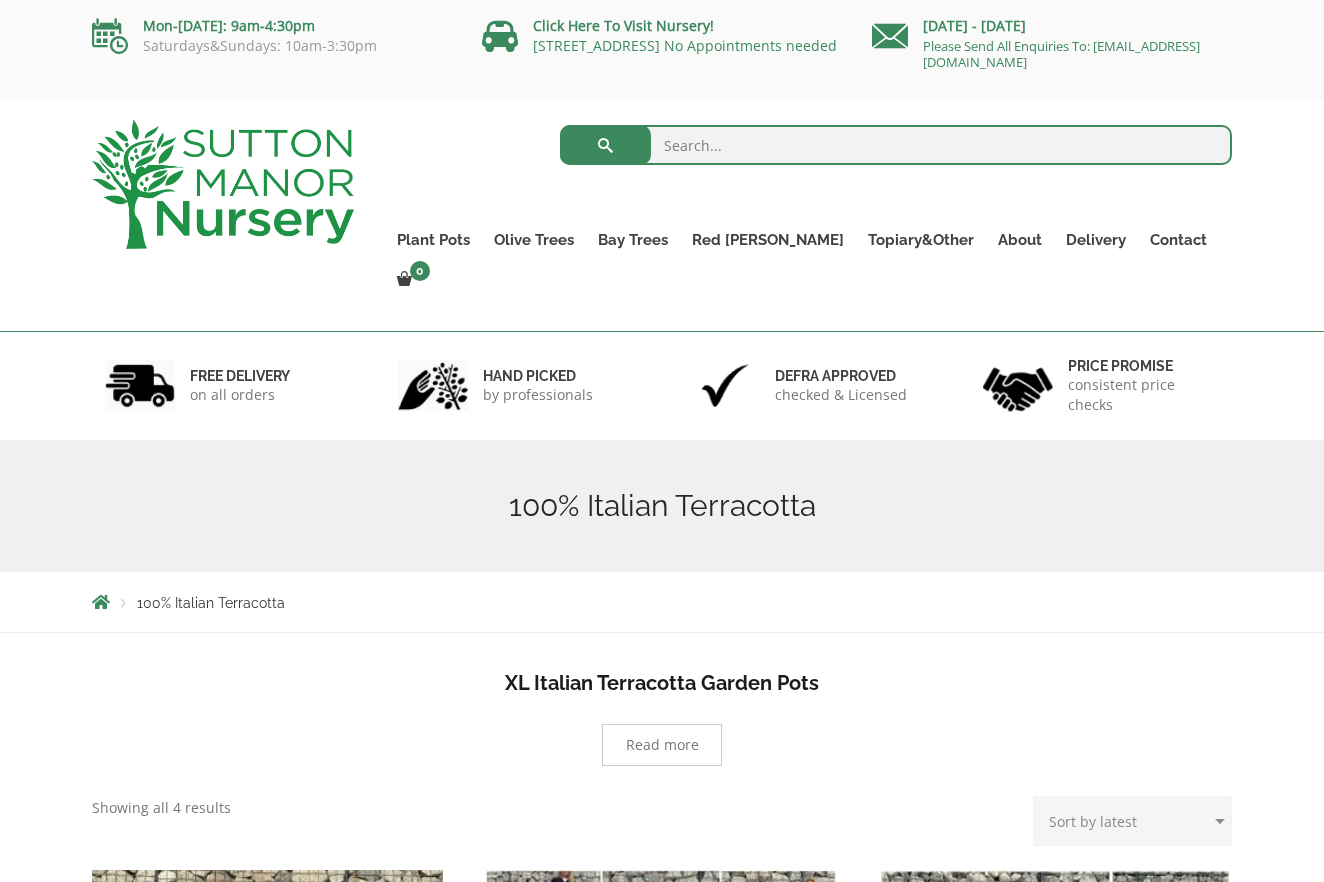 scroll, scrollTop: 0, scrollLeft: 0, axis: both 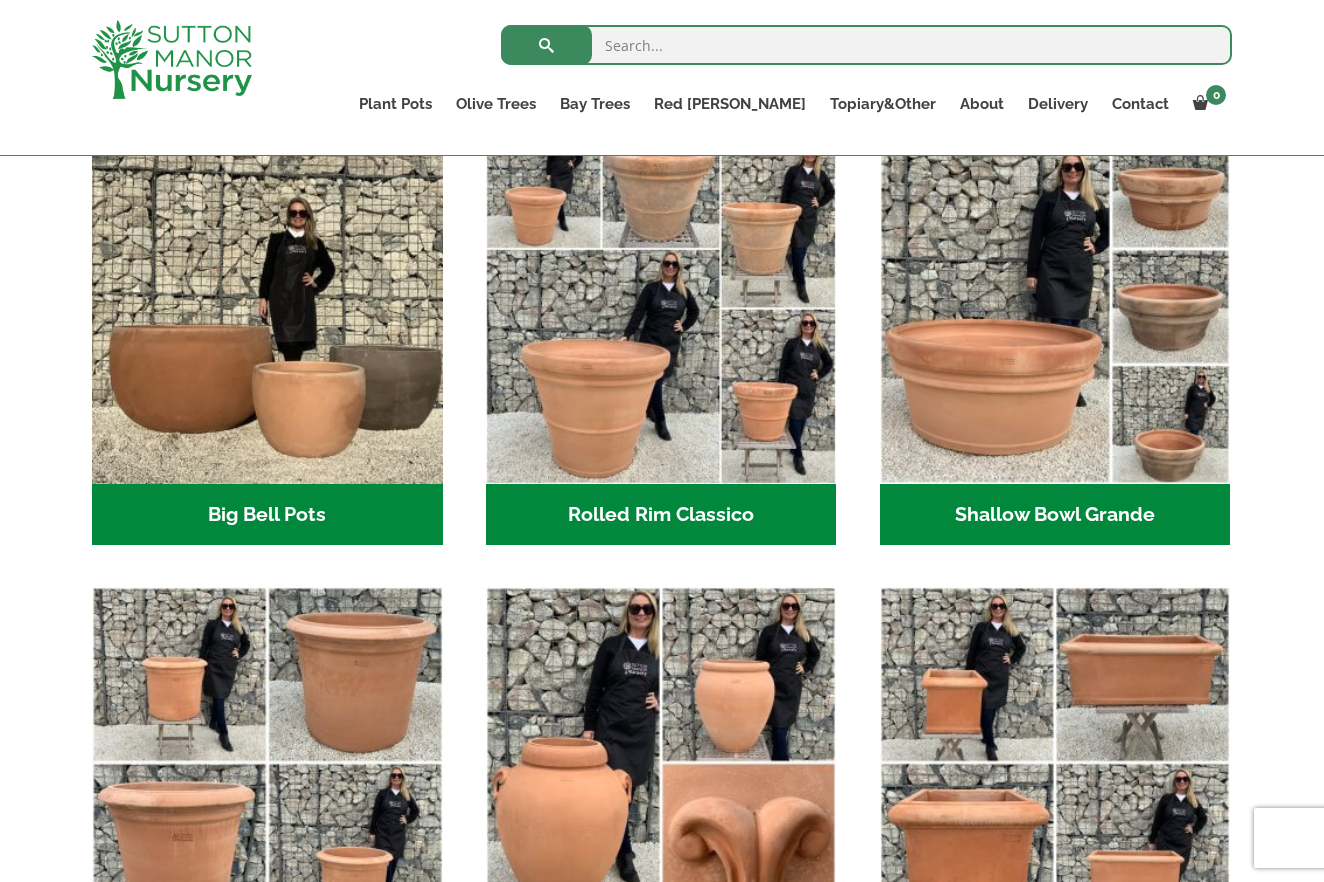 click on "Big Bell Pots  (10)" at bounding box center (267, 515) 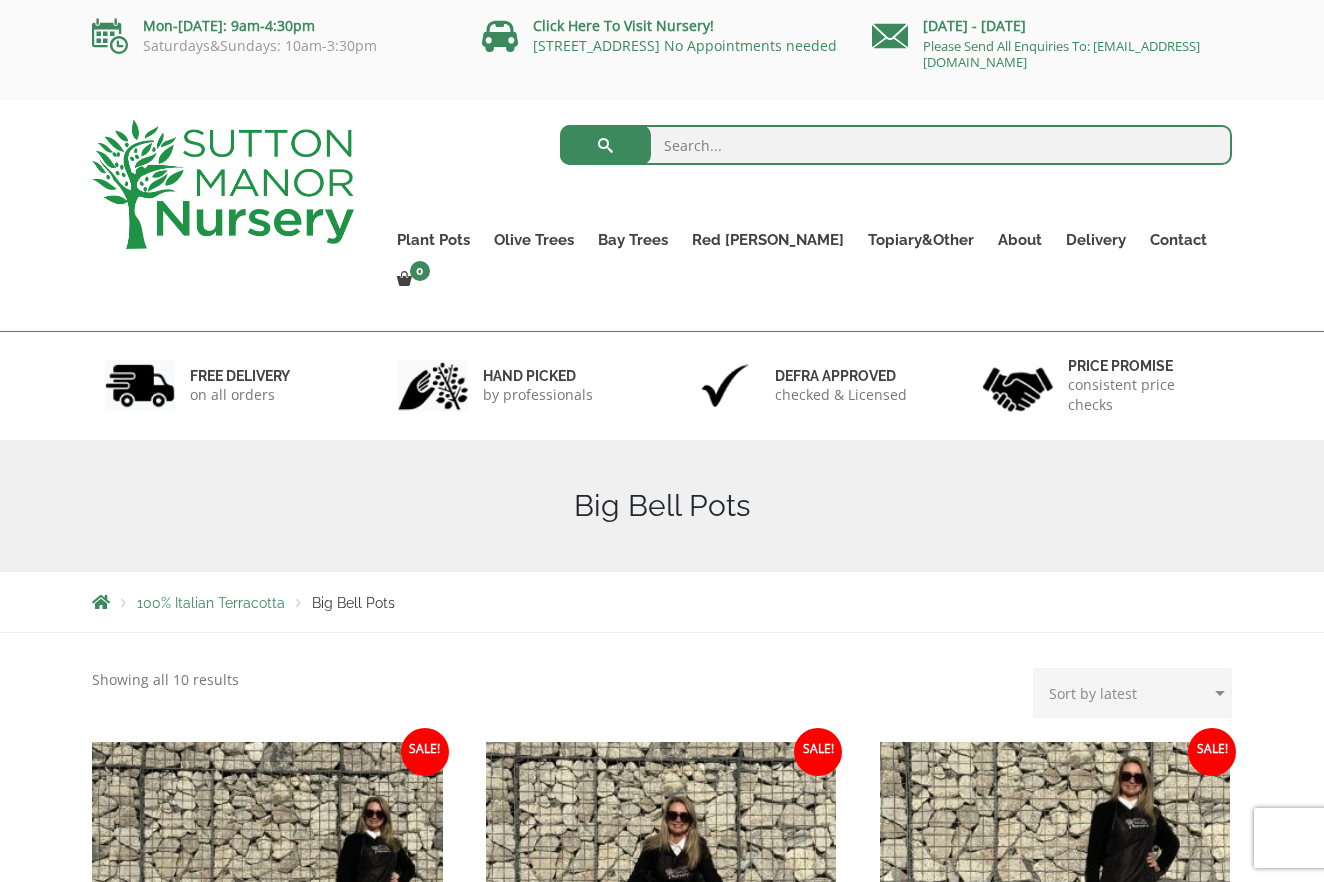 scroll, scrollTop: 0, scrollLeft: 0, axis: both 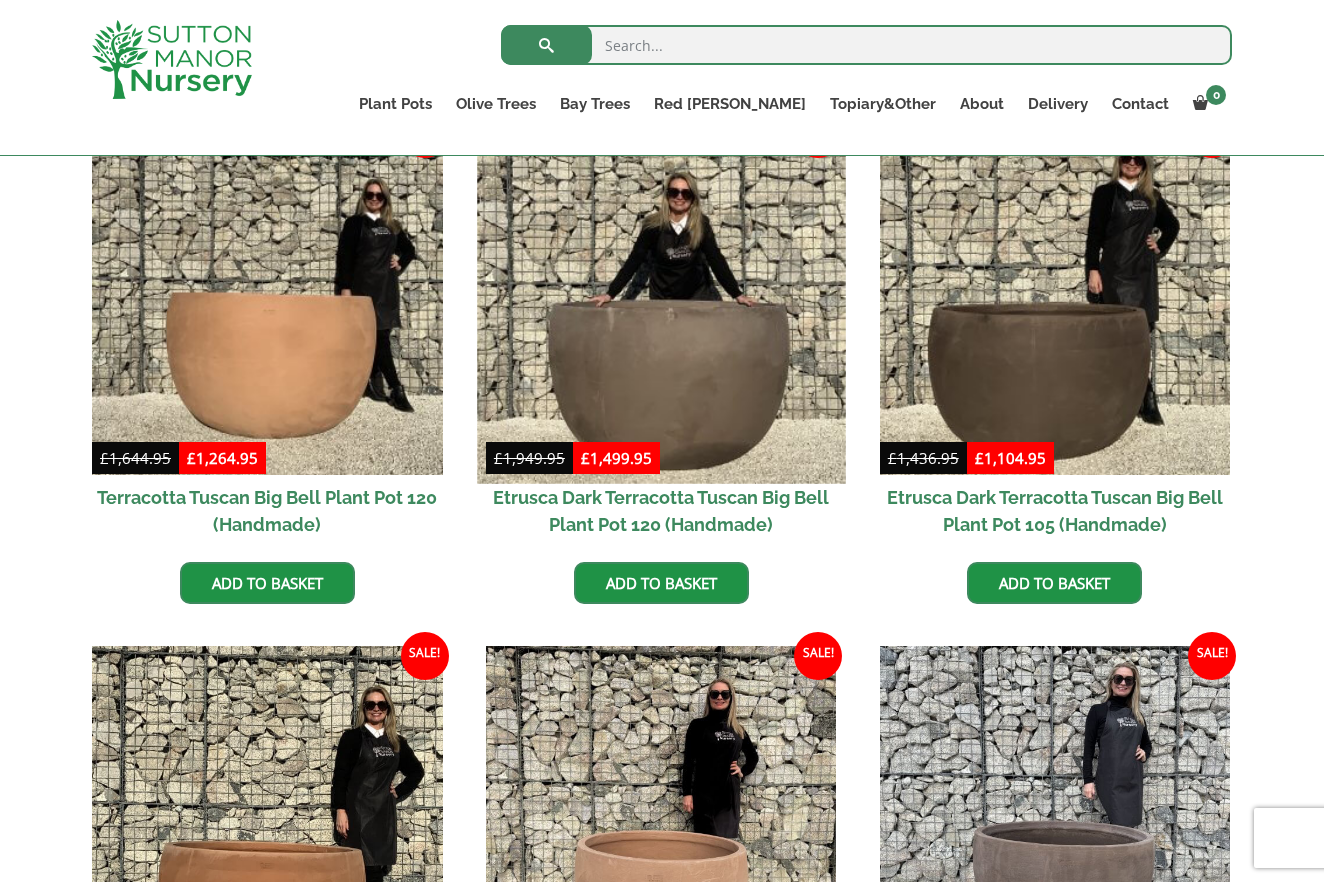 click at bounding box center [661, 299] 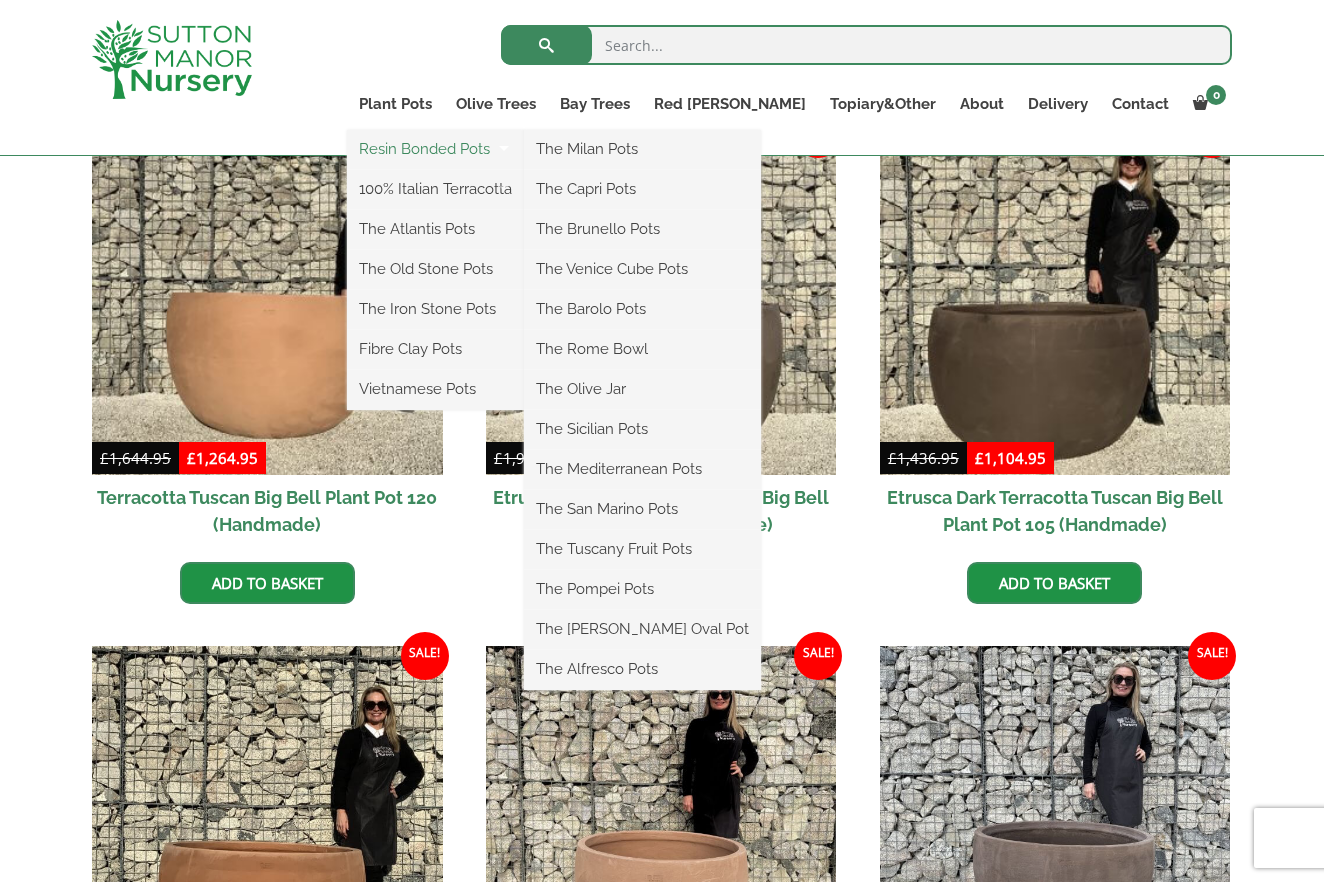 click on "Resin Bonded Pots" at bounding box center (435, 149) 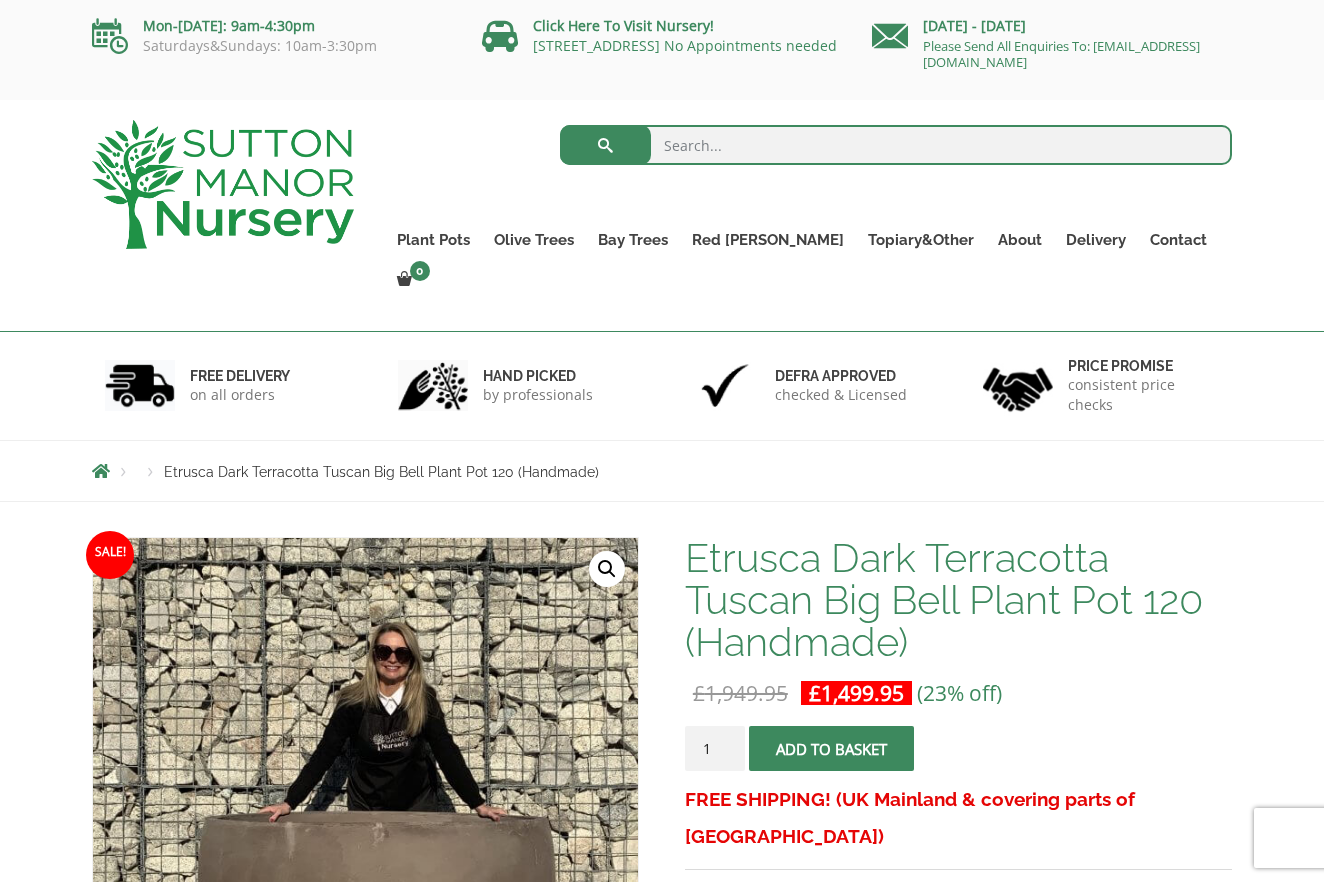 scroll, scrollTop: 0, scrollLeft: 0, axis: both 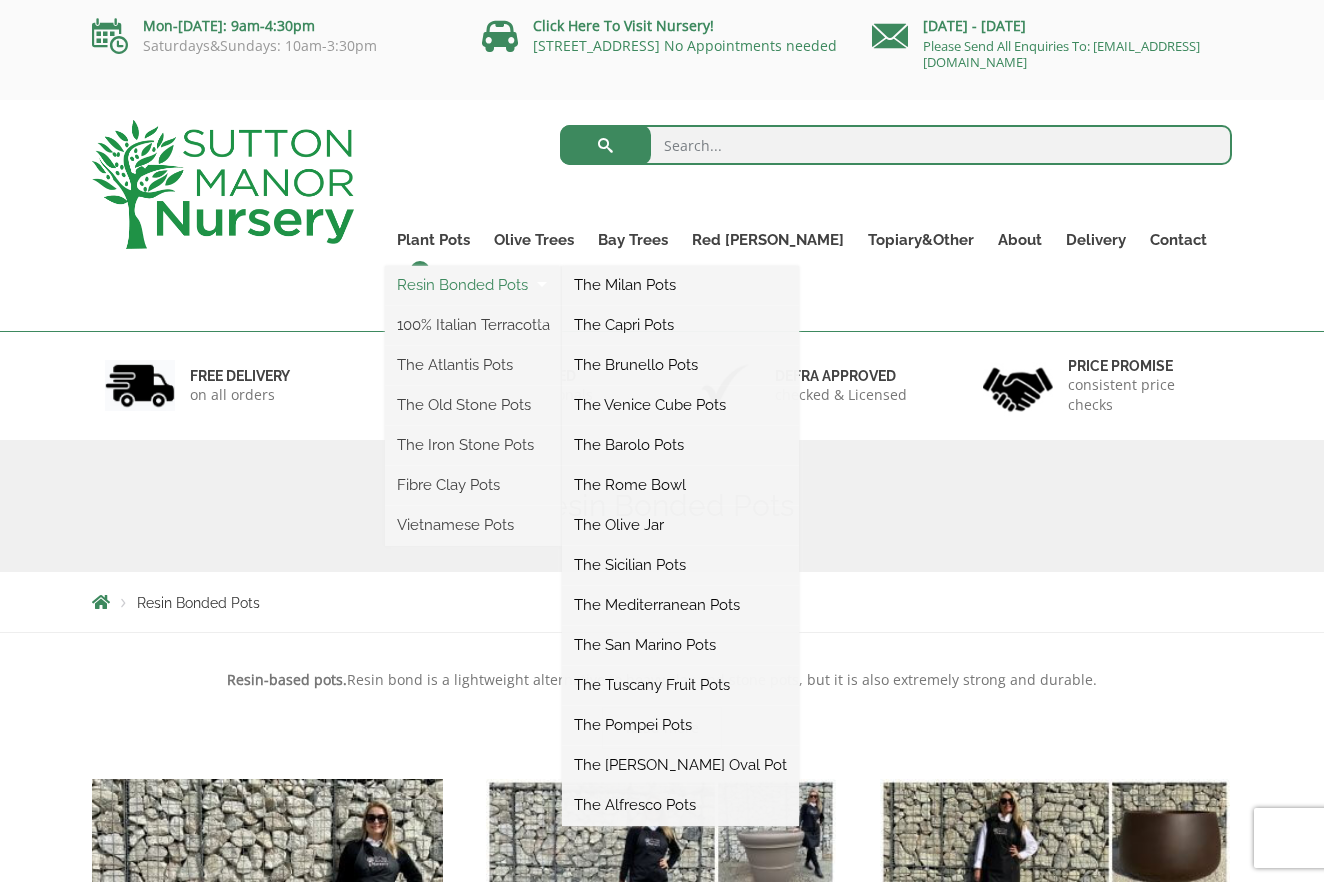click on "Resin Bonded Pots" at bounding box center [473, 285] 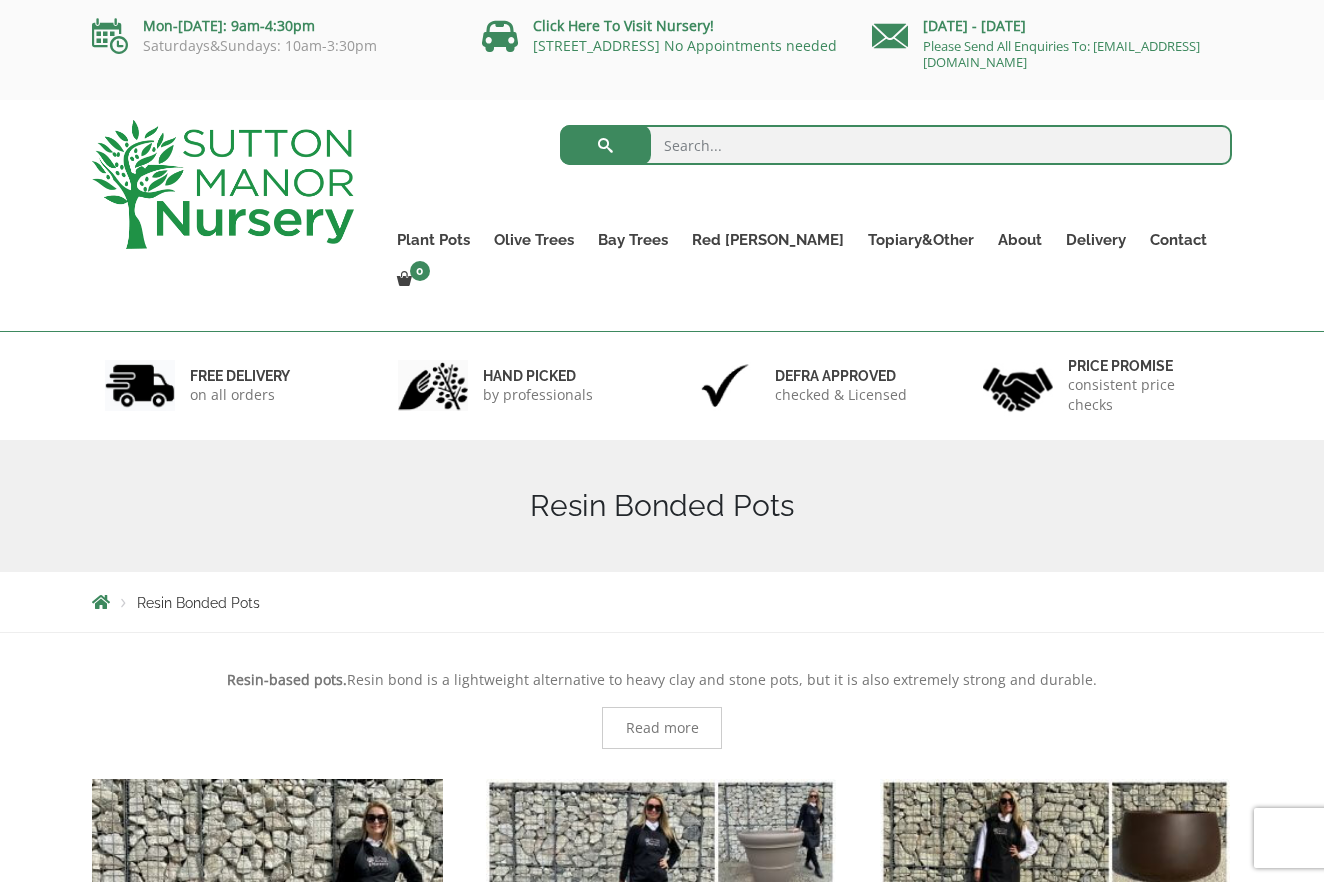 scroll, scrollTop: 0, scrollLeft: 0, axis: both 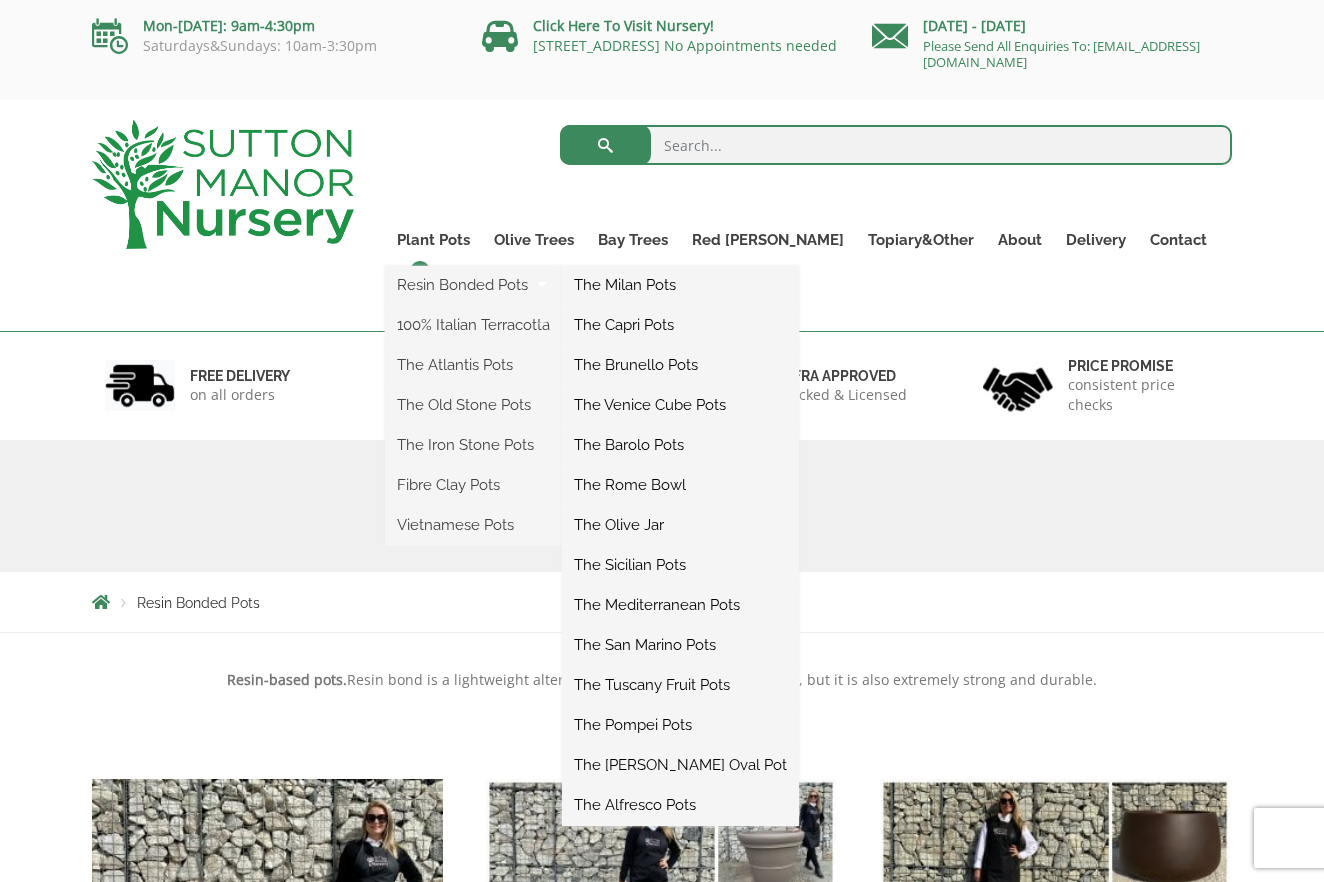 click on "The Milan Pots" at bounding box center [680, 285] 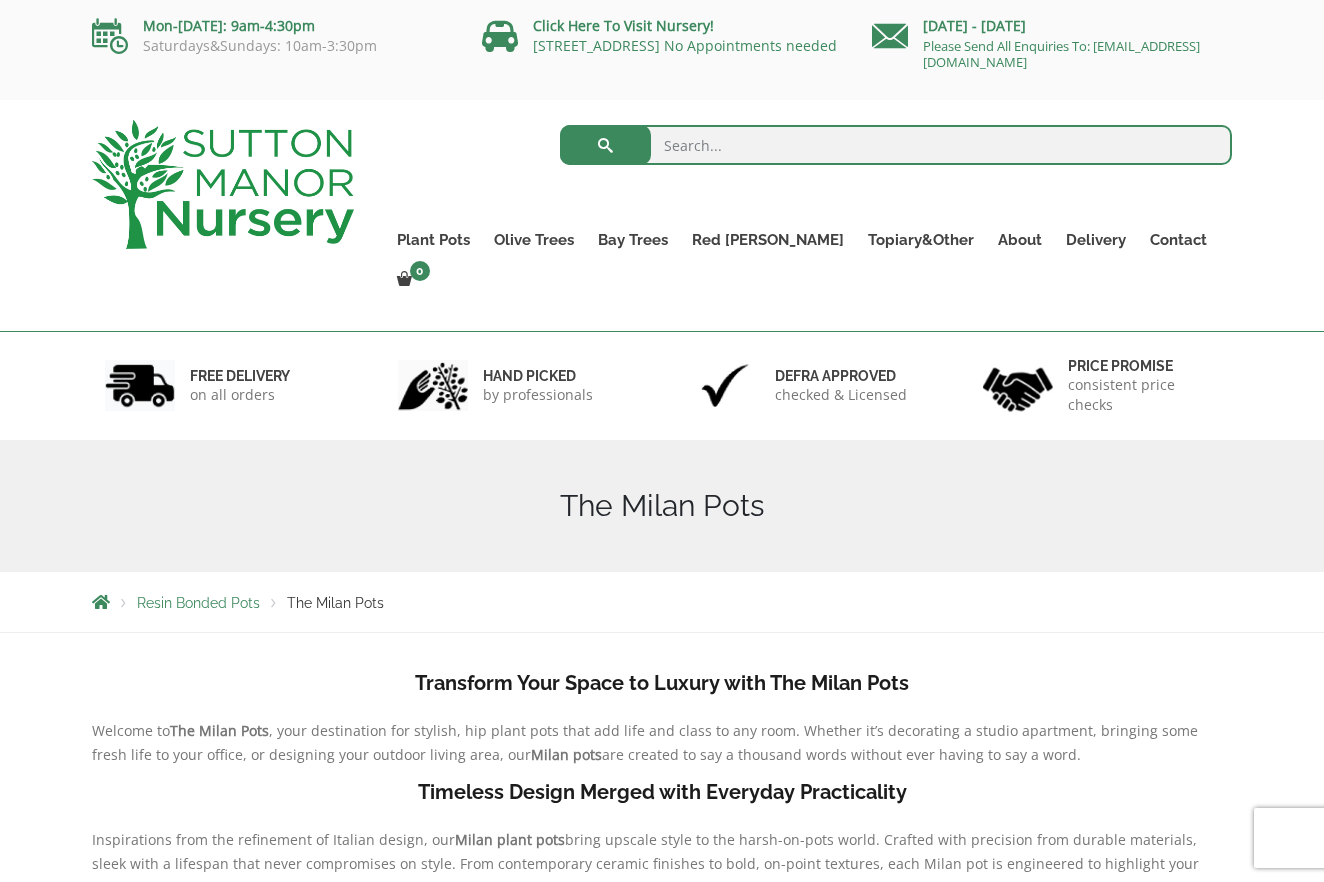 scroll, scrollTop: 0, scrollLeft: 0, axis: both 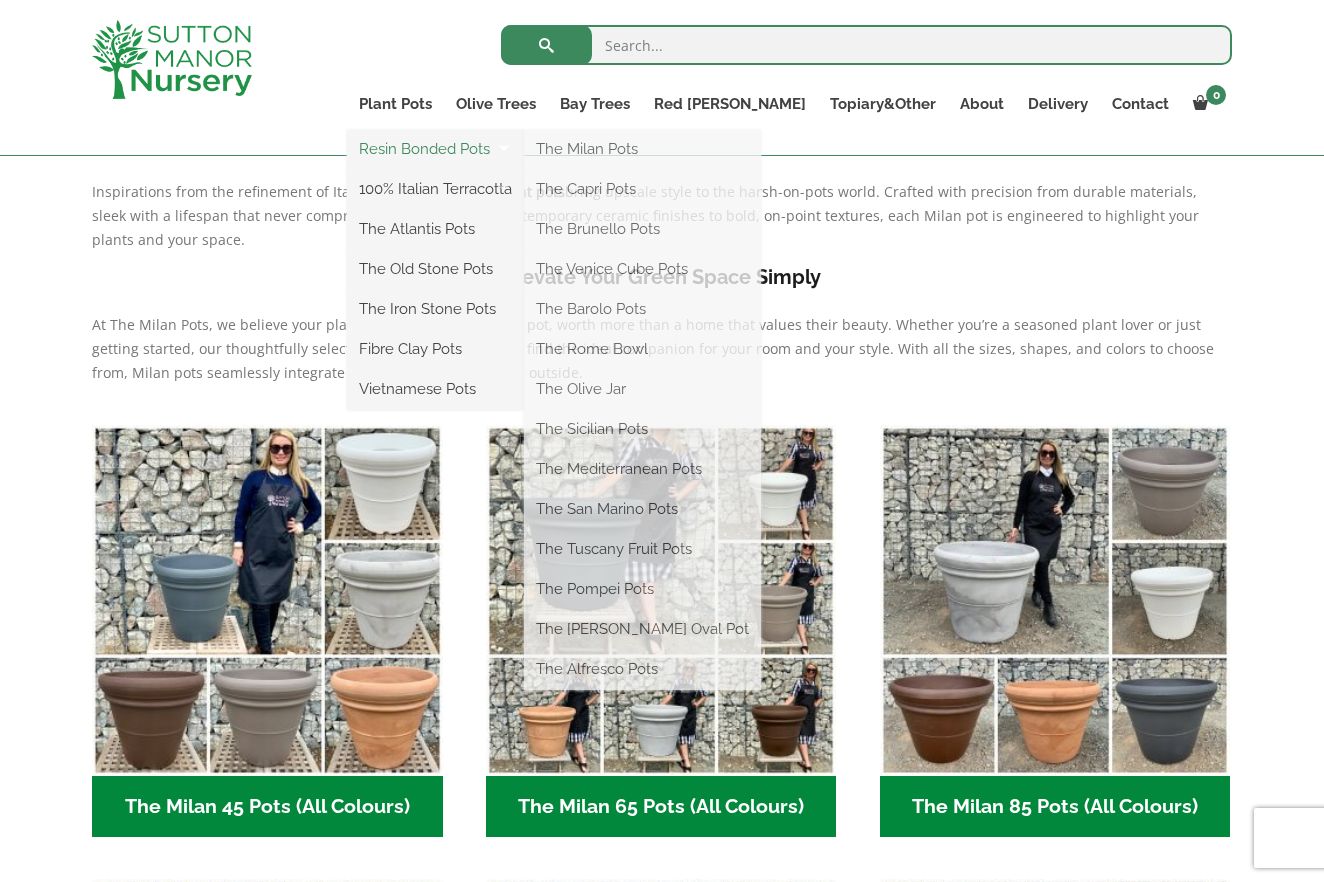 click on "Resin Bonded Pots" at bounding box center [435, 149] 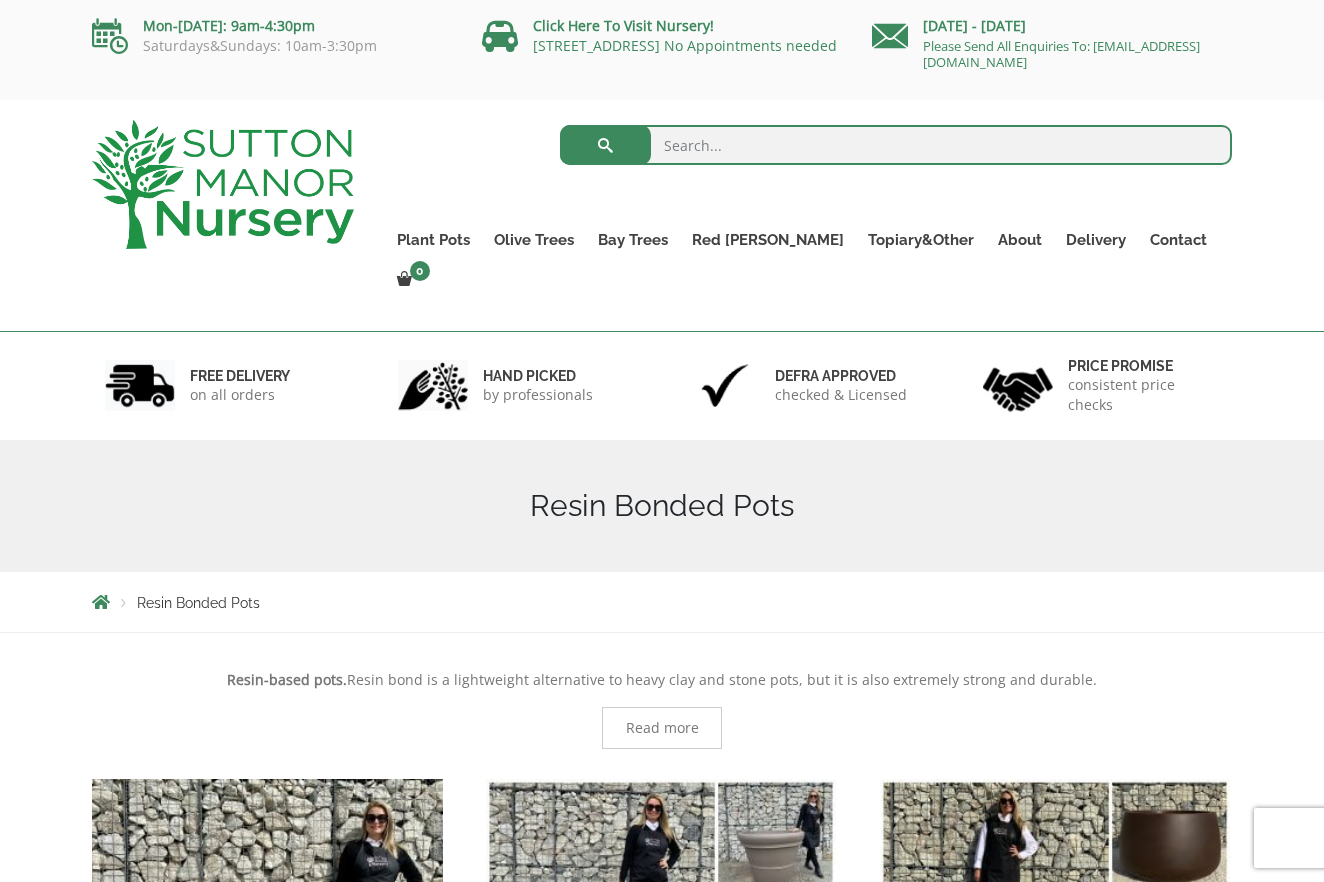 scroll, scrollTop: 0, scrollLeft: 0, axis: both 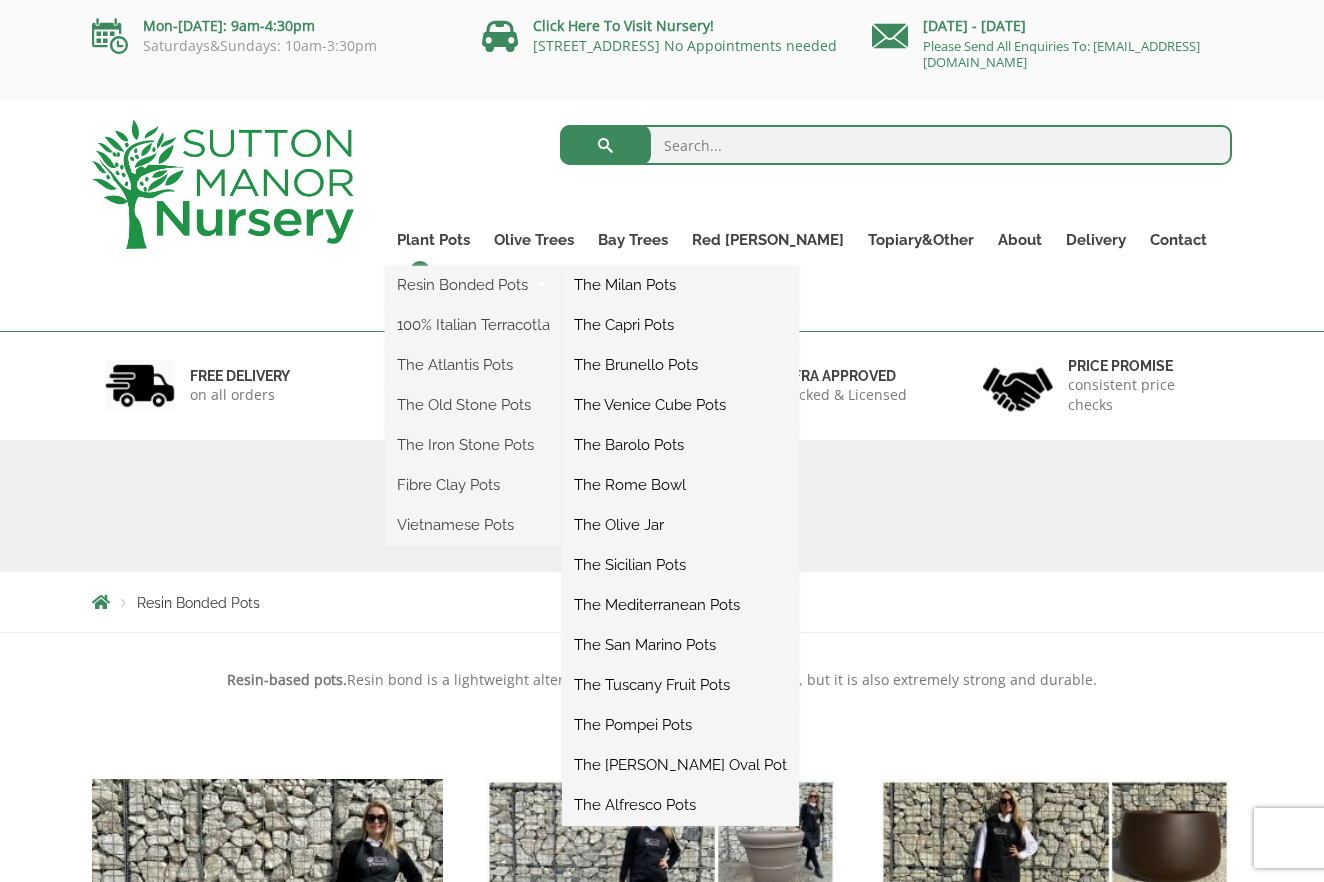 click on "The Capri Pots" at bounding box center (680, 325) 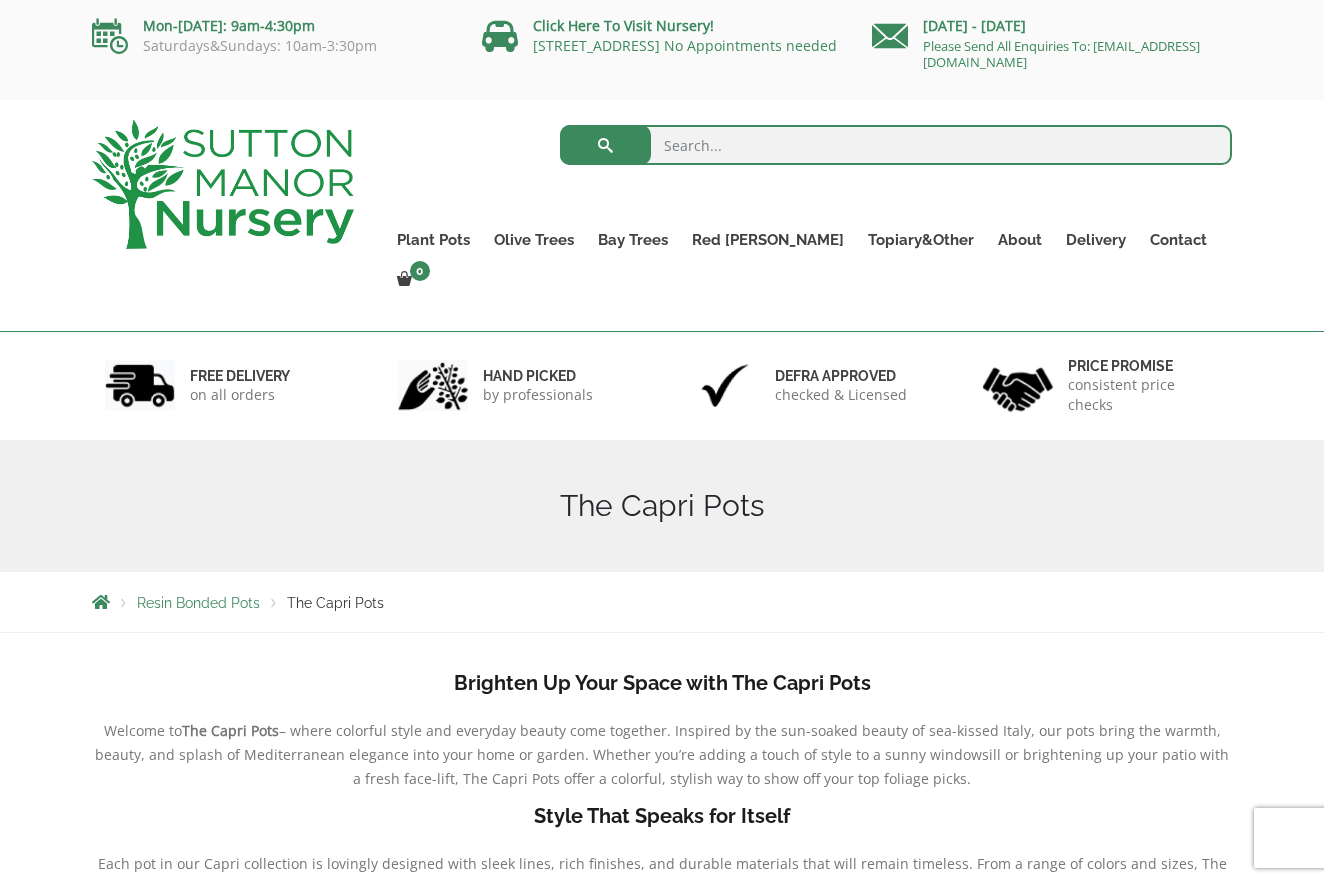 scroll, scrollTop: 0, scrollLeft: 0, axis: both 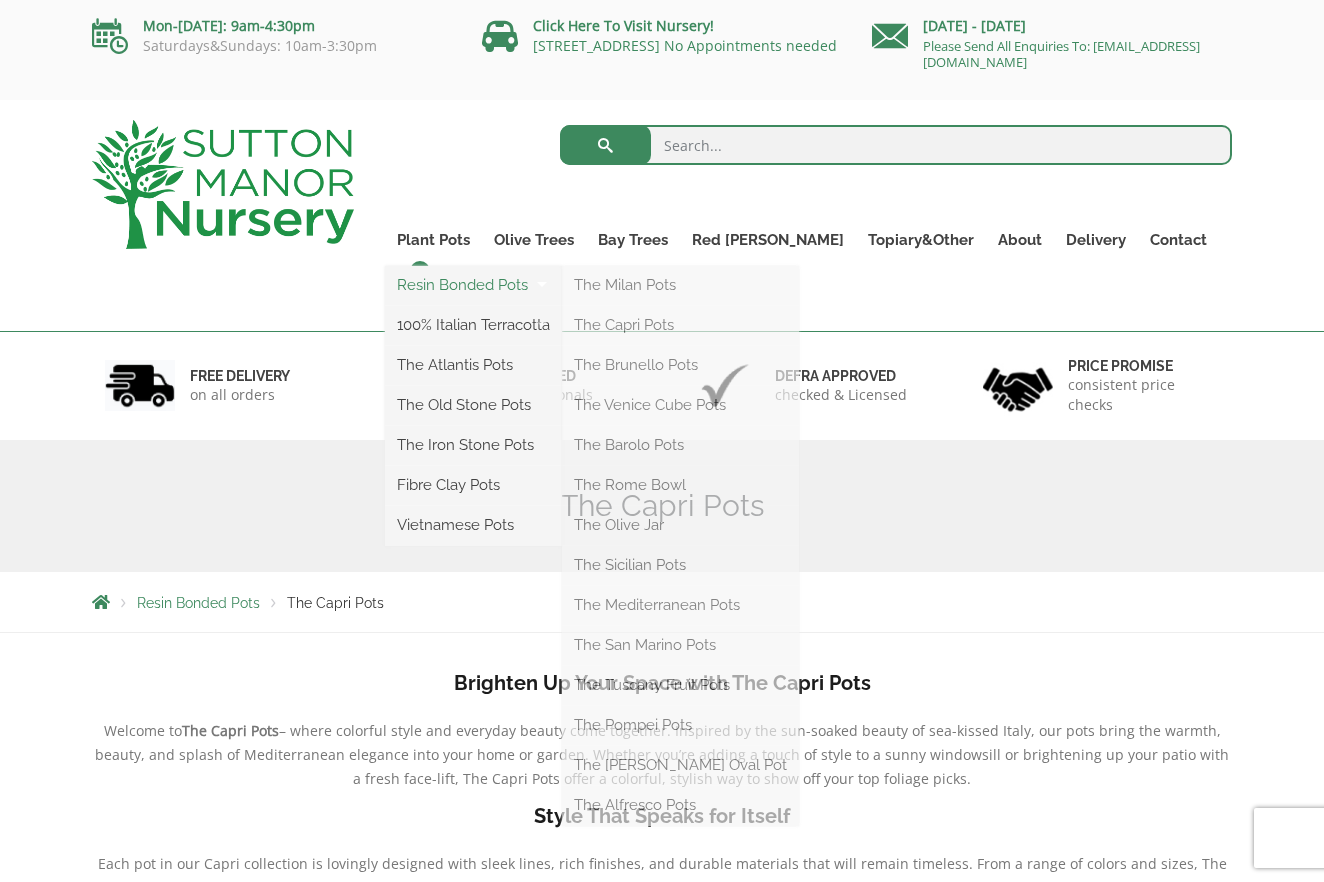 click on "Resin Bonded Pots" at bounding box center (473, 285) 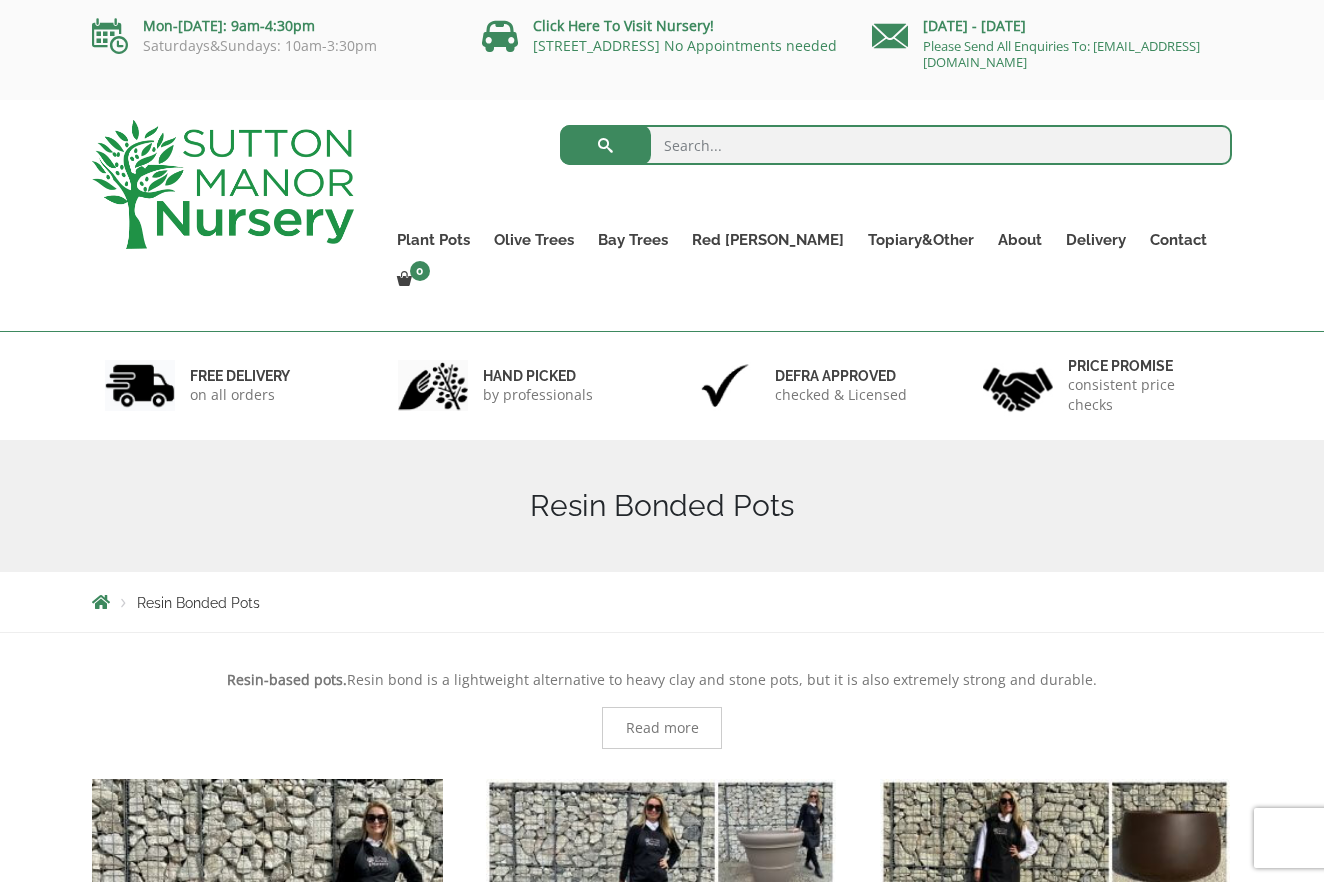 scroll, scrollTop: 5, scrollLeft: 0, axis: vertical 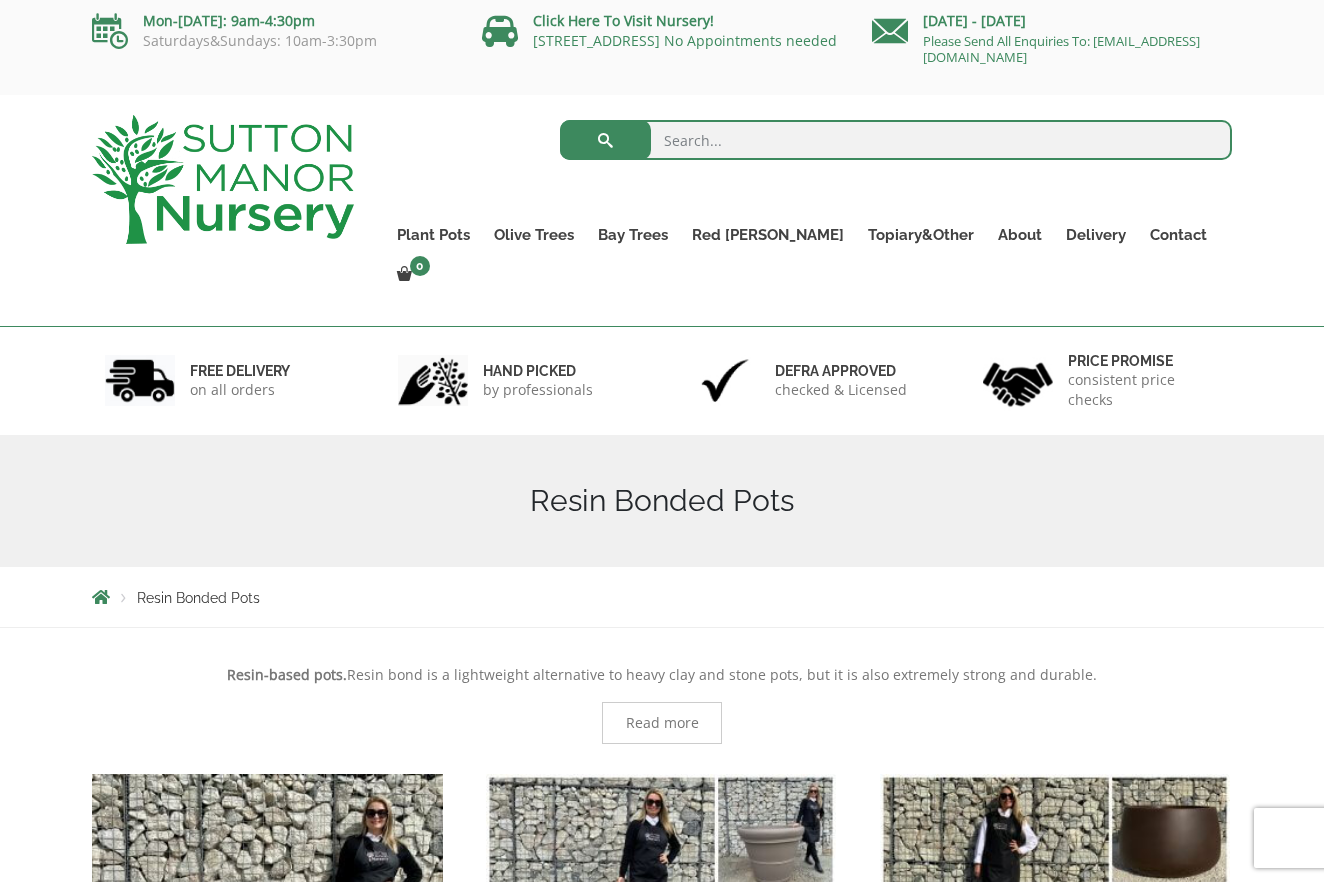 click on "Search for:
Plant Pots
Resin Bonded Pots
The Milan Pots
The Capri Pots
The Brunello Pots
The Venice Cube Pots
The Barolo Pots
The Rome Bowl
The Olive Jar
The Sicilian Pots
The Mediterranean Pots
The San Marino Pots
The Tuscany Fruit Pots
The Pompei Pots
The Florence Oval Pot
The Alfresco Pots
100% Italian Terracotta
Shallow Bowl Grande
Rolled Rim Classico
Cylinders Traditionals
Squares And Troughs
Jars And Urns
The Atlantis Pots
The Old Stone Pots
The Iron Stone Pots
Fibre Clay Pots
Vietnamese Pots
Olive Trees
Tuscan Olive Trees
Ancient Gnarled Olive Trees
Gnarled Multi Stems (Olive Trees)
Gnarled Plateau Olive Tree XL
Gnarled Patio Pot Olive Trees
Gnarled Multi Stems XXL (Low Bowl Olive Trees)
Bay Trees
Red Robin
Red Robin Standards
Red Robin (Photinia) Floating Cloud Trees
Topiary&Other
Palm Trees" at bounding box center (809, 210) 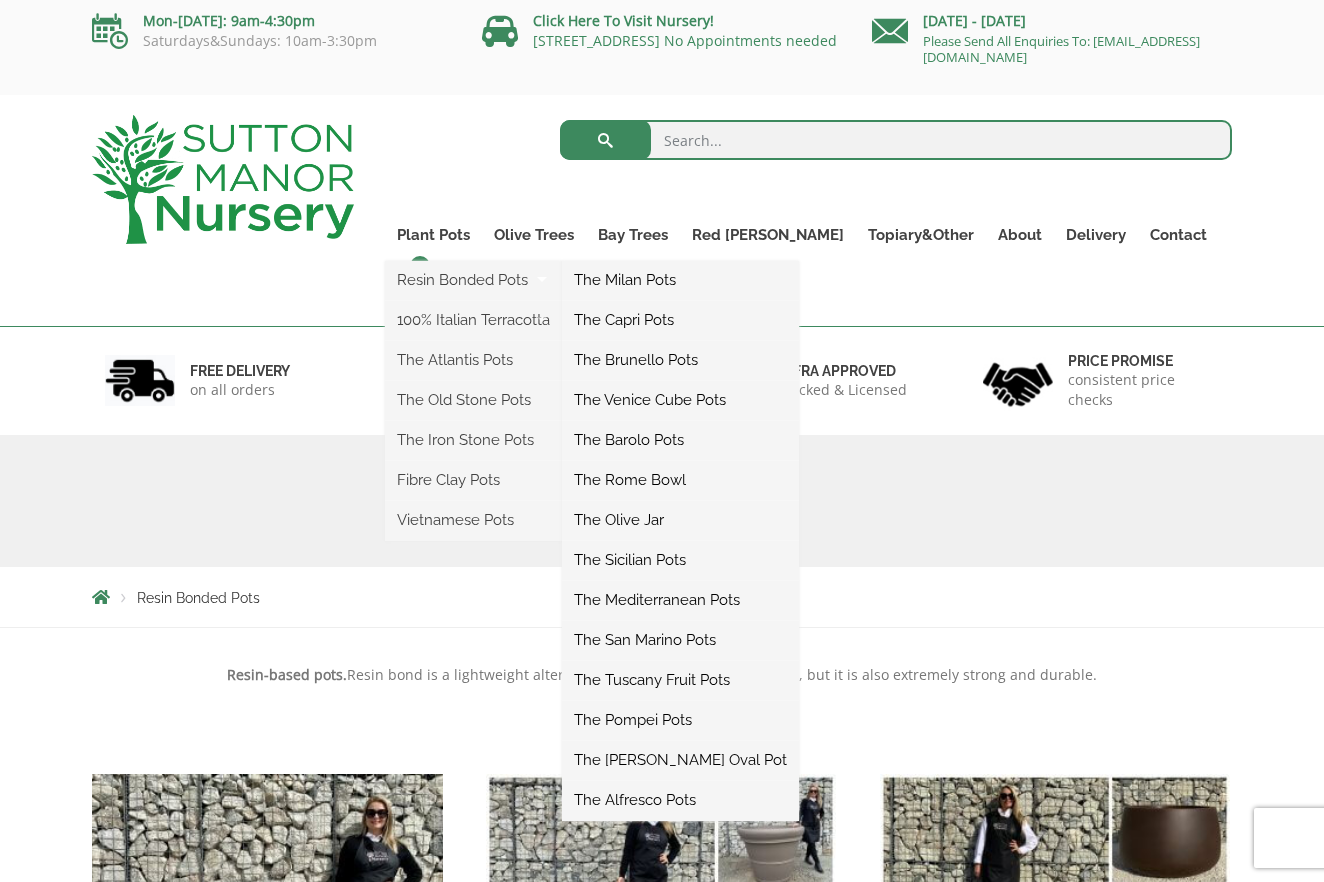 click on "The Brunello Pots" at bounding box center [680, 360] 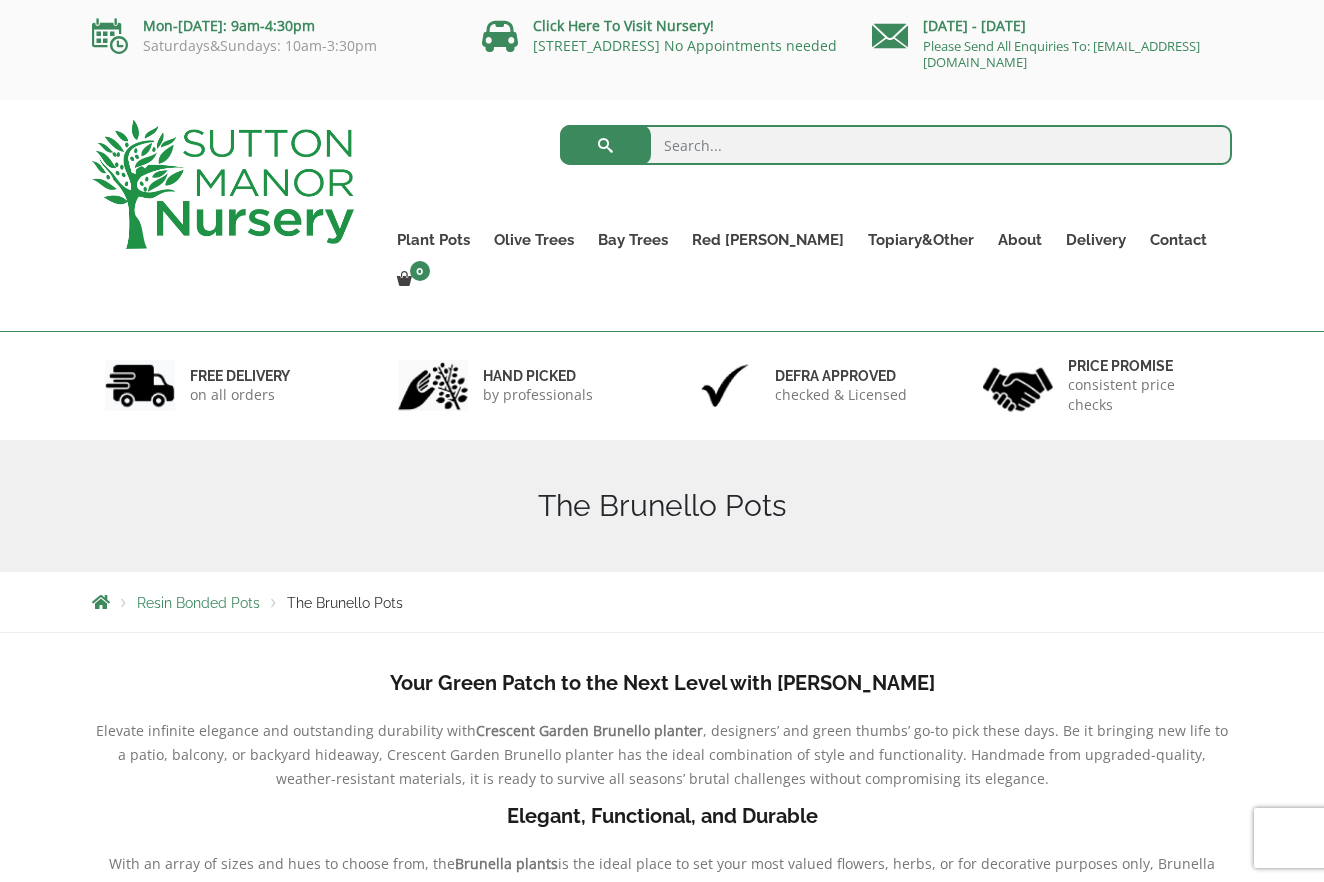 scroll, scrollTop: 0, scrollLeft: 0, axis: both 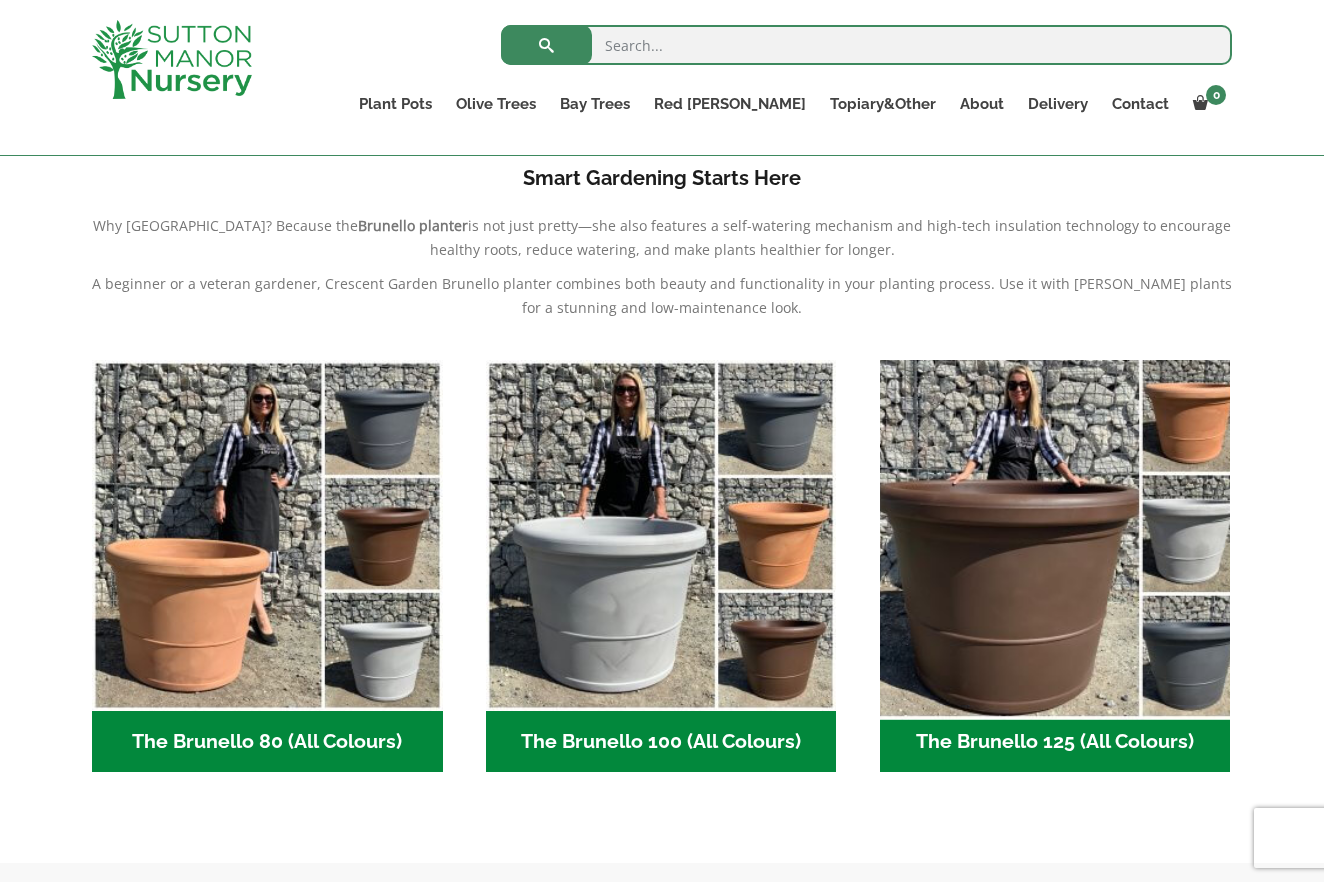 click at bounding box center [1055, 535] 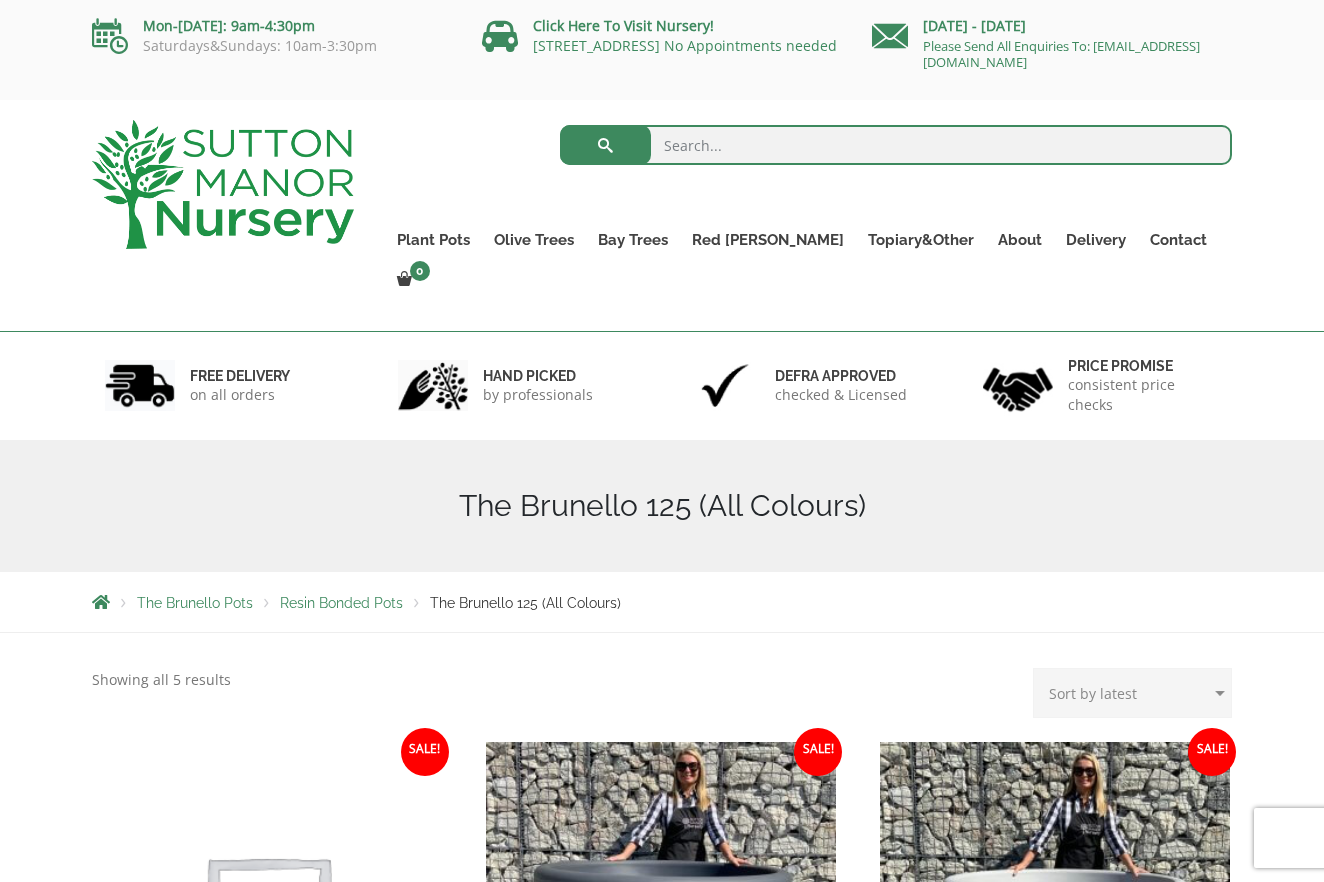 scroll, scrollTop: 0, scrollLeft: 0, axis: both 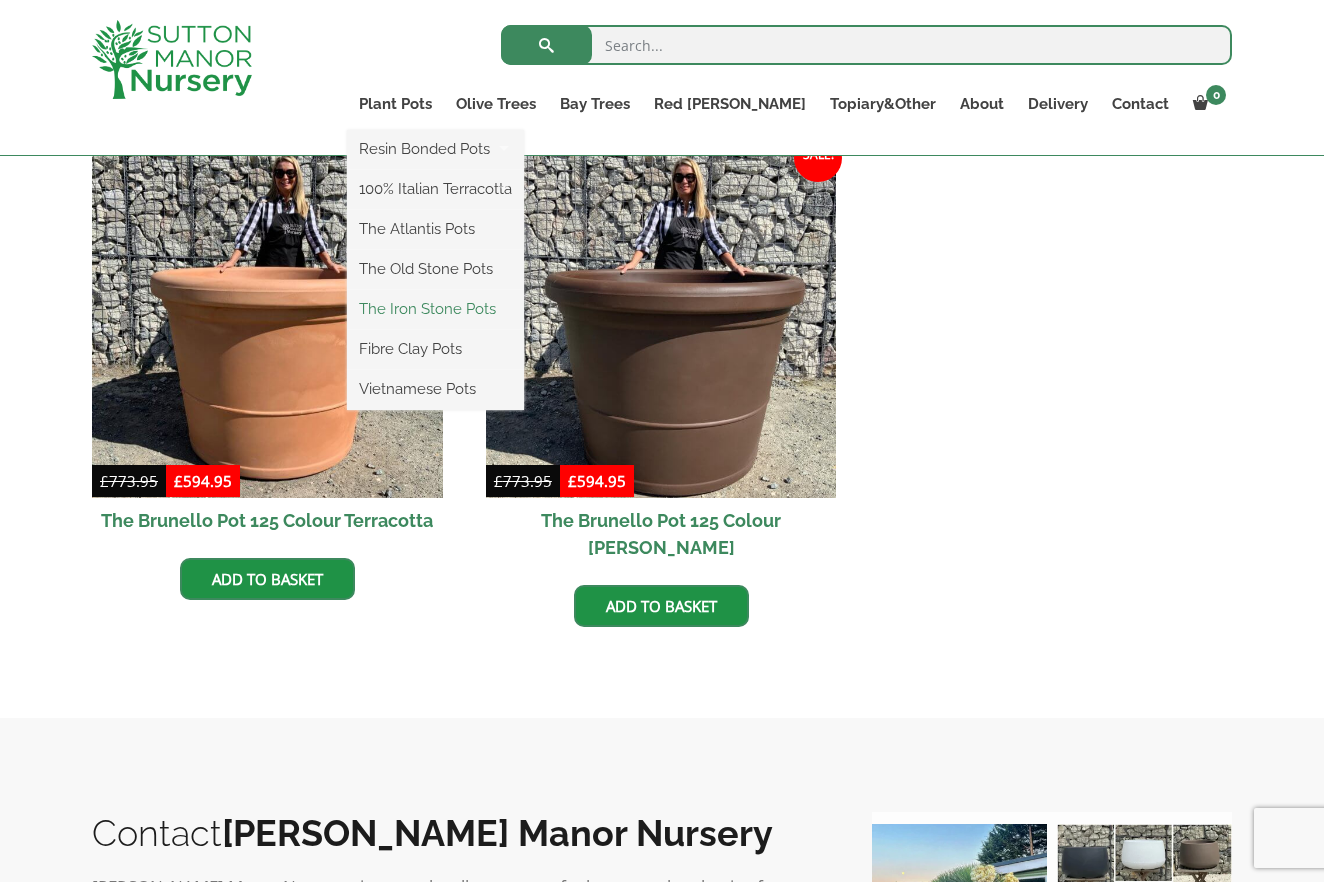 click on "The Iron Stone Pots" at bounding box center [435, 309] 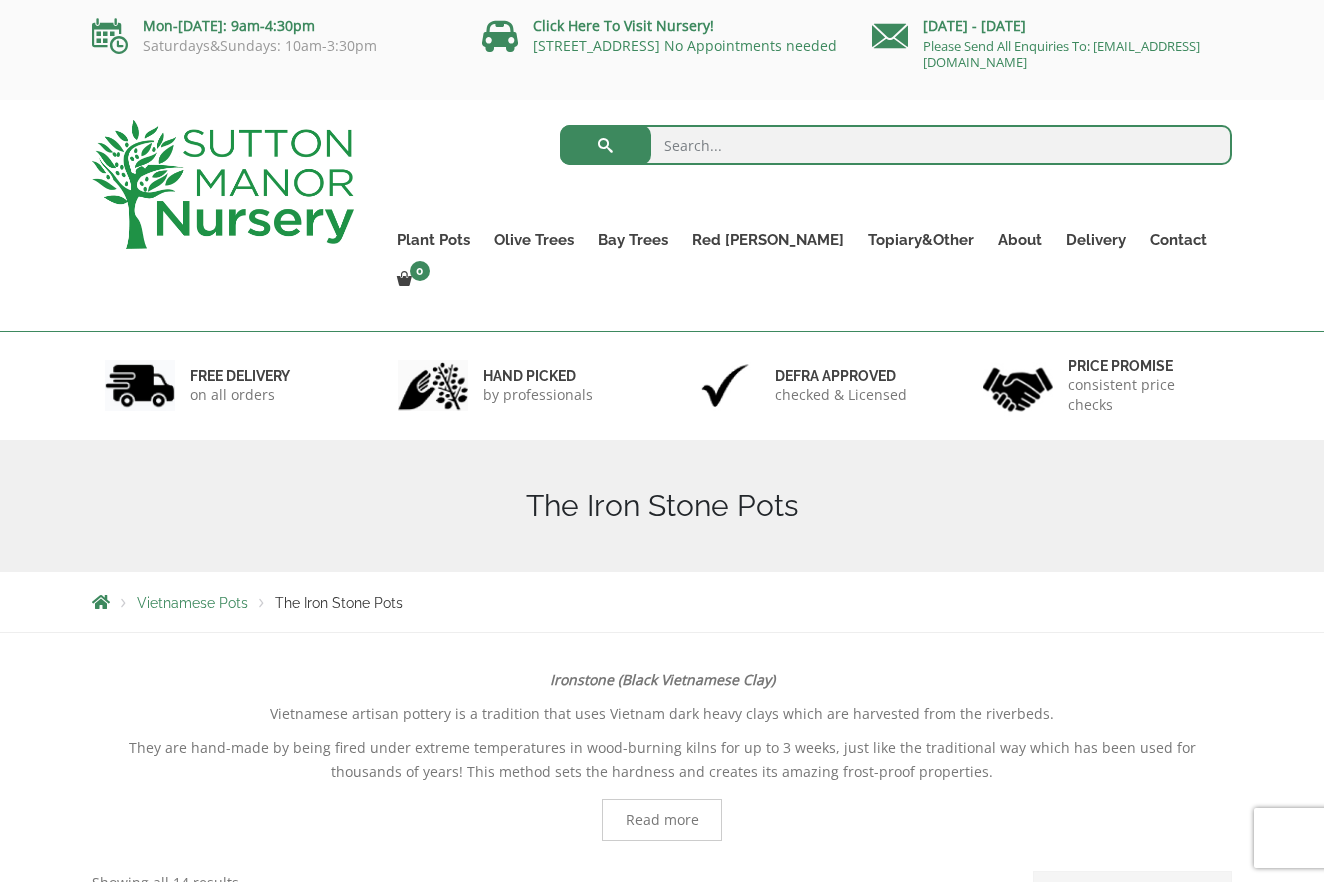 scroll, scrollTop: 0, scrollLeft: 0, axis: both 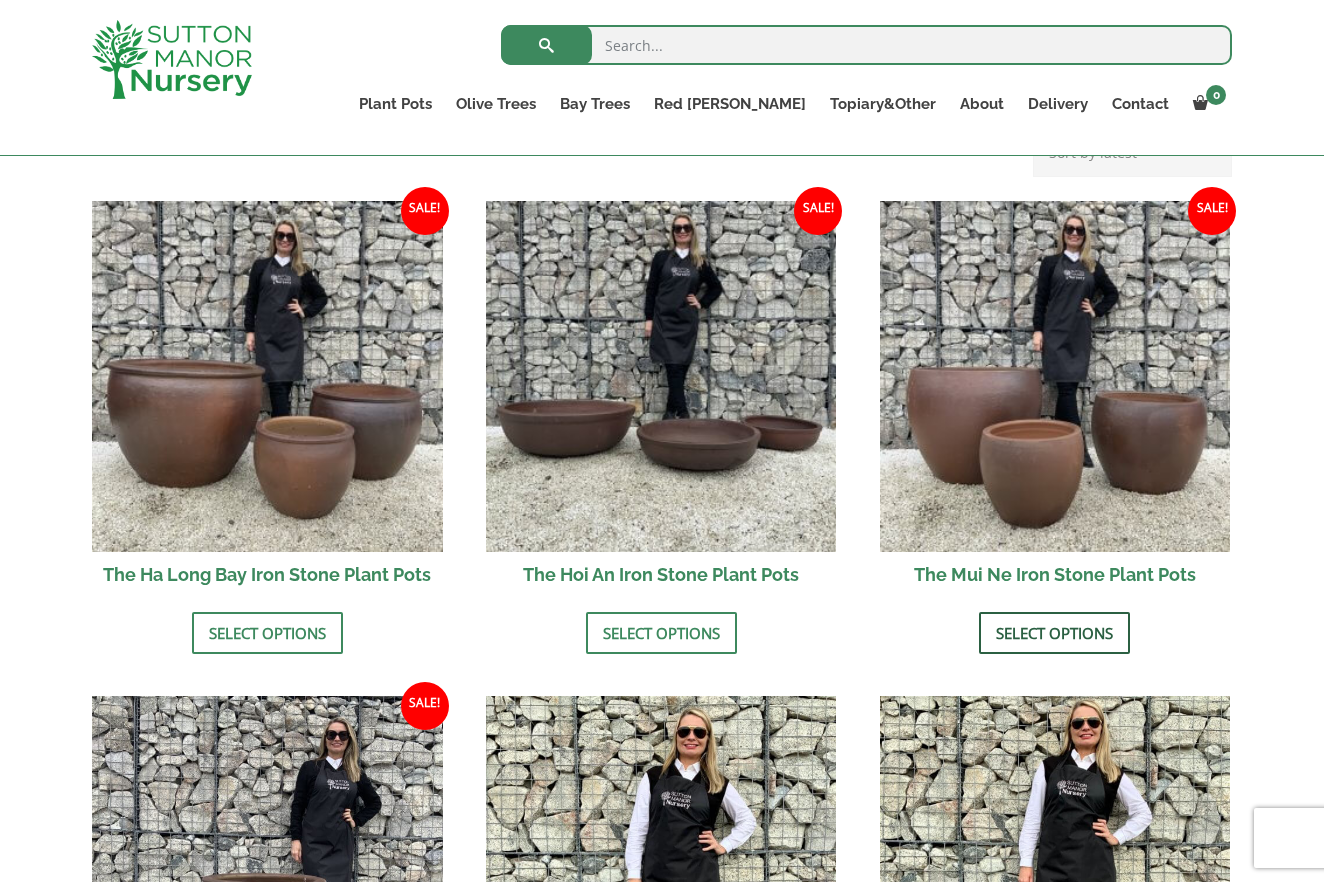 click on "Select options" at bounding box center [1054, 633] 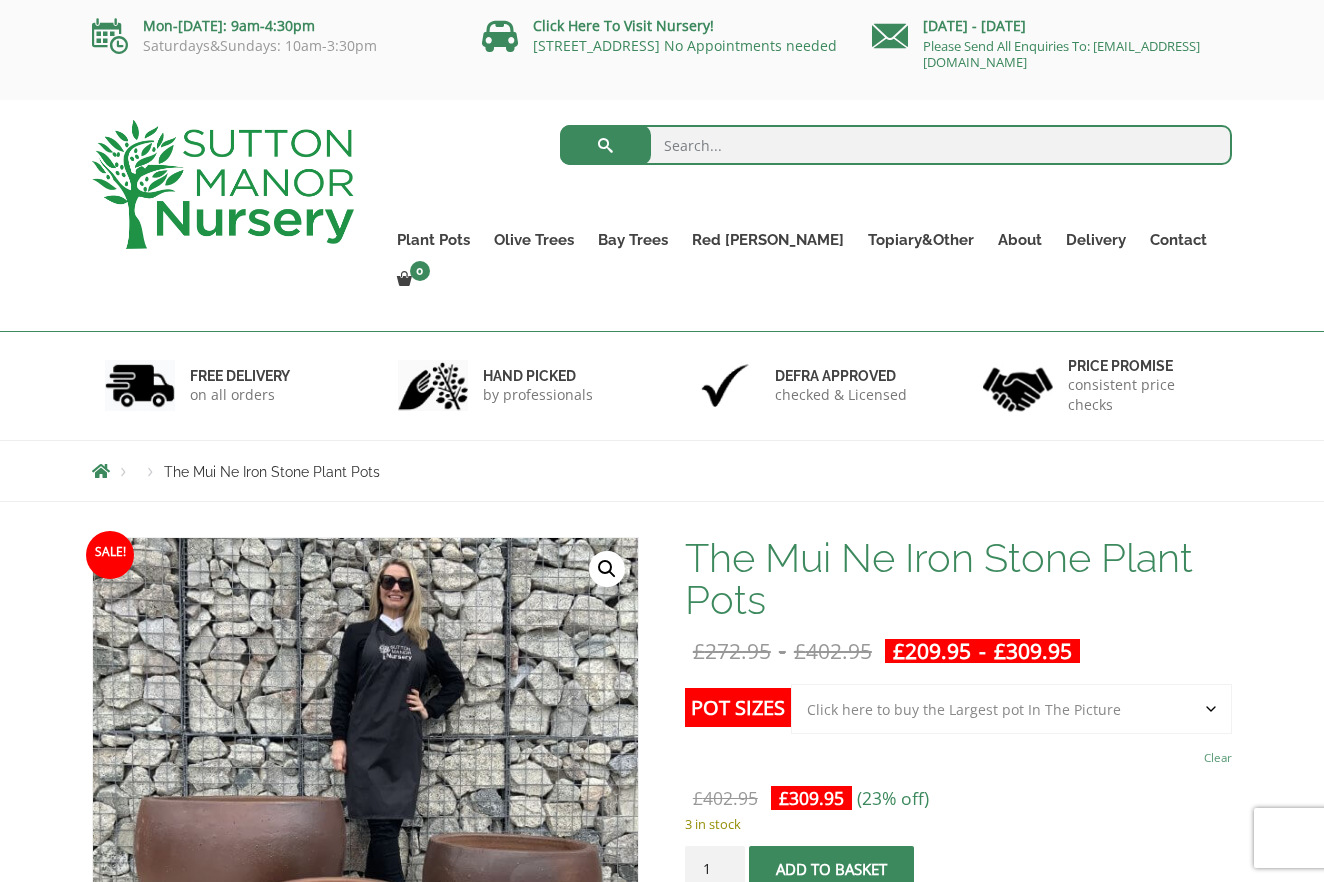 scroll, scrollTop: 0, scrollLeft: 0, axis: both 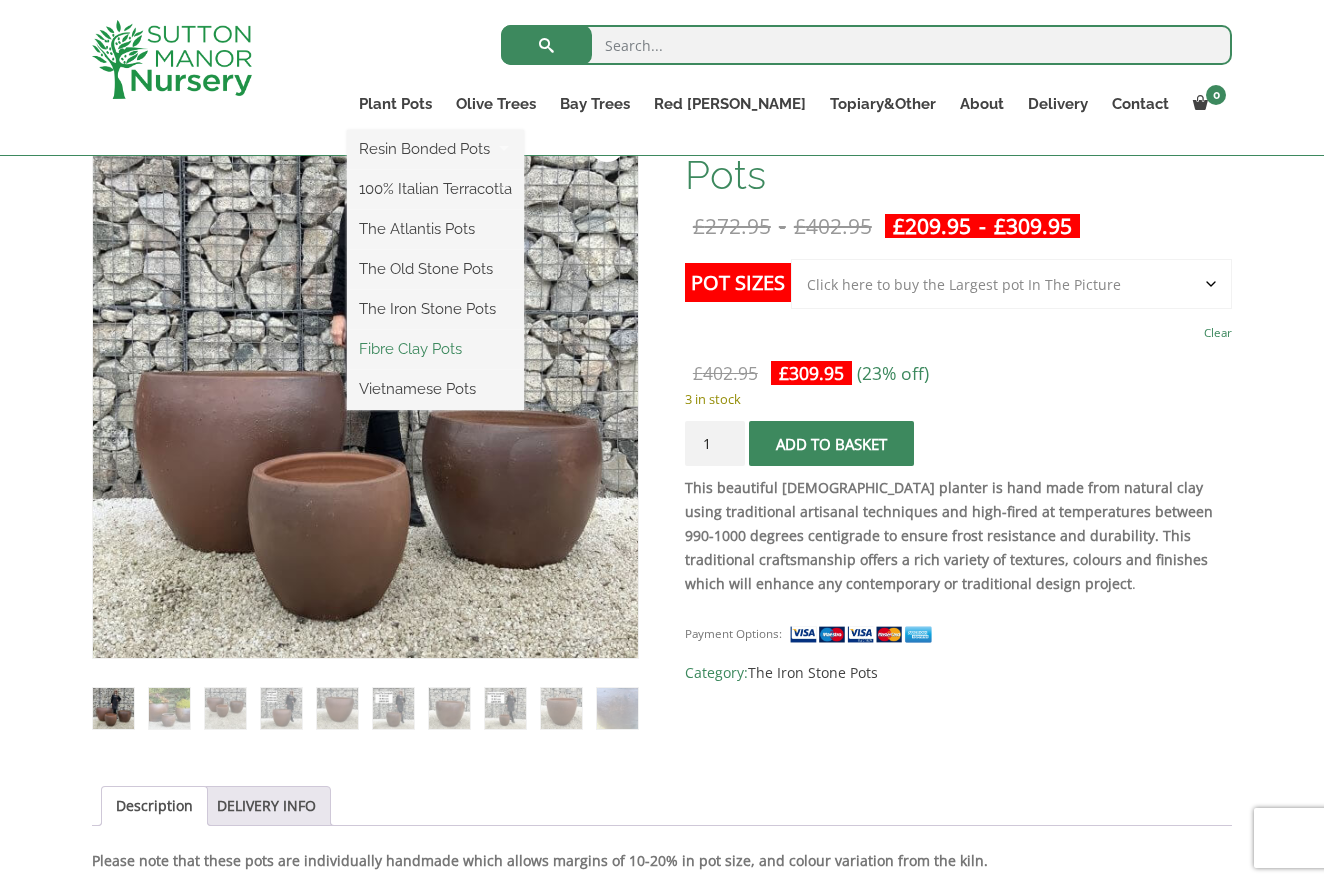 click on "Fibre Clay Pots" at bounding box center [435, 349] 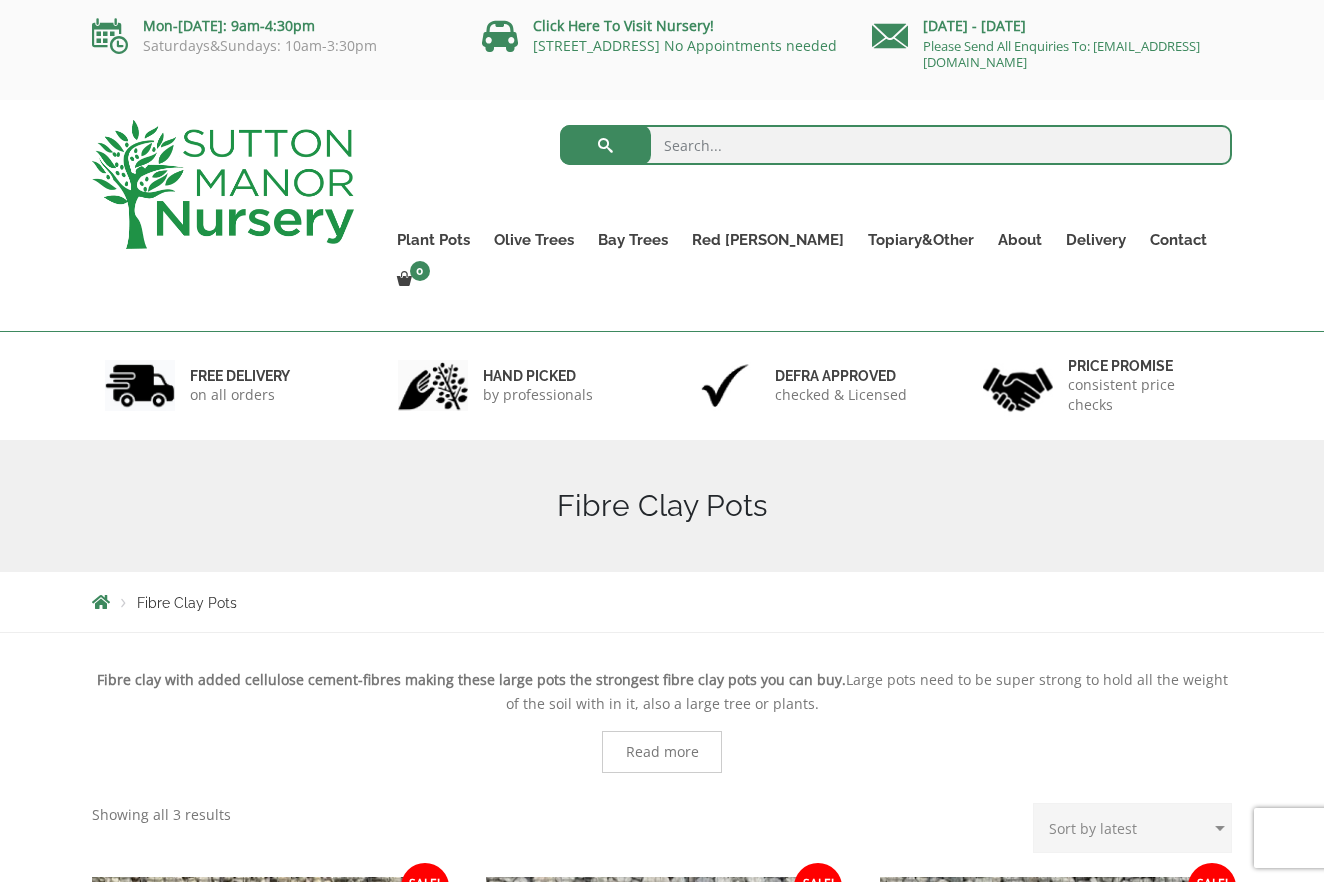 scroll, scrollTop: 0, scrollLeft: 0, axis: both 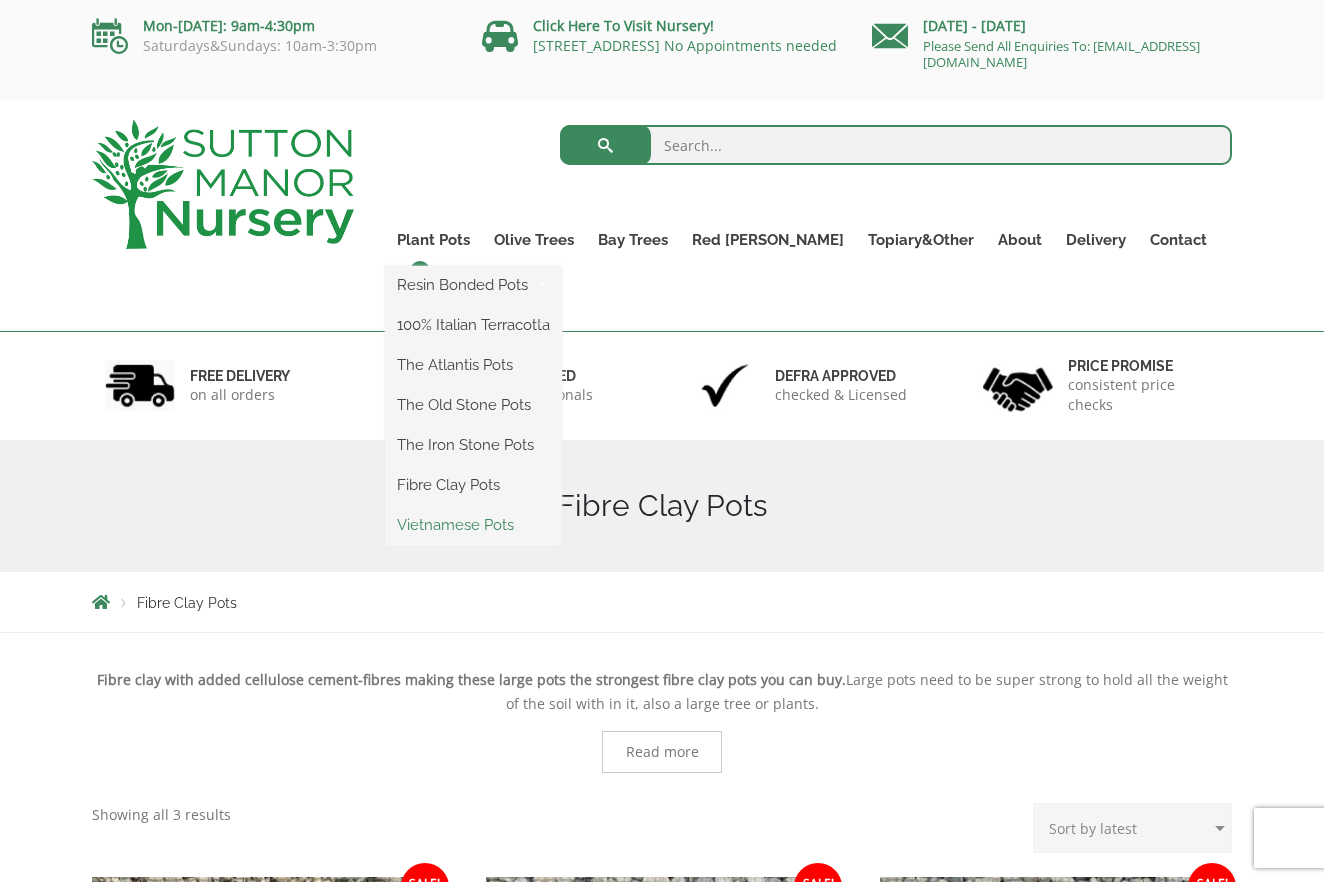 click on "Vietnamese Pots" at bounding box center (473, 525) 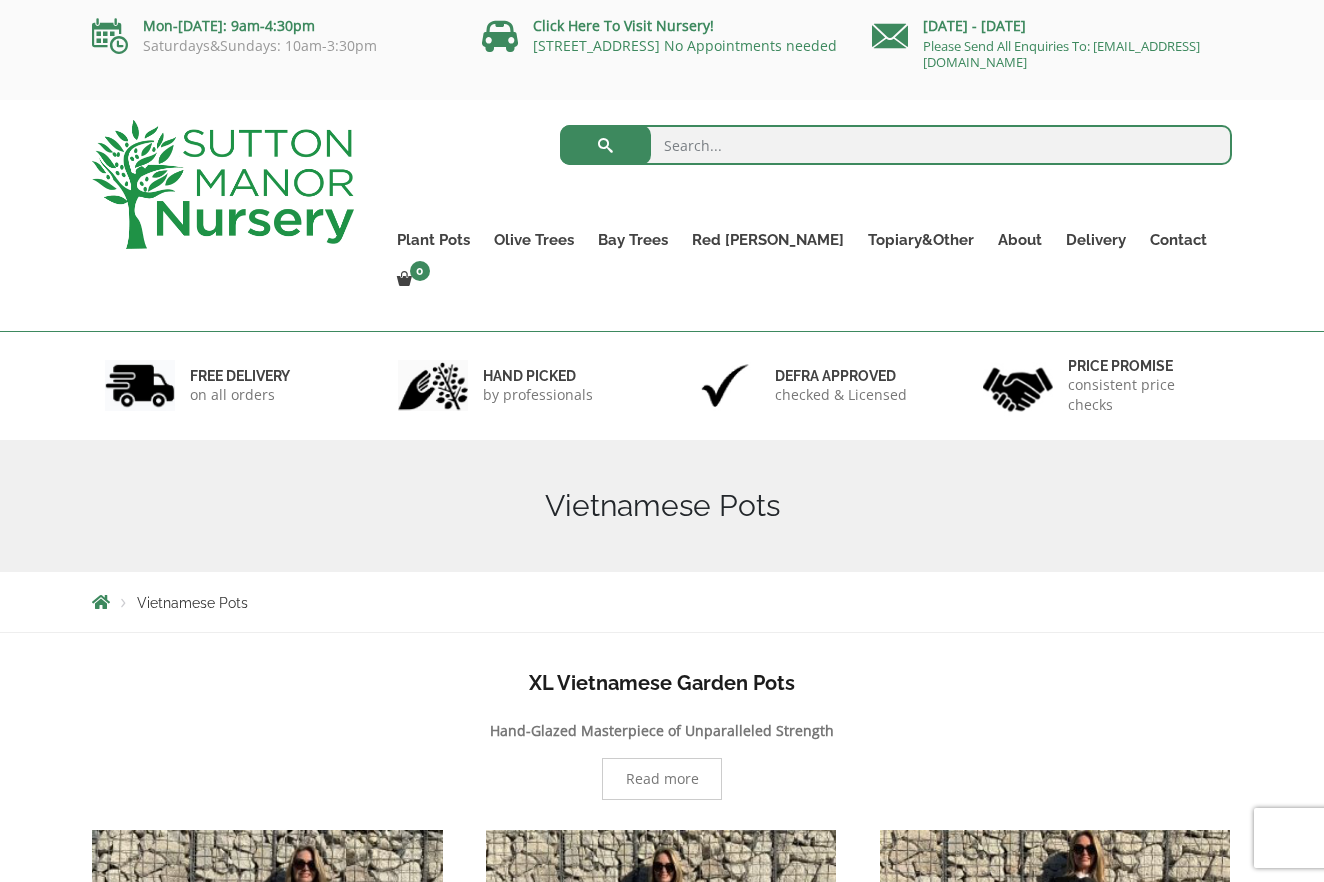scroll, scrollTop: 0, scrollLeft: 0, axis: both 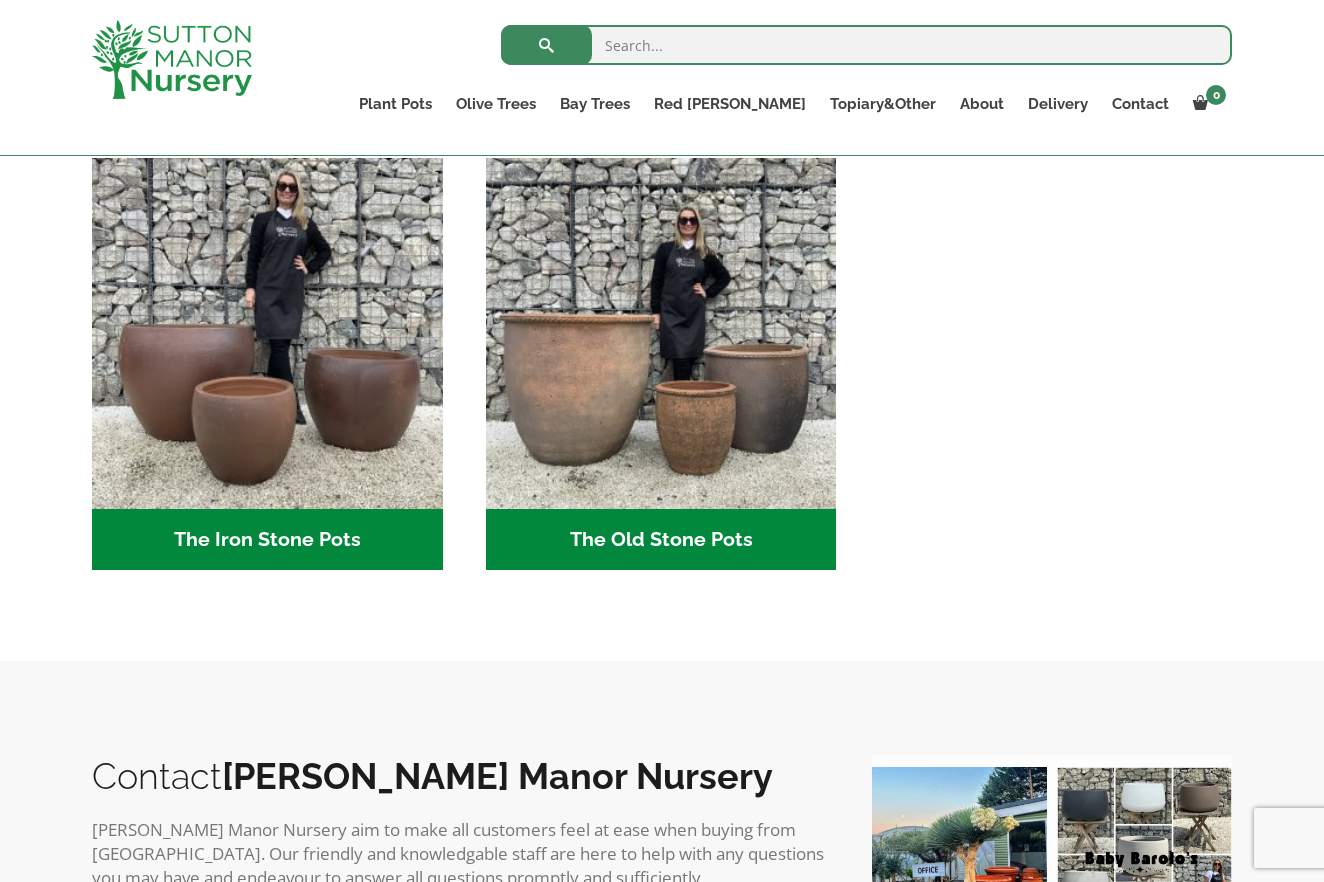click on "The Iron Stone Pots  (6)" at bounding box center (267, 540) 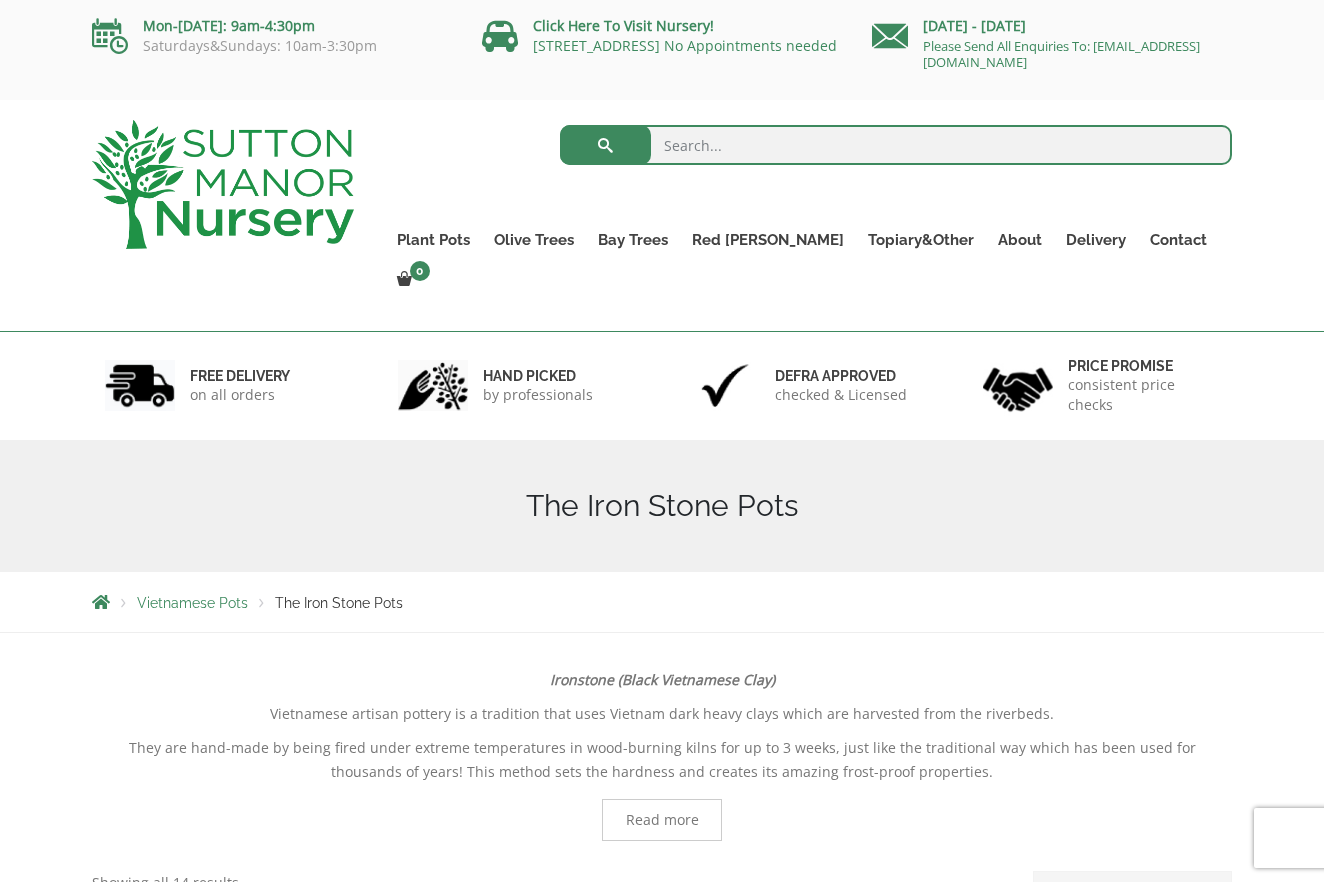 scroll, scrollTop: 0, scrollLeft: 0, axis: both 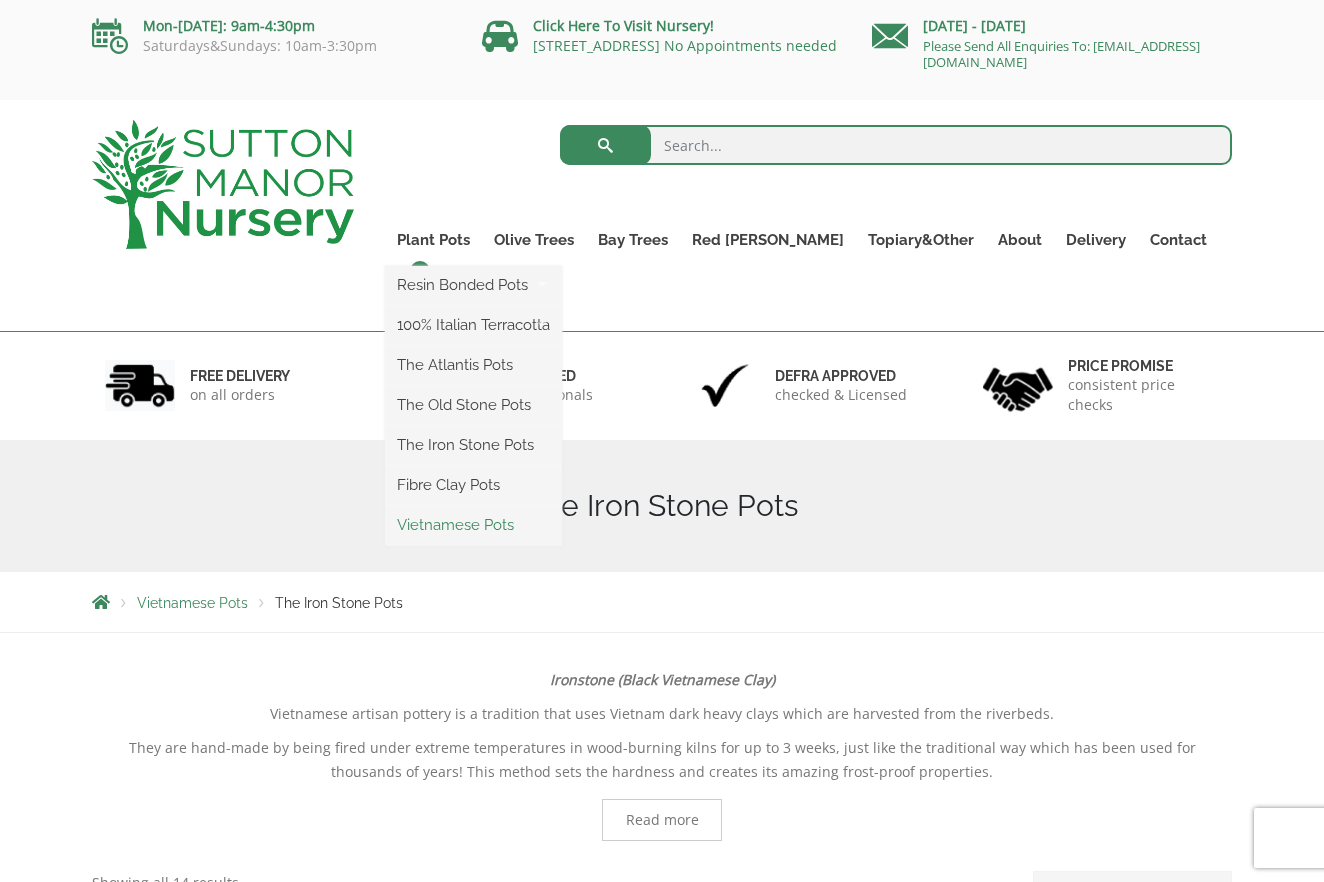 click on "Vietnamese Pots" at bounding box center (473, 525) 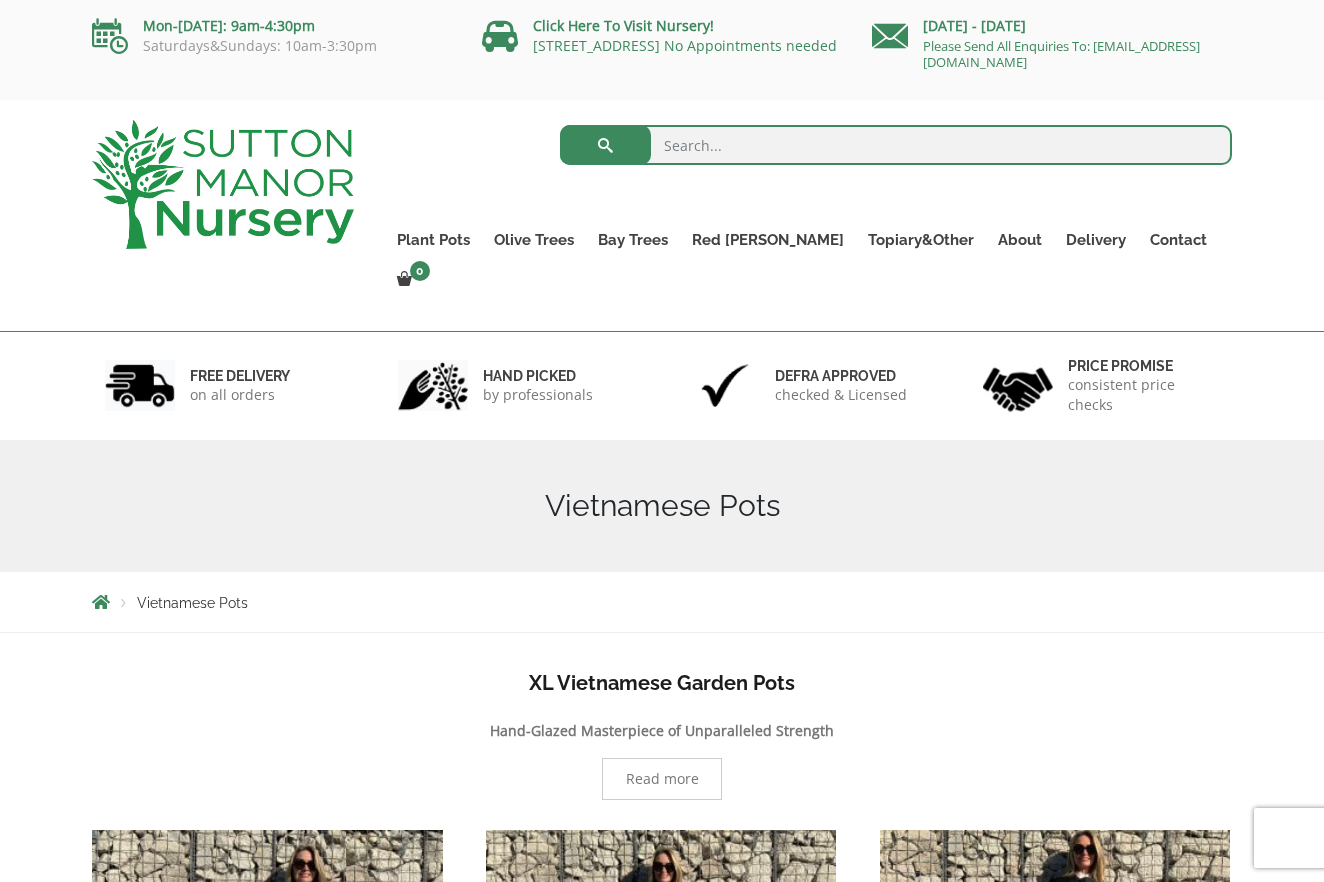 scroll, scrollTop: 0, scrollLeft: 0, axis: both 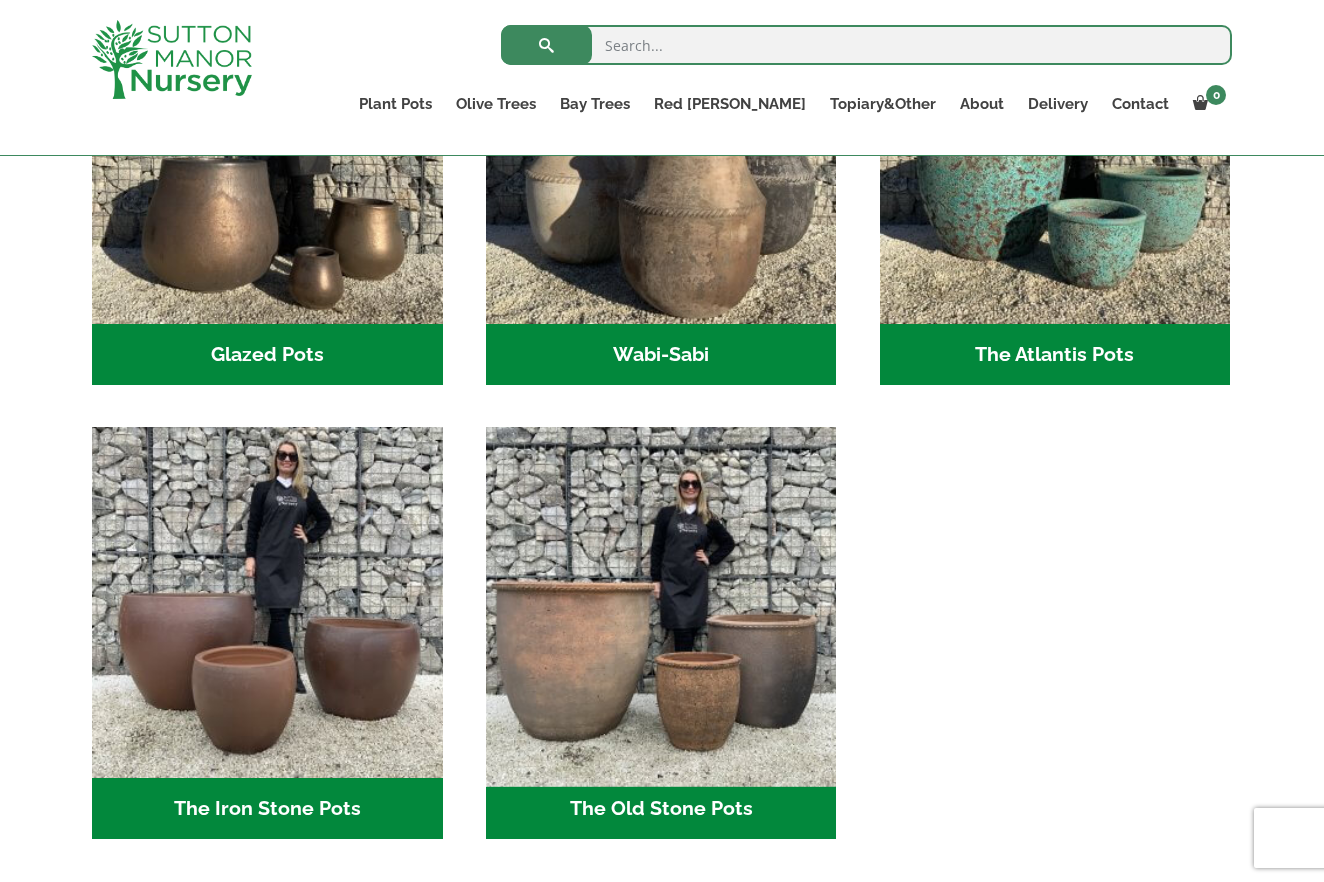 click at bounding box center [661, 603] 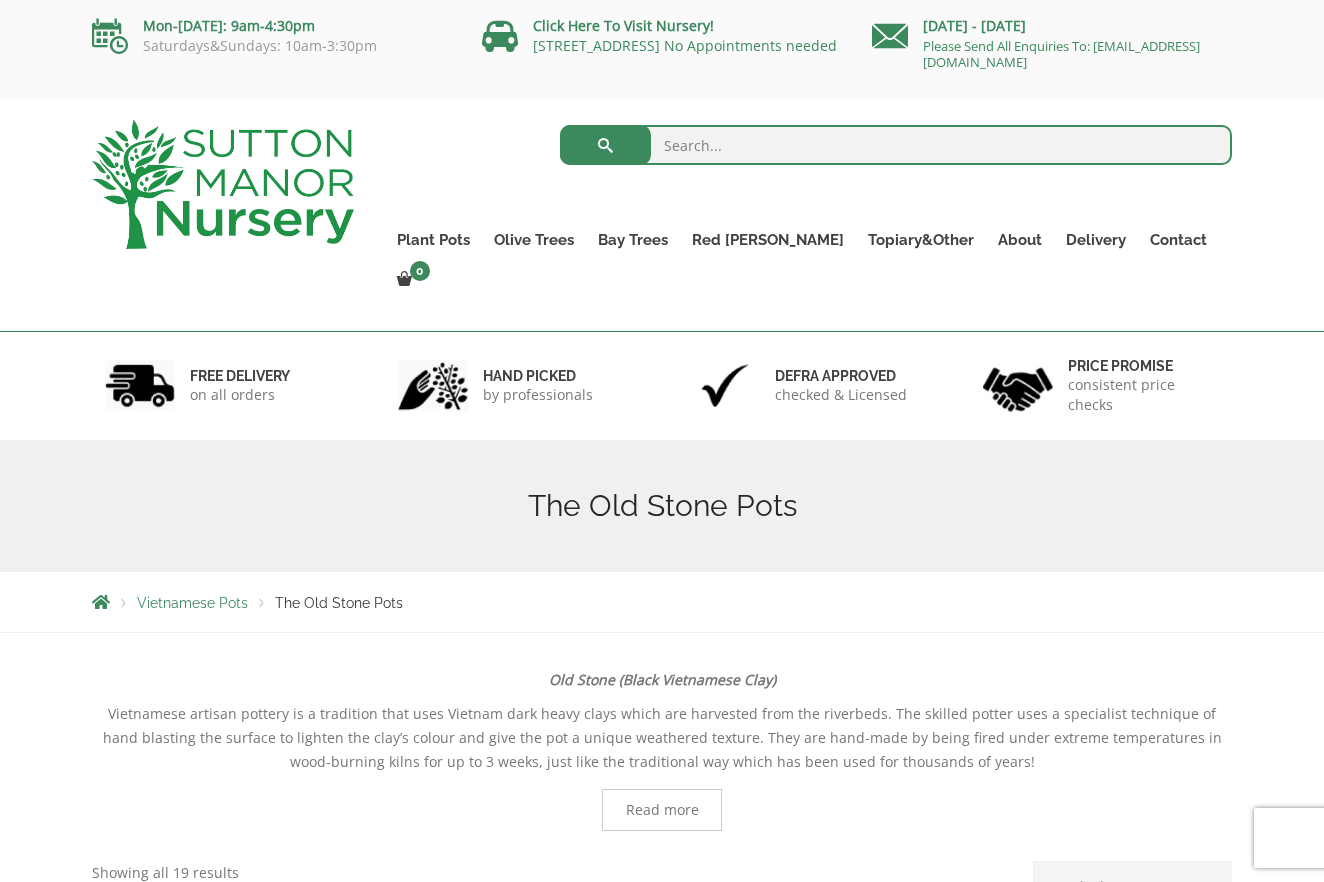 scroll, scrollTop: 0, scrollLeft: 0, axis: both 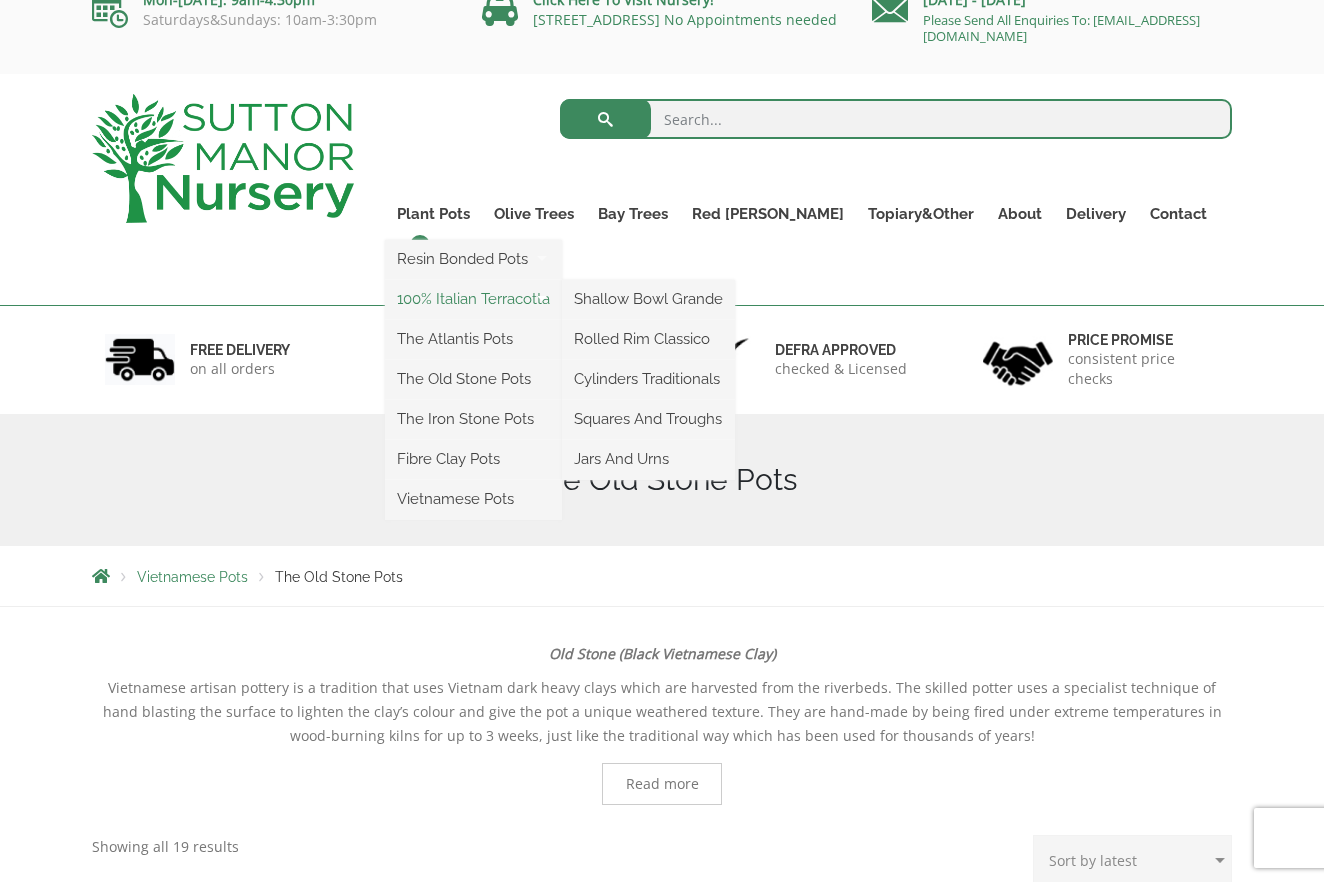 click on "100% Italian Terracotta" at bounding box center [473, 299] 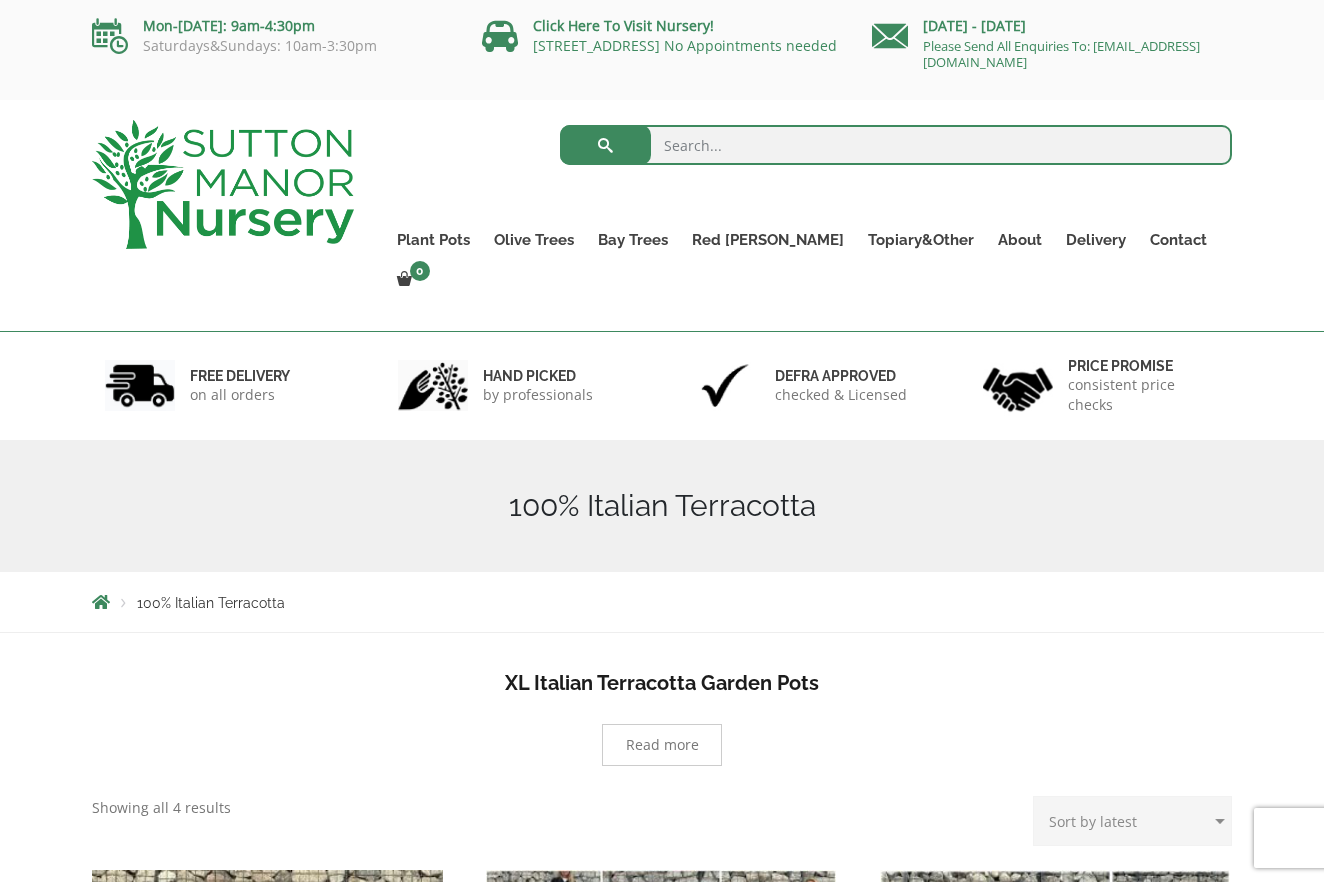 scroll, scrollTop: 3, scrollLeft: 1, axis: both 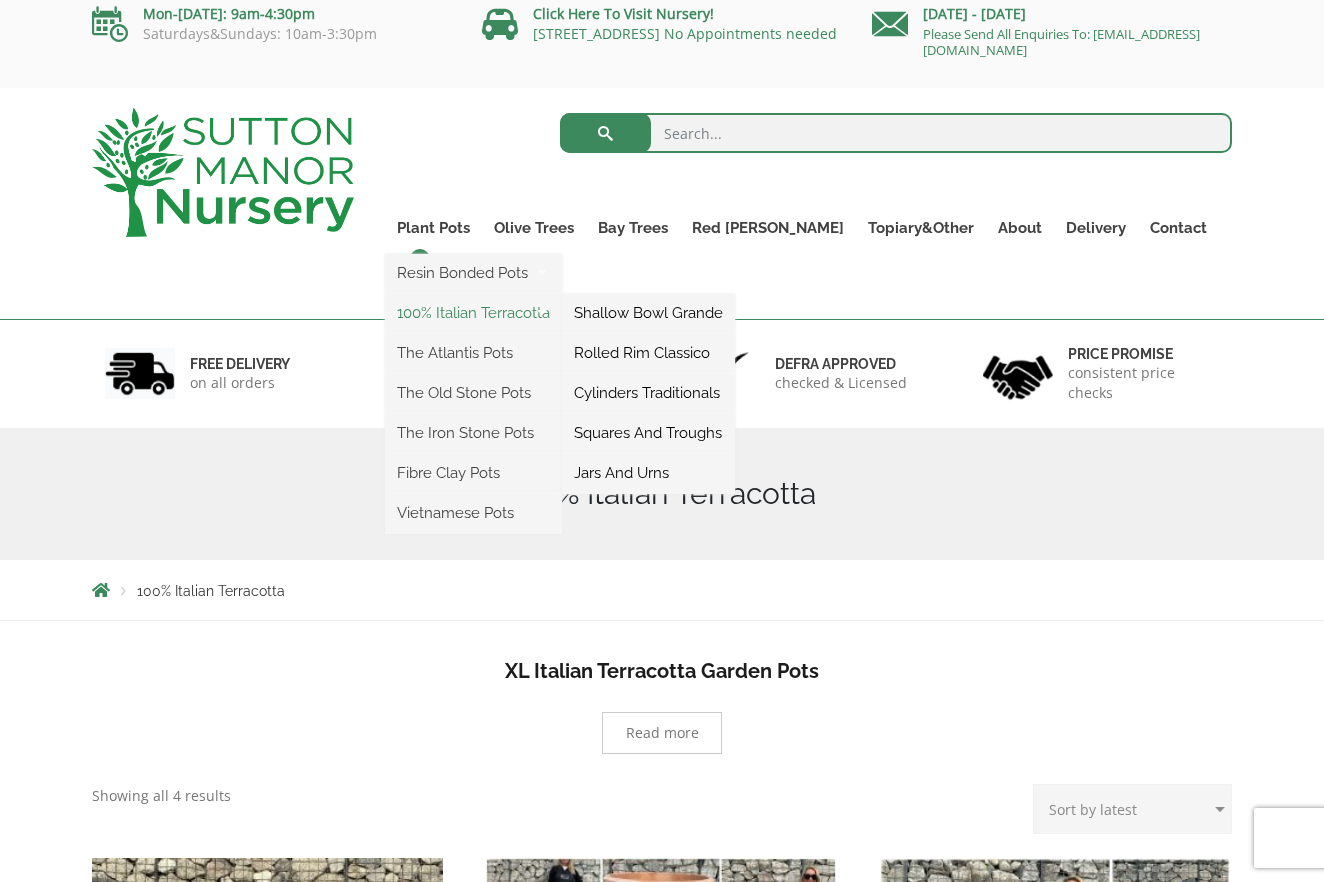click on "100% Italian Terracotta" at bounding box center [473, 313] 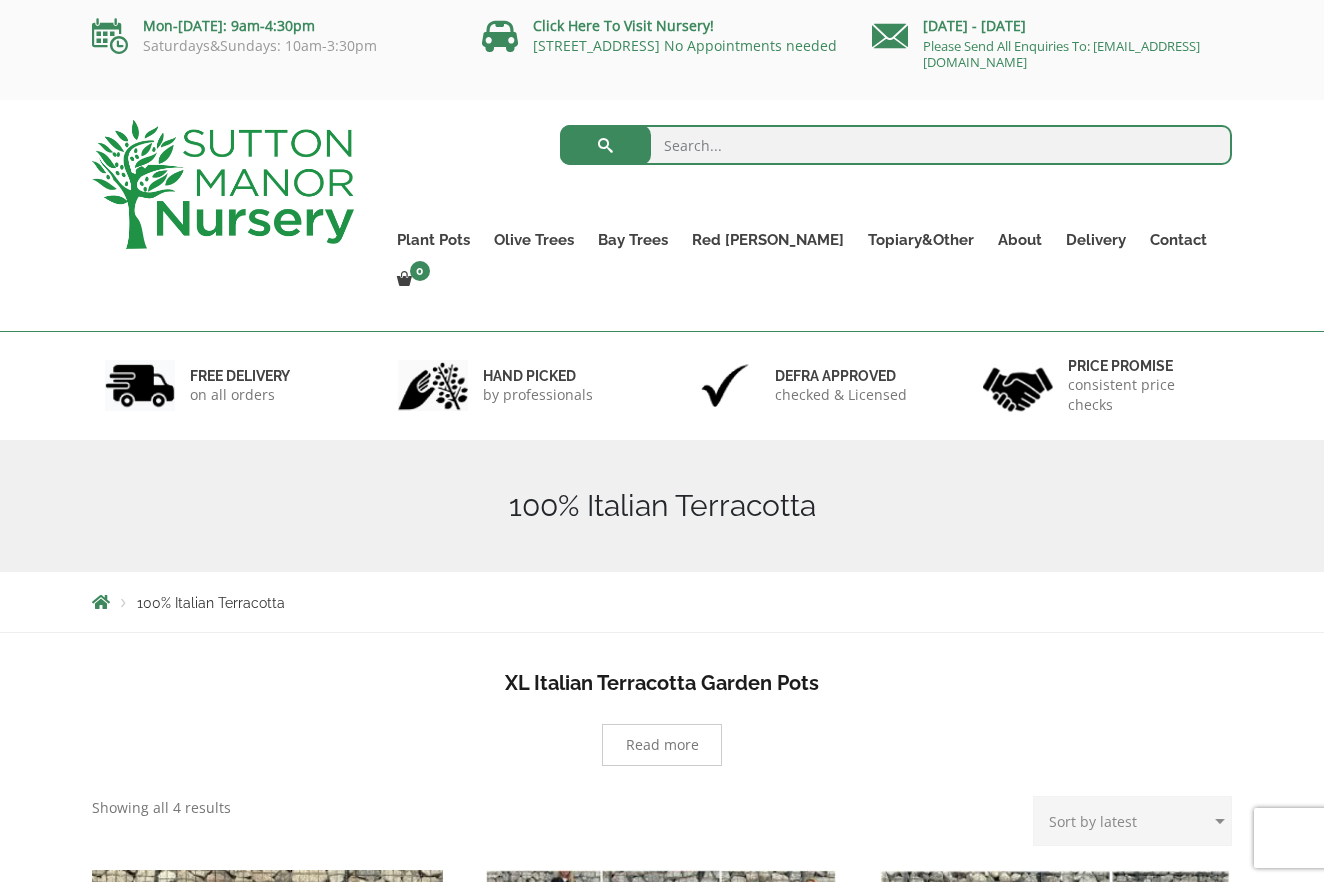scroll, scrollTop: 0, scrollLeft: 0, axis: both 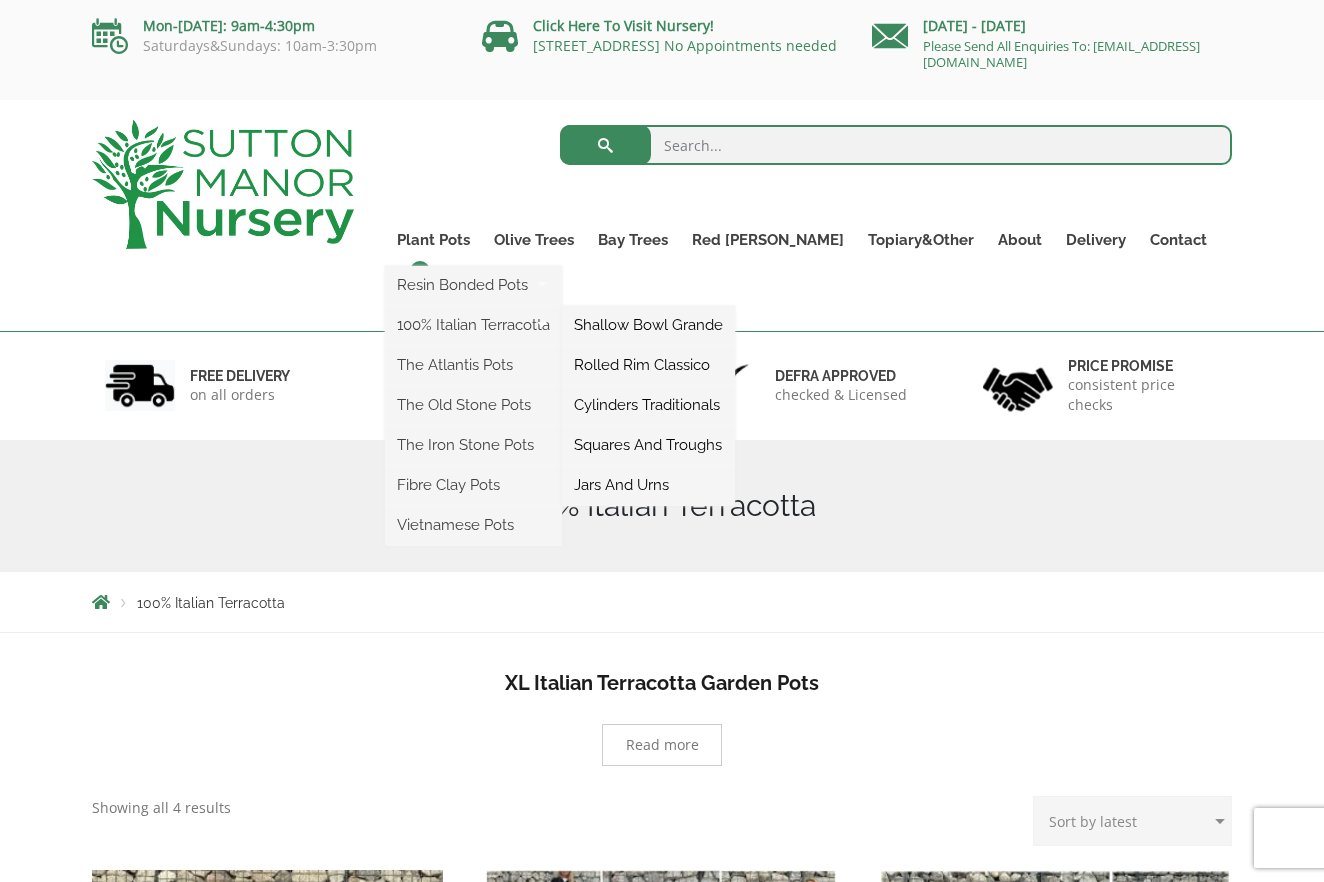 click on "Cylinders Traditionals" at bounding box center [648, 405] 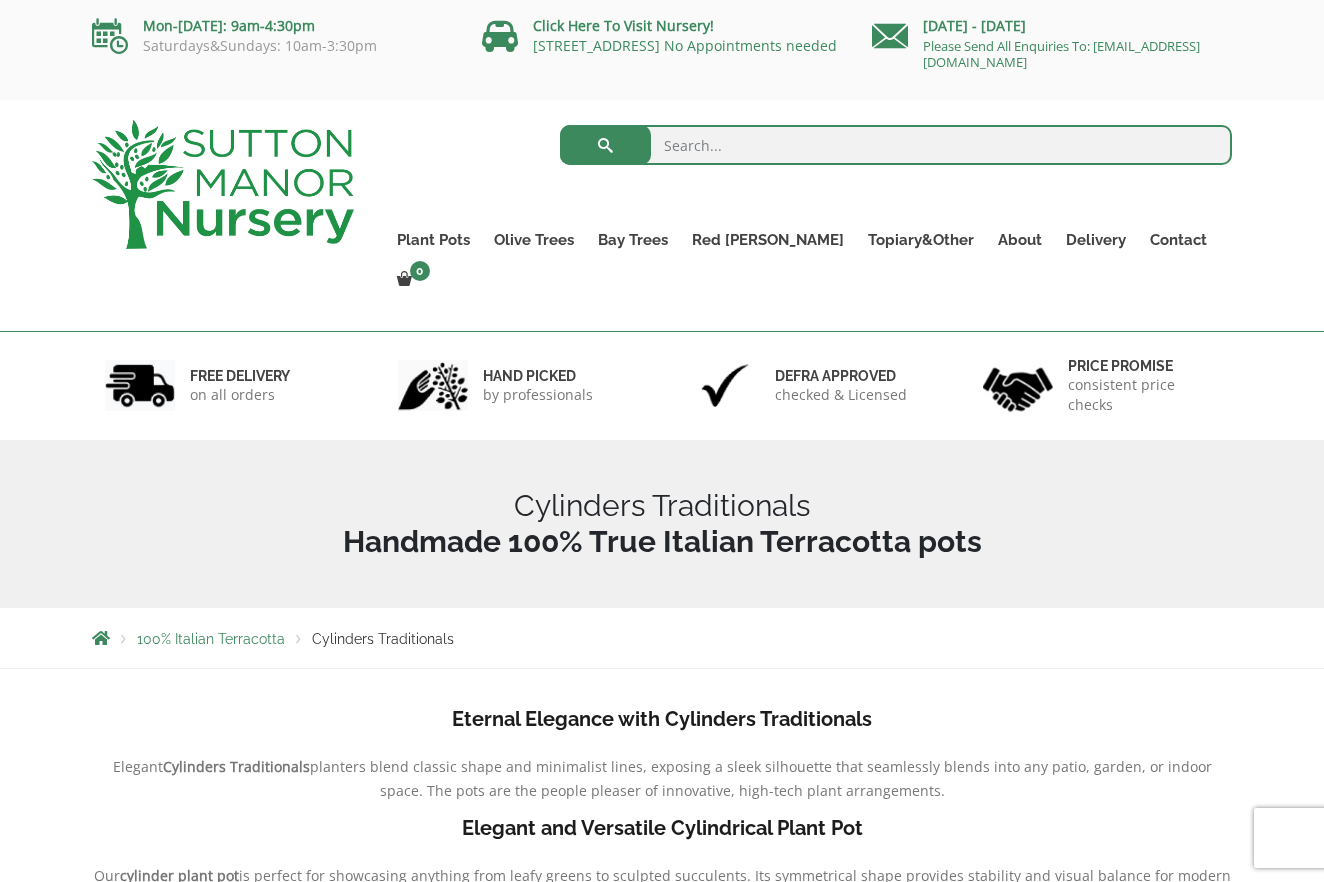 scroll, scrollTop: 0, scrollLeft: 0, axis: both 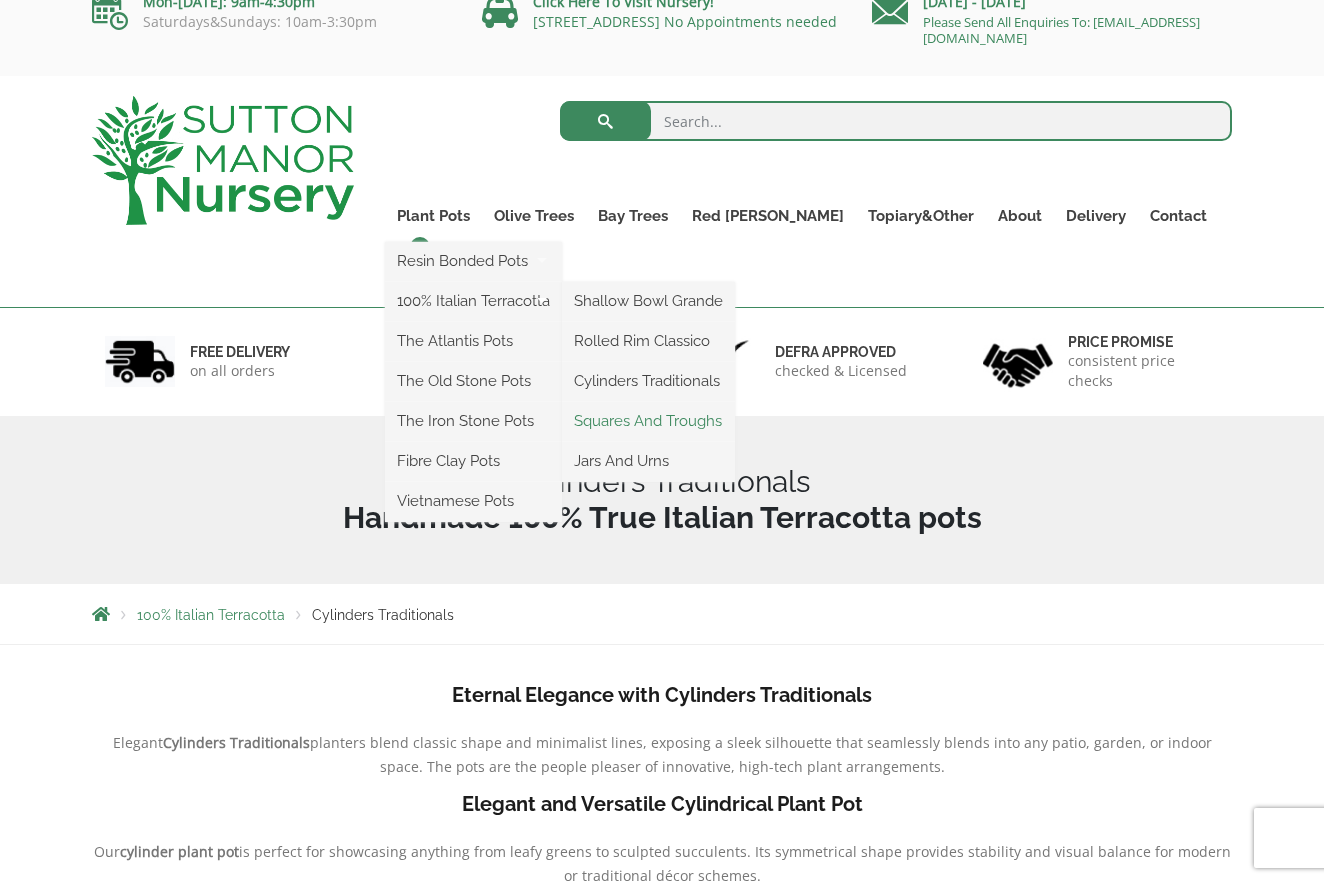 click on "Squares And Troughs" at bounding box center (648, 421) 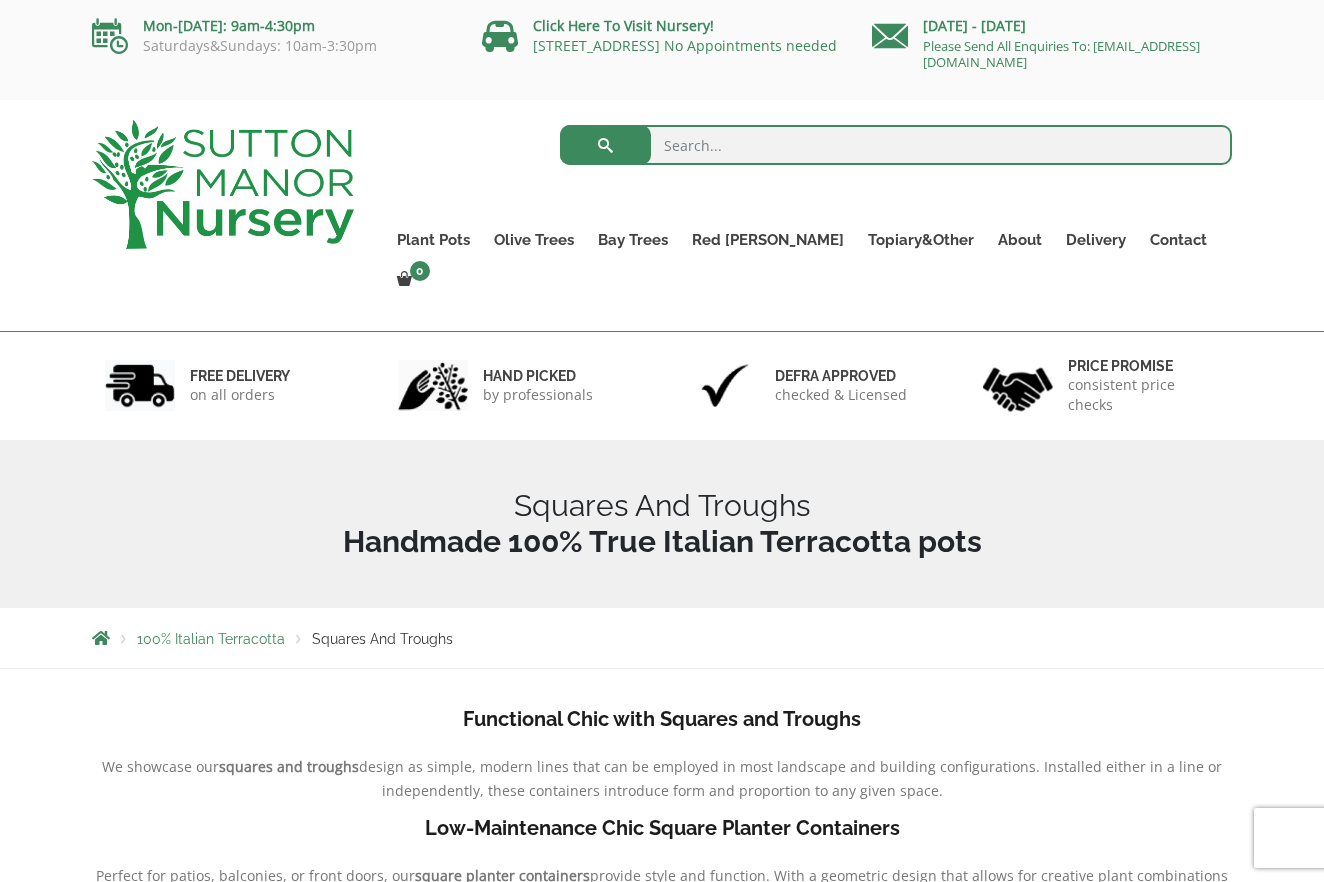 scroll, scrollTop: 0, scrollLeft: 0, axis: both 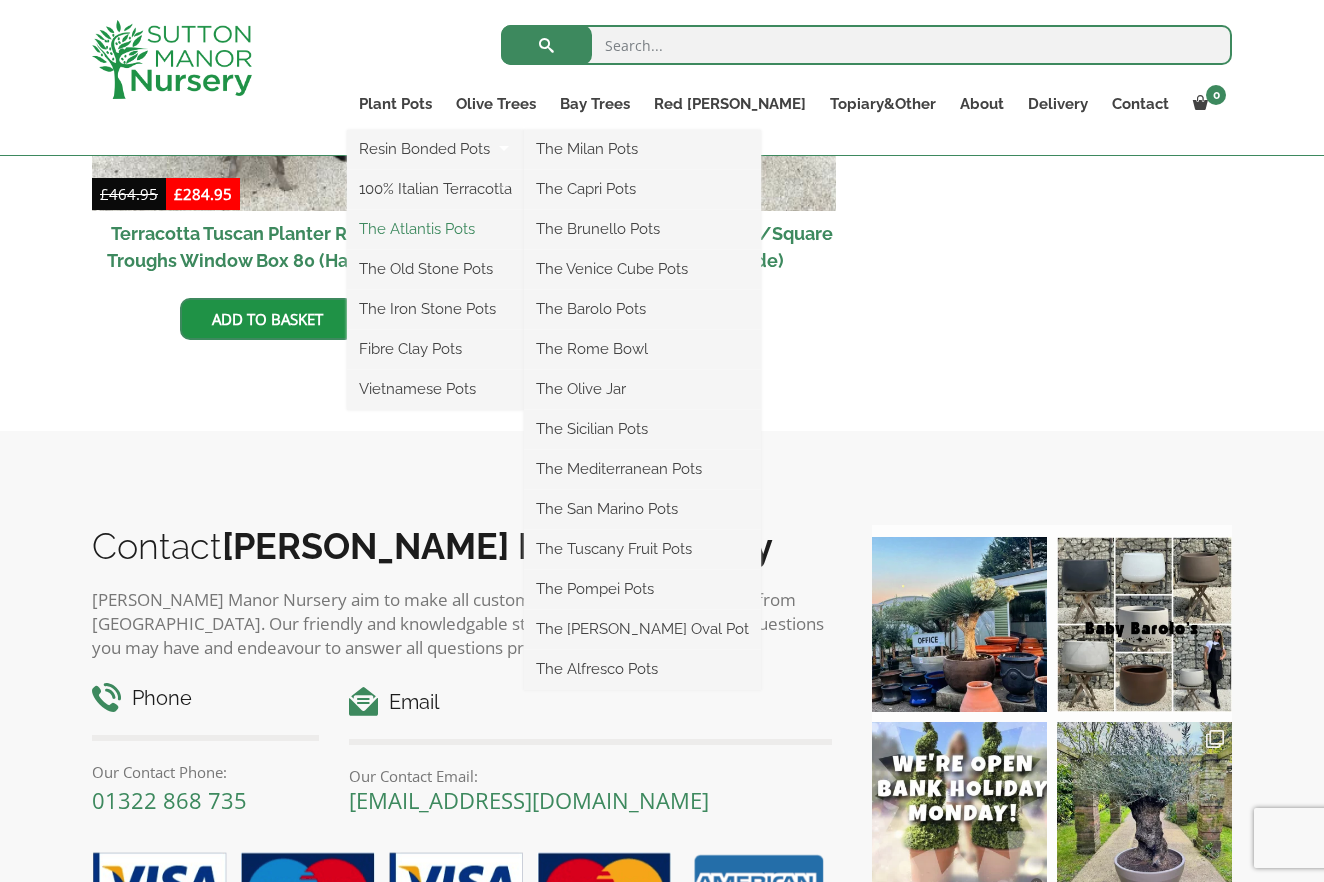 click on "The Atlantis Pots" at bounding box center [435, 229] 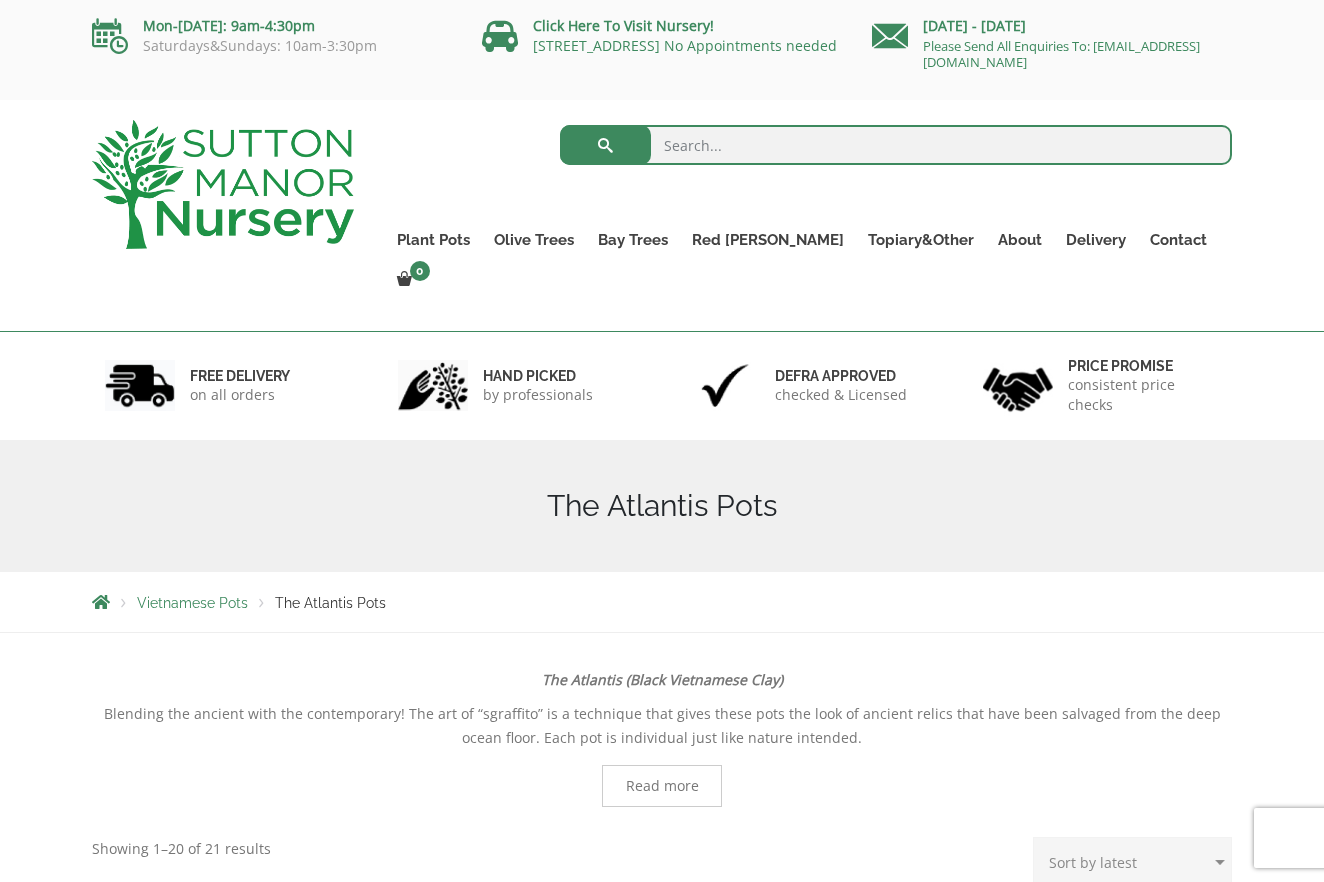 scroll, scrollTop: 0, scrollLeft: 0, axis: both 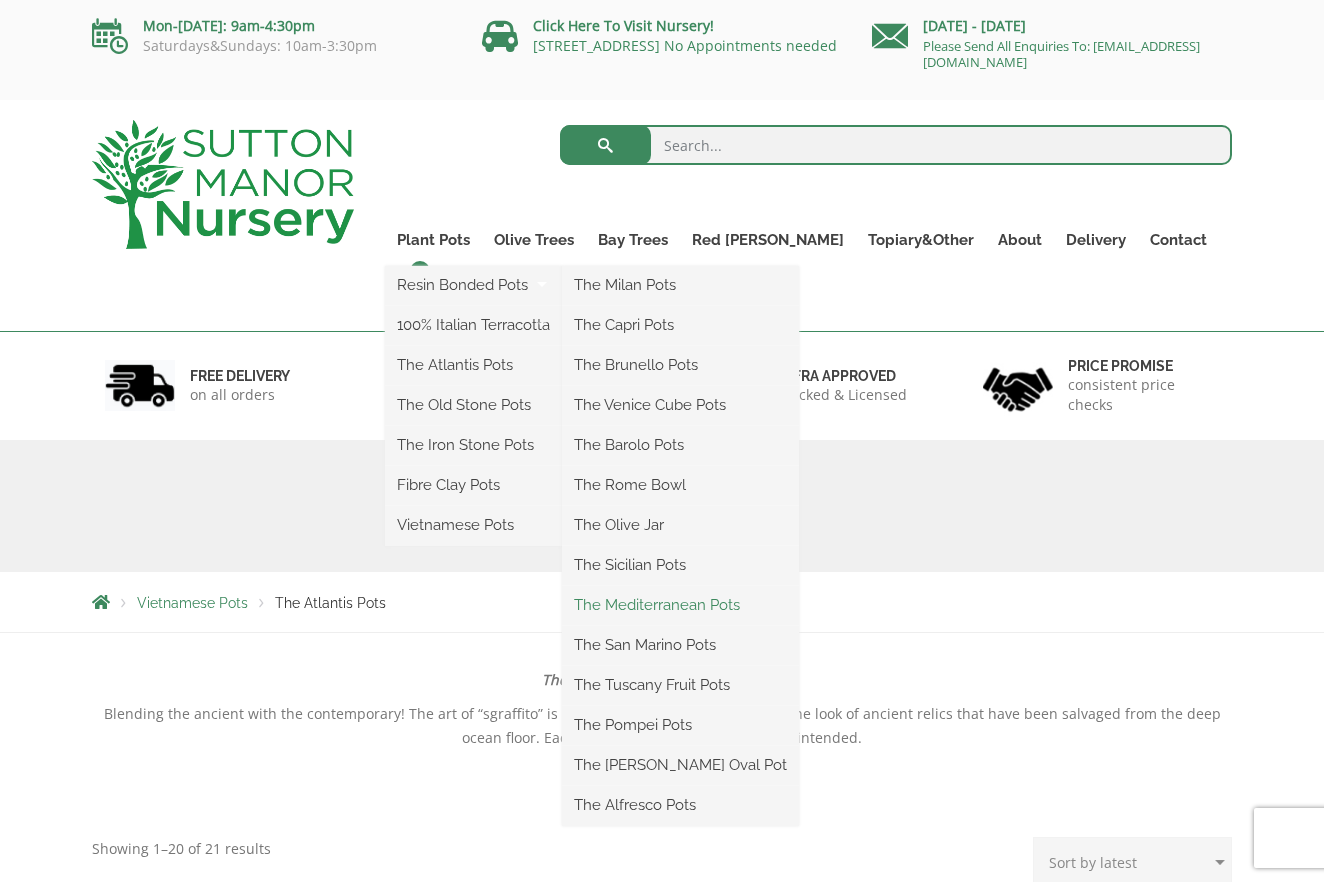 click on "The Mediterranean Pots" at bounding box center [680, 605] 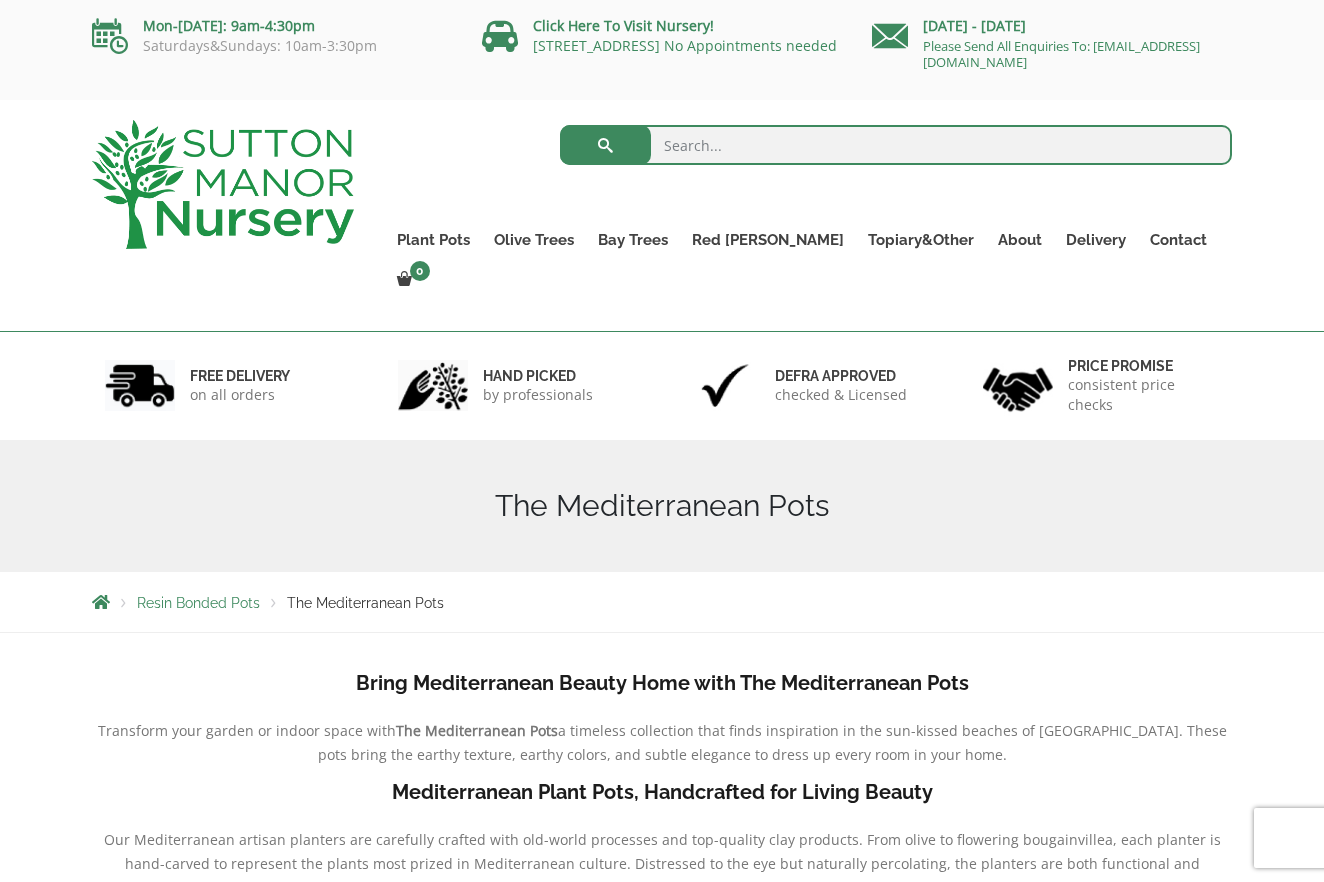 scroll, scrollTop: 0, scrollLeft: 0, axis: both 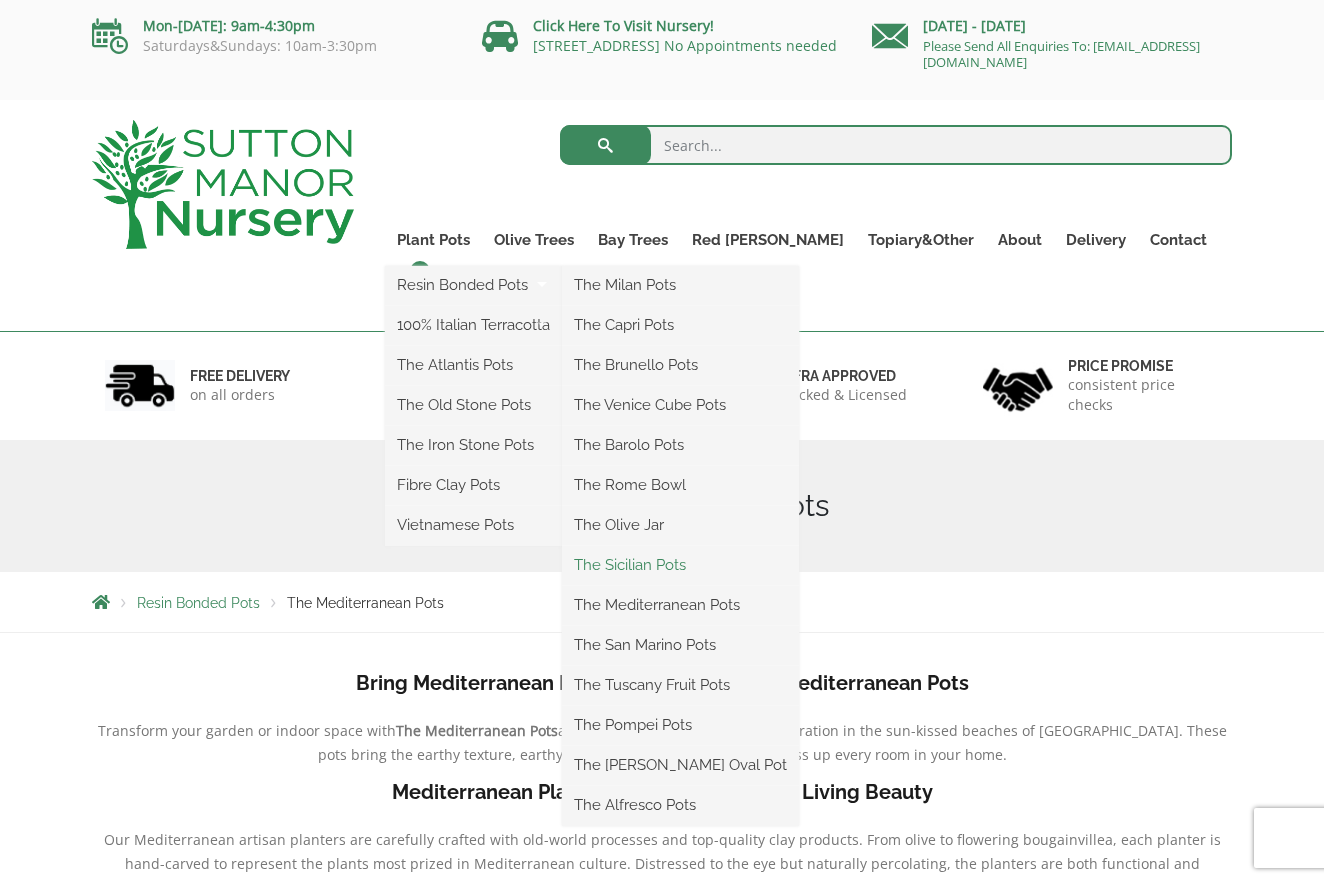 click on "The Sicilian Pots" at bounding box center (680, 565) 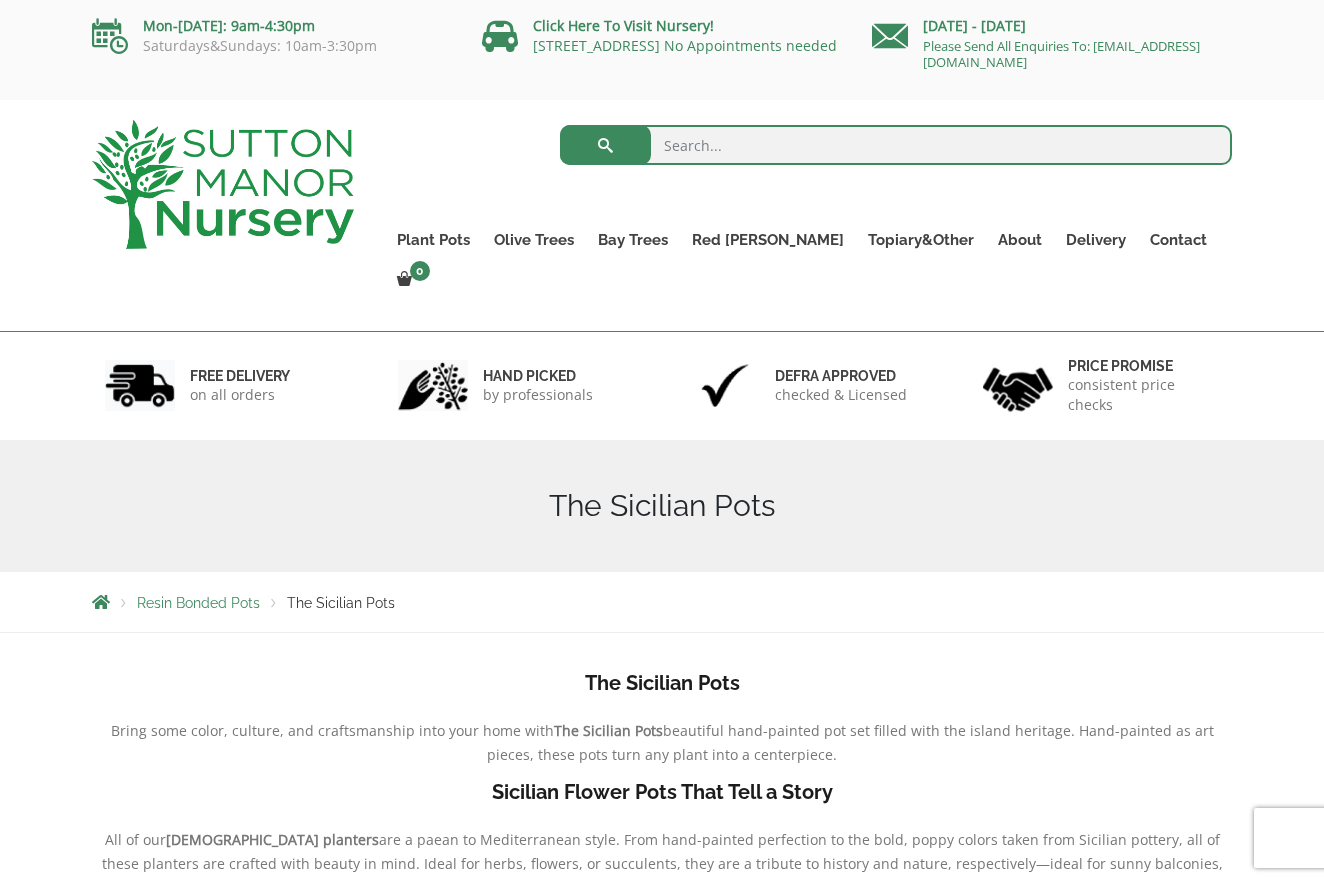 scroll, scrollTop: 0, scrollLeft: 0, axis: both 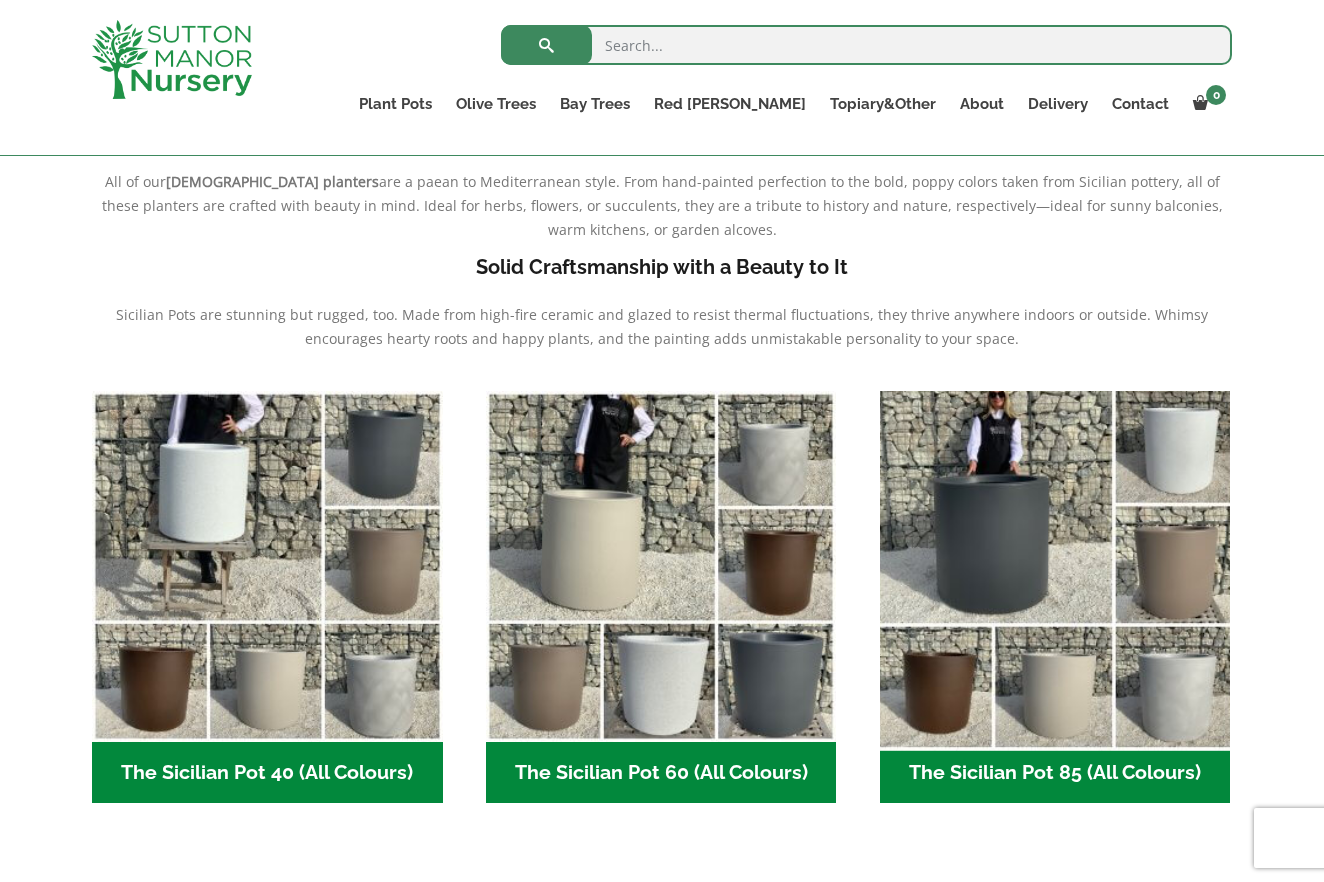 click at bounding box center [1055, 566] 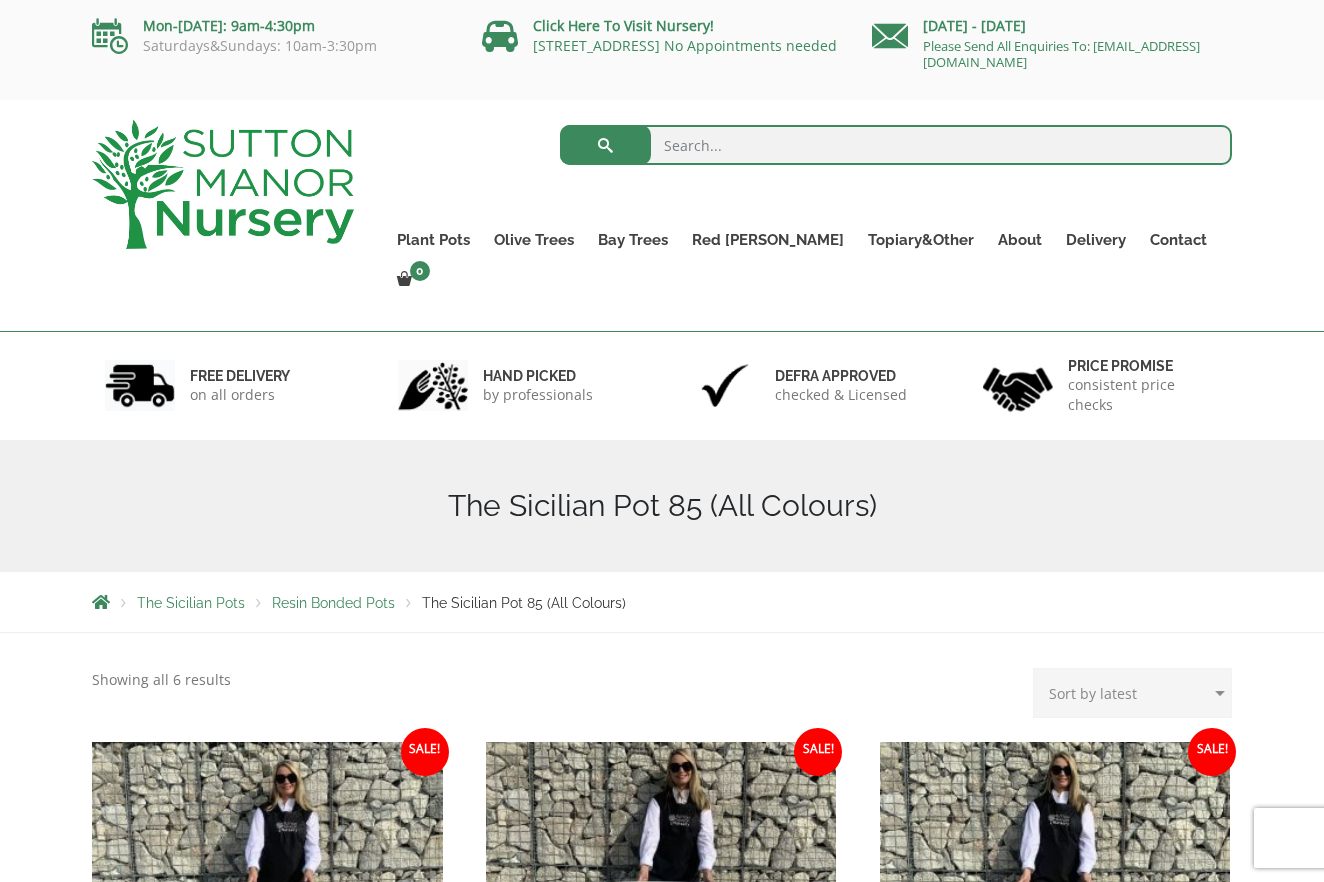 scroll, scrollTop: 0, scrollLeft: 0, axis: both 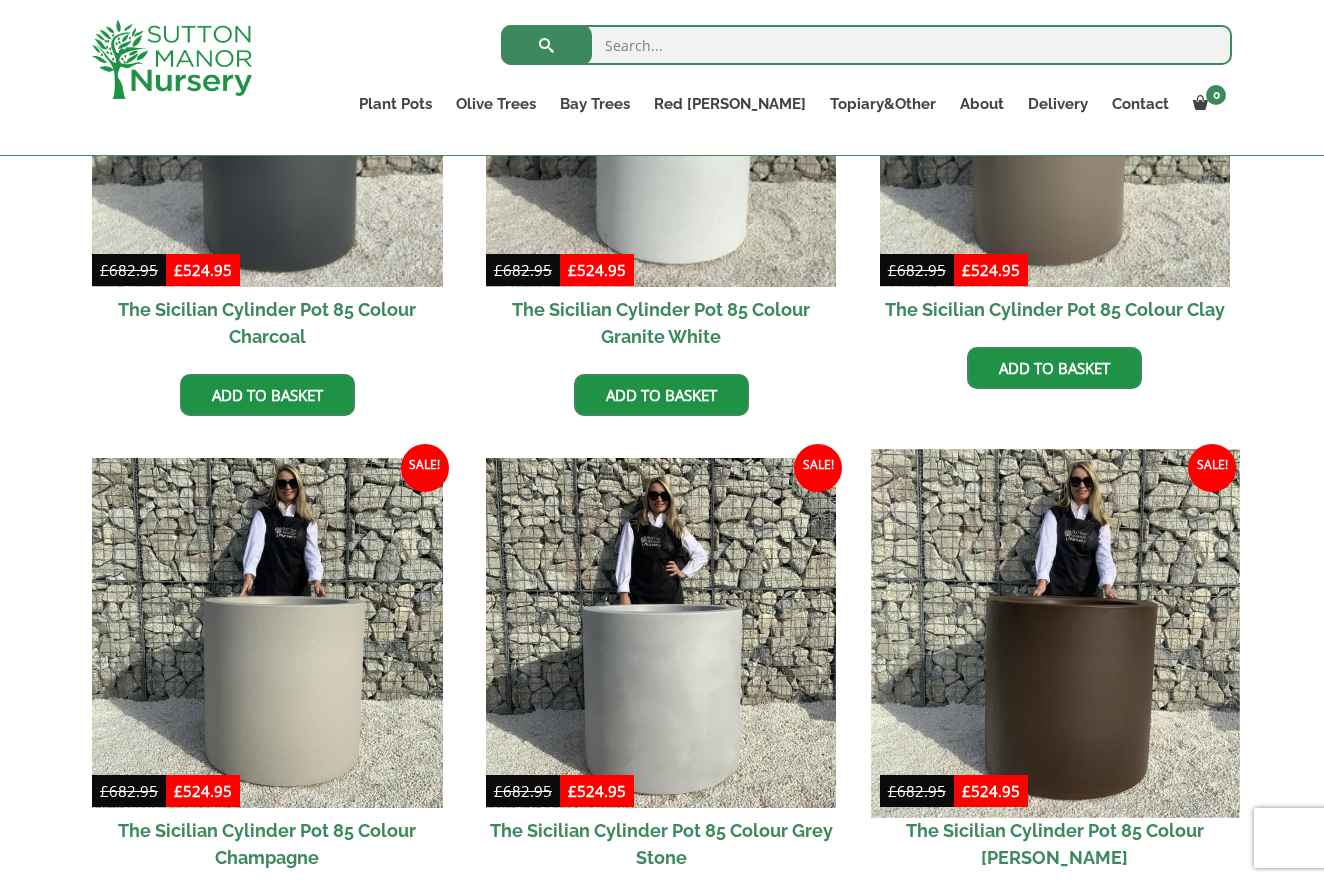 click at bounding box center [1055, 633] 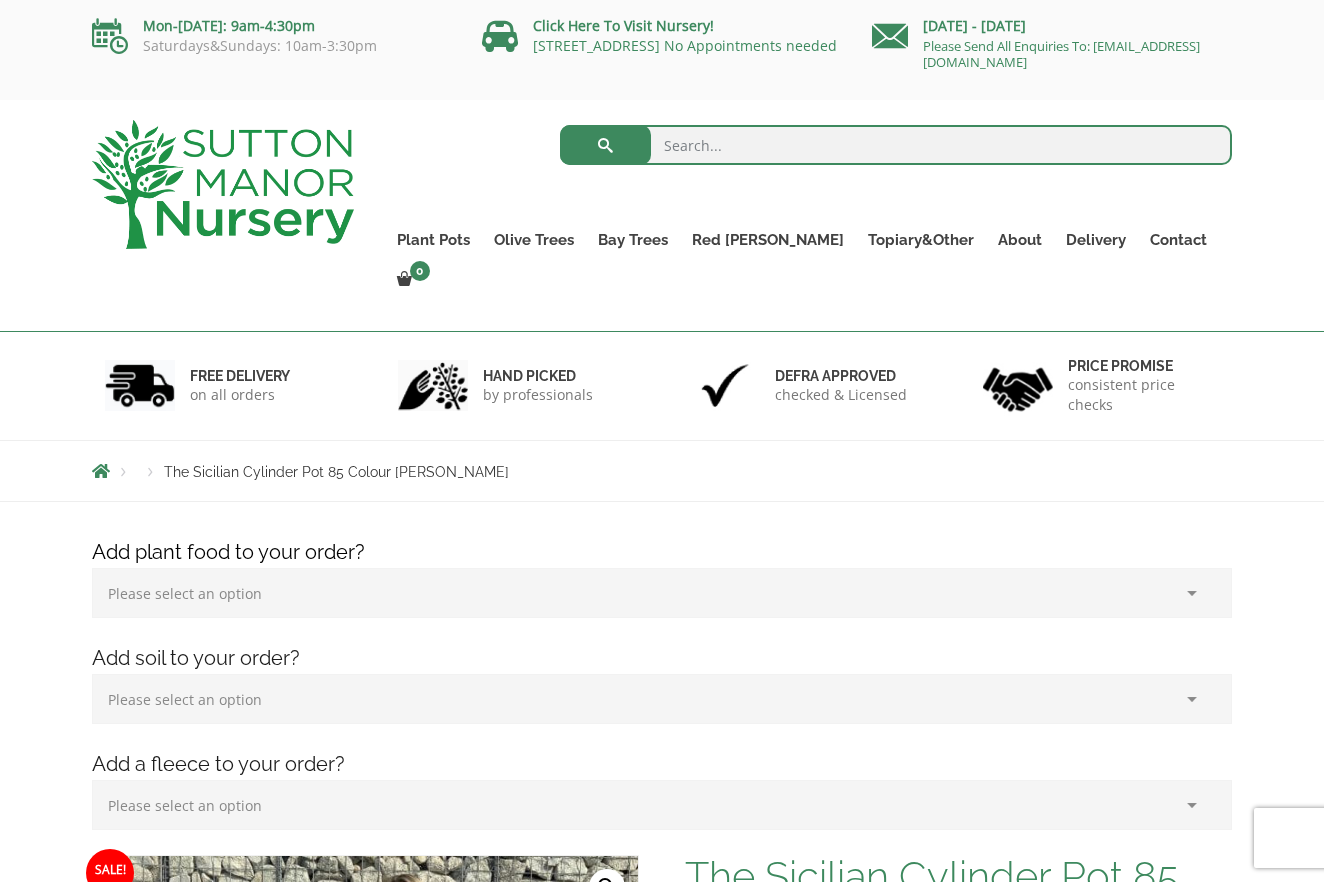 scroll, scrollTop: 0, scrollLeft: 0, axis: both 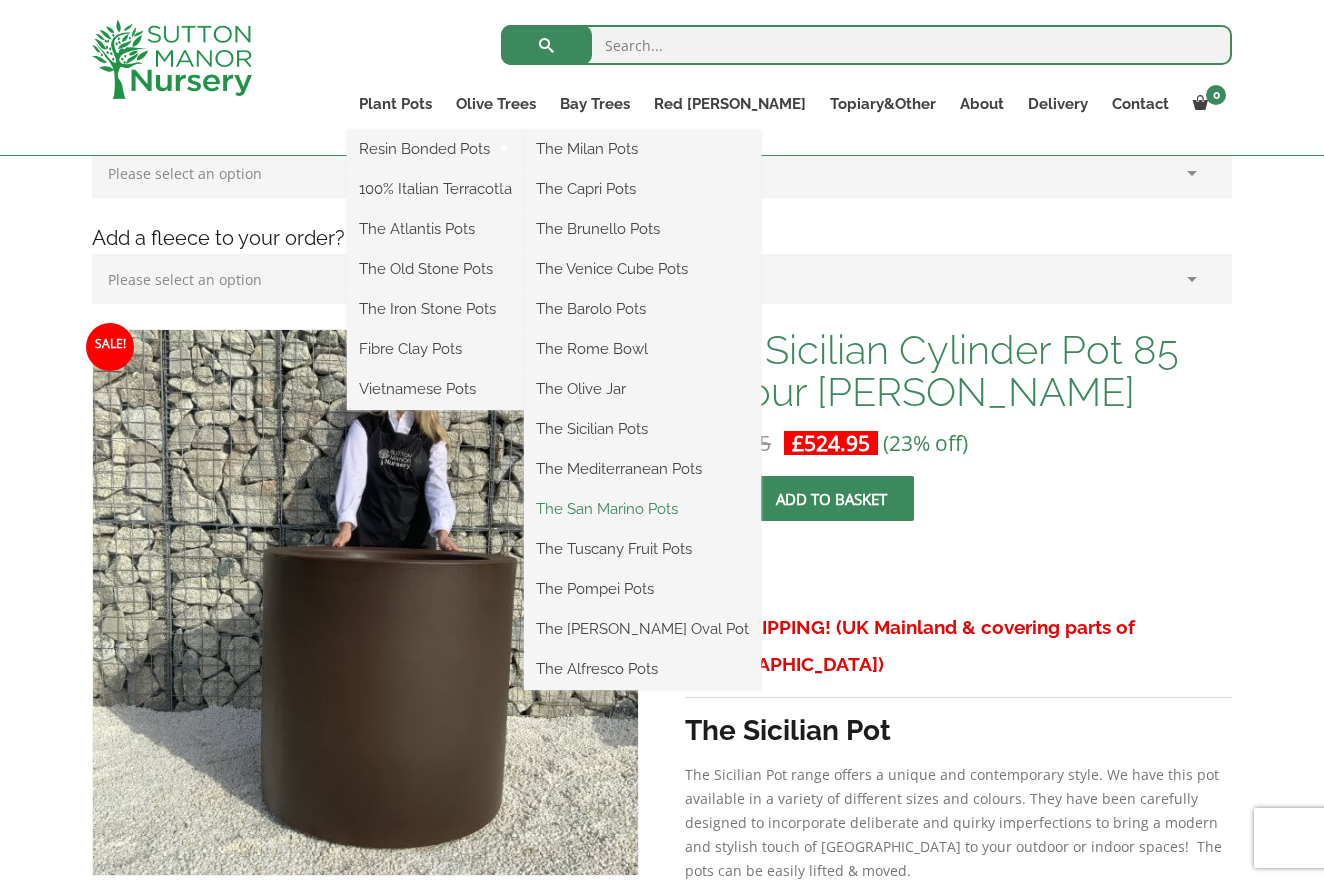 click on "The San Marino Pots" at bounding box center (642, 509) 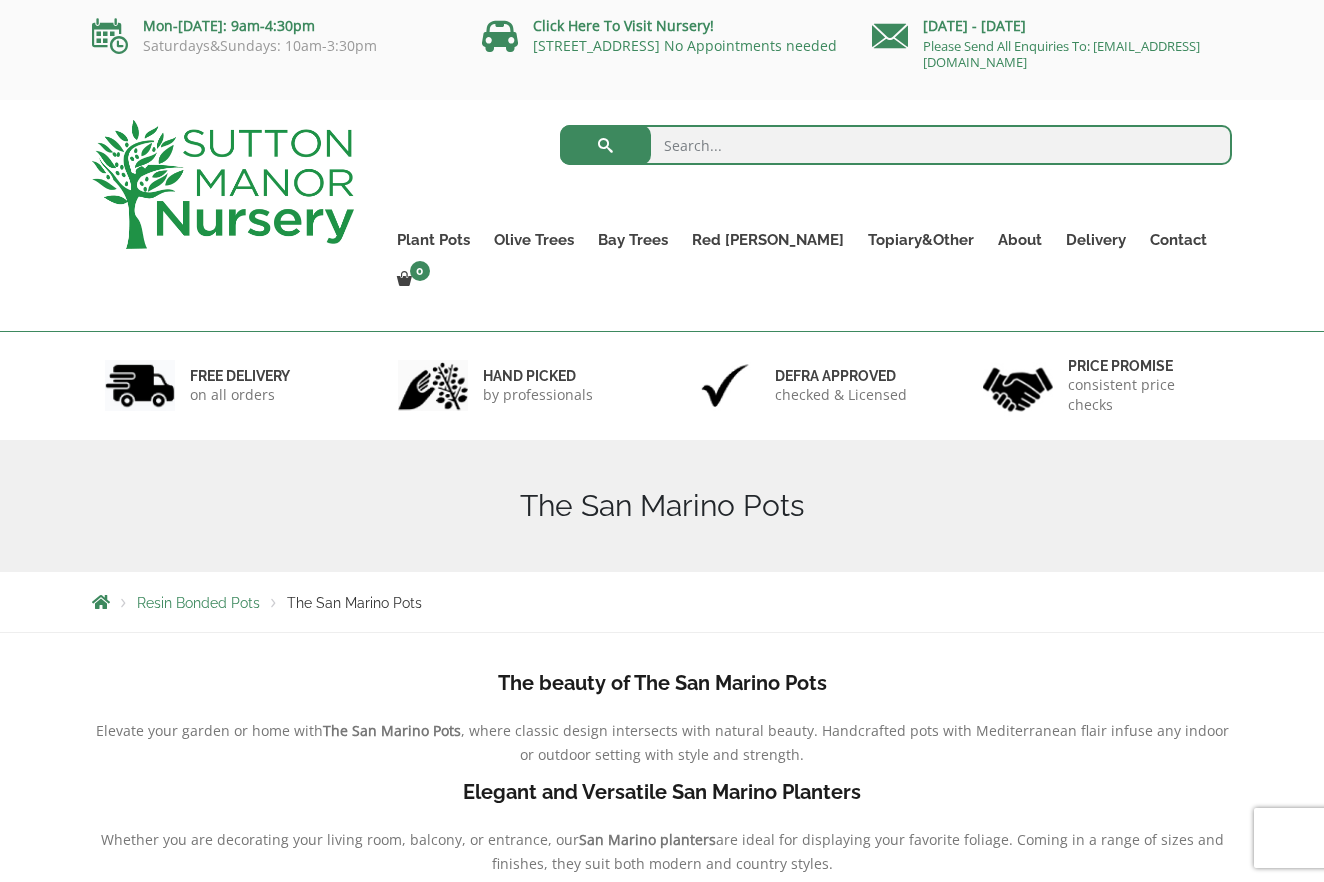 scroll, scrollTop: 0, scrollLeft: 0, axis: both 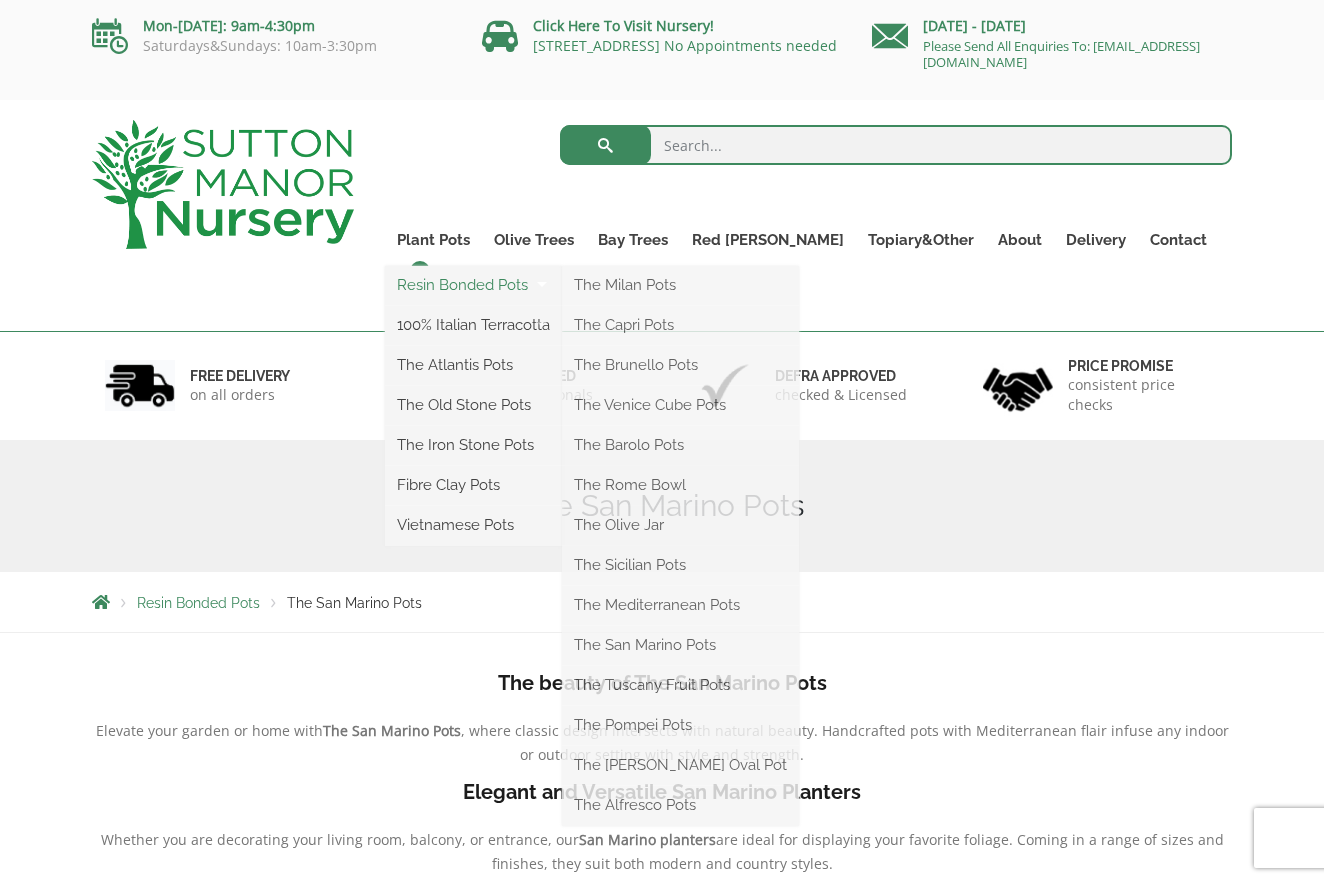 click on "Resin Bonded Pots" at bounding box center (473, 285) 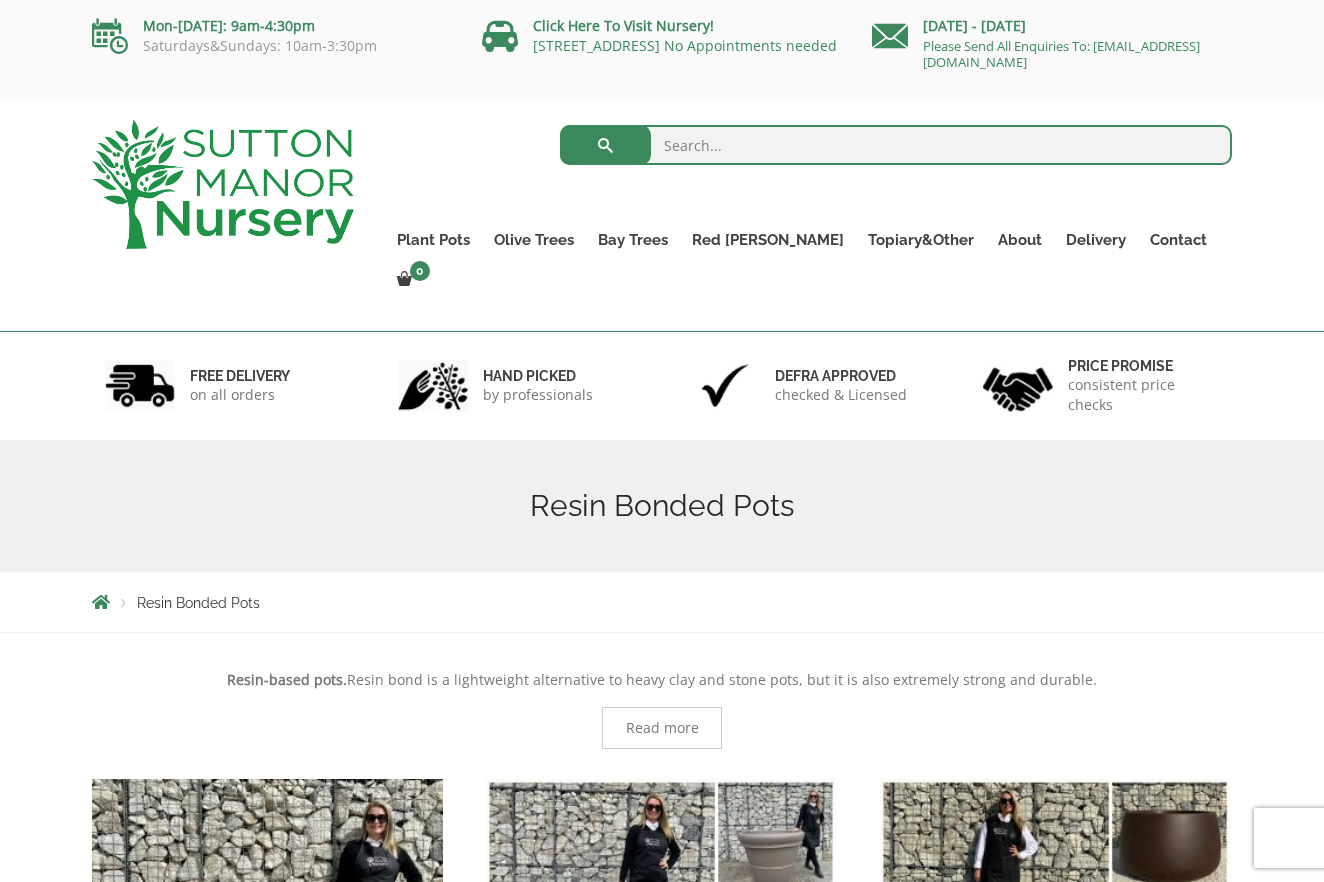 scroll, scrollTop: 0, scrollLeft: 0, axis: both 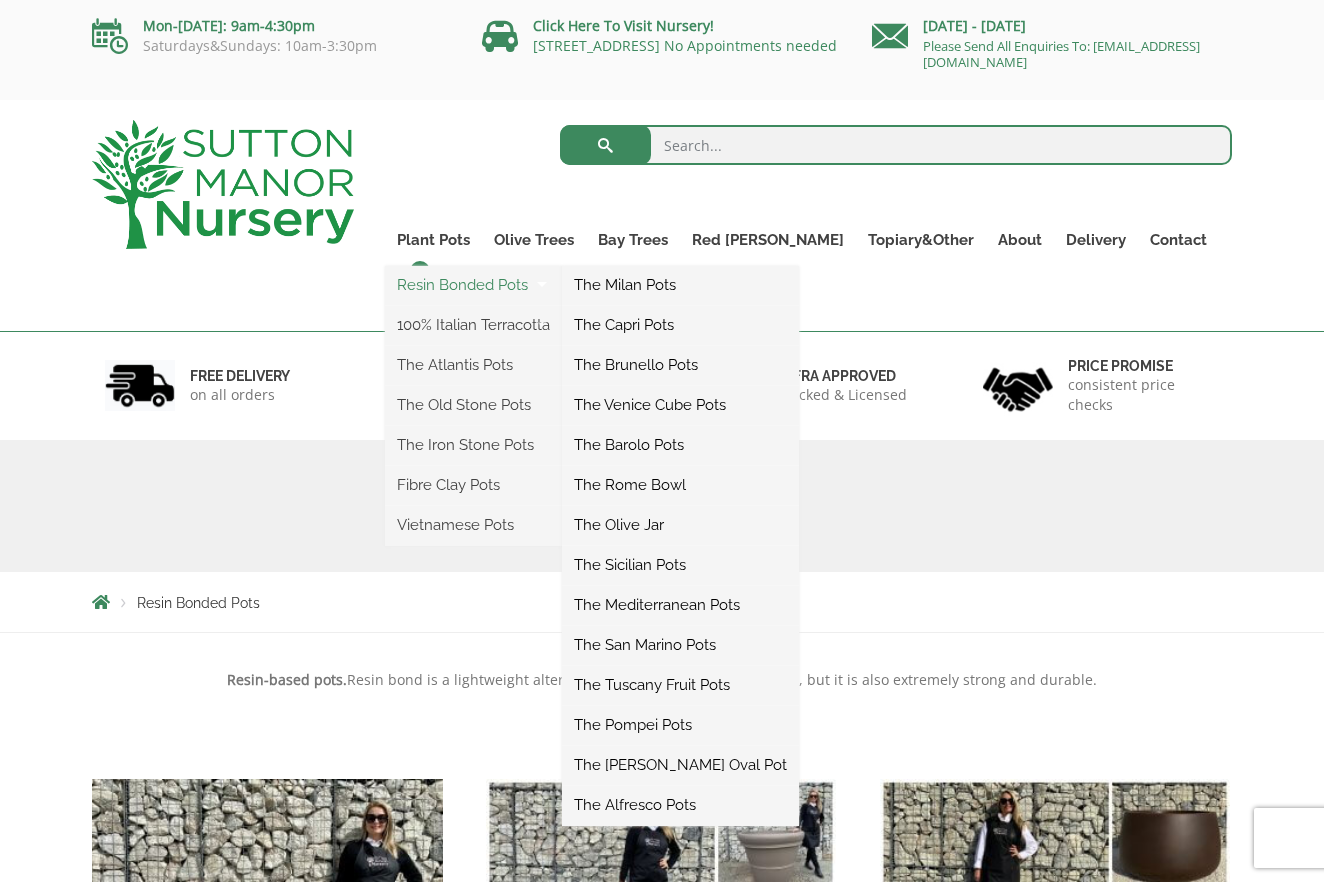 click on "Resin Bonded Pots" at bounding box center [473, 285] 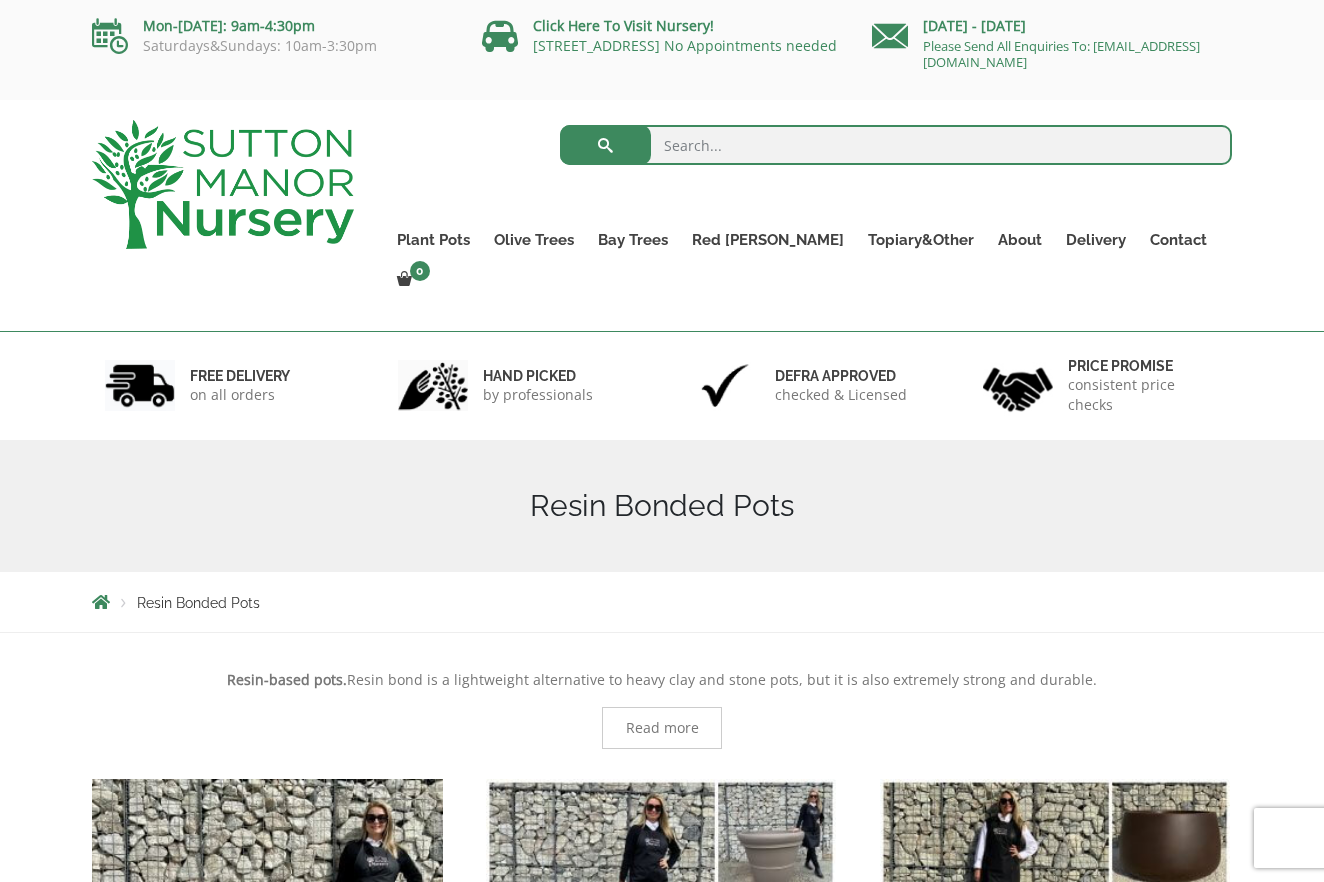 scroll, scrollTop: 0, scrollLeft: 0, axis: both 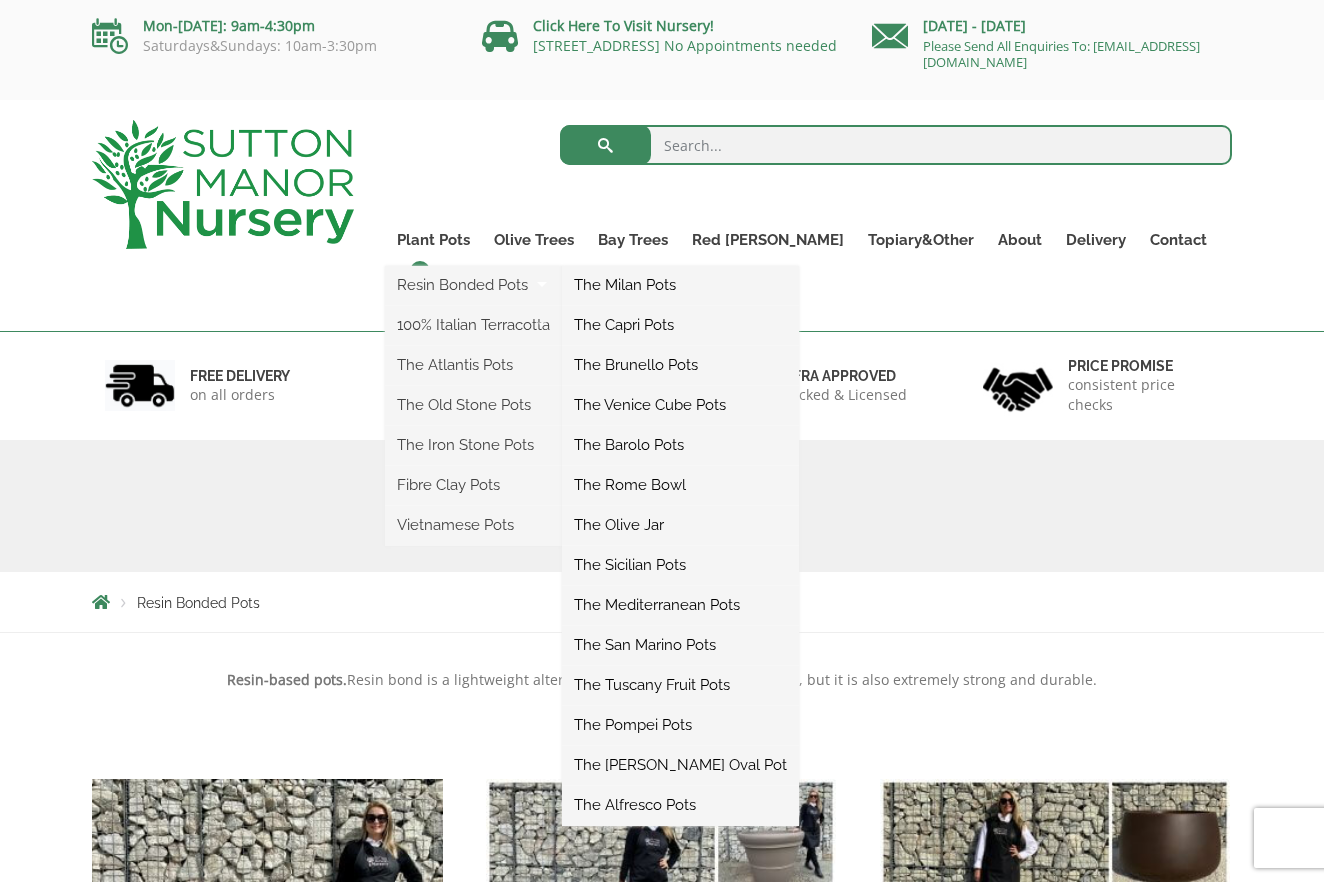 click on "The Pompei Pots" at bounding box center (680, 725) 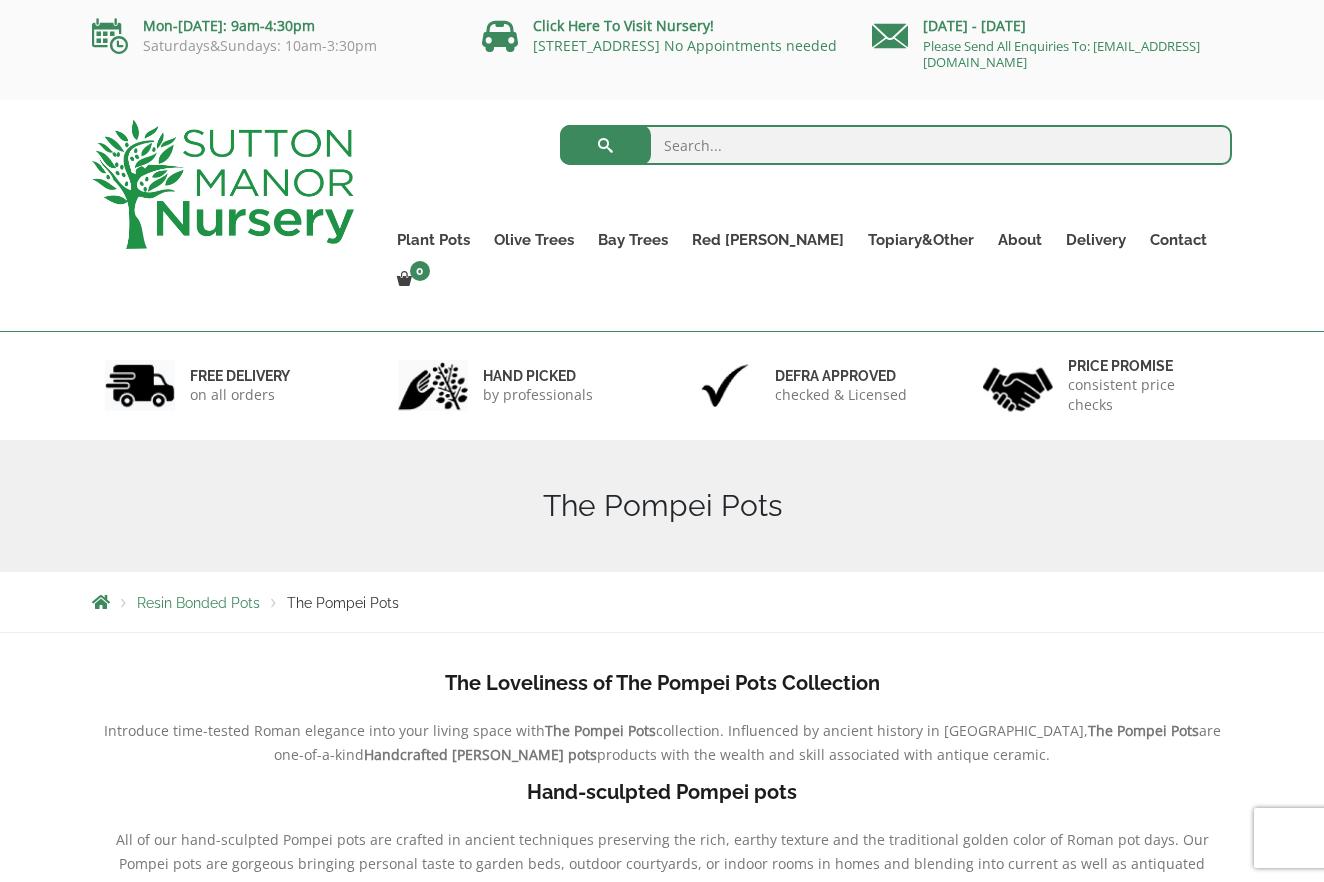 scroll, scrollTop: 0, scrollLeft: 0, axis: both 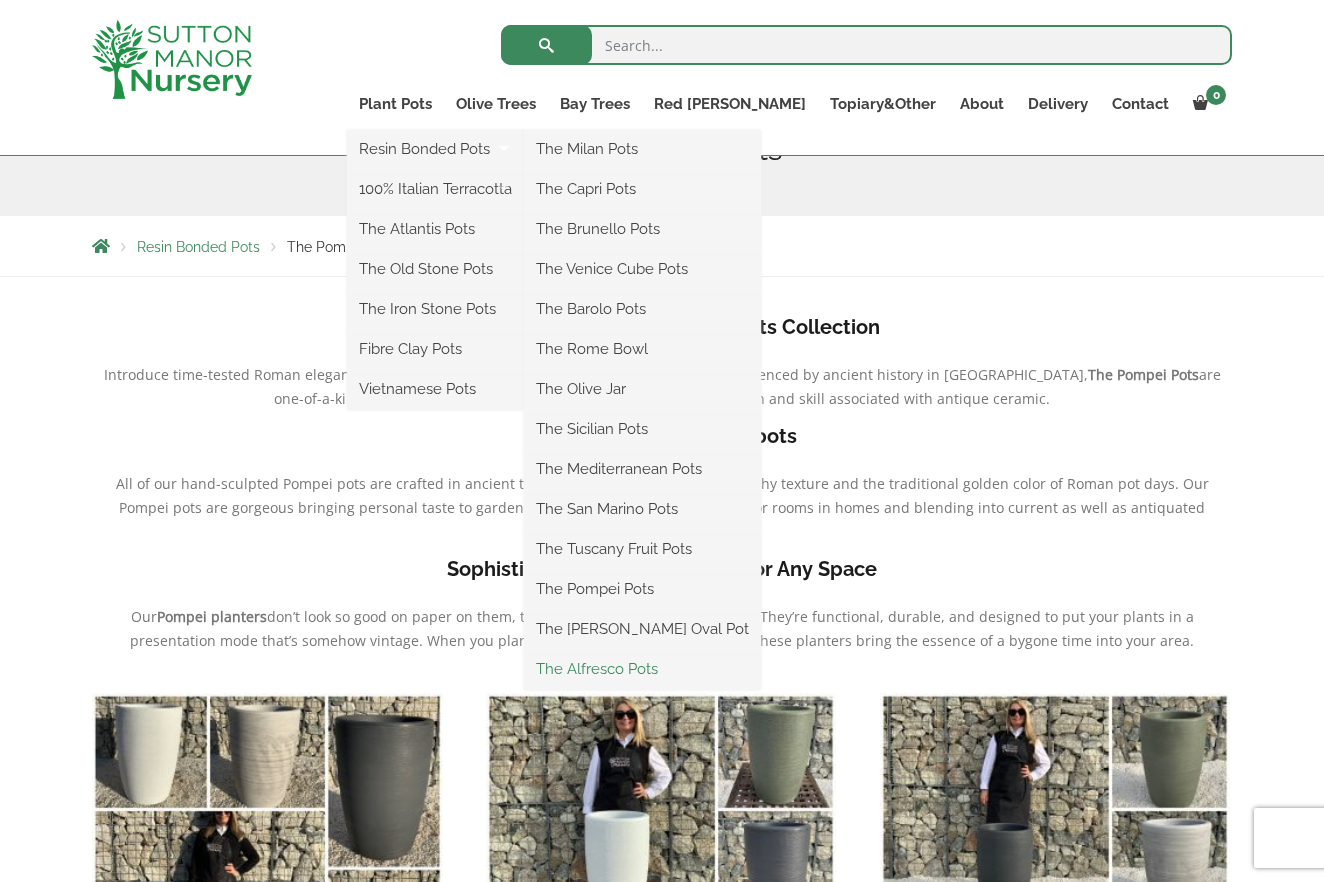 click on "The Alfresco Pots" at bounding box center (642, 669) 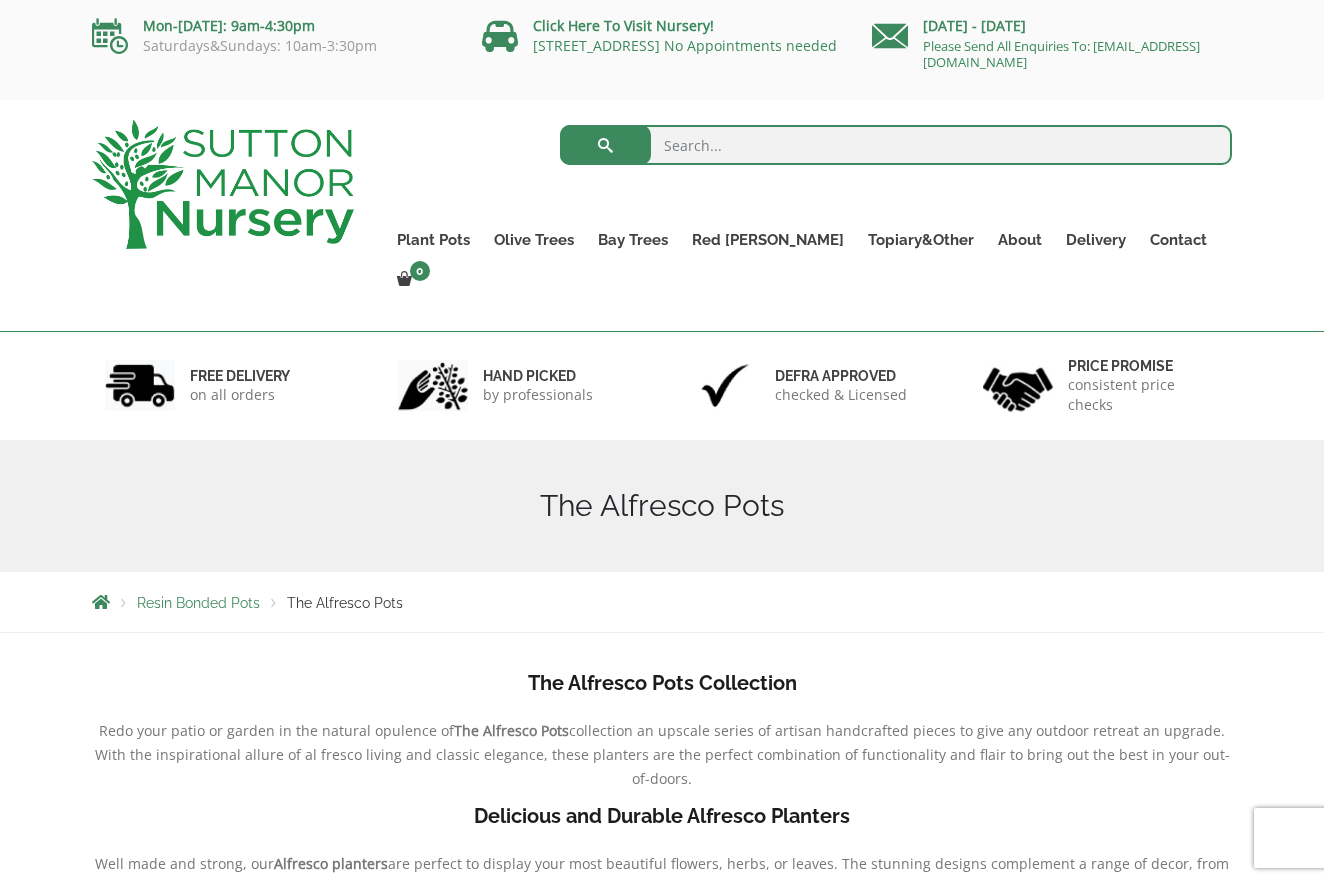 scroll, scrollTop: 0, scrollLeft: 0, axis: both 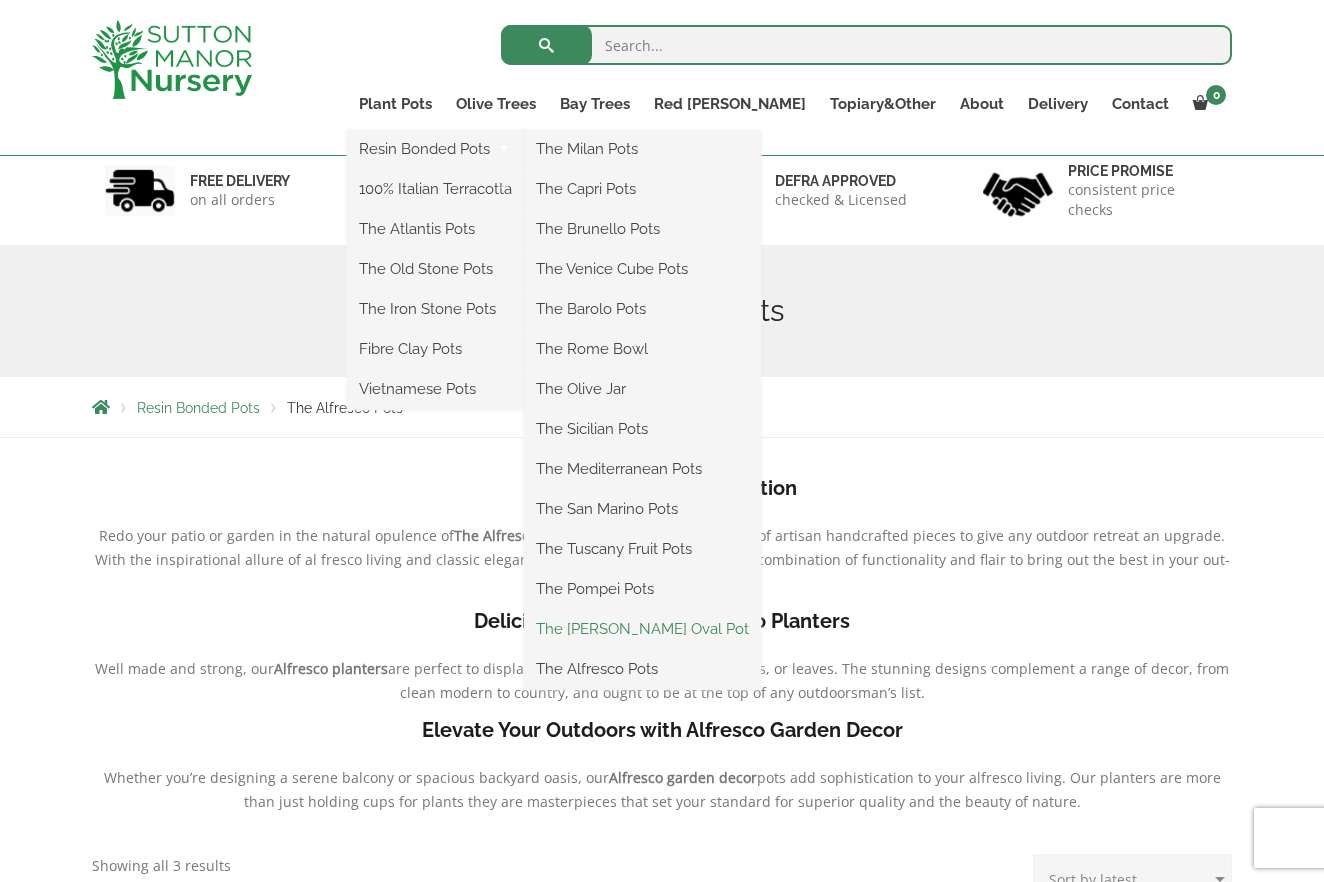 click on "The [PERSON_NAME] Oval Pot" at bounding box center (642, 629) 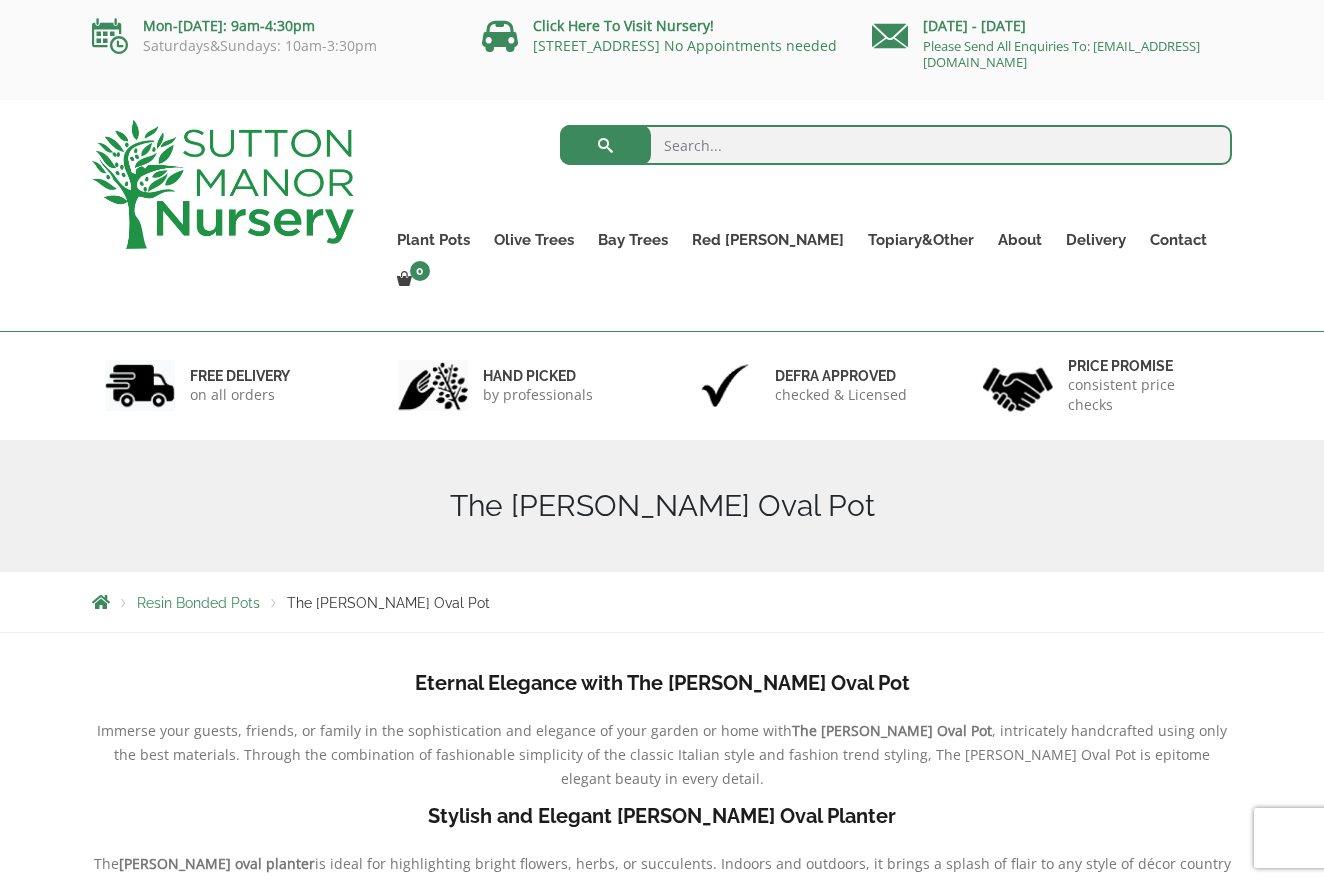 scroll, scrollTop: 0, scrollLeft: 0, axis: both 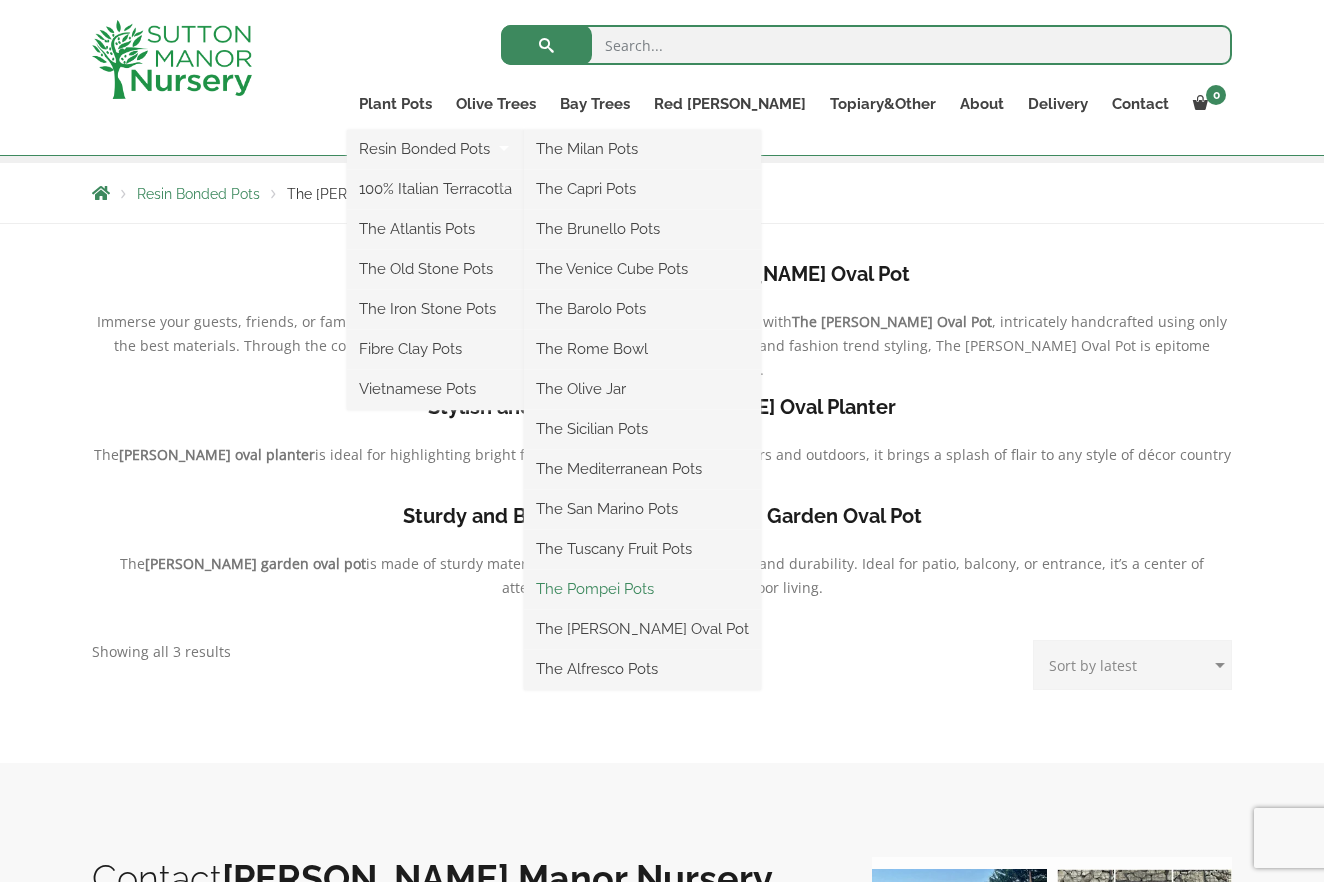 click on "The Pompei Pots" at bounding box center [642, 589] 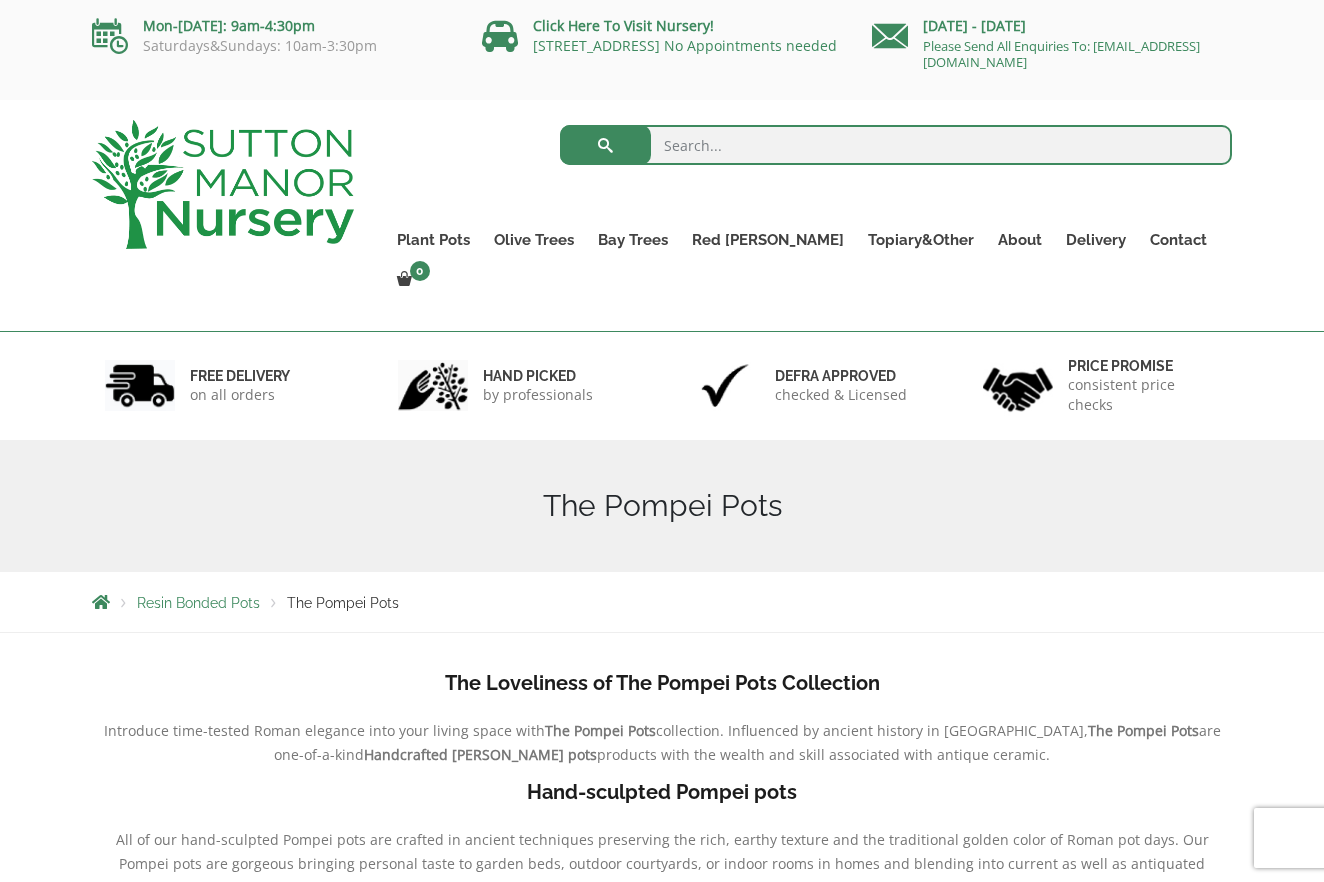 scroll, scrollTop: 0, scrollLeft: 0, axis: both 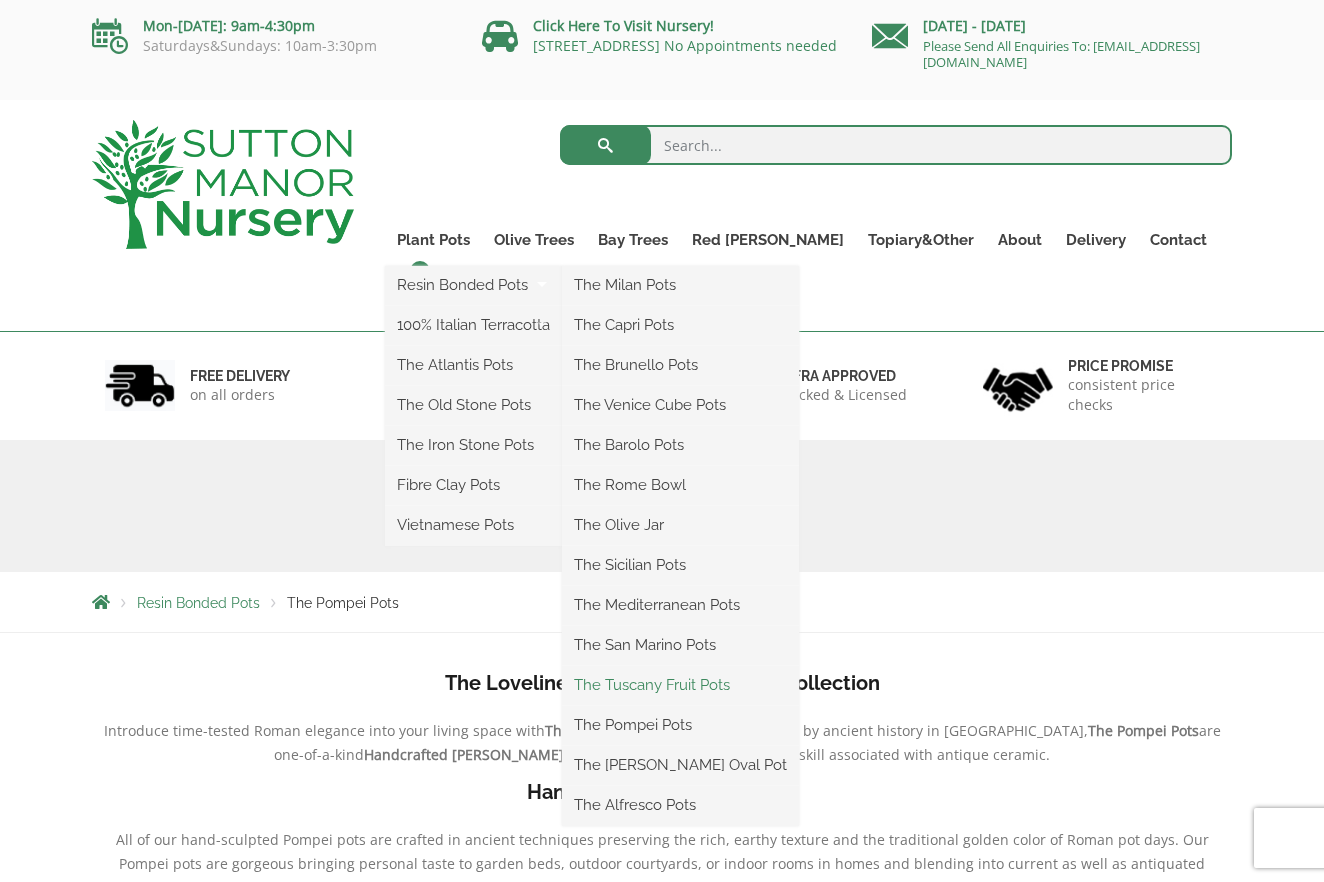 click on "The Tuscany Fruit Pots" at bounding box center [680, 685] 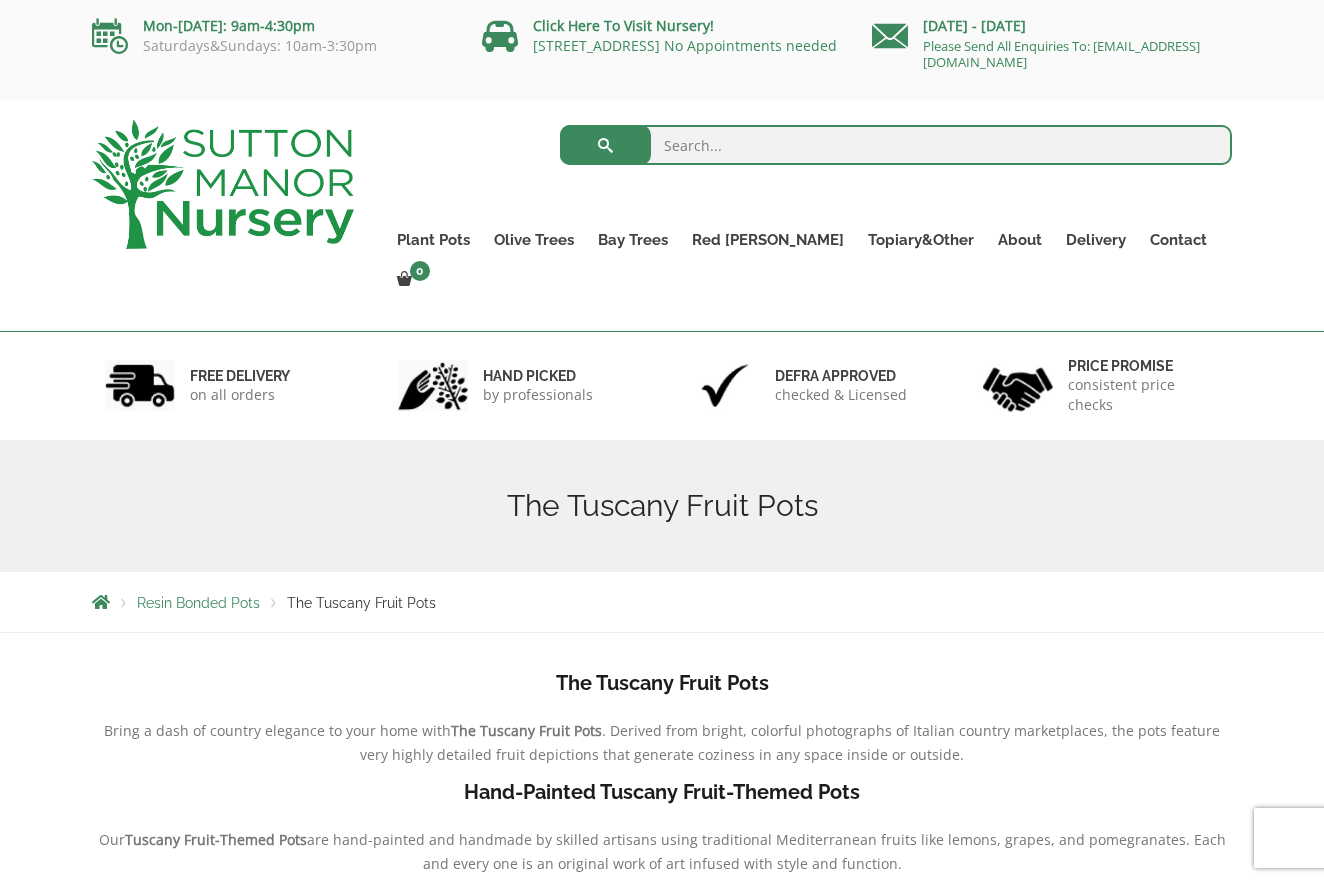 scroll, scrollTop: 0, scrollLeft: 0, axis: both 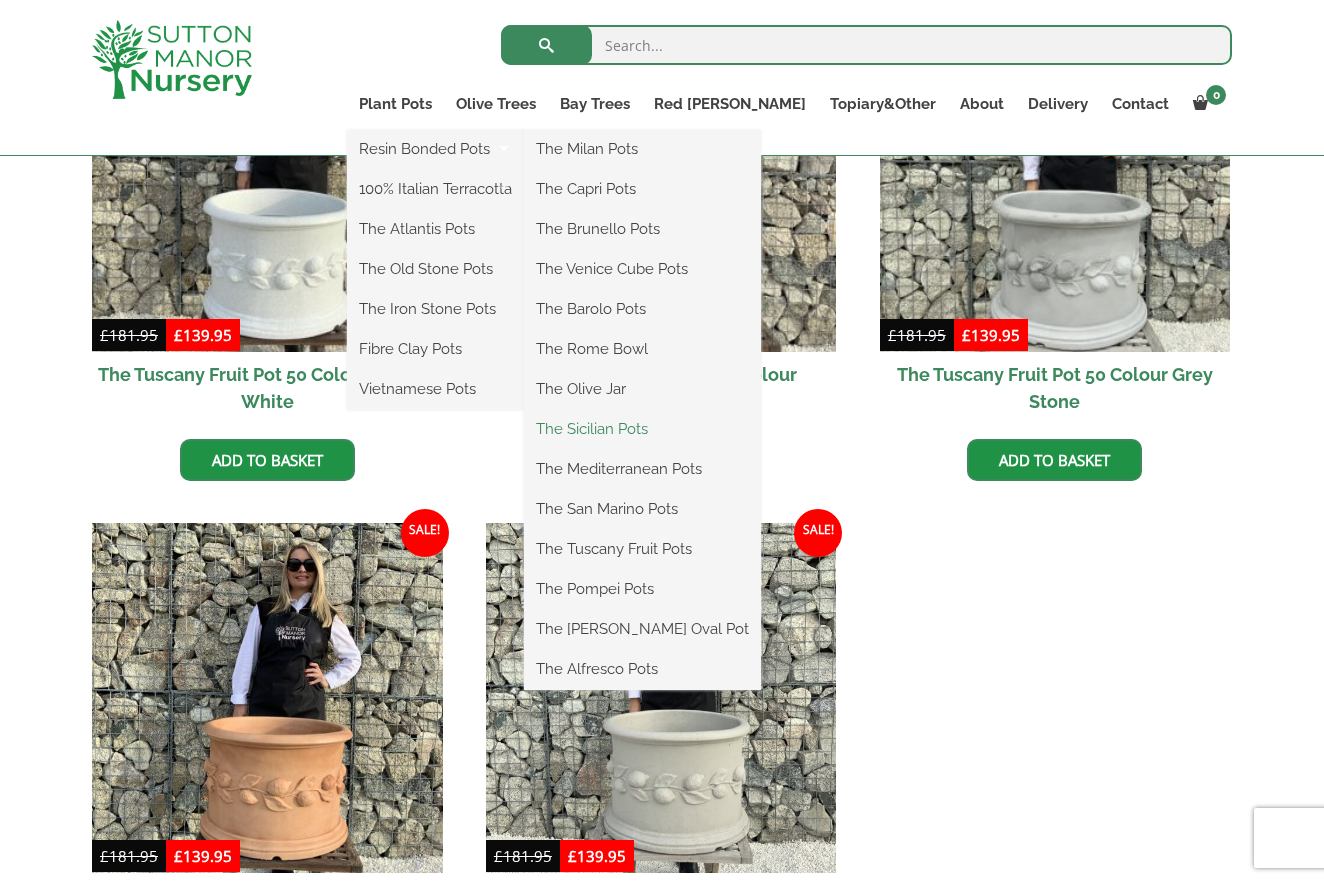 click on "The Sicilian Pots" at bounding box center (642, 429) 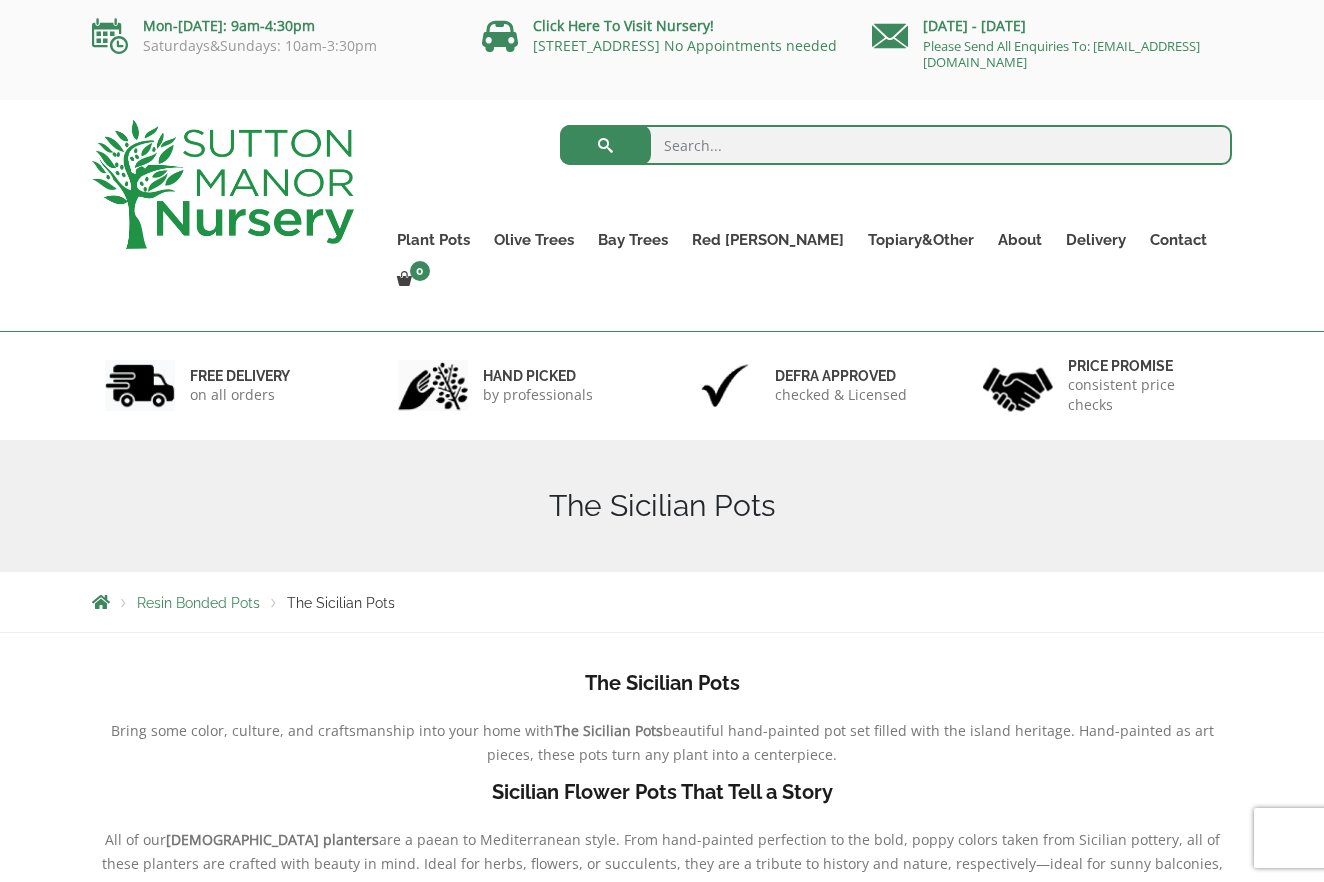 scroll, scrollTop: 0, scrollLeft: 0, axis: both 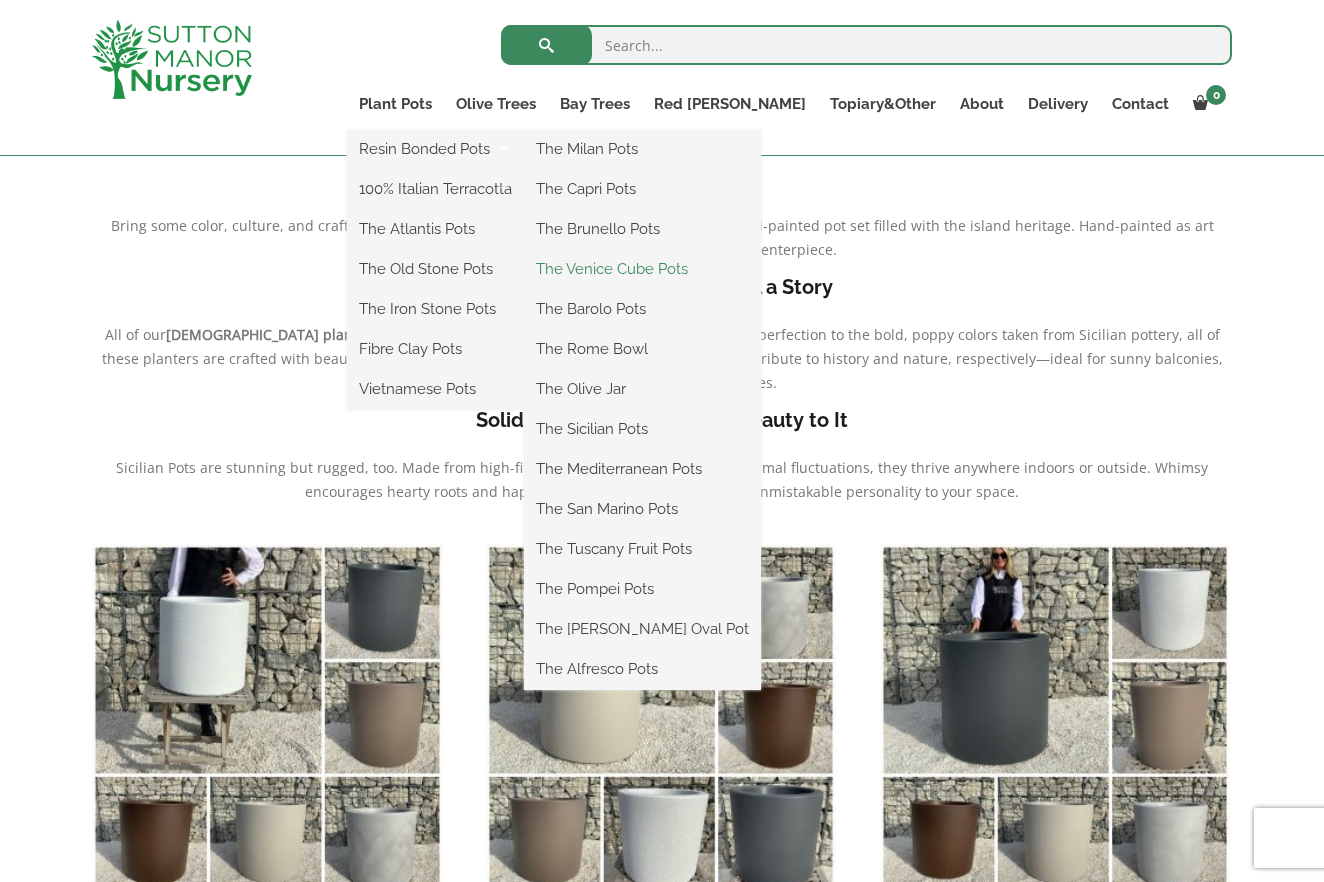 click on "The Venice Cube Pots" at bounding box center [642, 269] 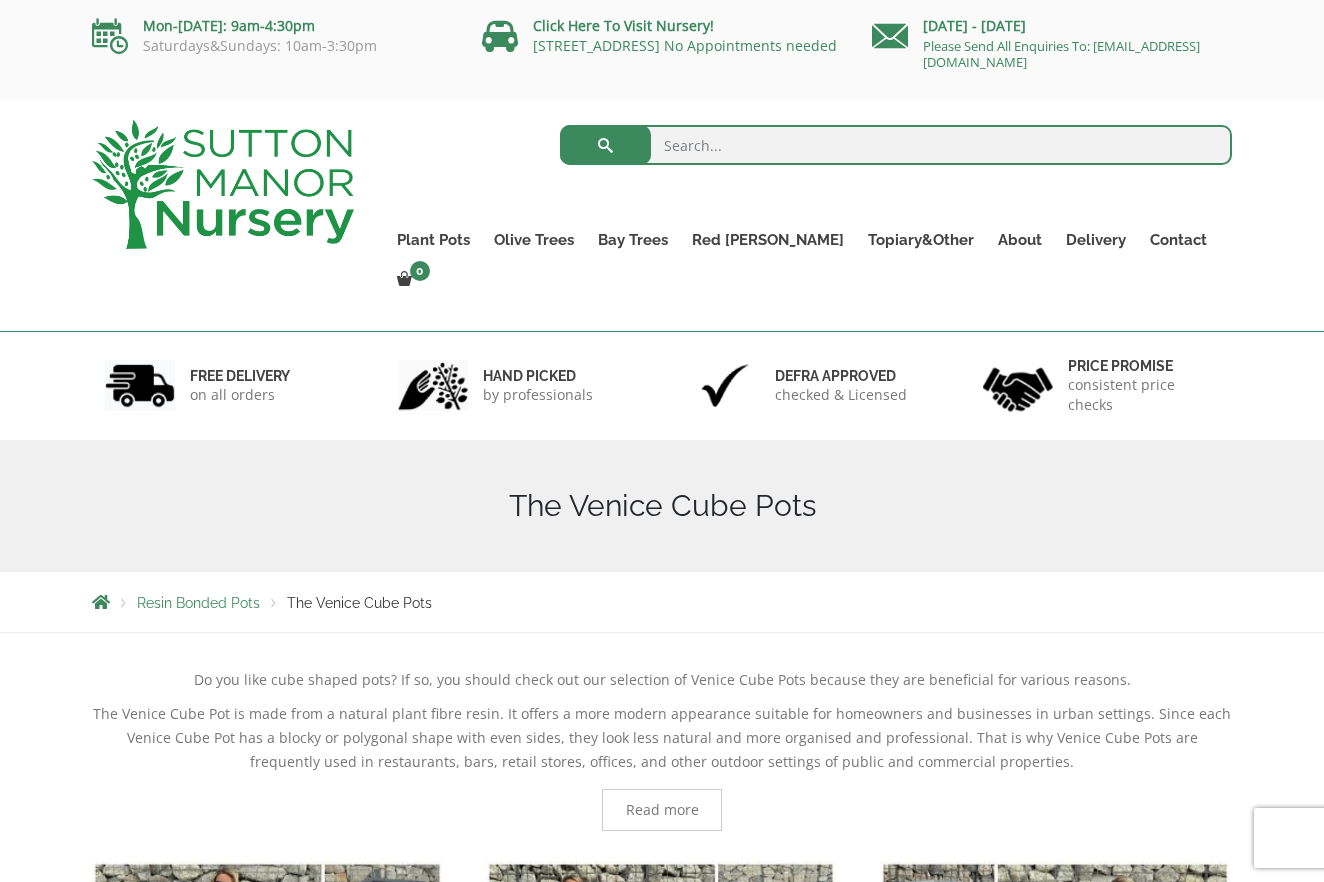 scroll, scrollTop: 0, scrollLeft: 0, axis: both 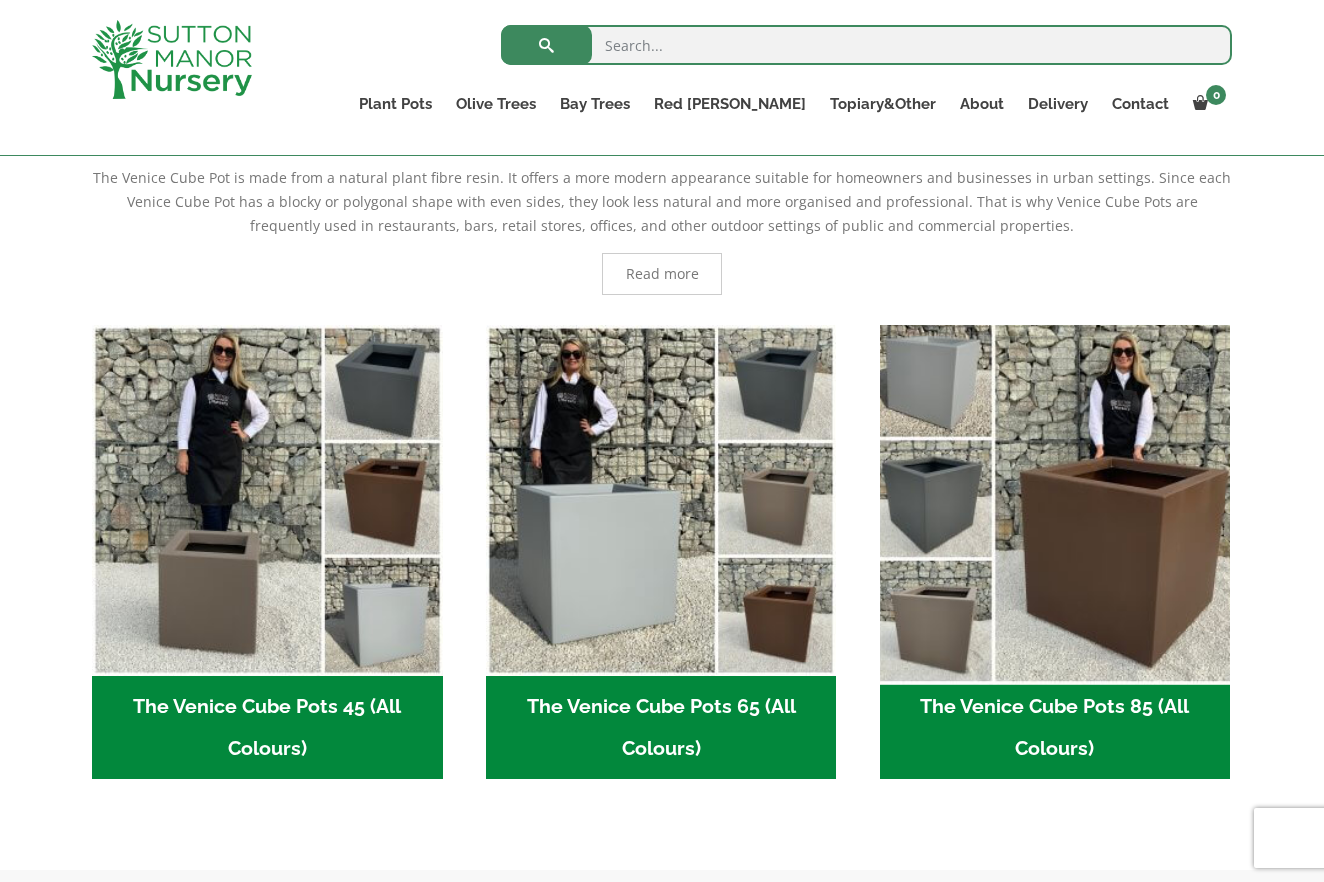 click at bounding box center [1055, 500] 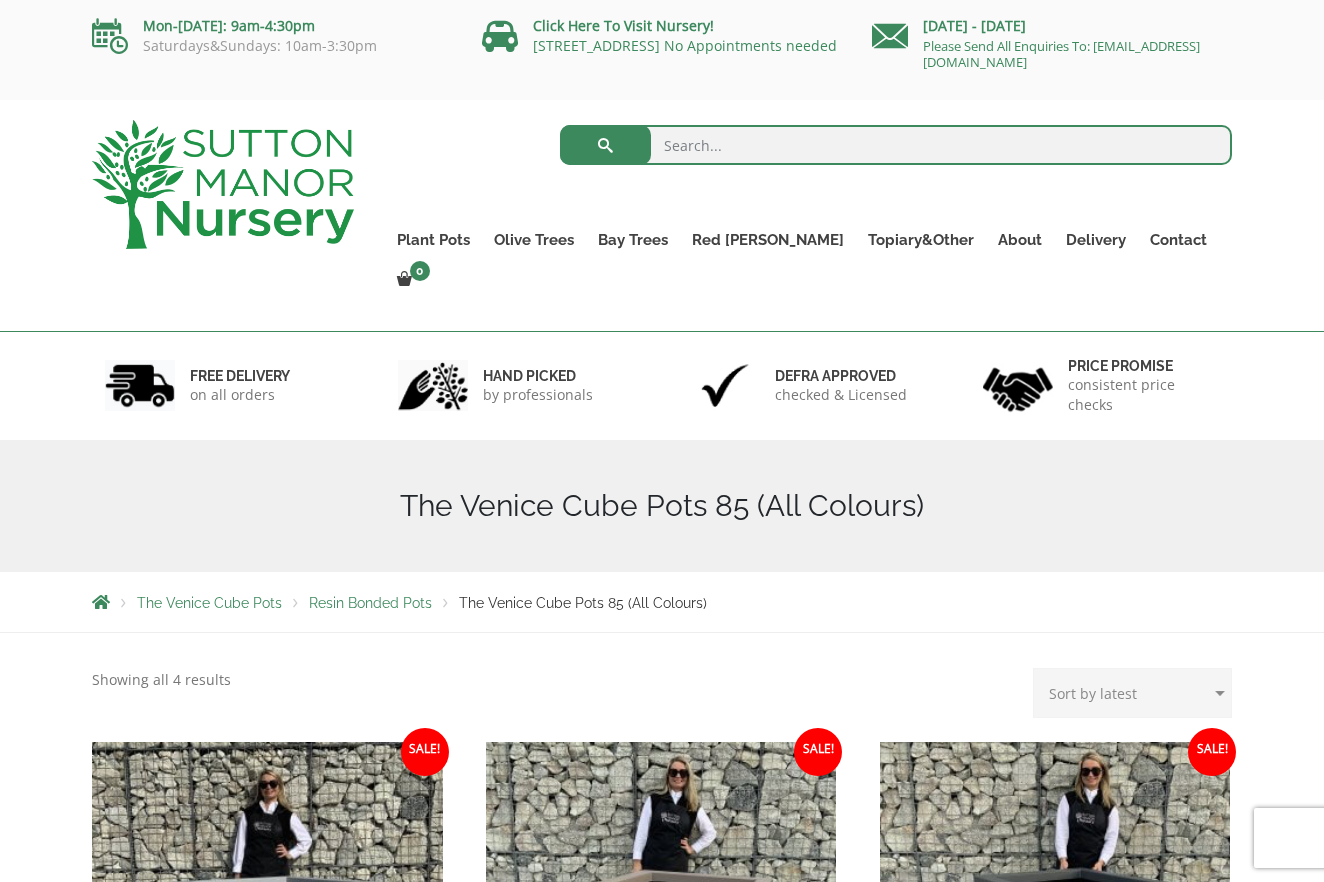 scroll, scrollTop: 0, scrollLeft: 0, axis: both 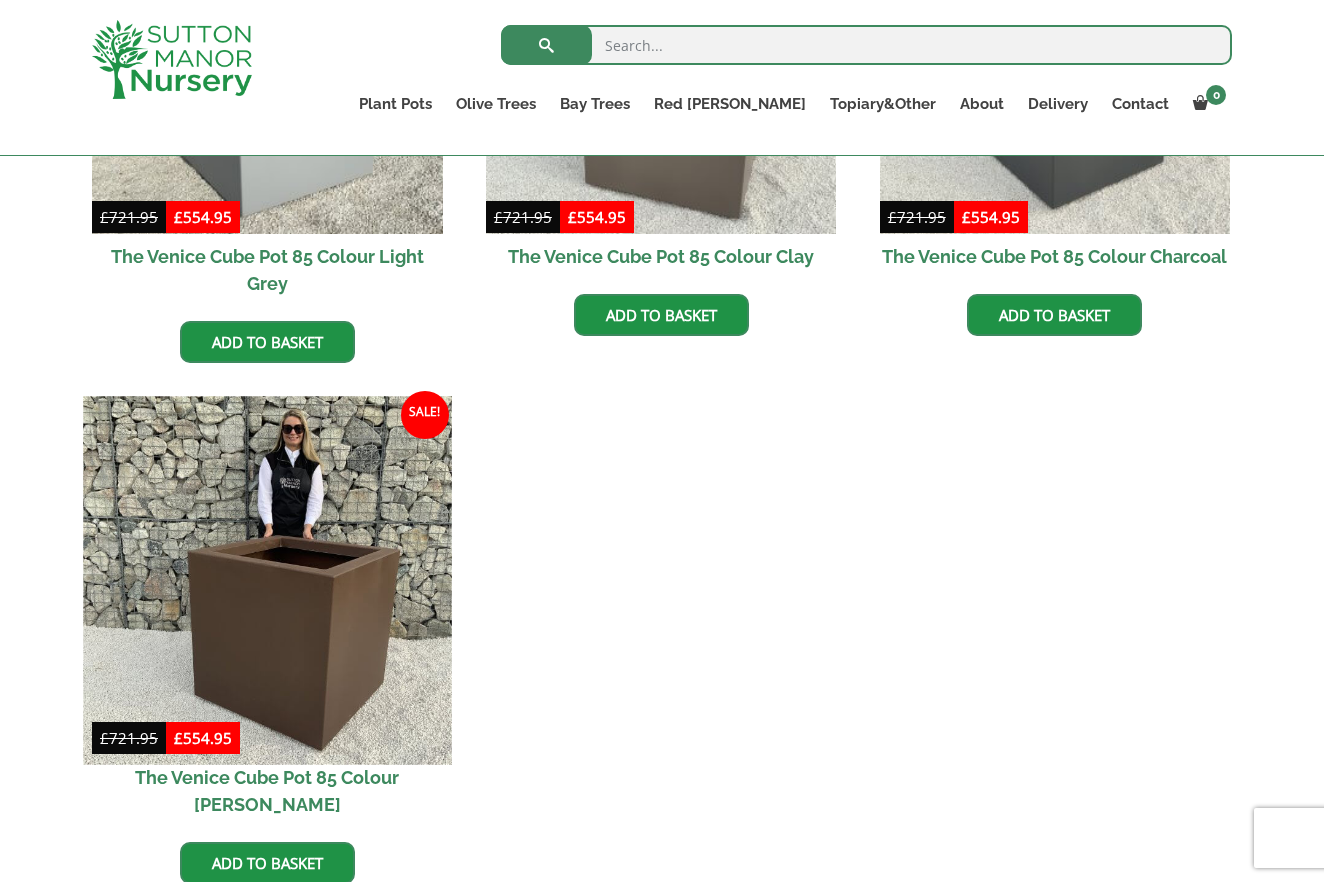 click at bounding box center [267, 580] 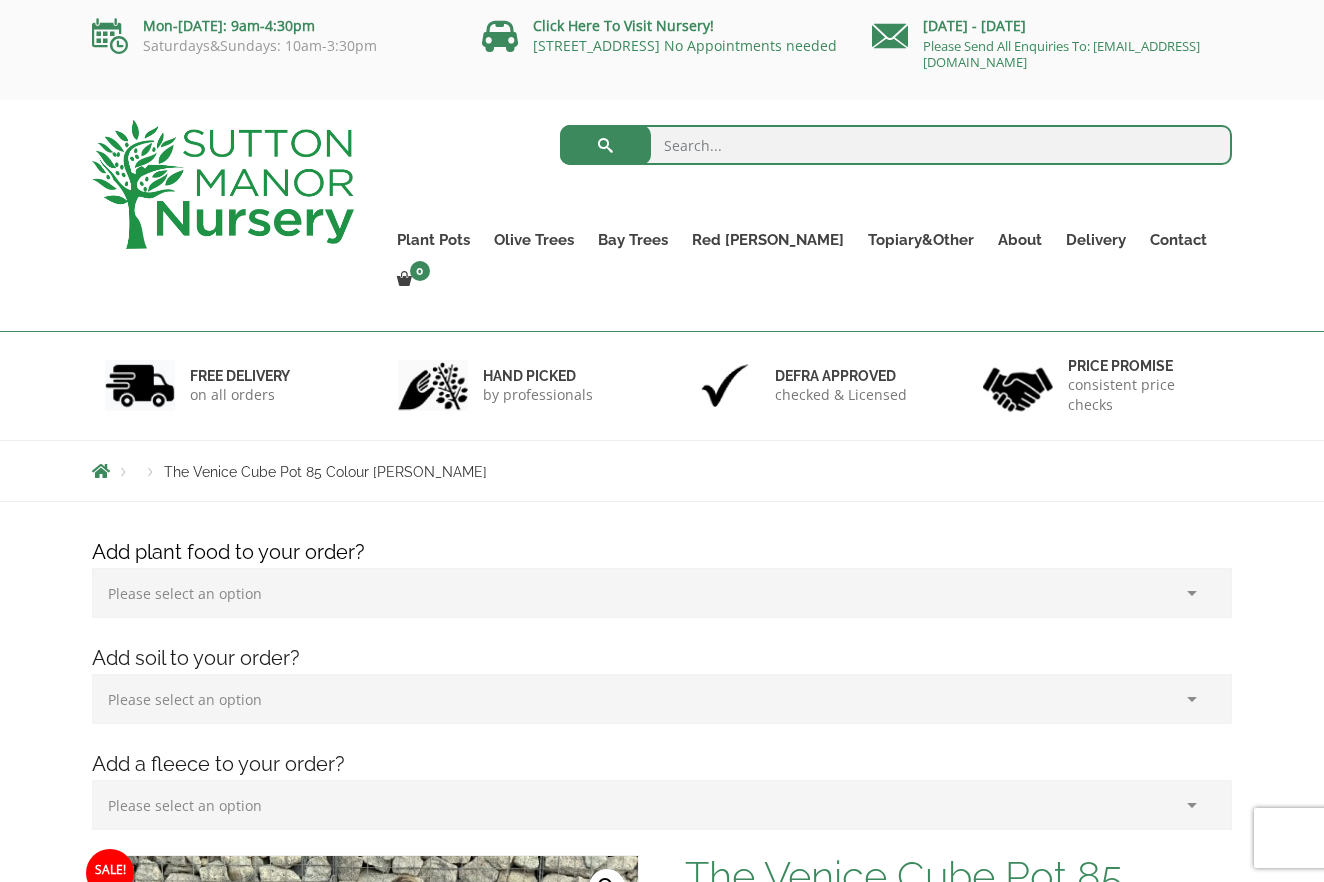 scroll, scrollTop: 0, scrollLeft: 0, axis: both 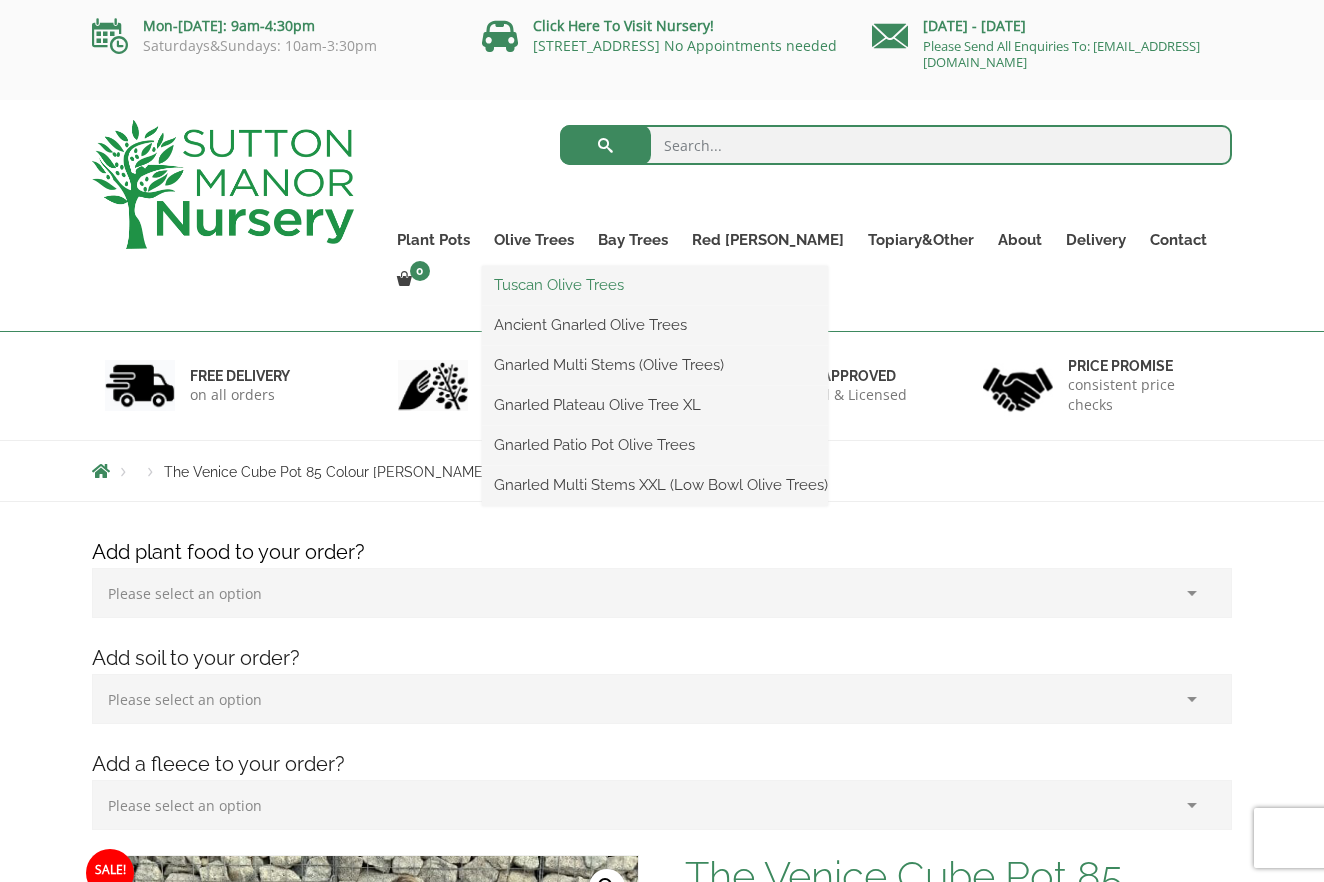 click on "Tuscan Olive Trees" at bounding box center [655, 285] 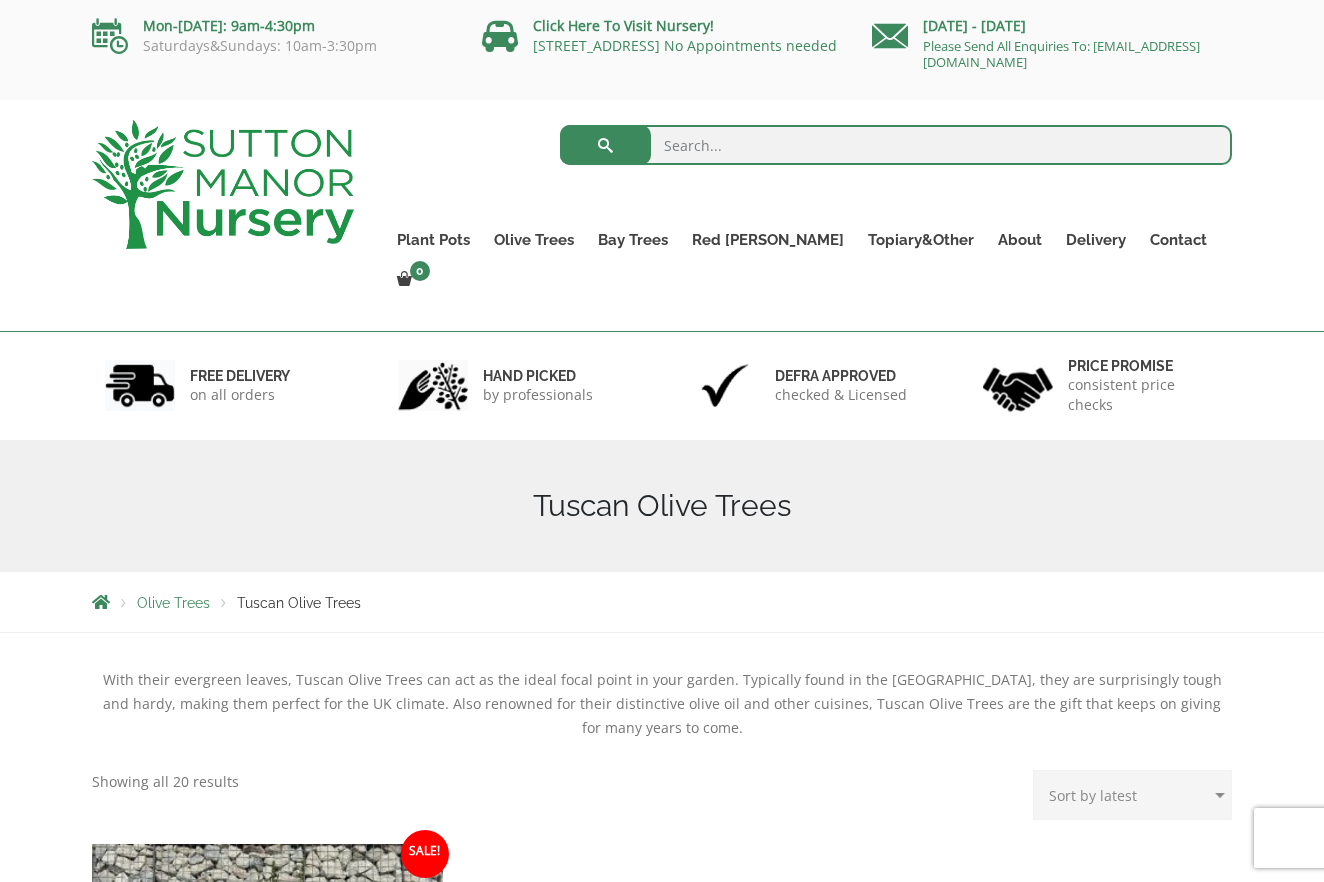 scroll, scrollTop: 0, scrollLeft: 0, axis: both 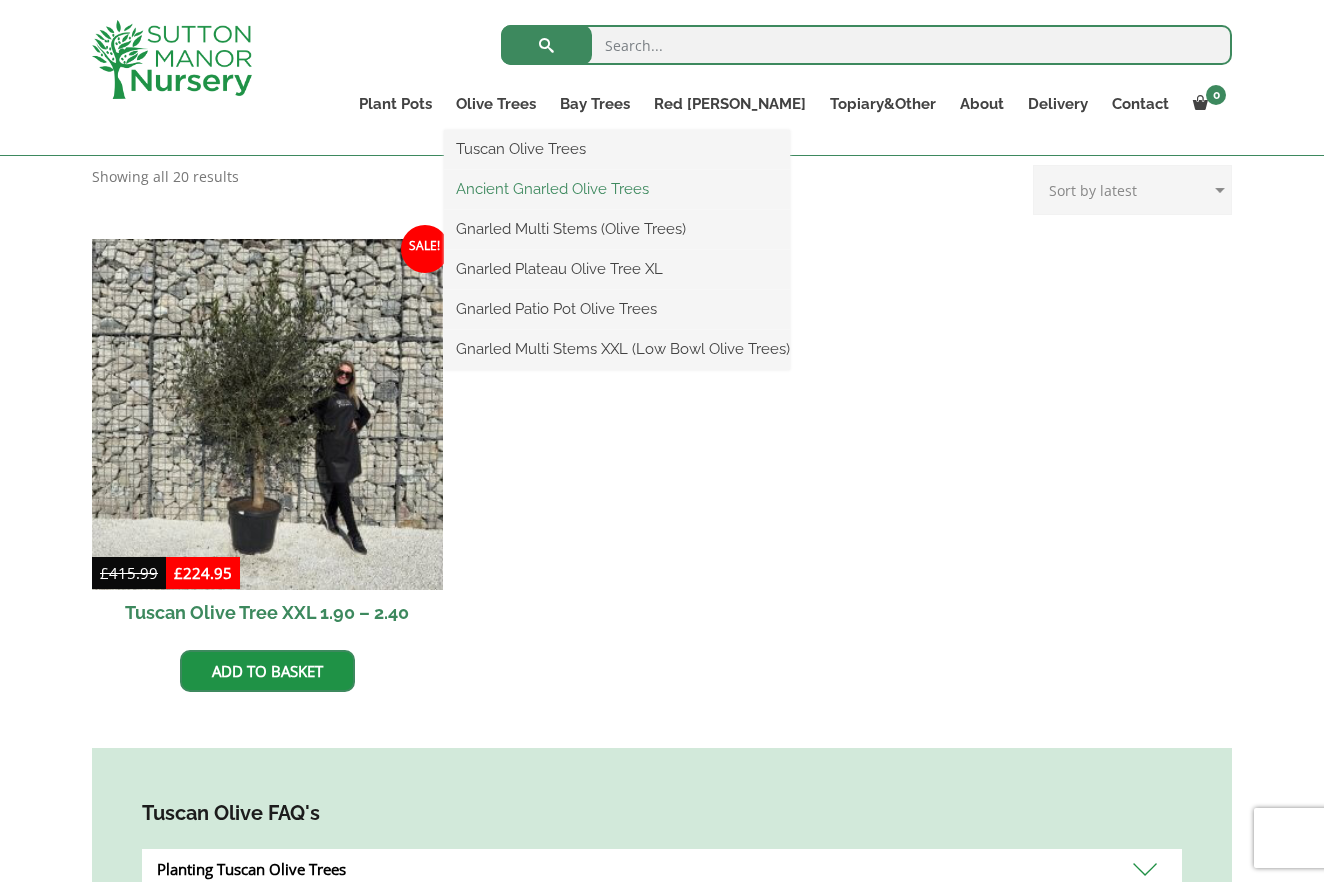 click on "Ancient Gnarled Olive Trees" at bounding box center (617, 189) 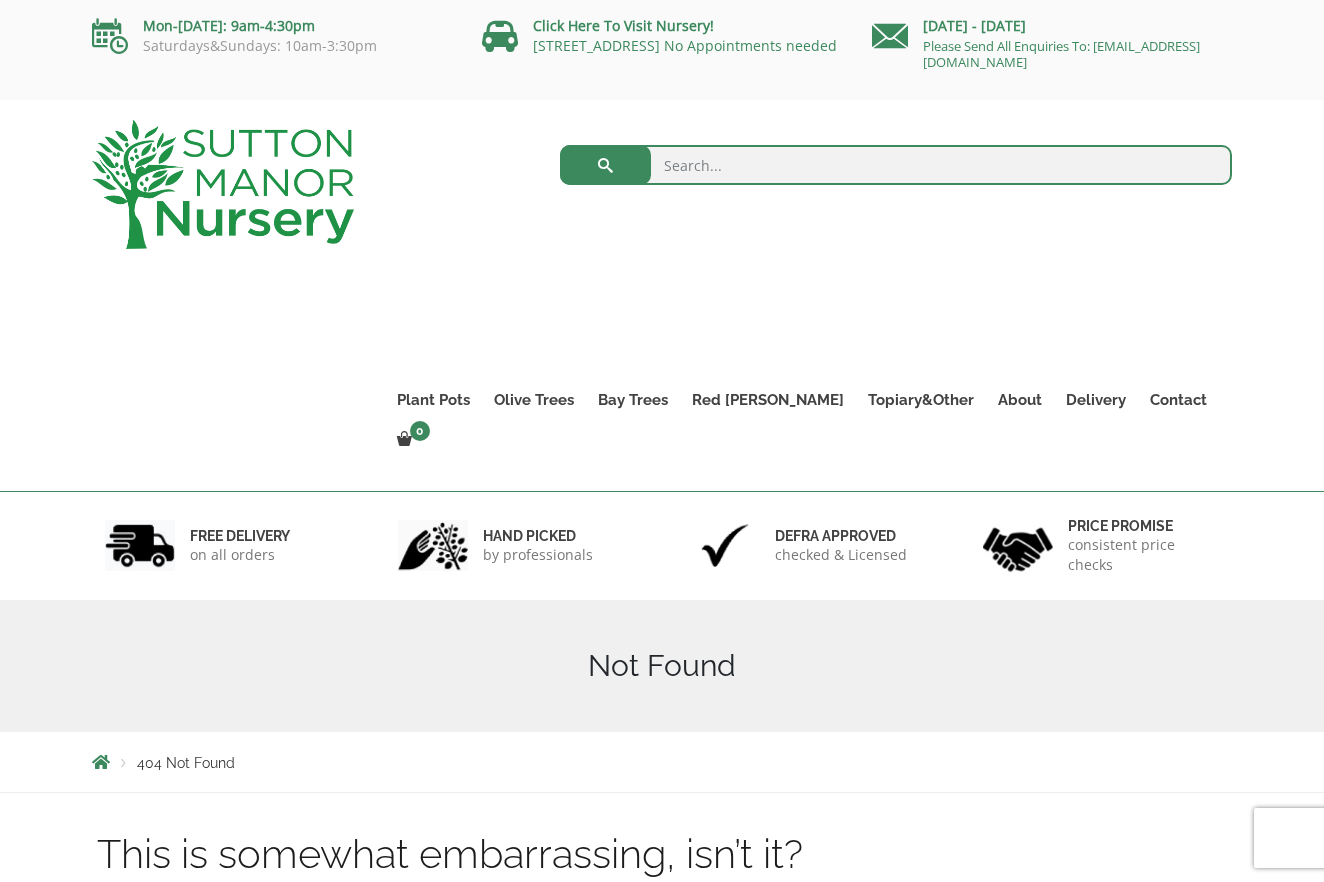 scroll, scrollTop: 0, scrollLeft: 0, axis: both 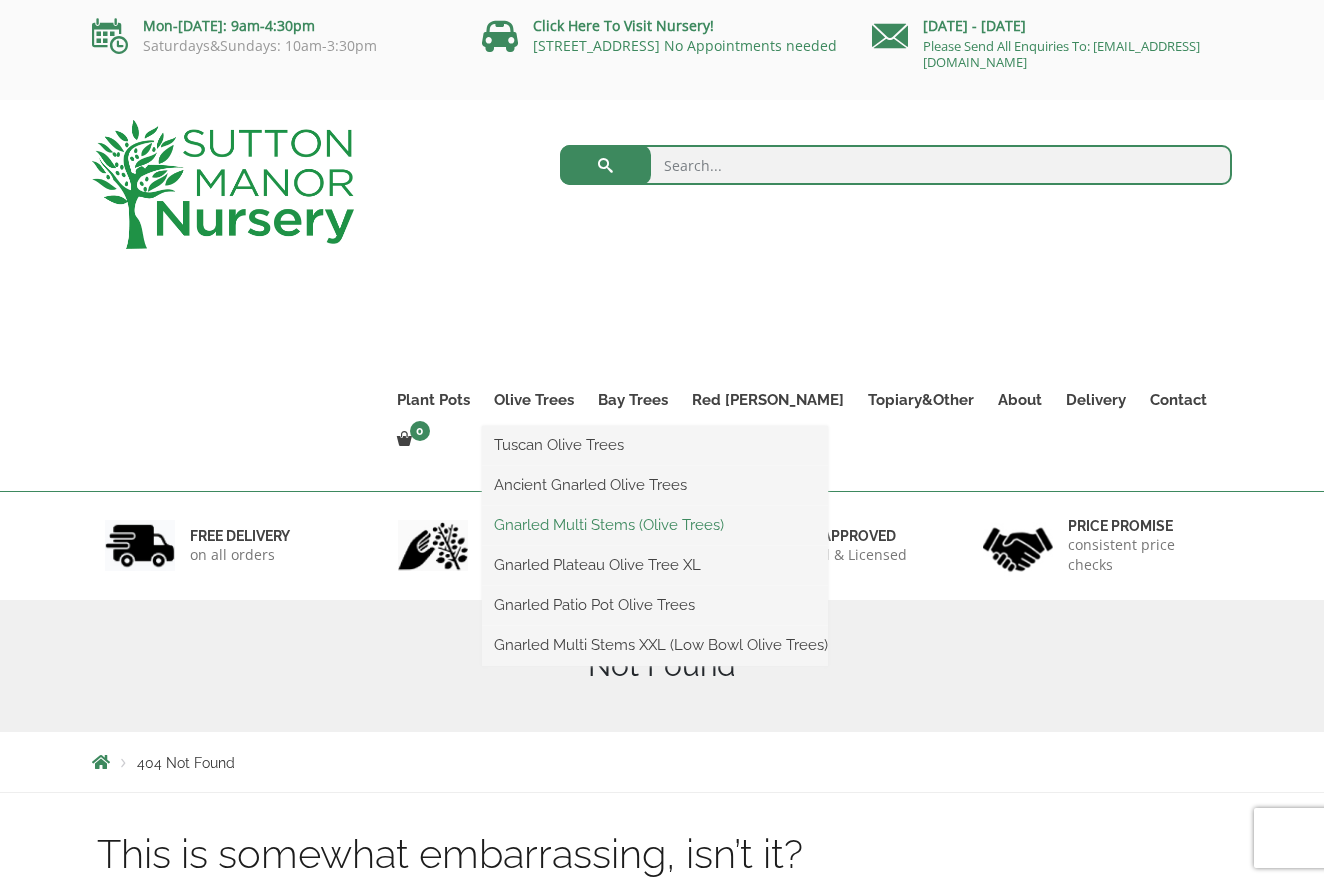 click on "Gnarled Multi Stems (Olive Trees)" at bounding box center (655, 525) 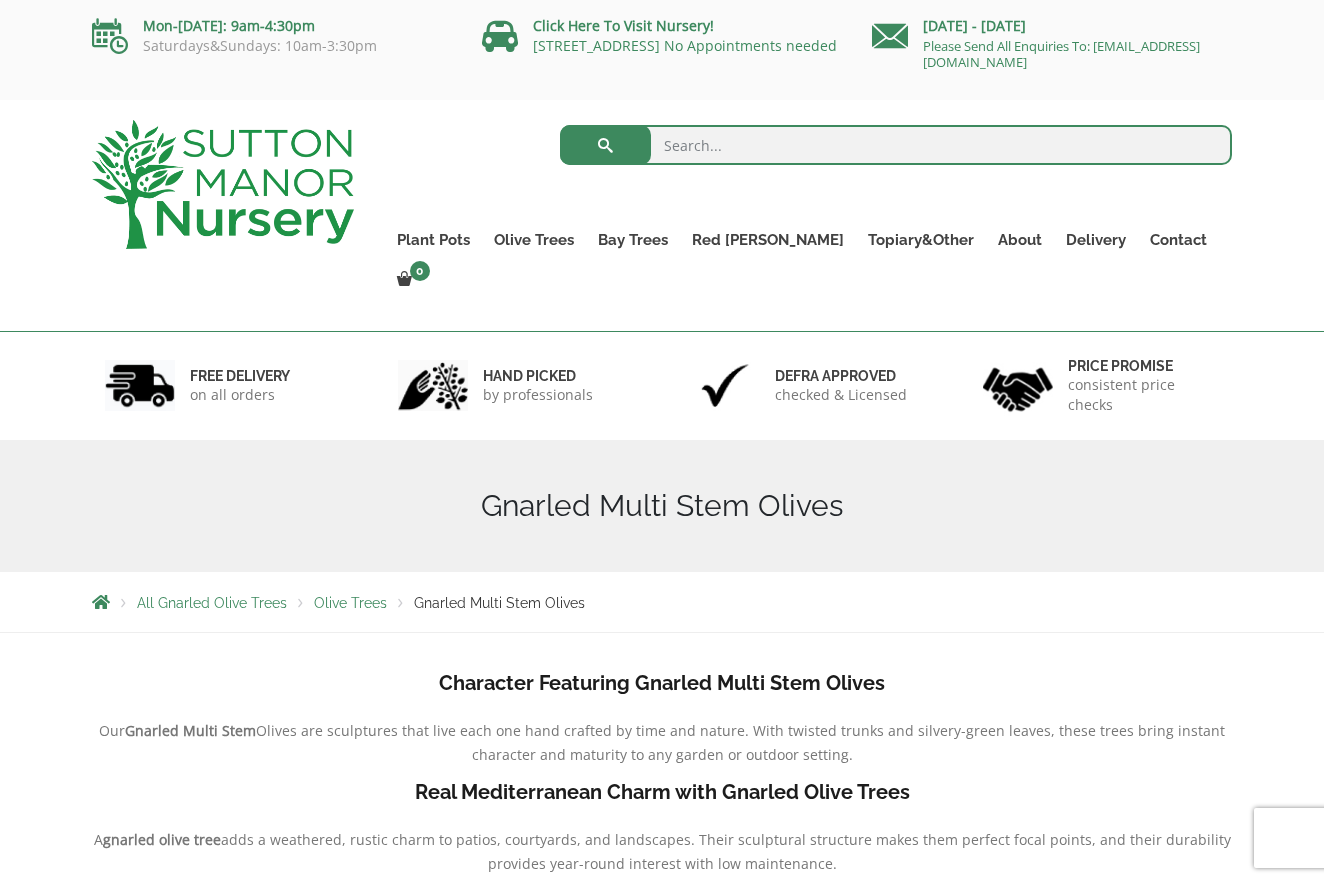 scroll, scrollTop: 0, scrollLeft: 0, axis: both 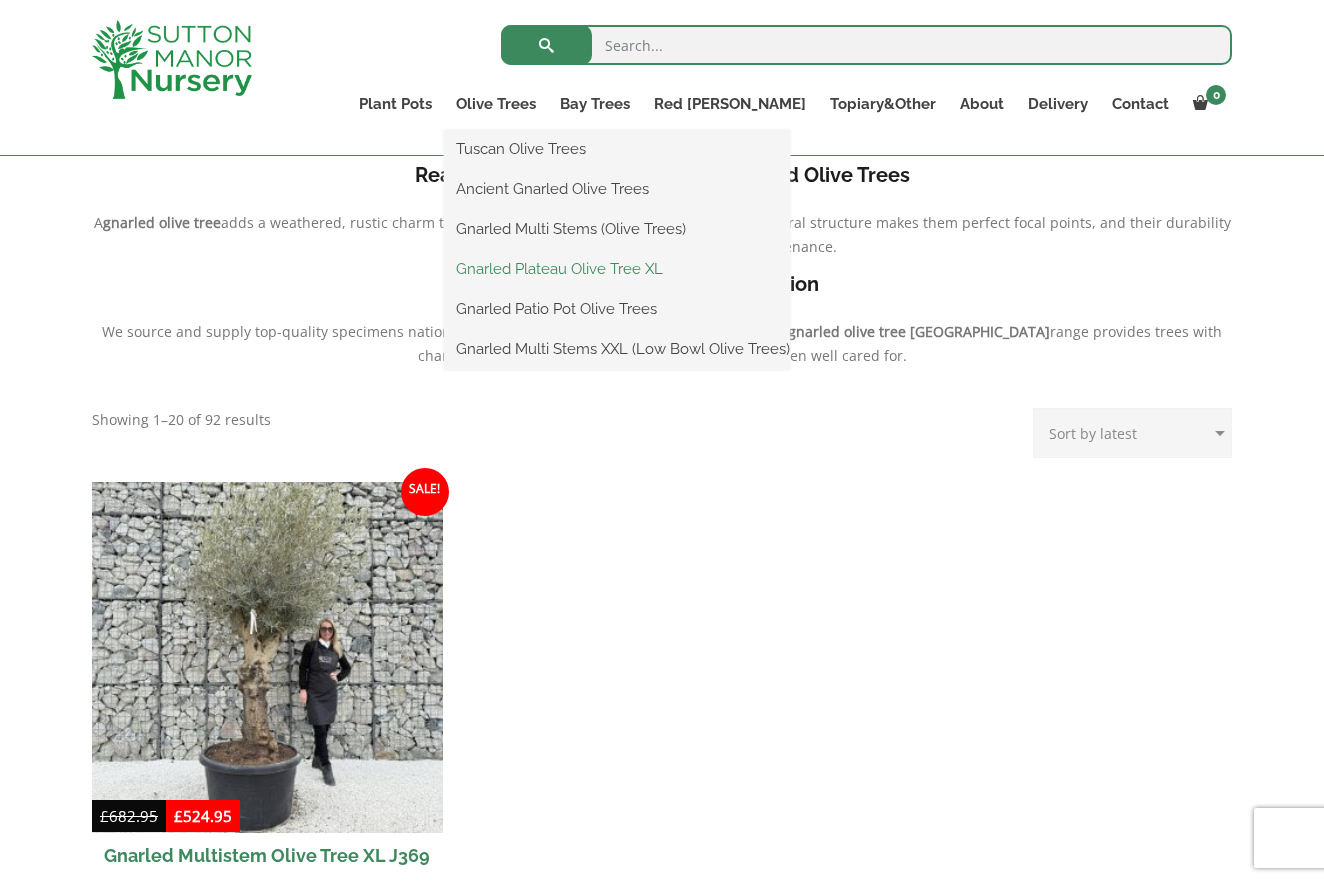 click on "Gnarled Plateau Olive Tree XL" at bounding box center (617, 269) 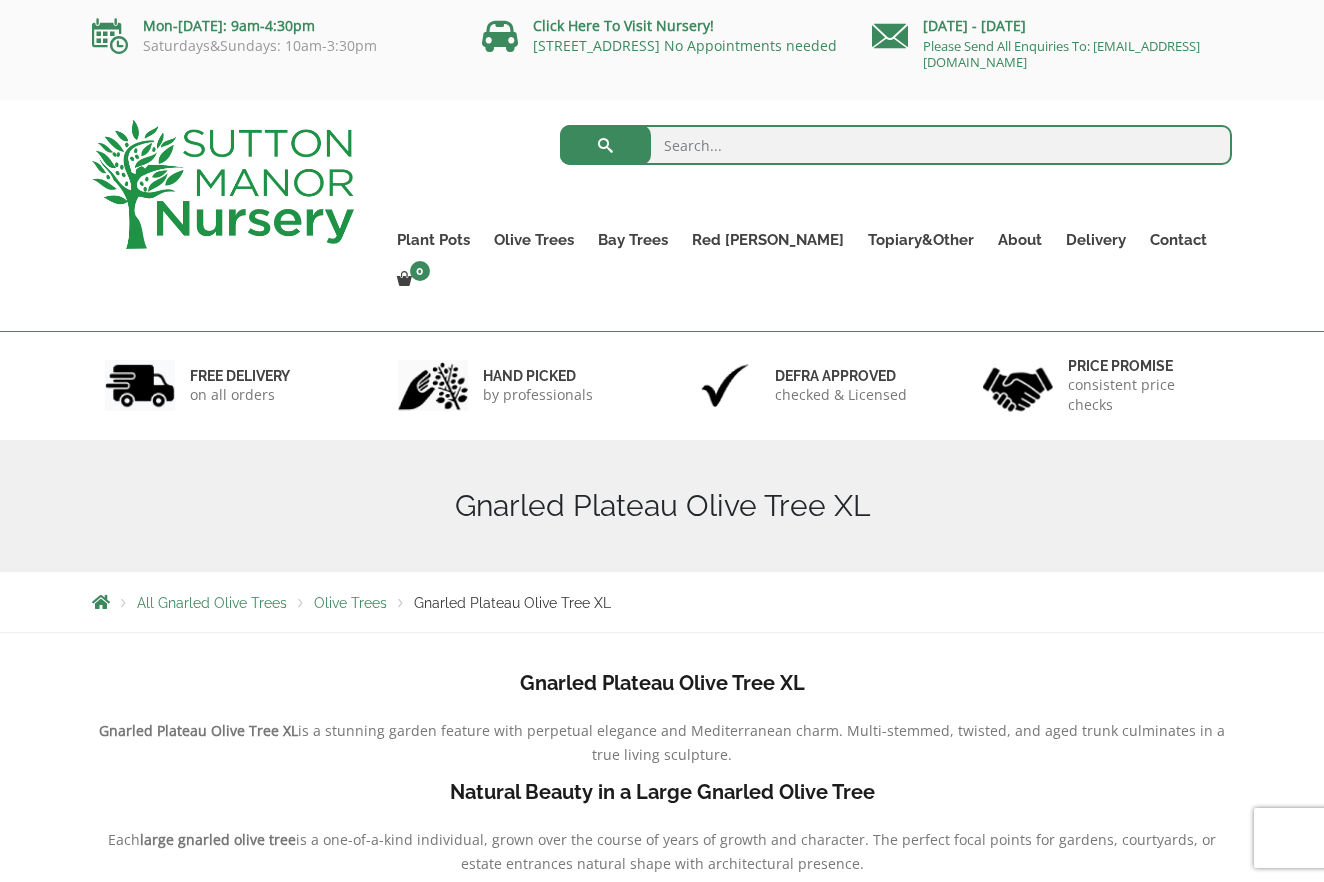 scroll, scrollTop: 0, scrollLeft: 0, axis: both 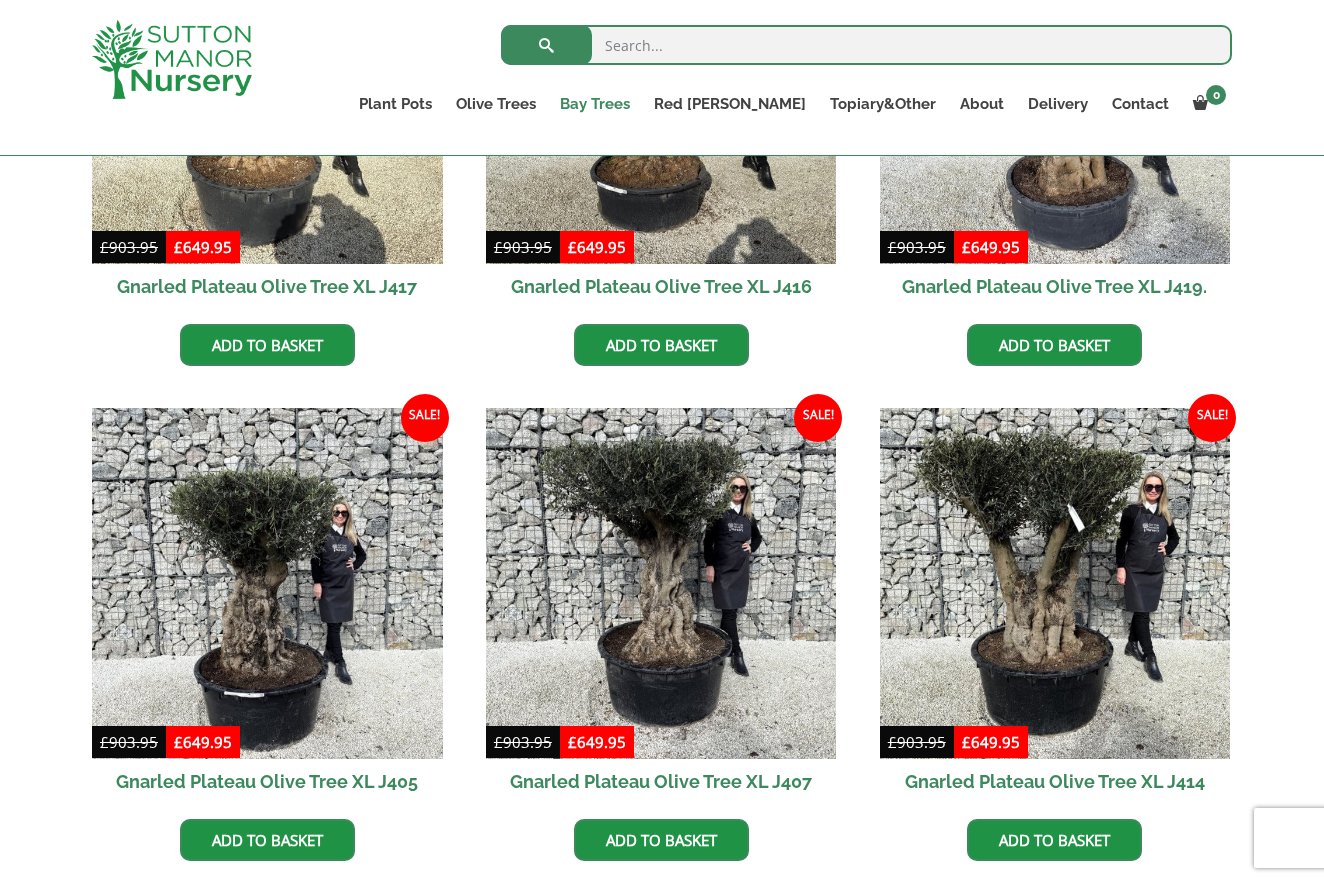 click on "Bay Trees" at bounding box center (595, 104) 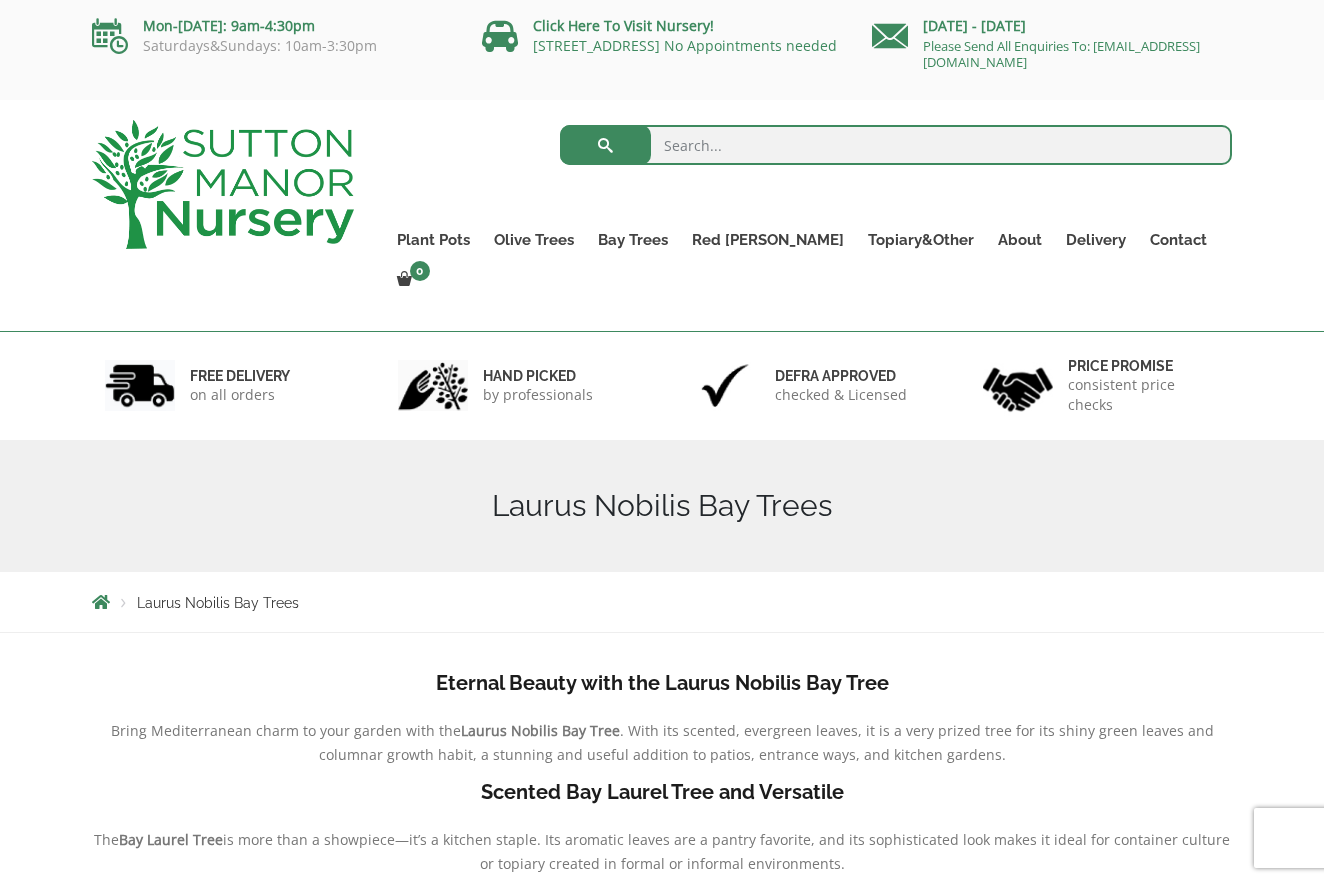 scroll, scrollTop: 0, scrollLeft: 0, axis: both 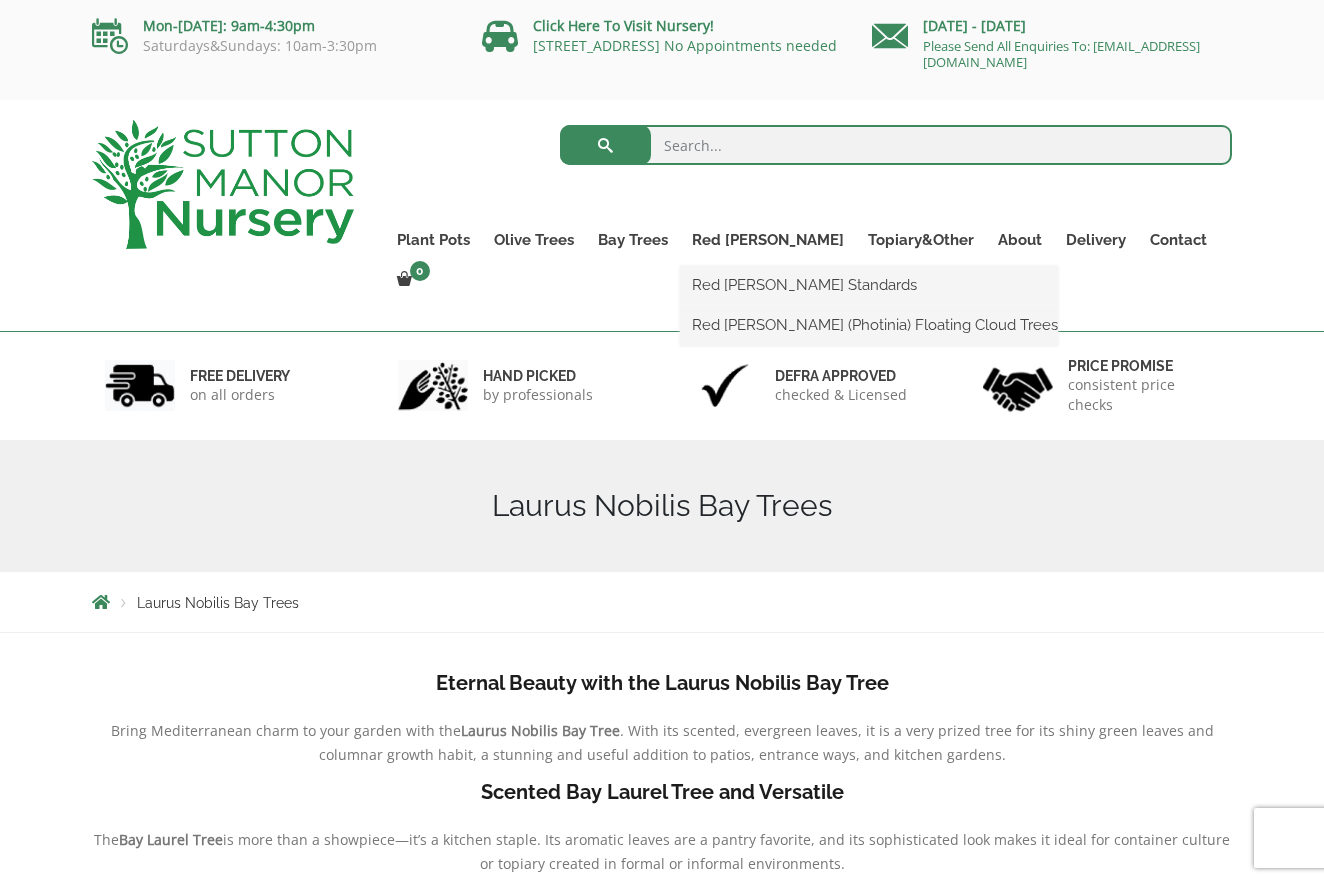 click on "Red [PERSON_NAME] Standards
Red [PERSON_NAME] (Photinia) Floating Cloud Trees" at bounding box center (869, 306) 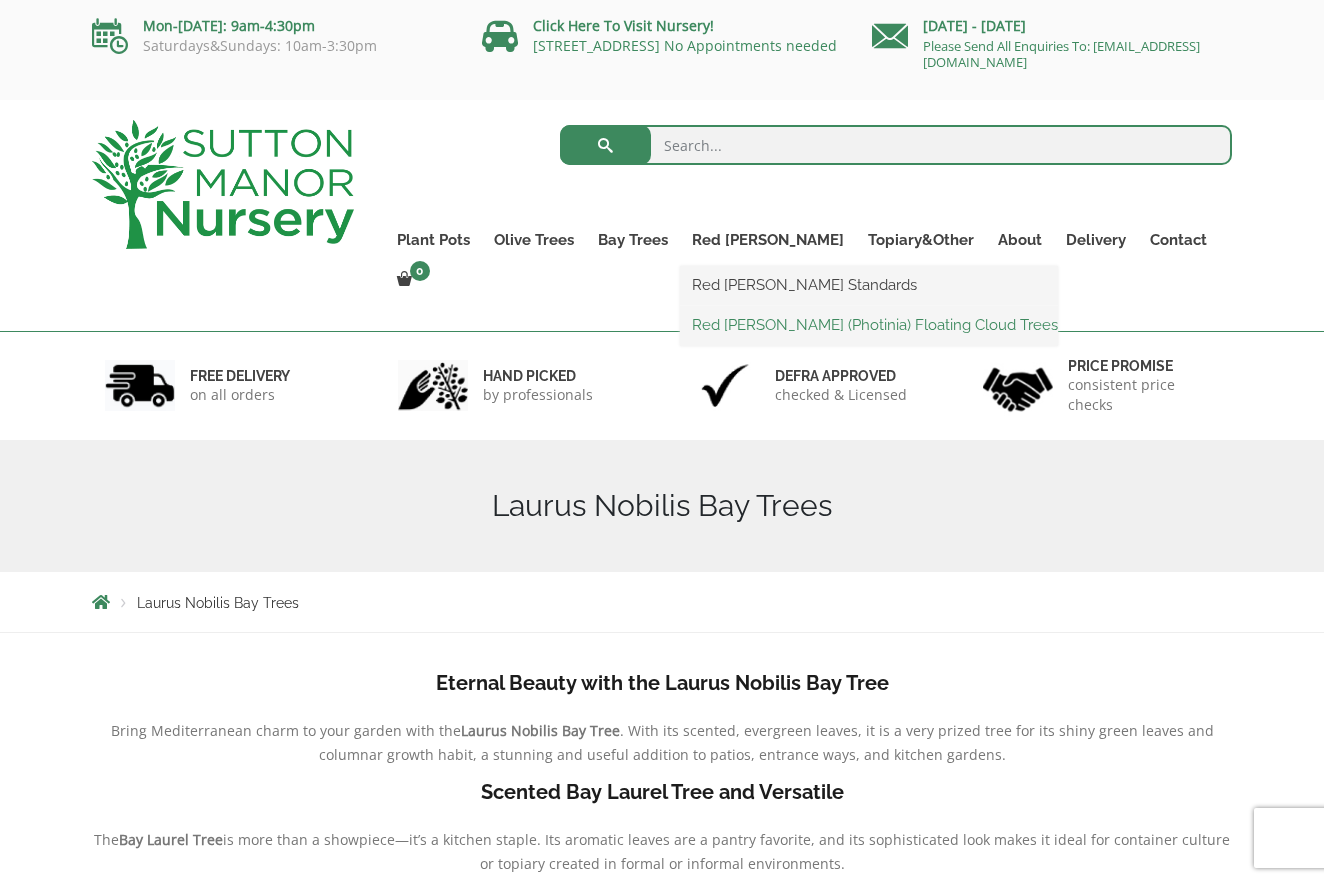 click on "Red [PERSON_NAME] (Photinia) Floating Cloud Trees" at bounding box center [869, 325] 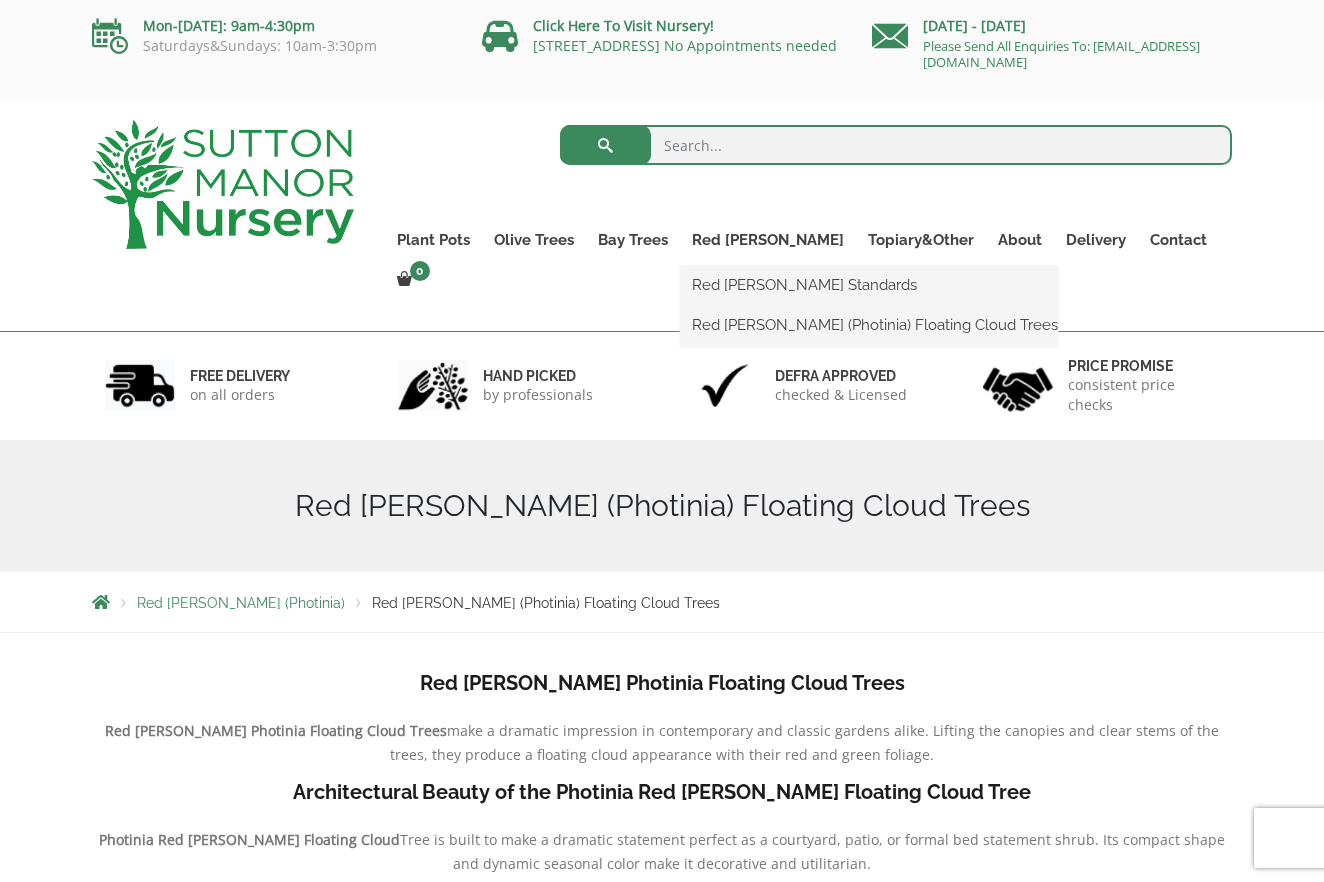 scroll, scrollTop: 0, scrollLeft: 0, axis: both 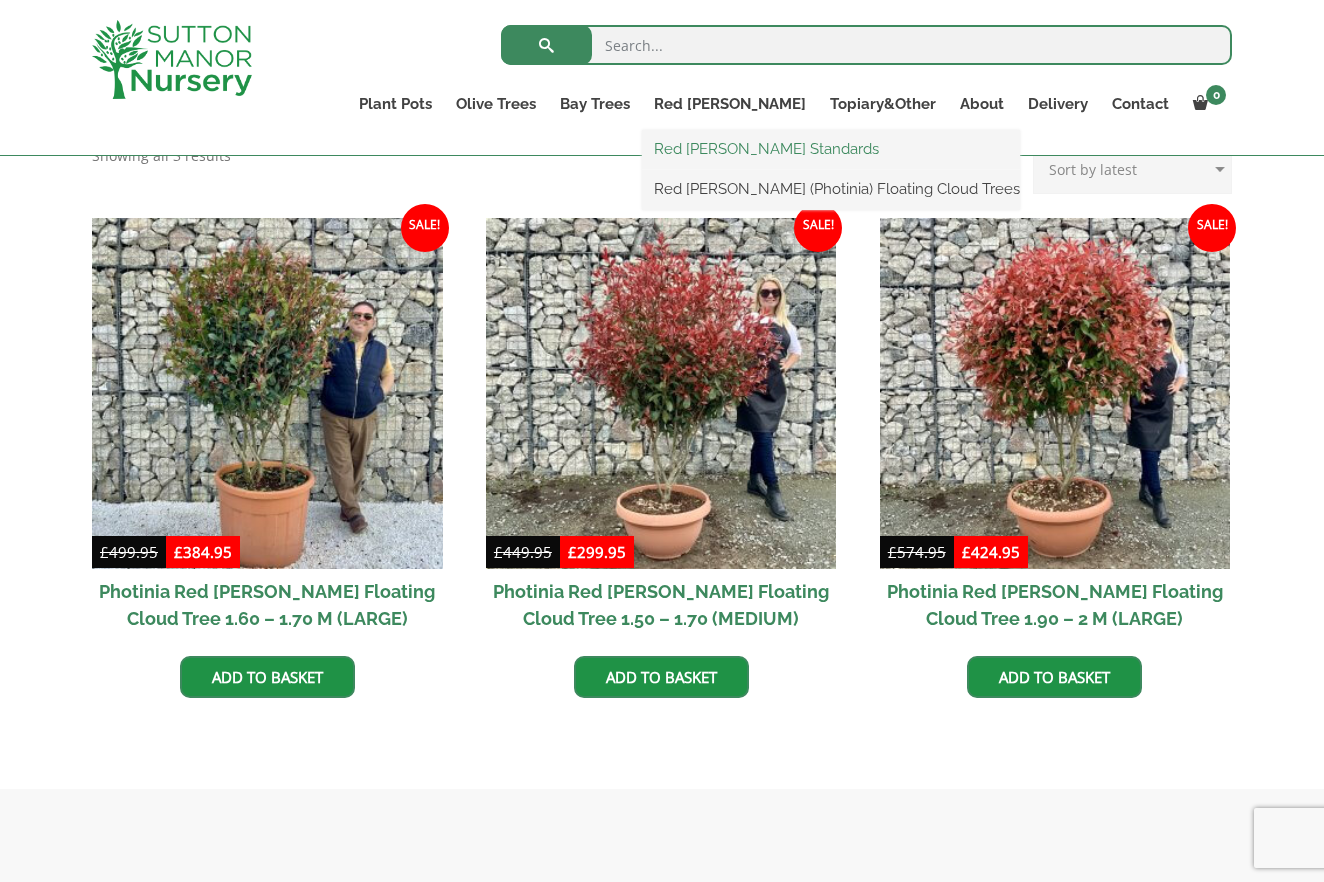 click on "Red [PERSON_NAME] Standards" at bounding box center [831, 149] 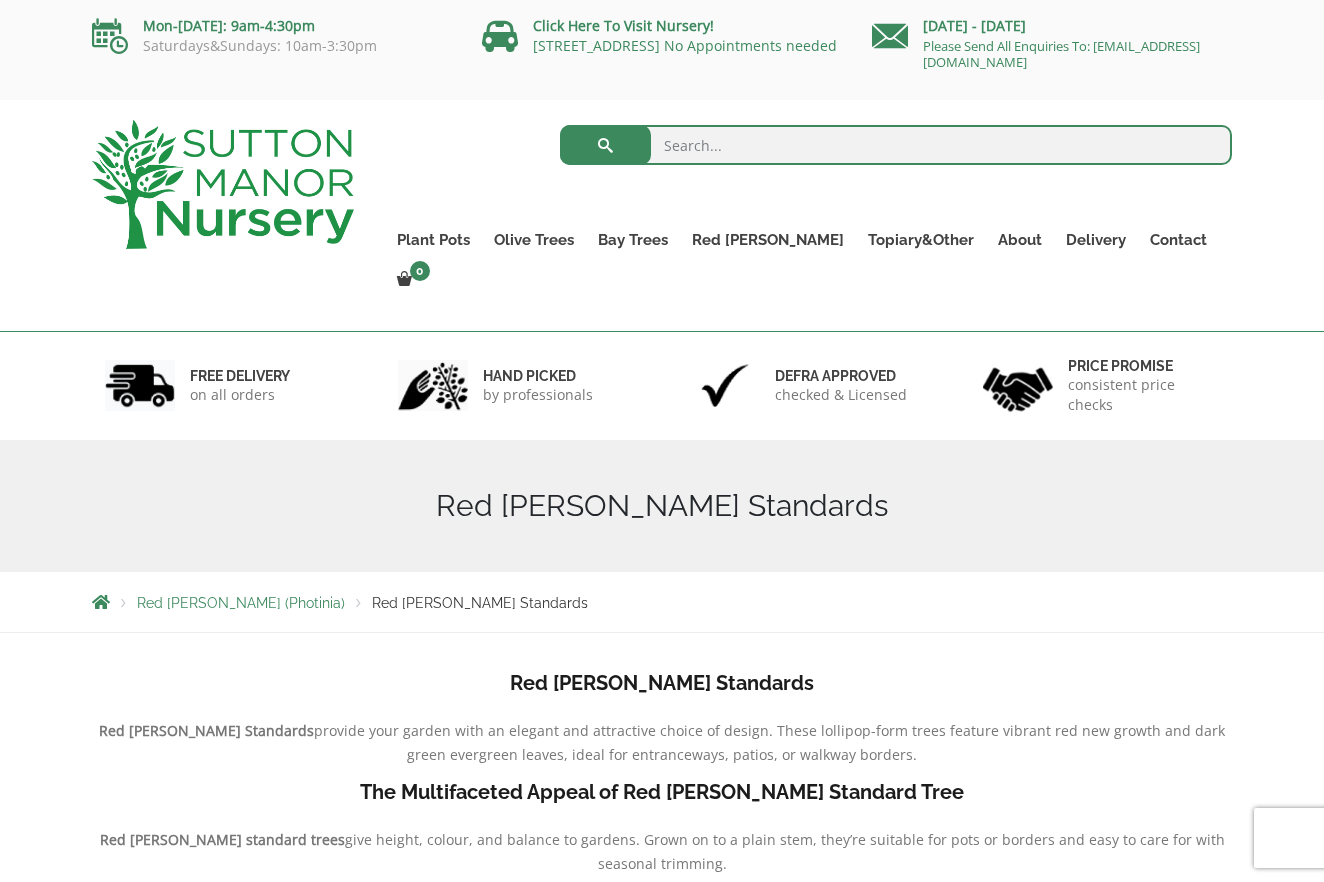 scroll, scrollTop: 0, scrollLeft: 0, axis: both 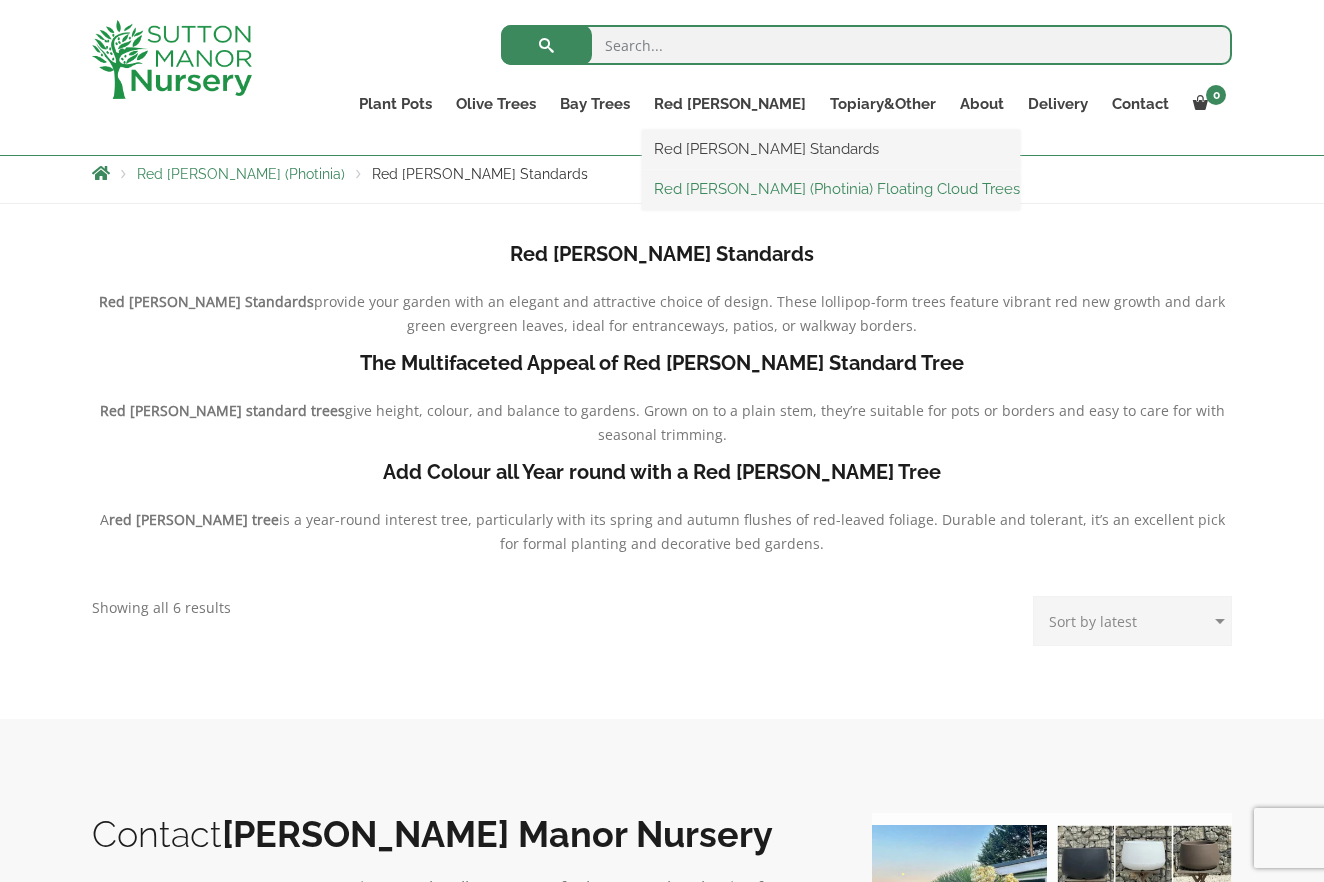 click on "Red [PERSON_NAME] (Photinia) Floating Cloud Trees" at bounding box center (831, 189) 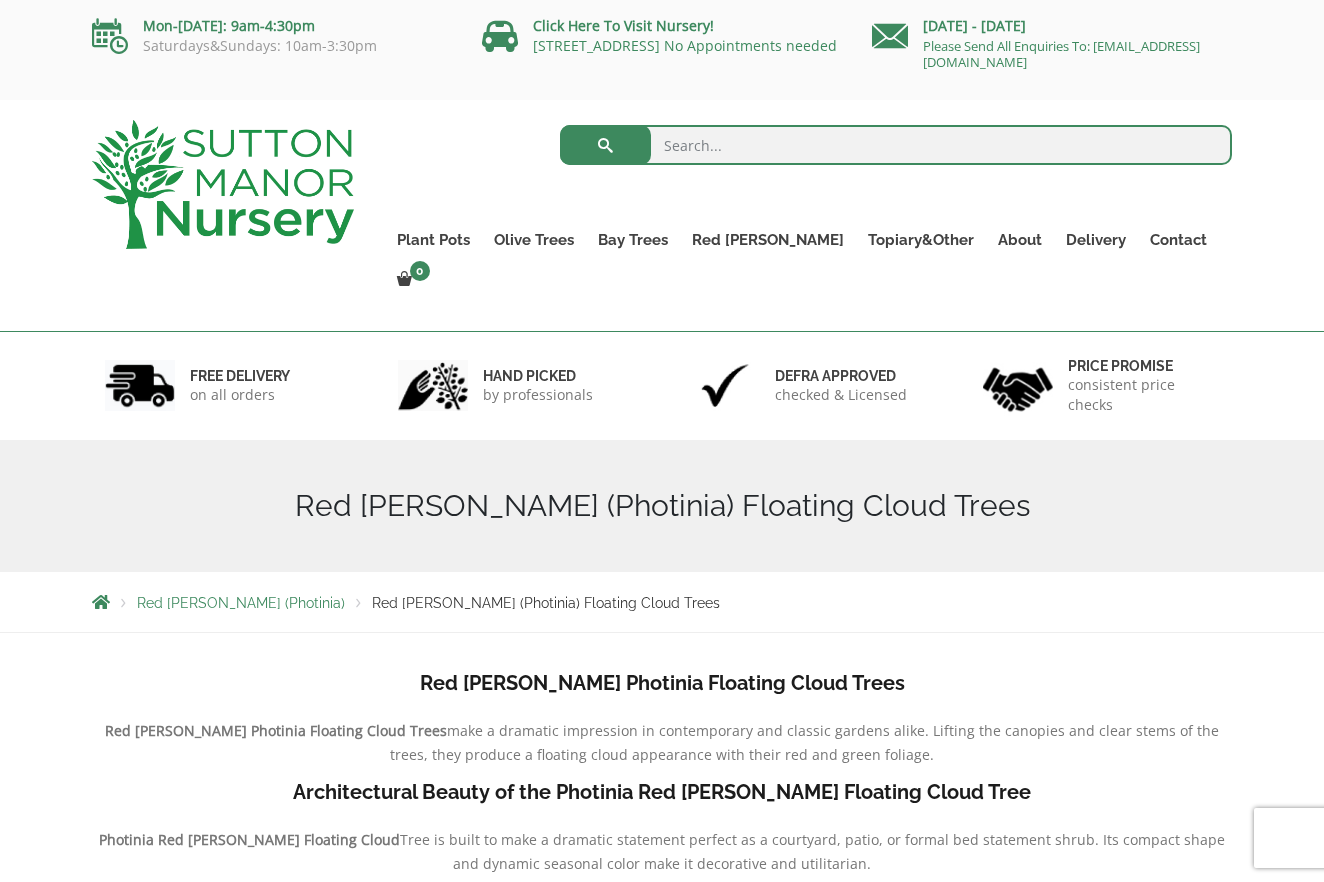 scroll, scrollTop: 0, scrollLeft: 0, axis: both 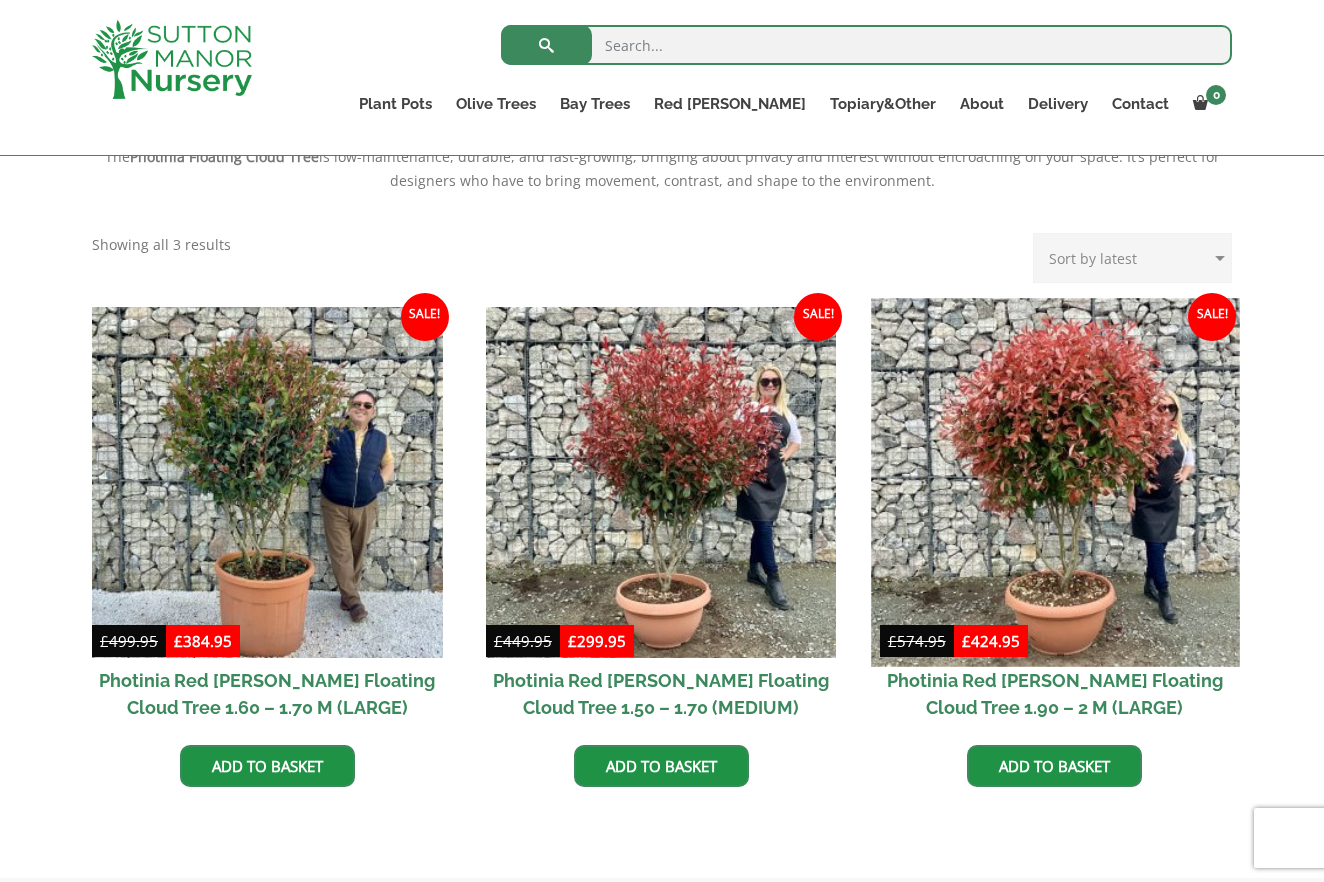 click at bounding box center (1055, 482) 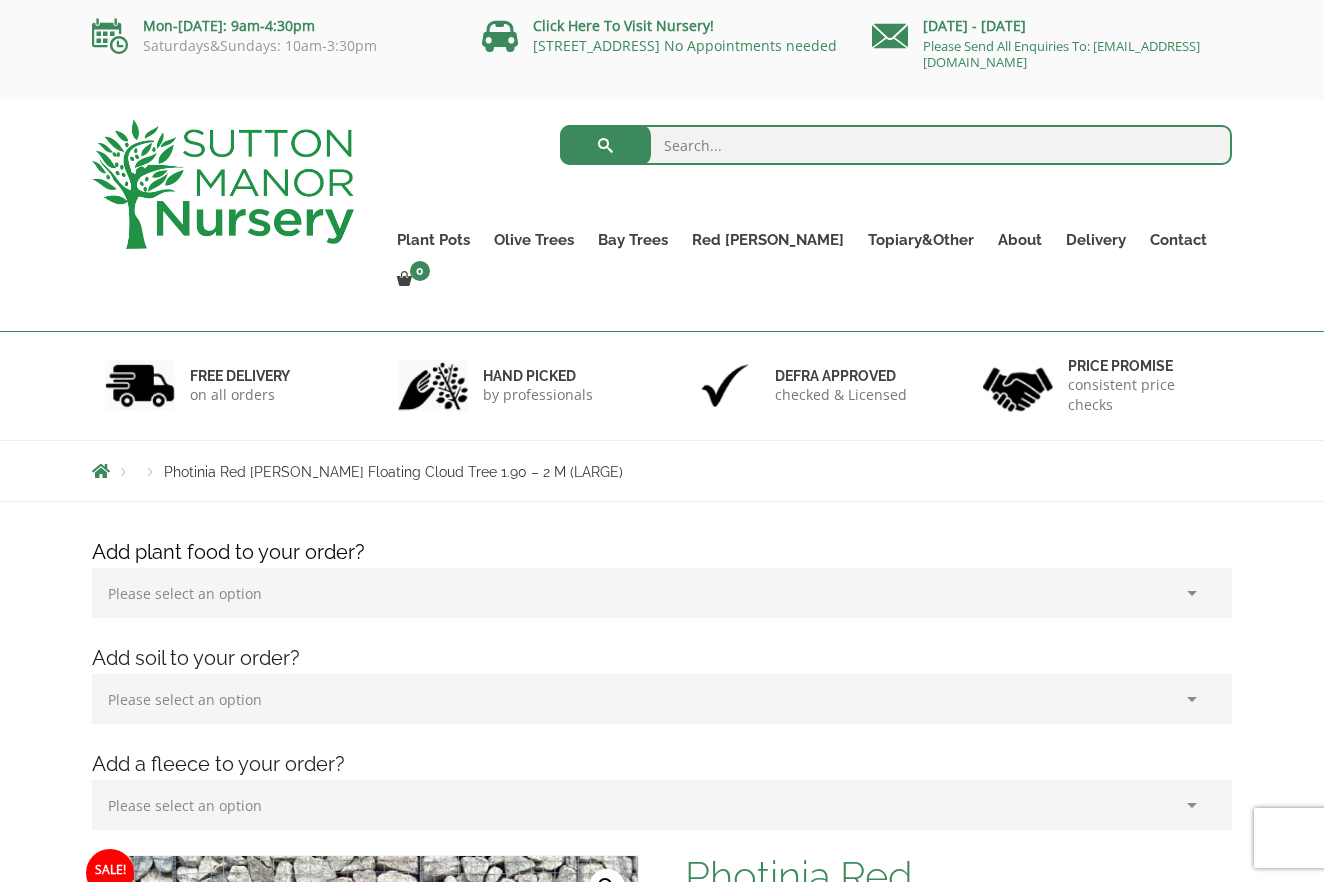 scroll, scrollTop: 0, scrollLeft: 0, axis: both 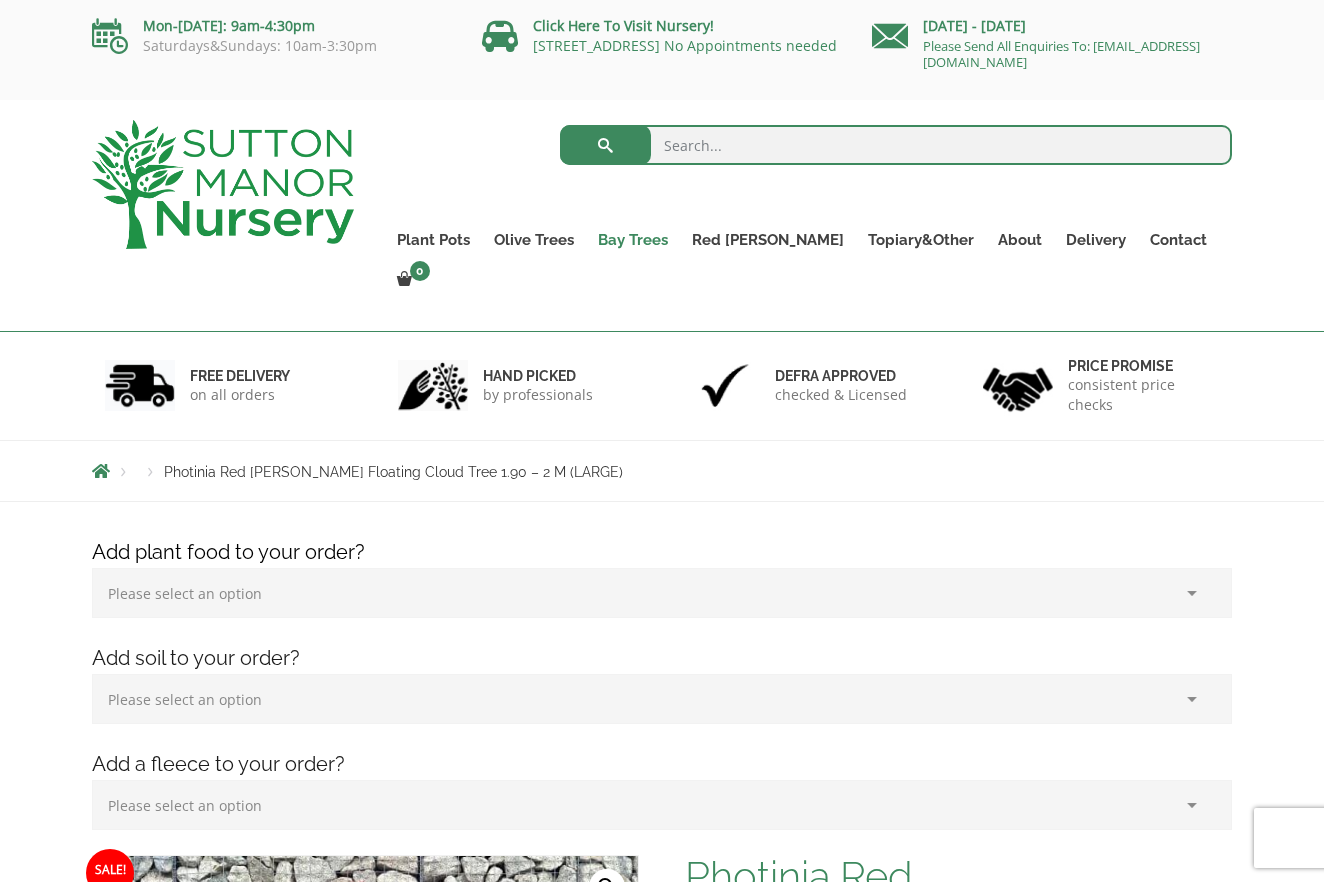 click on "Bay Trees" at bounding box center (633, 240) 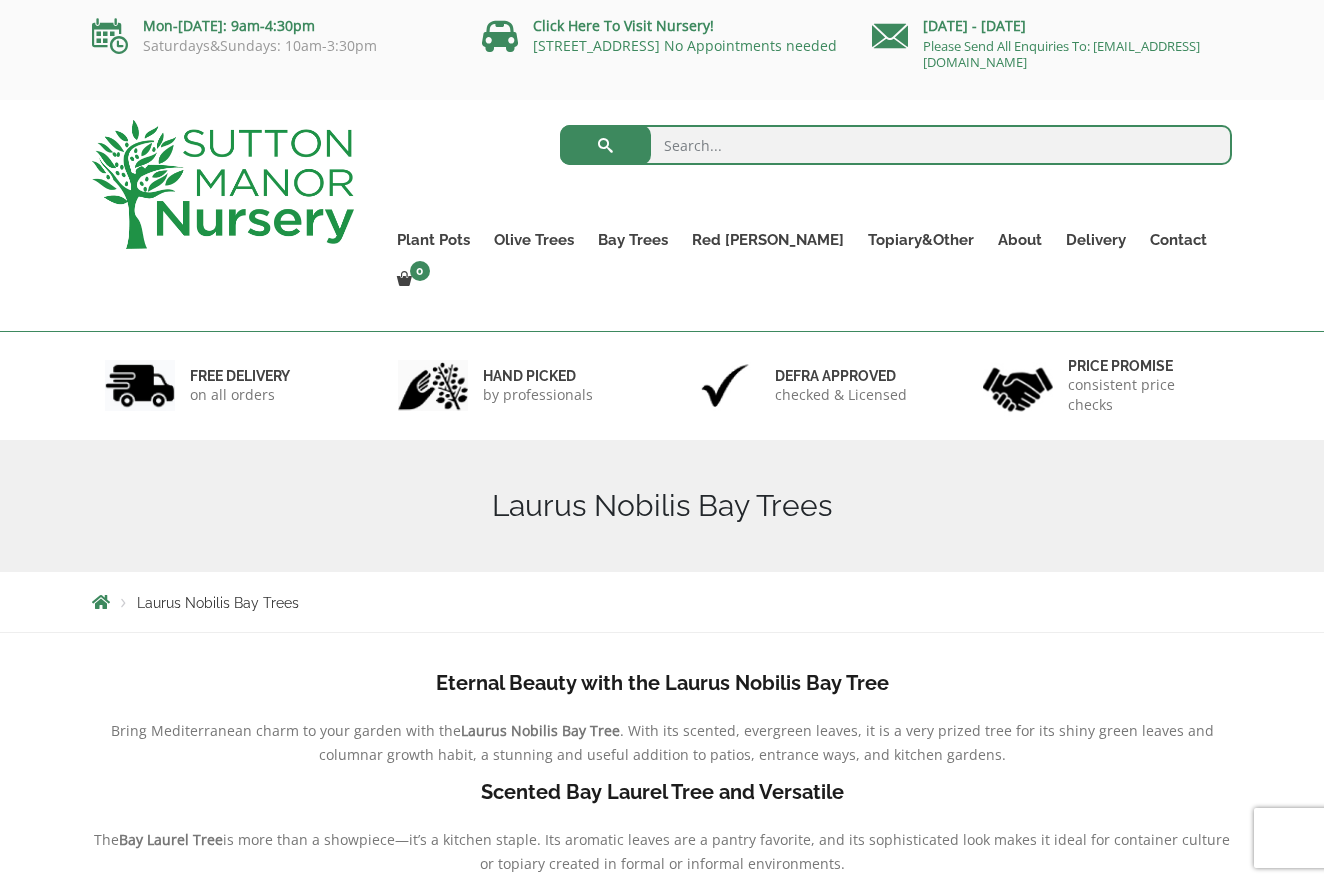 scroll, scrollTop: 0, scrollLeft: 0, axis: both 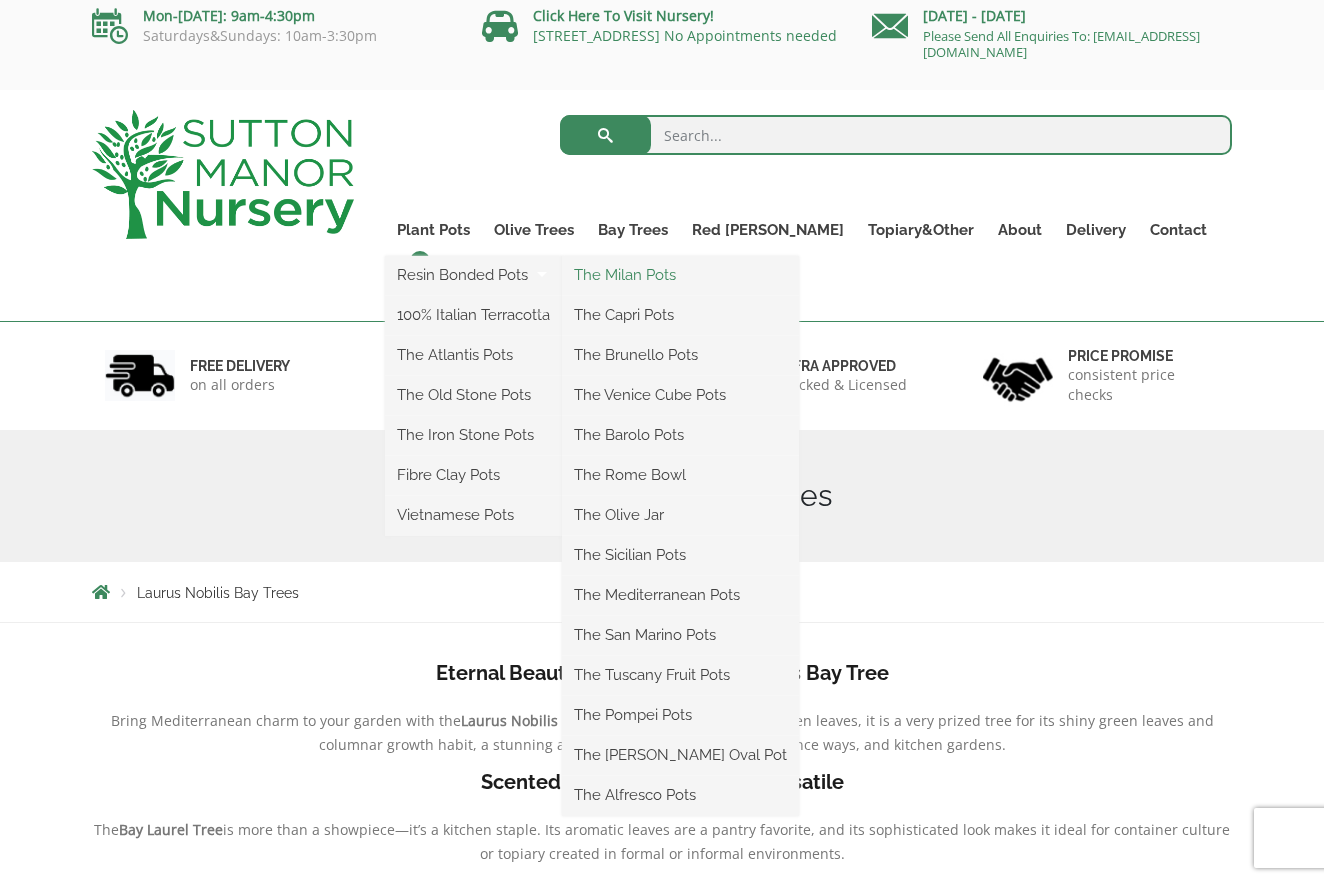 click on "The Milan Pots" at bounding box center [680, 275] 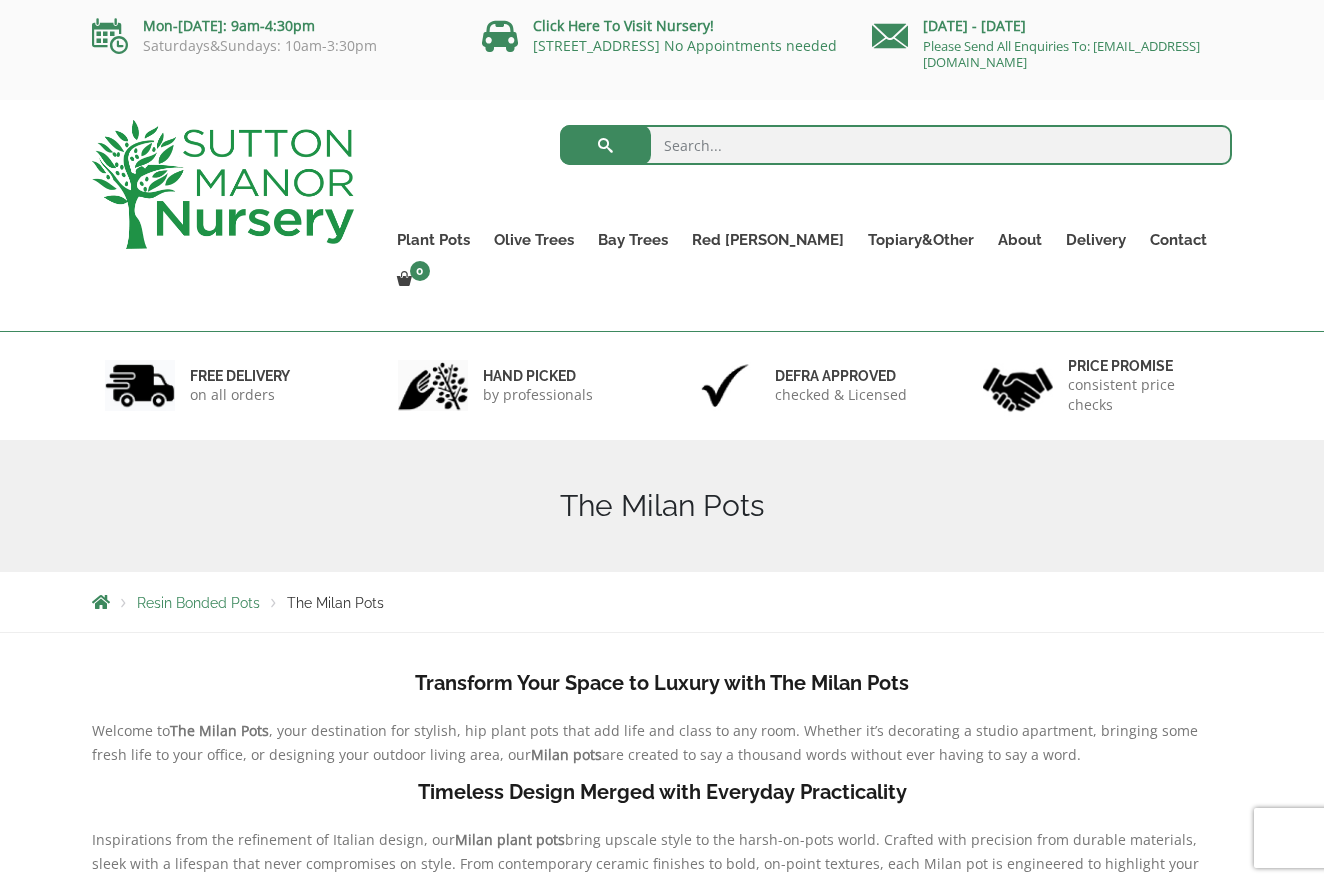 scroll, scrollTop: 0, scrollLeft: 0, axis: both 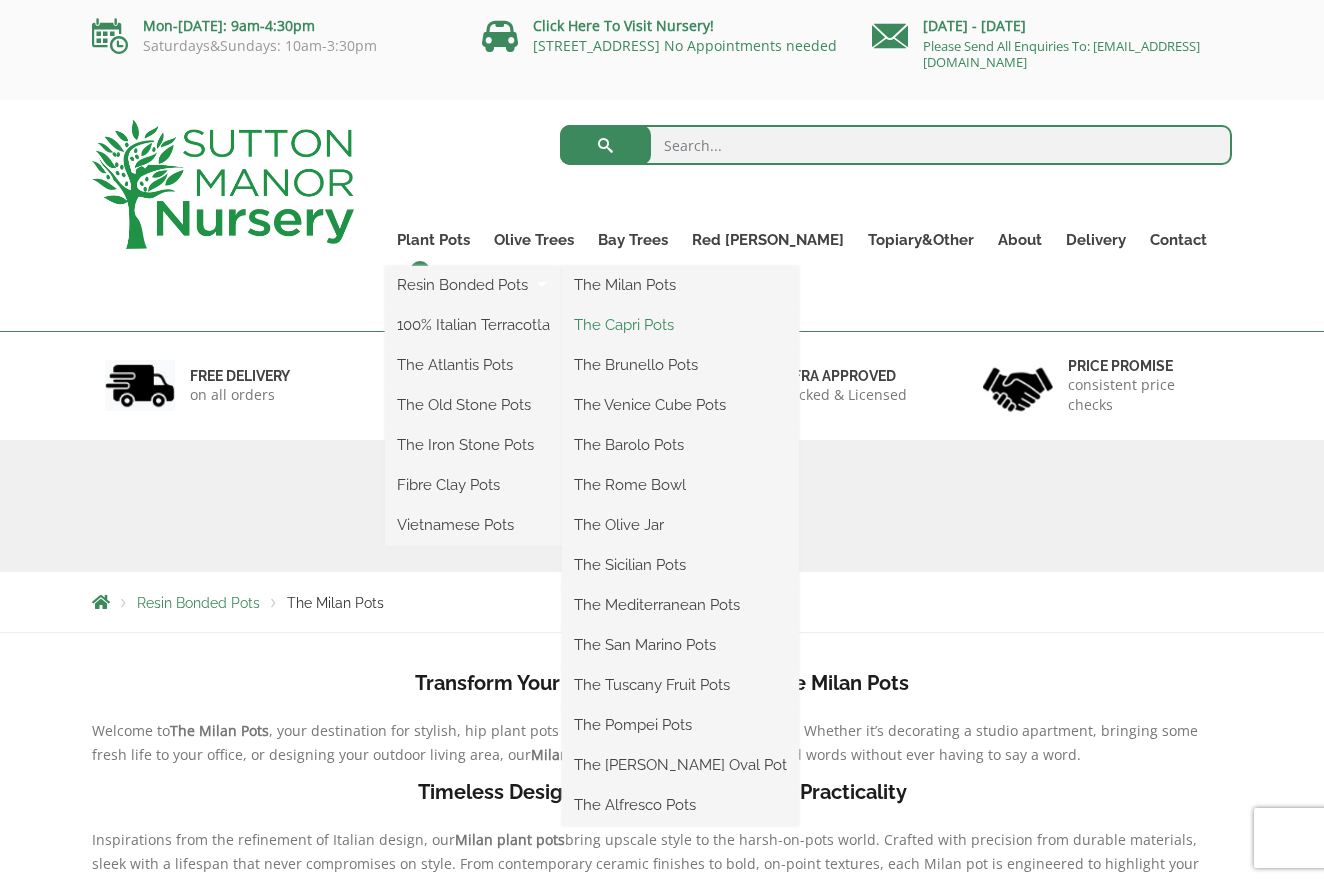 click on "The Capri Pots" at bounding box center (680, 325) 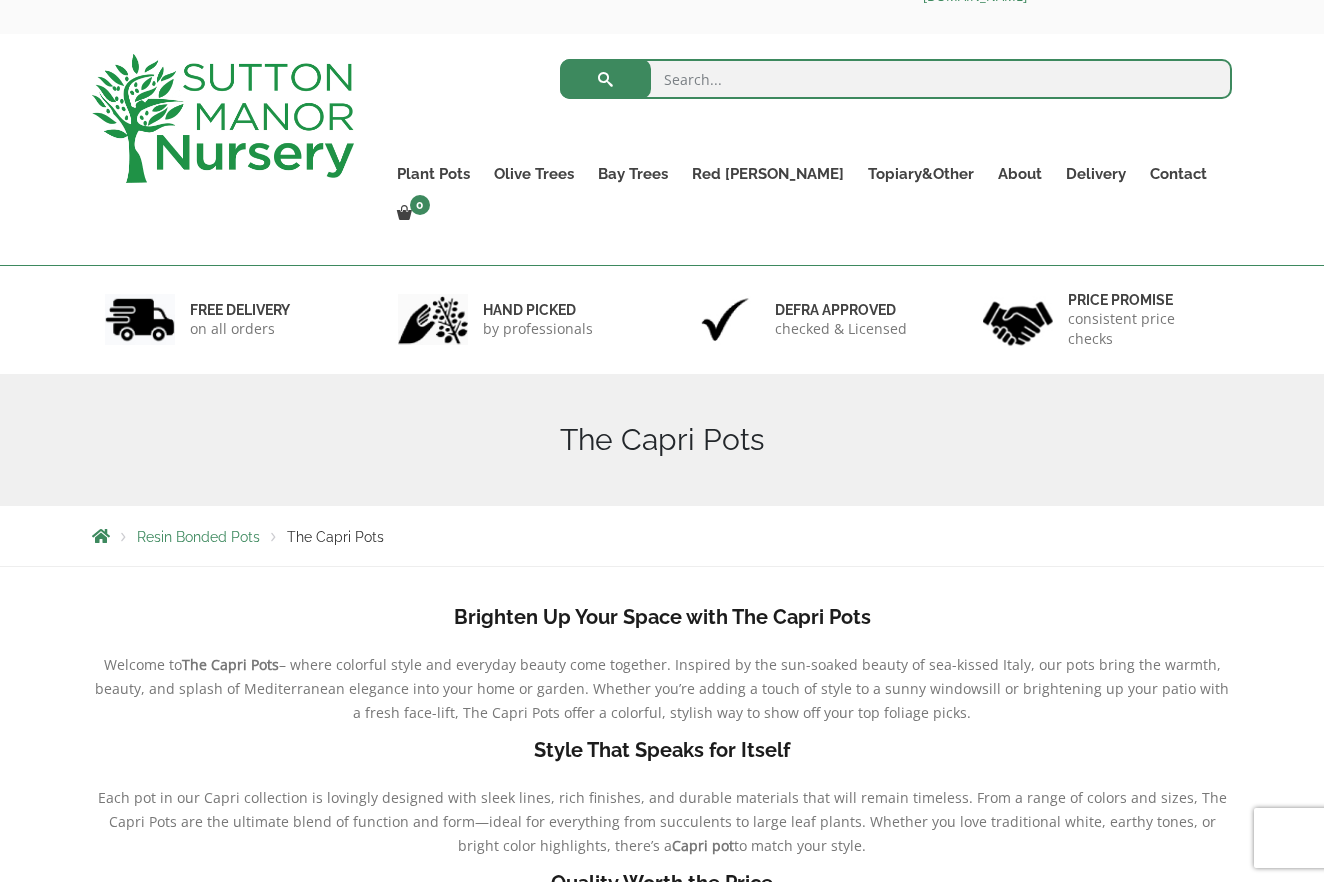 scroll, scrollTop: 103, scrollLeft: 0, axis: vertical 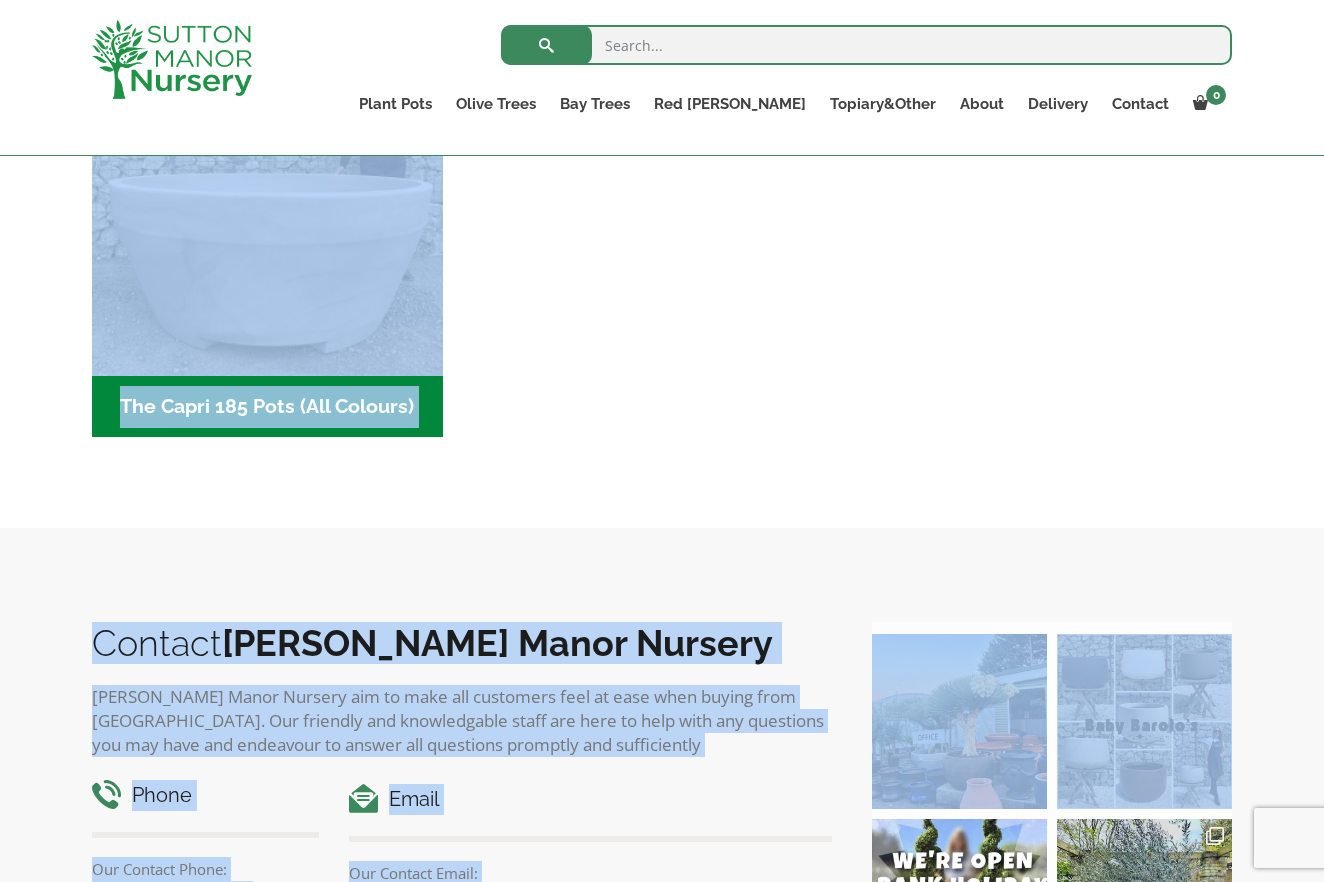 drag, startPoint x: 842, startPoint y: 504, endPoint x: -390, endPoint y: 941, distance: 1307.2081 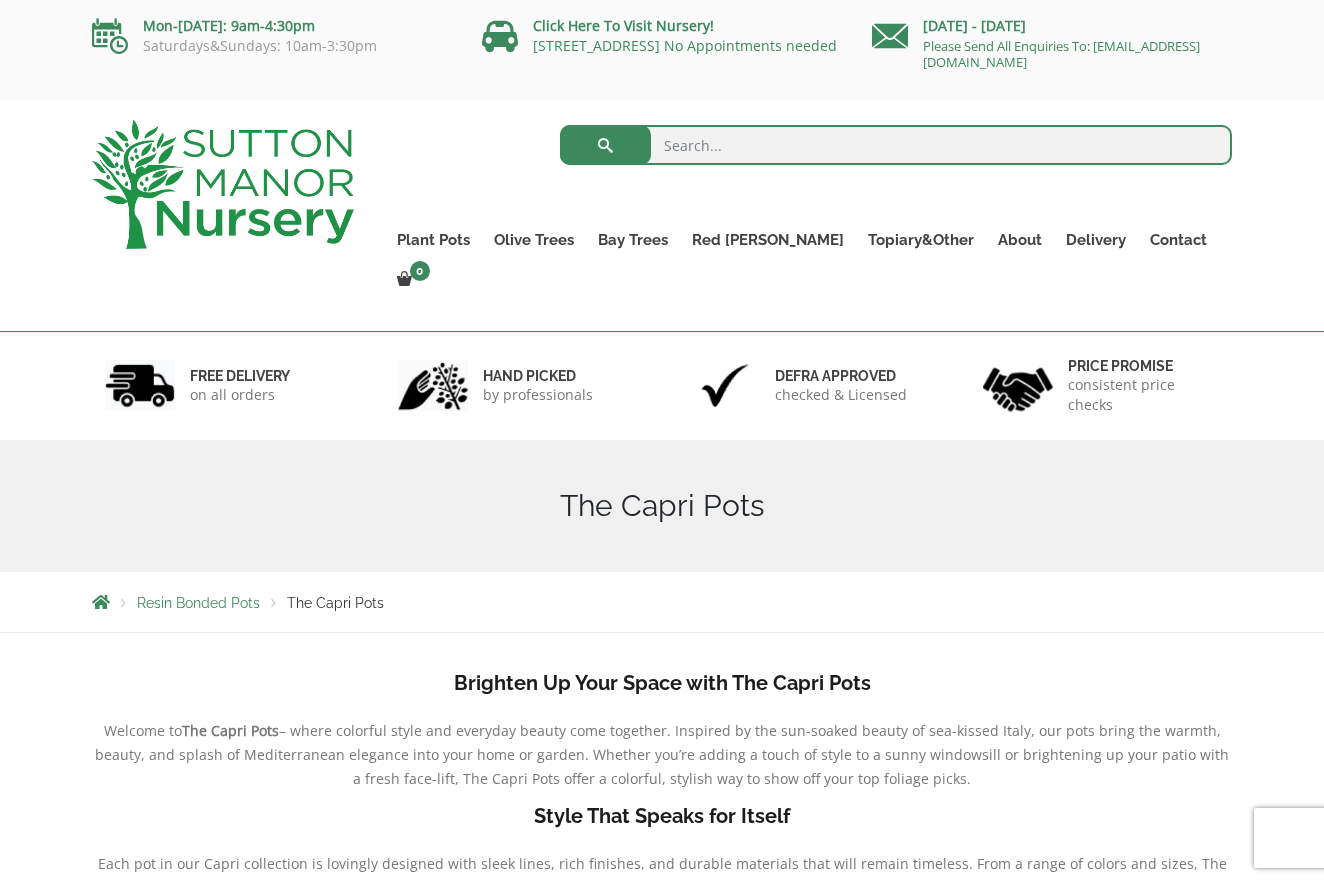scroll, scrollTop: 1, scrollLeft: 0, axis: vertical 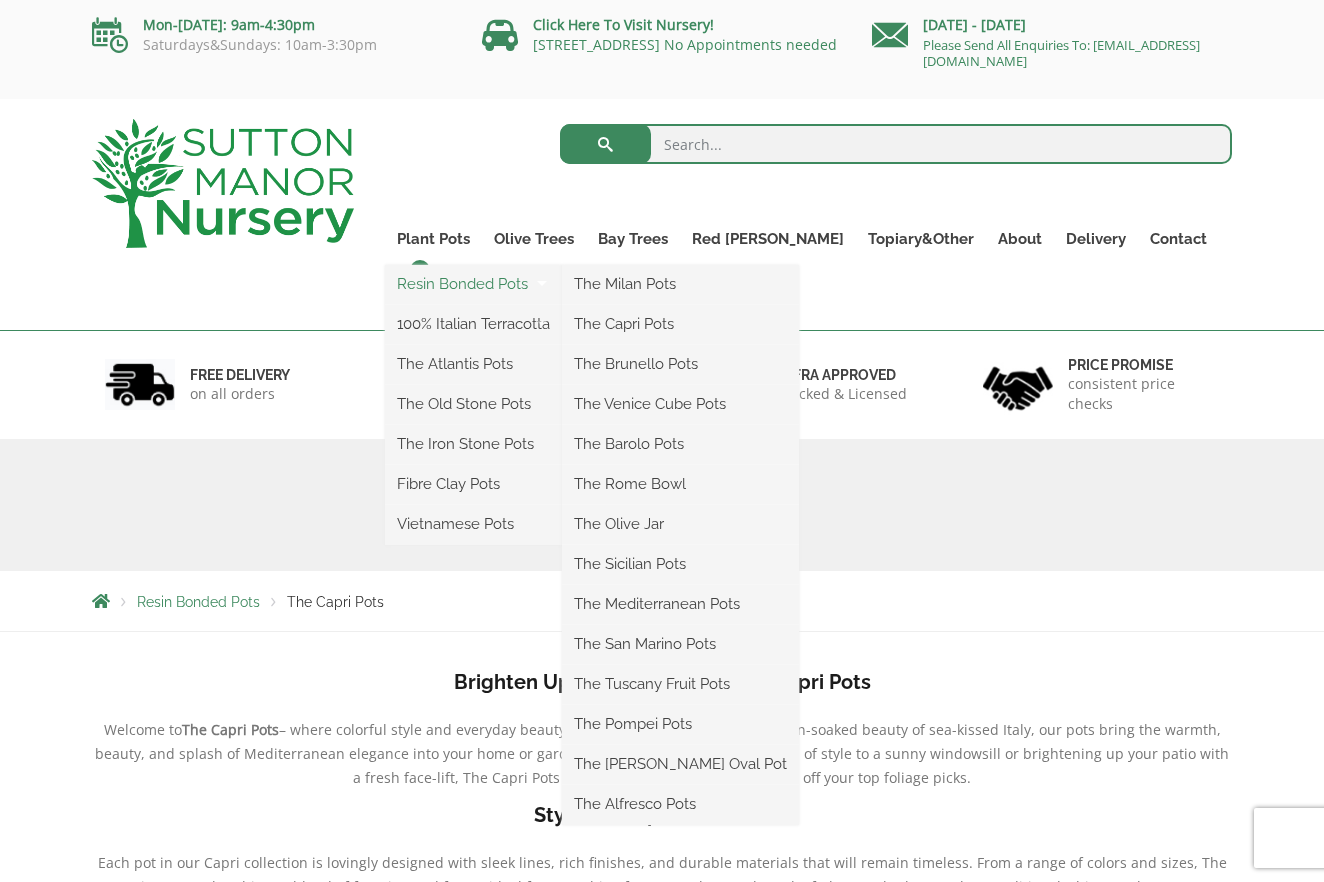 click on "Resin Bonded Pots" at bounding box center (473, 284) 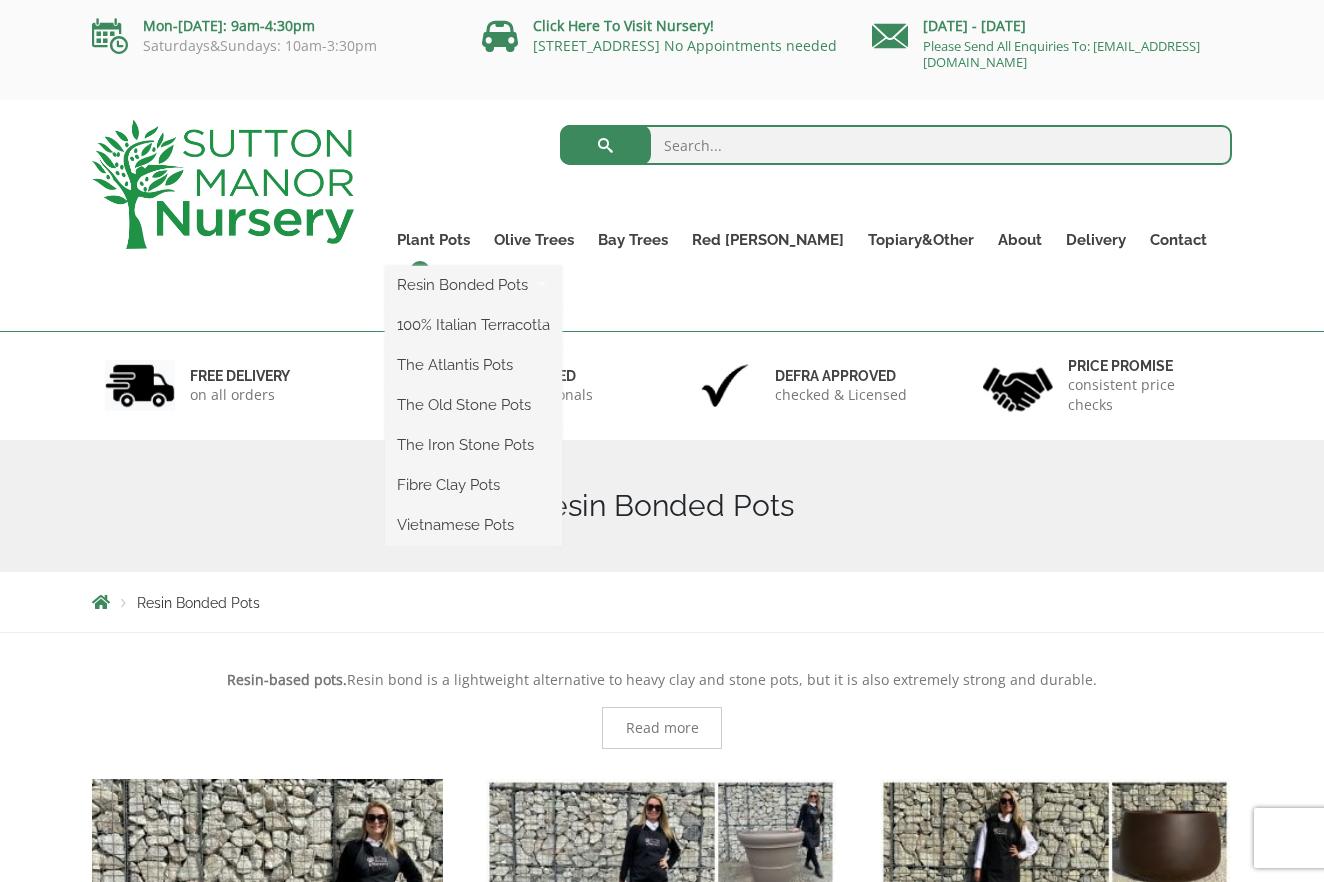 scroll, scrollTop: 0, scrollLeft: 0, axis: both 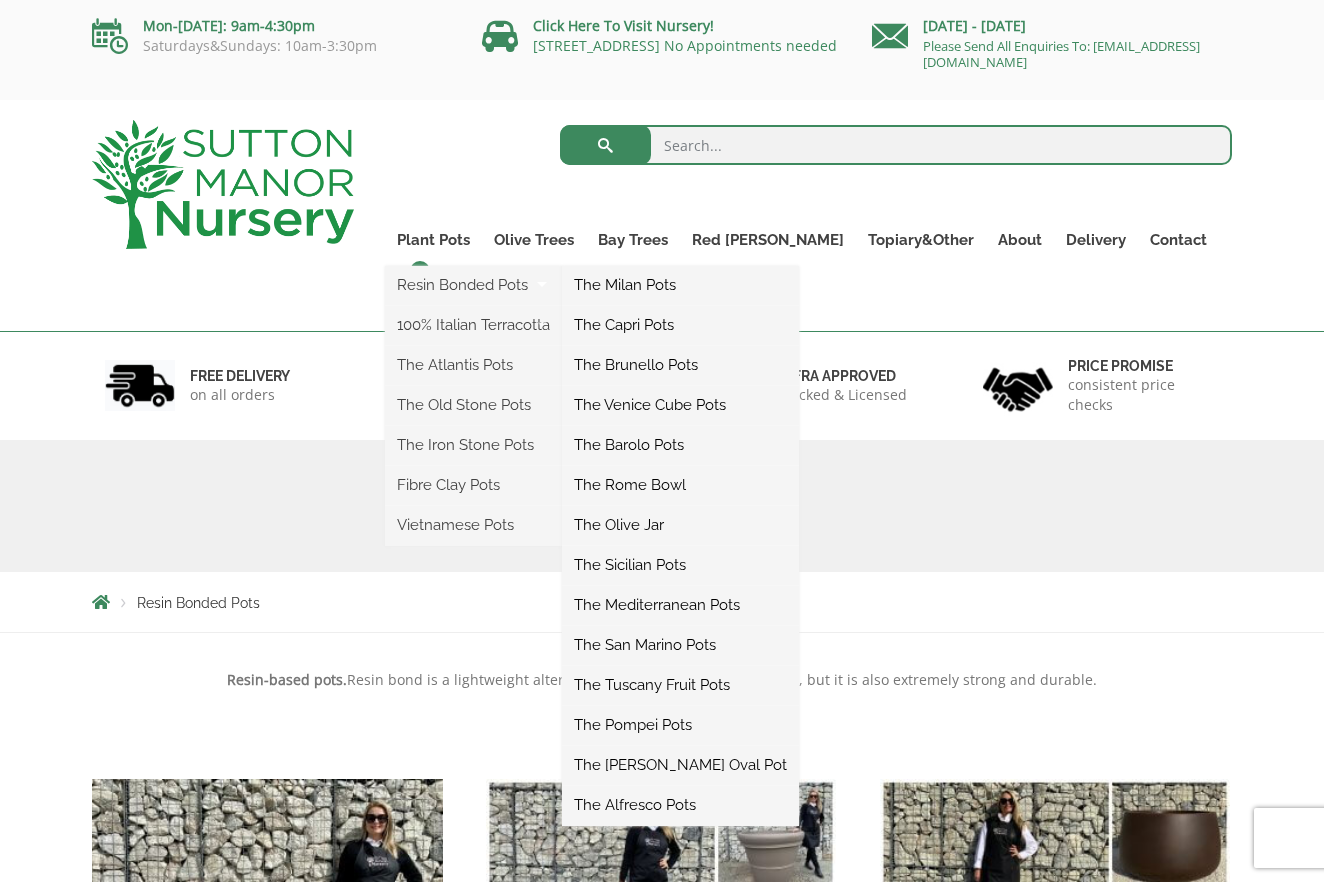 click on "The Barolo Pots" at bounding box center (680, 445) 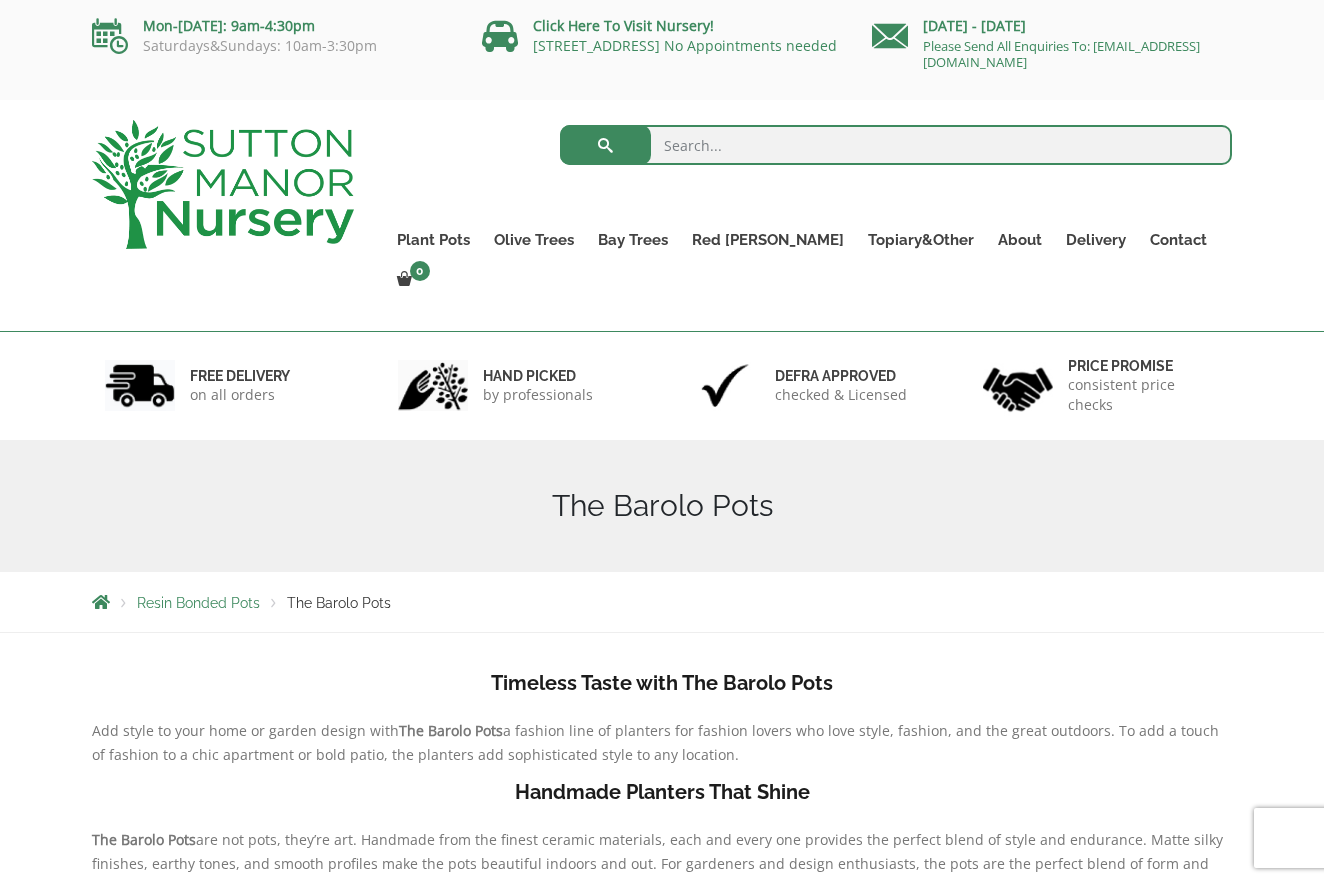 scroll, scrollTop: 0, scrollLeft: 0, axis: both 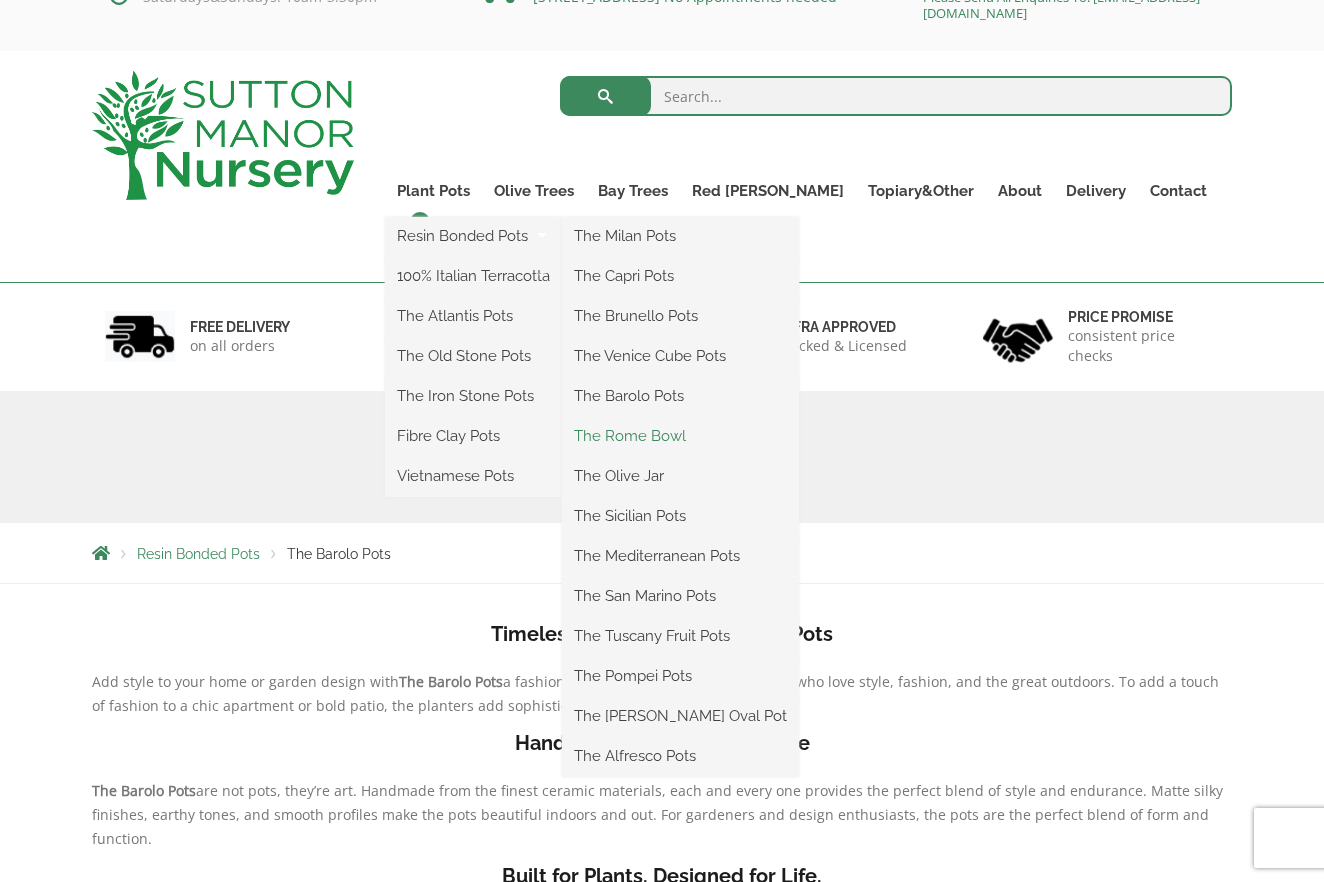 click on "The Rome Bowl" at bounding box center (680, 436) 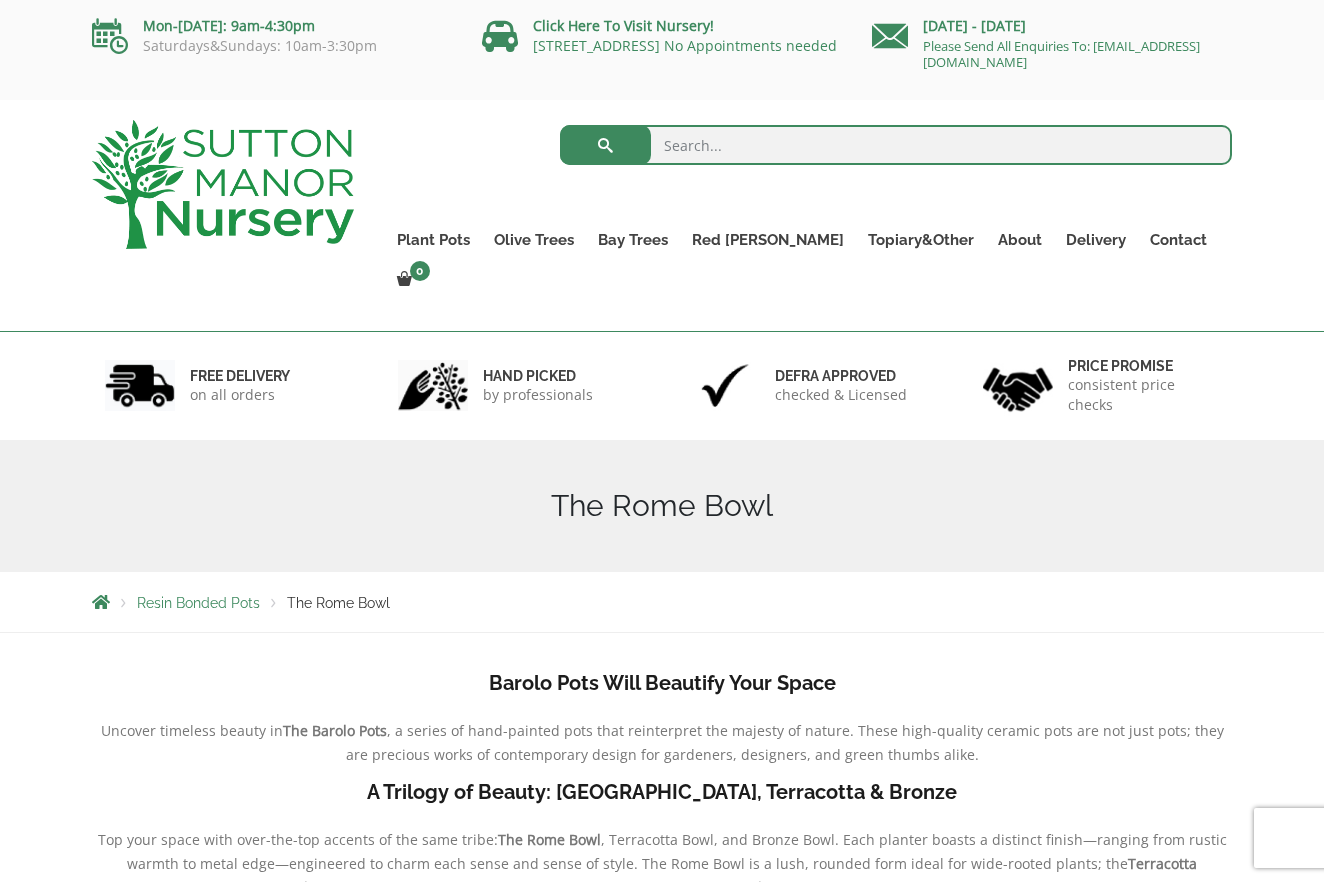 scroll, scrollTop: 0, scrollLeft: 0, axis: both 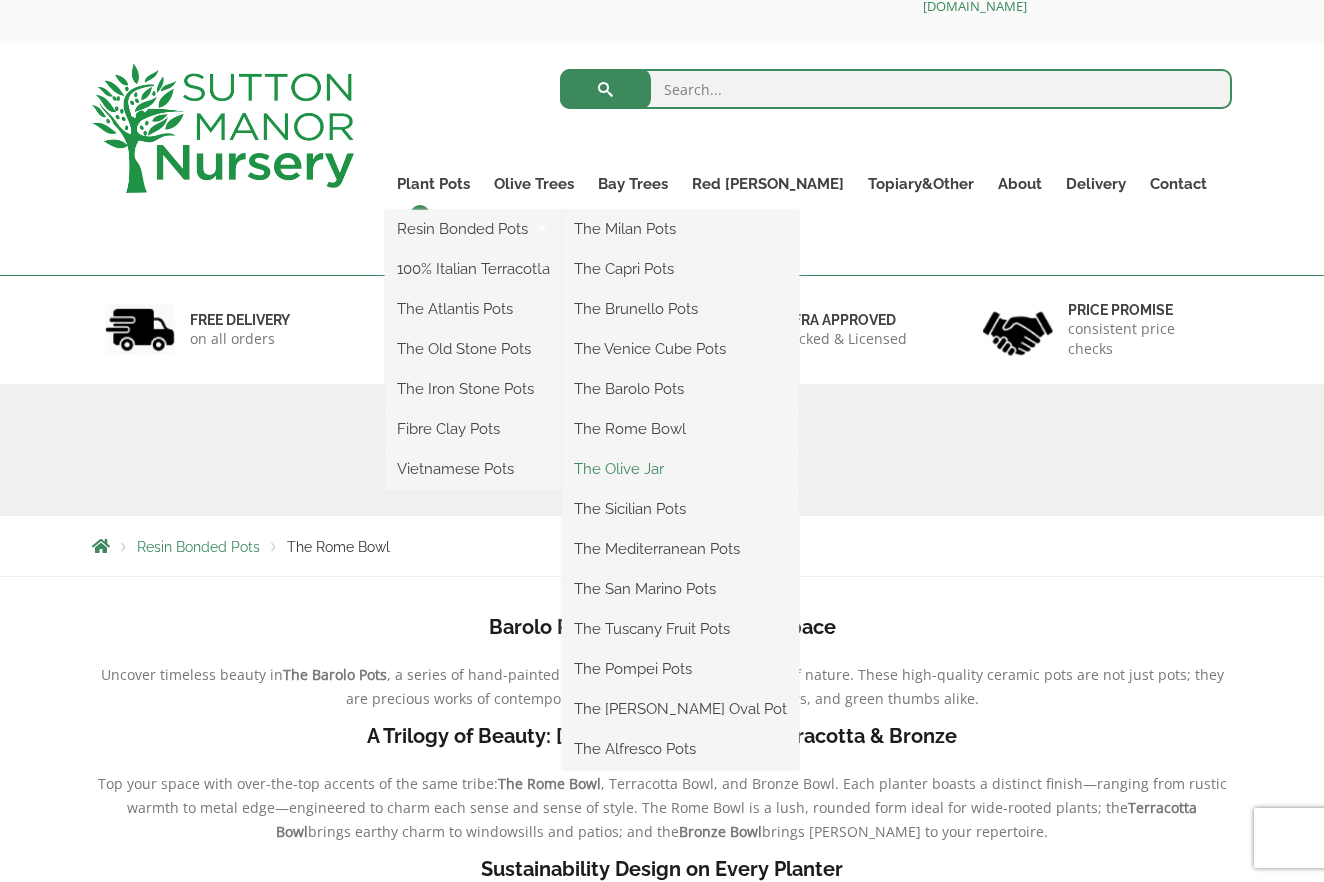 click on "The Olive Jar" at bounding box center (680, 469) 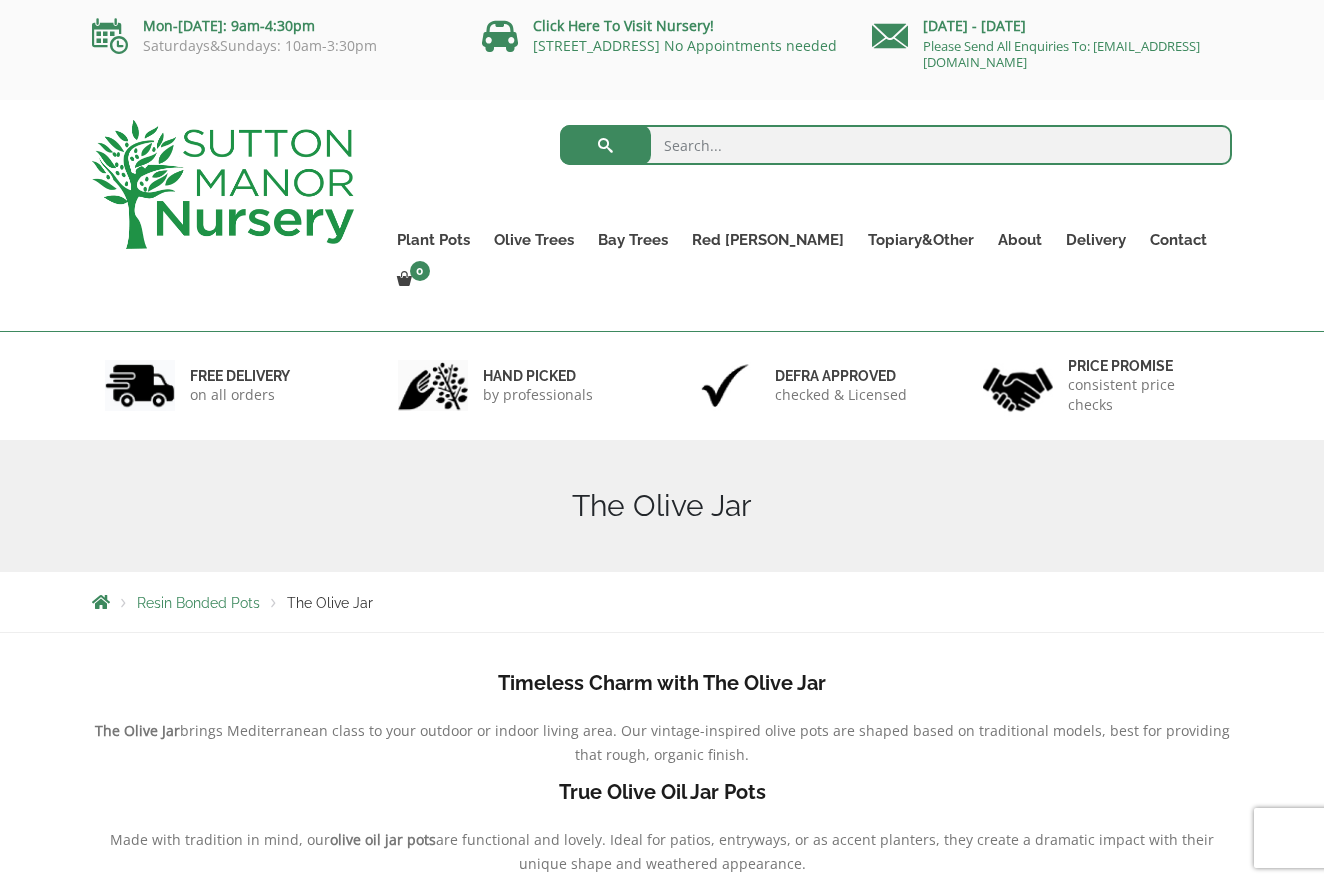 scroll, scrollTop: 0, scrollLeft: 0, axis: both 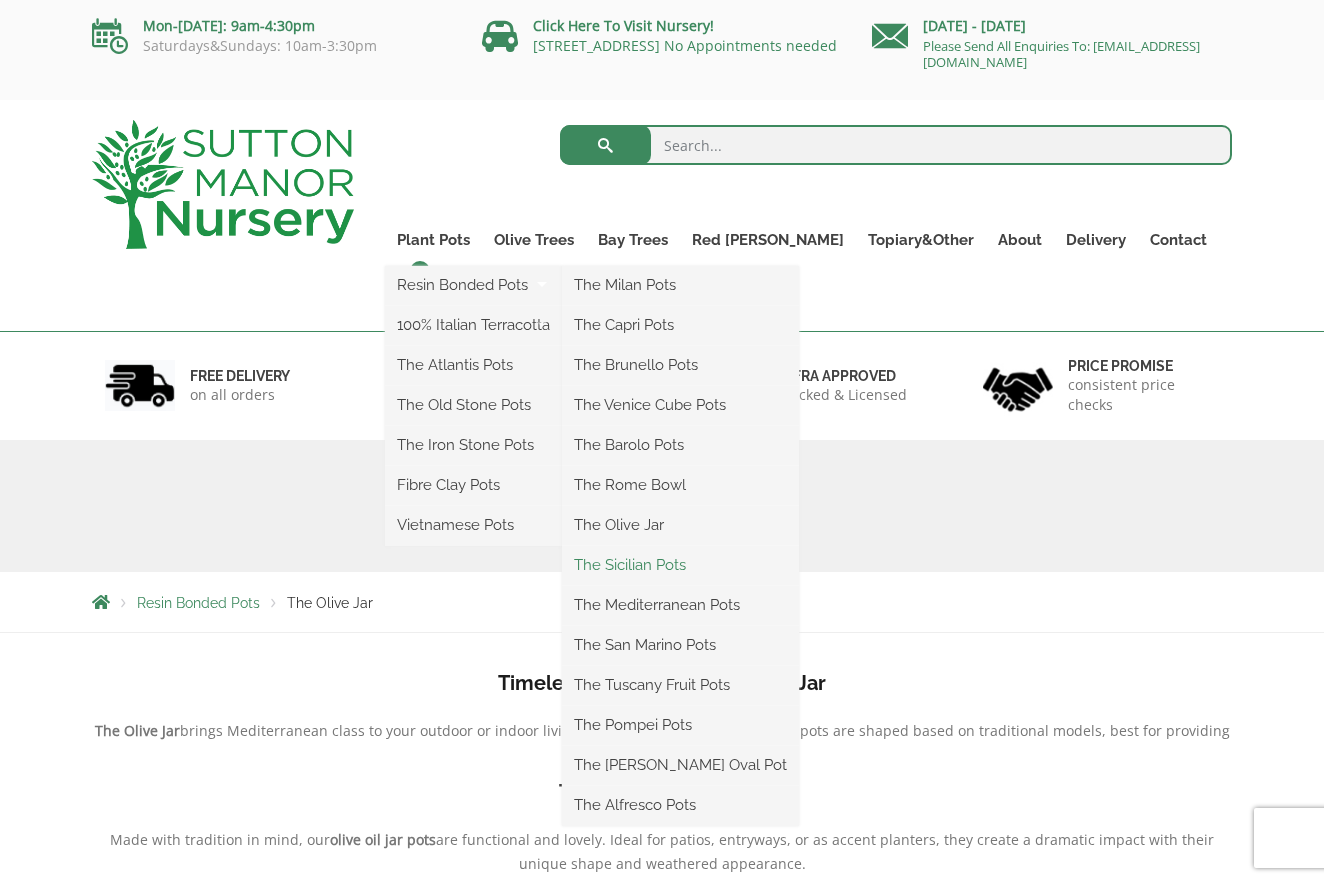 click on "The Sicilian Pots" at bounding box center (680, 565) 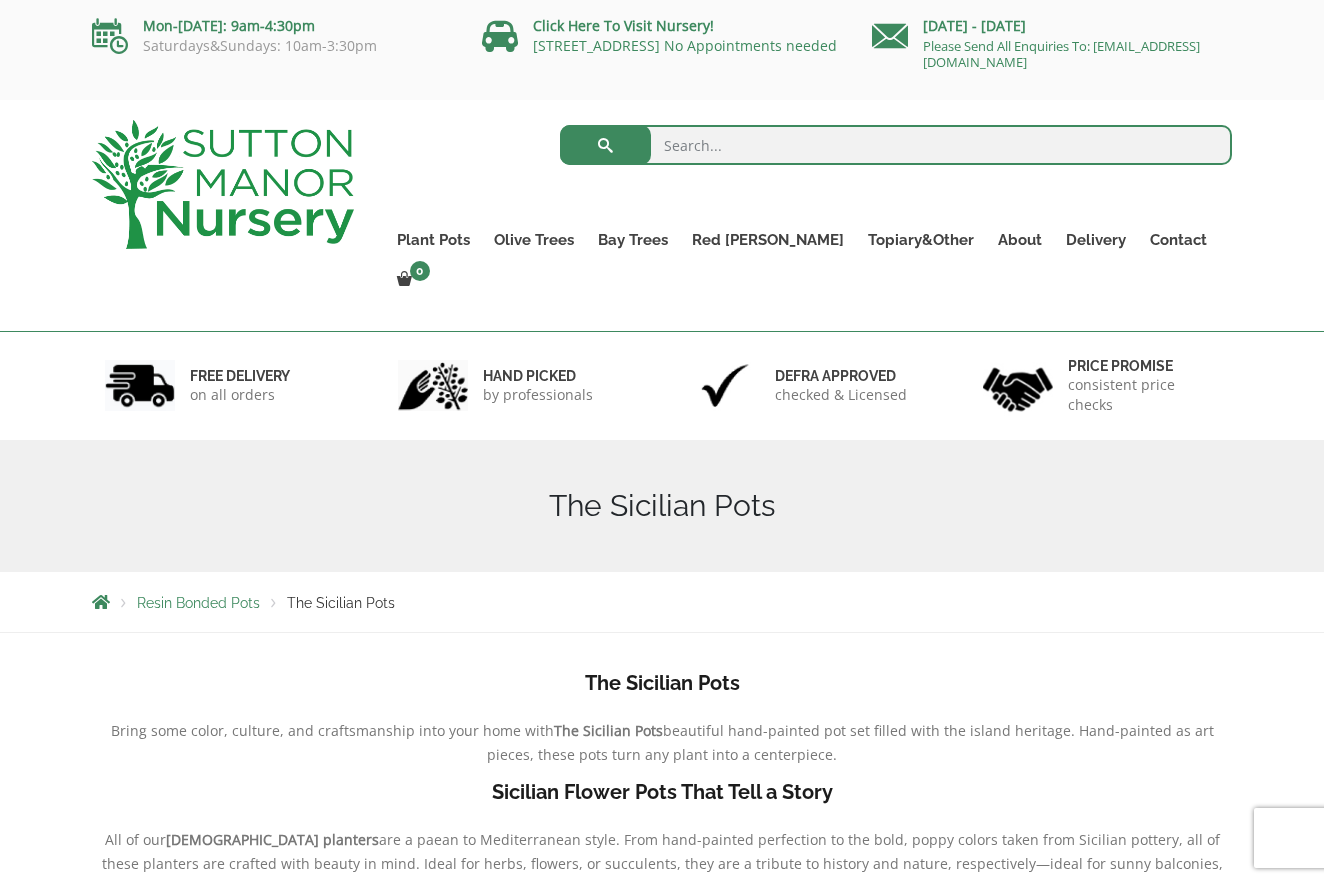 scroll, scrollTop: 0, scrollLeft: 0, axis: both 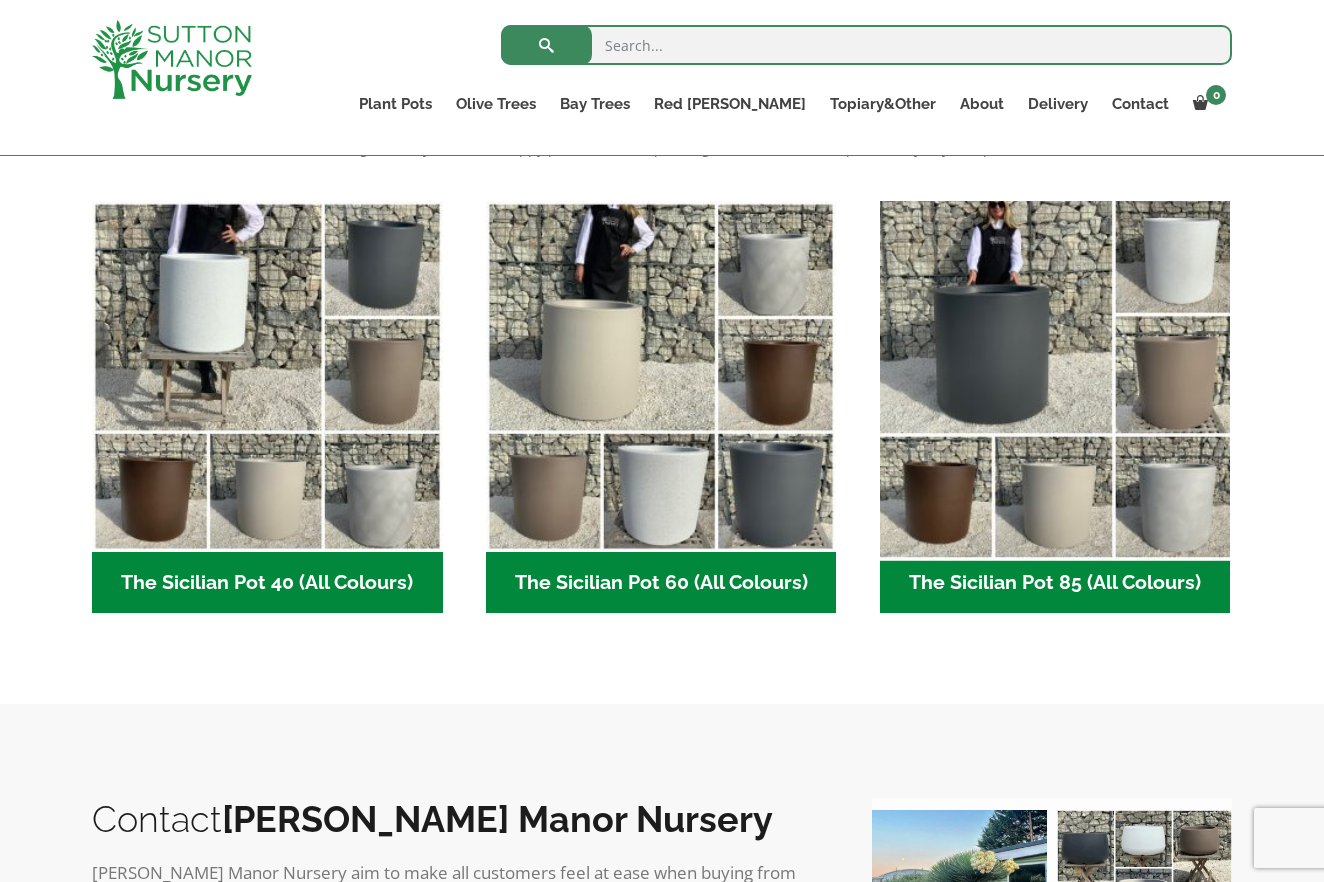 click at bounding box center (1055, 376) 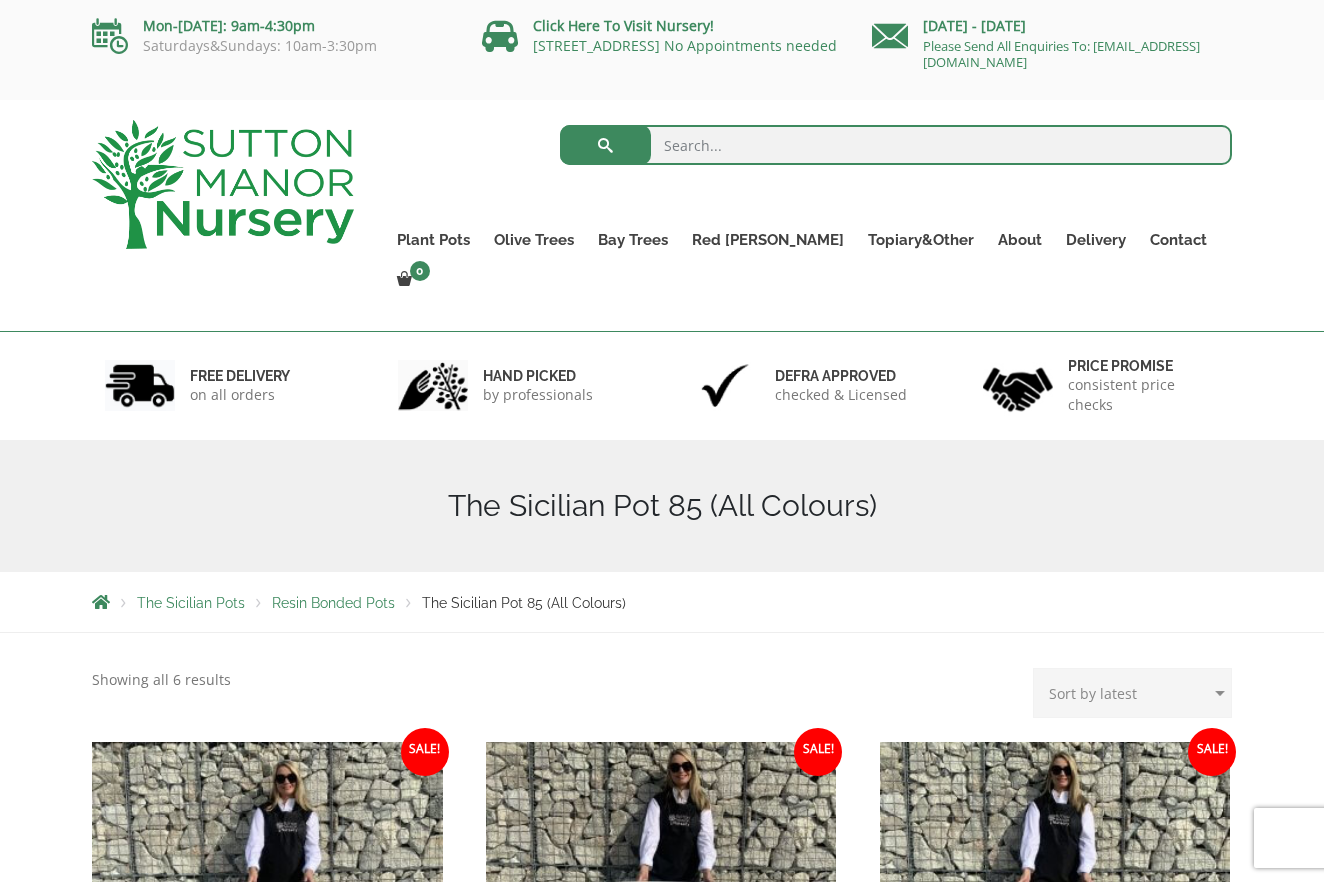 scroll, scrollTop: 140, scrollLeft: 0, axis: vertical 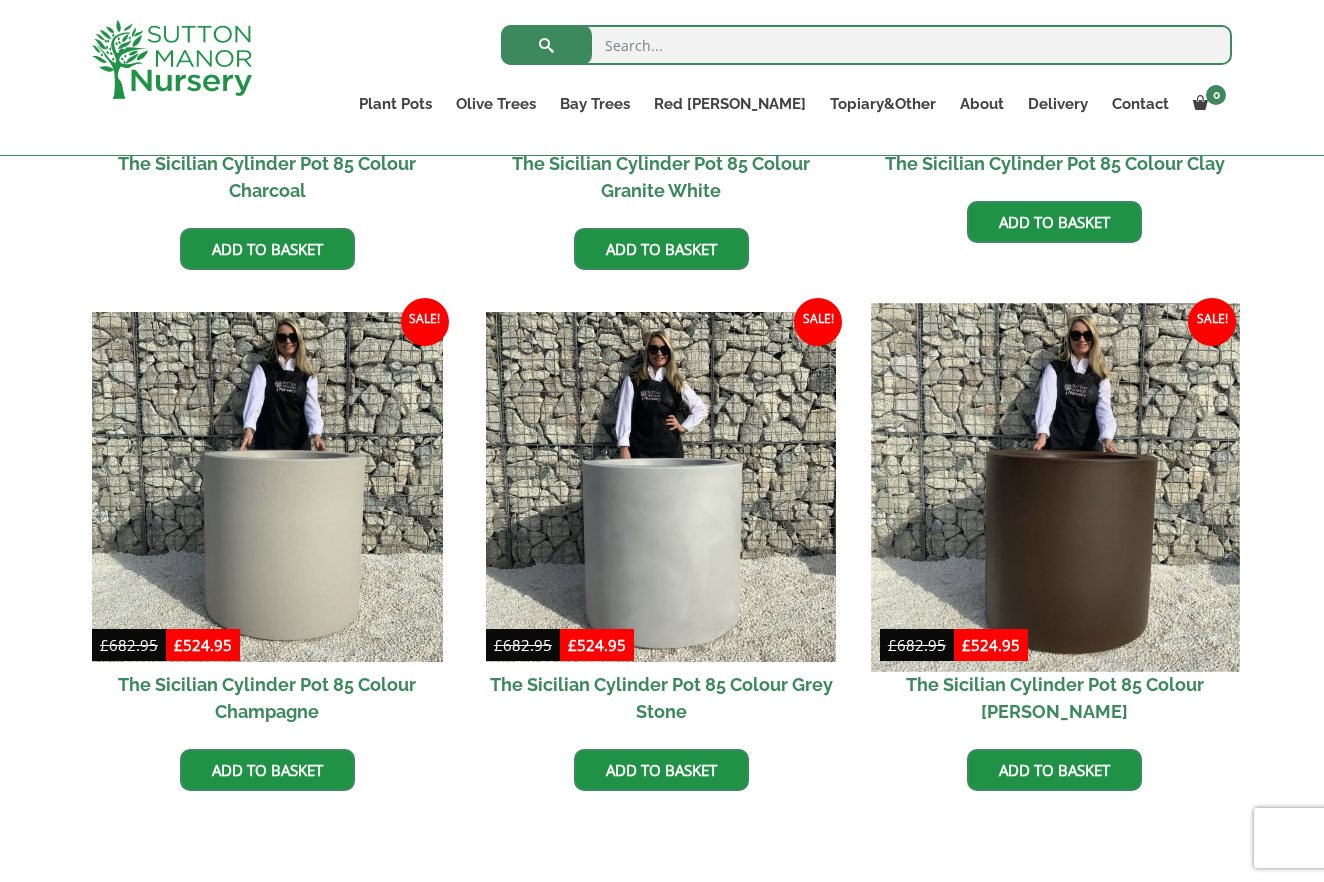click at bounding box center (1055, 487) 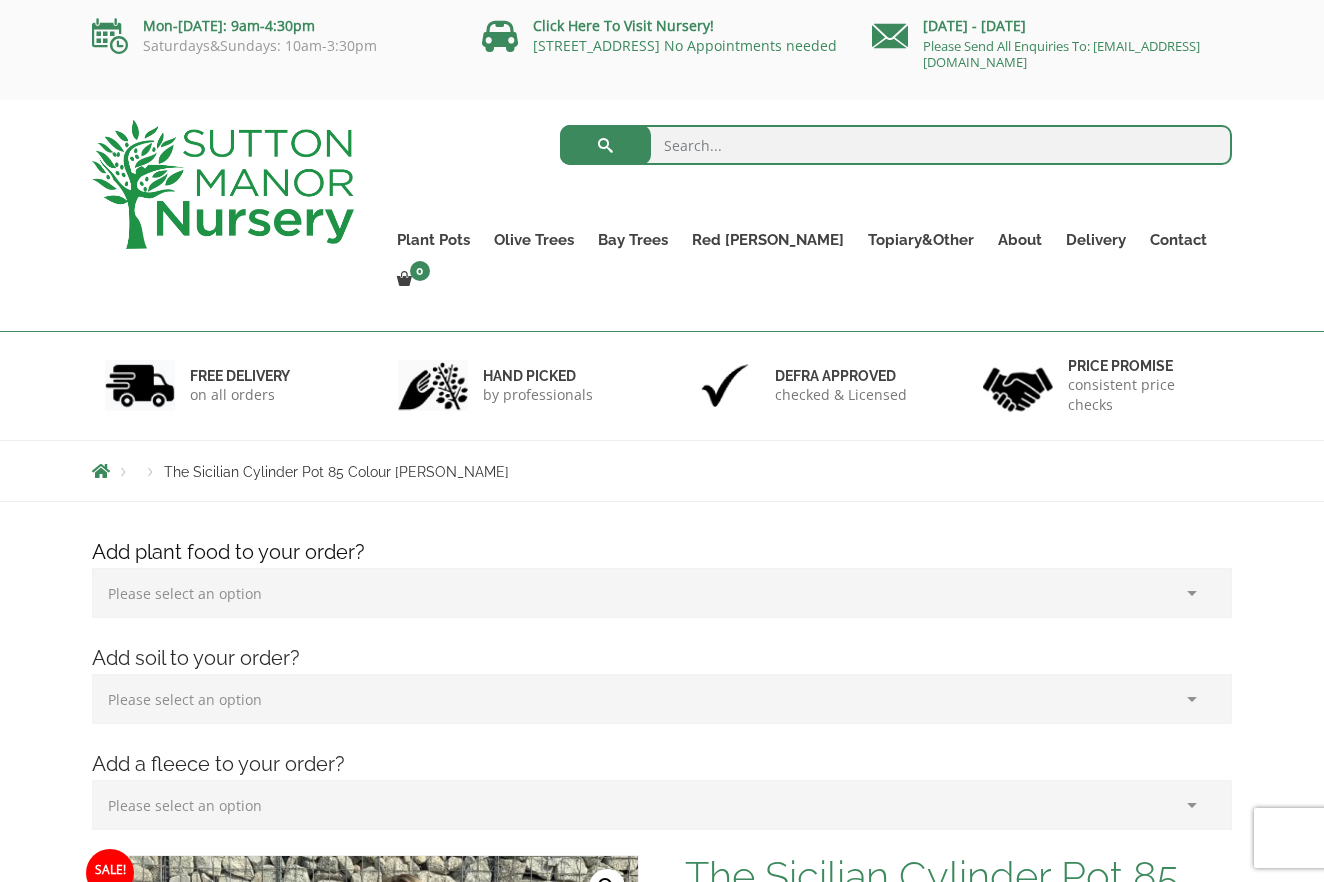 scroll, scrollTop: 0, scrollLeft: 0, axis: both 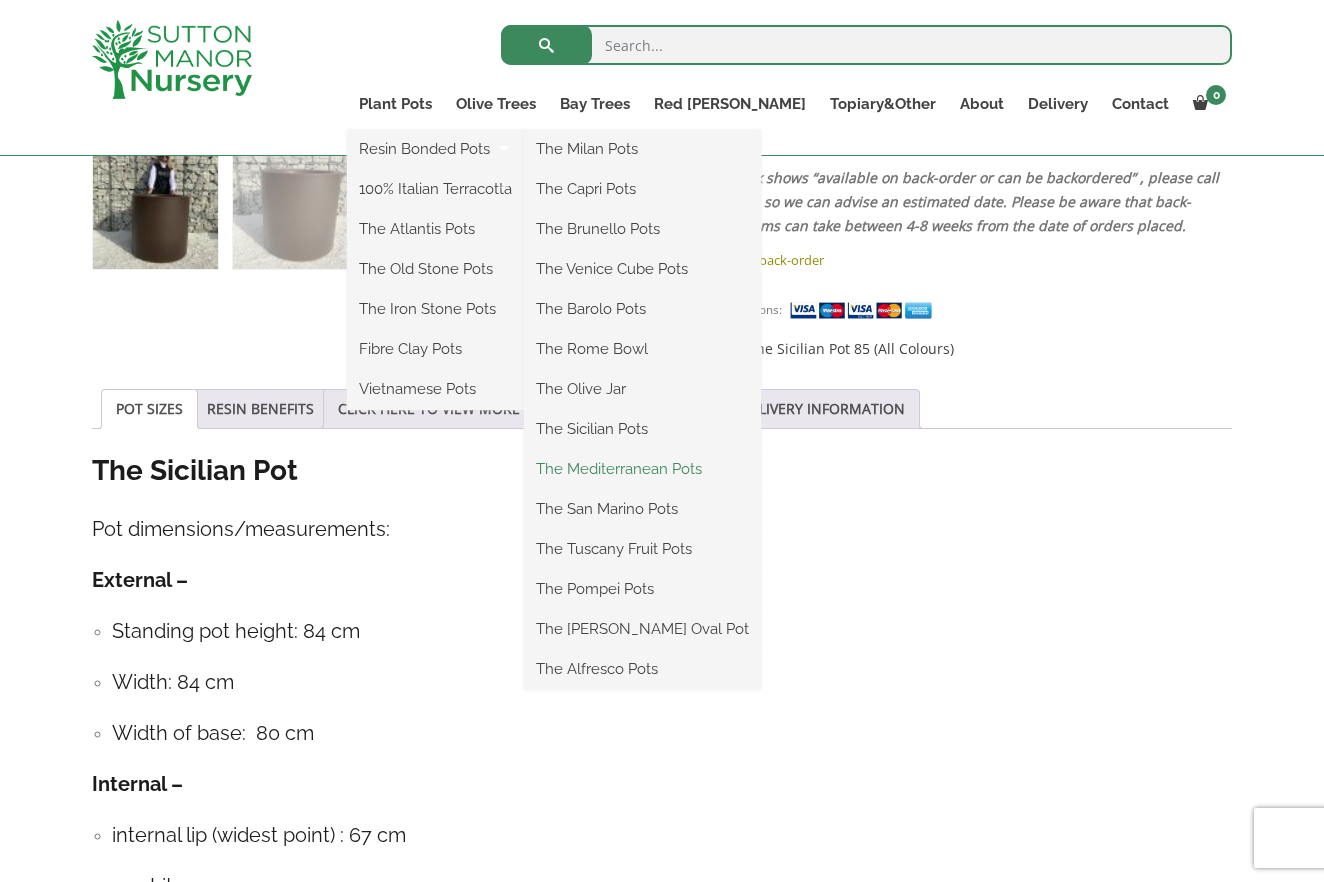 click on "The Mediterranean Pots" at bounding box center (642, 469) 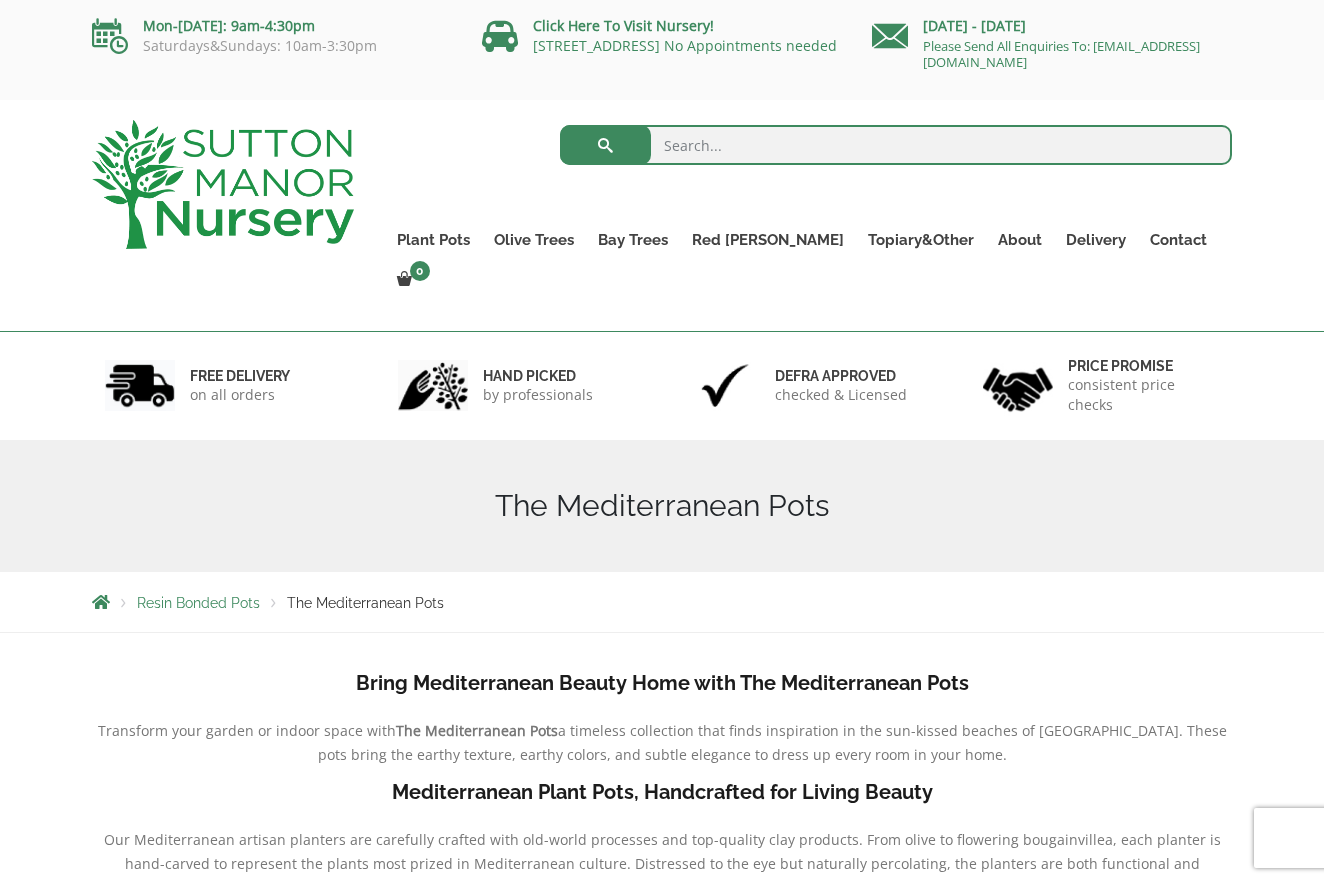 scroll, scrollTop: 0, scrollLeft: 0, axis: both 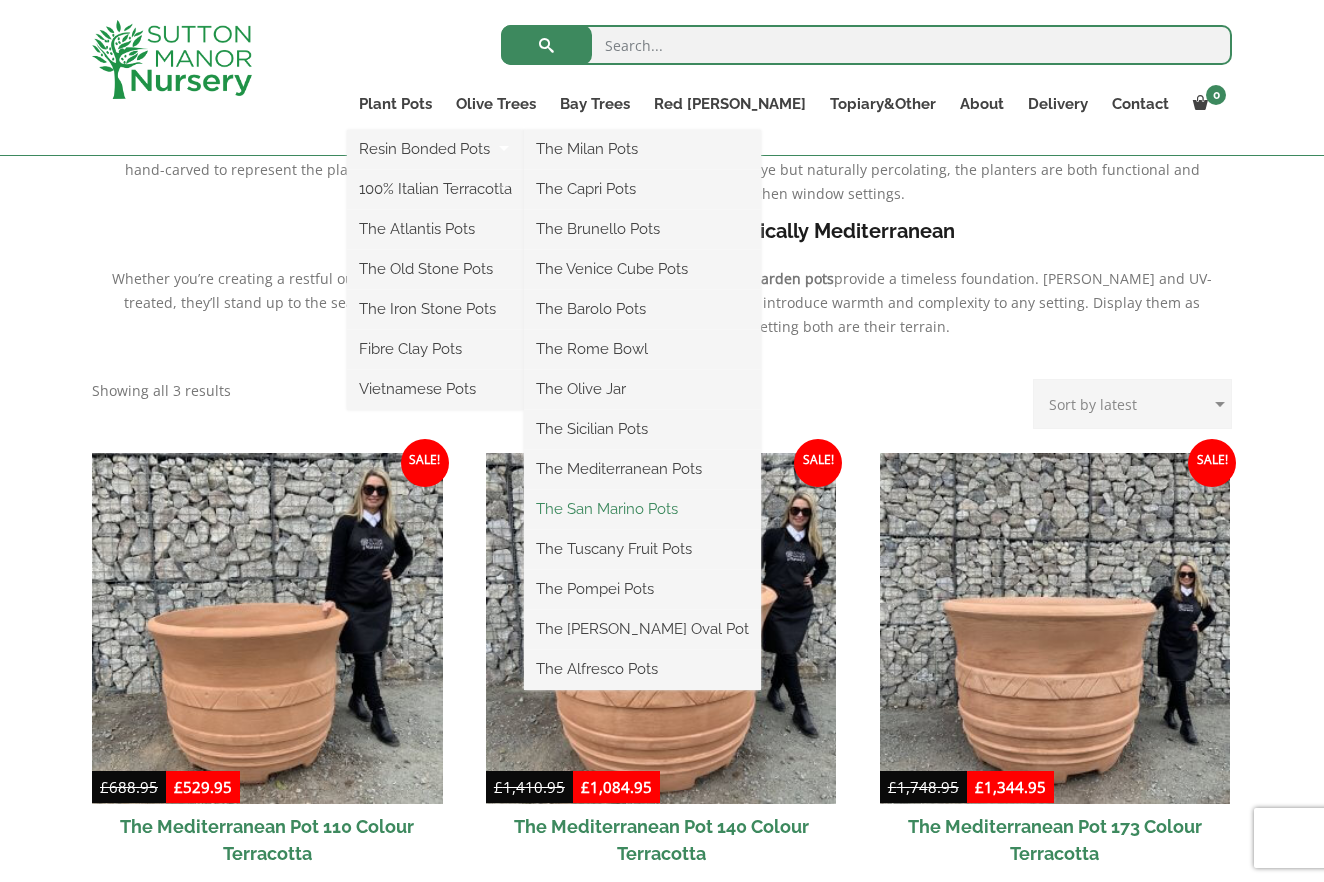 click on "The San Marino Pots" at bounding box center (642, 509) 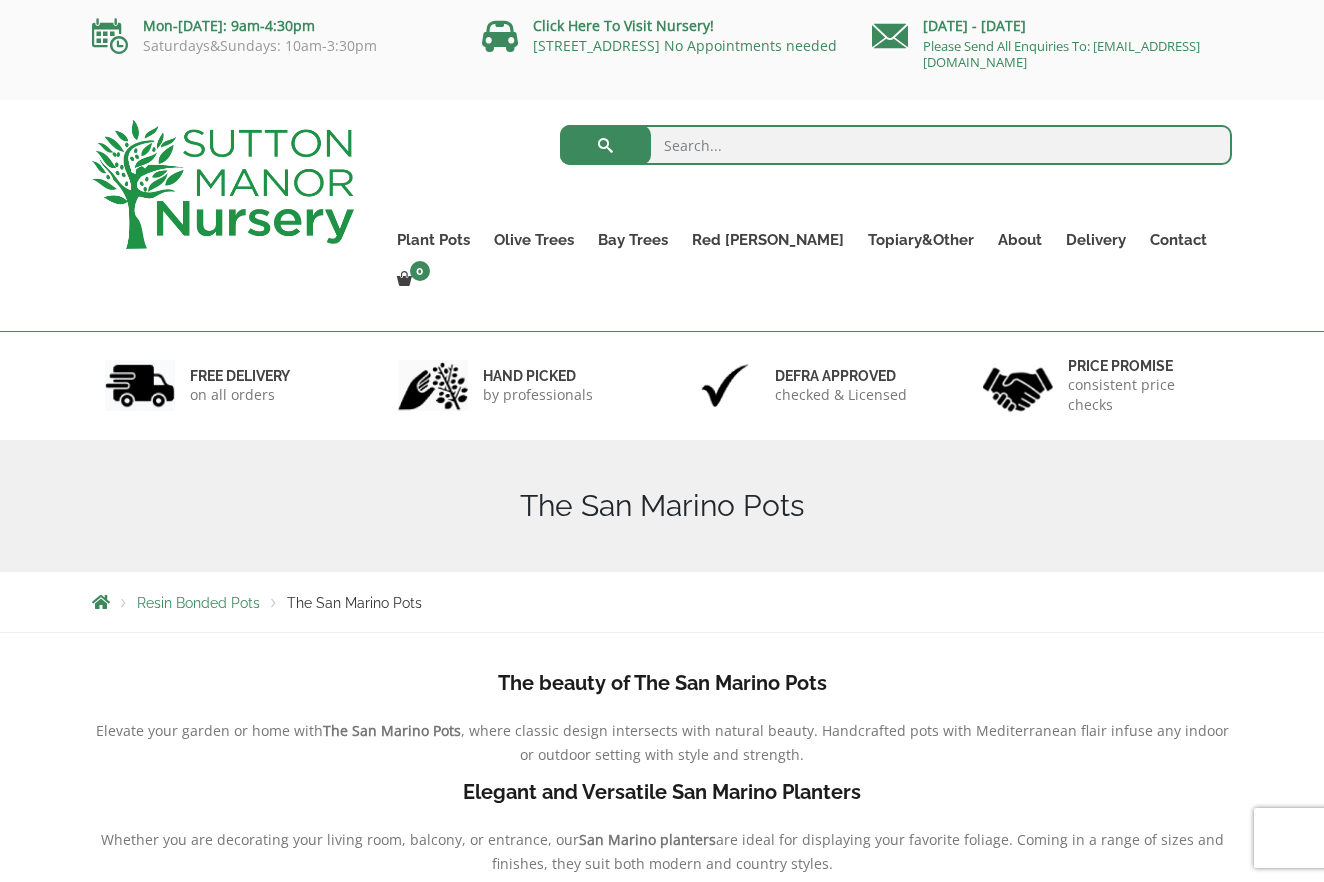 scroll, scrollTop: 0, scrollLeft: 0, axis: both 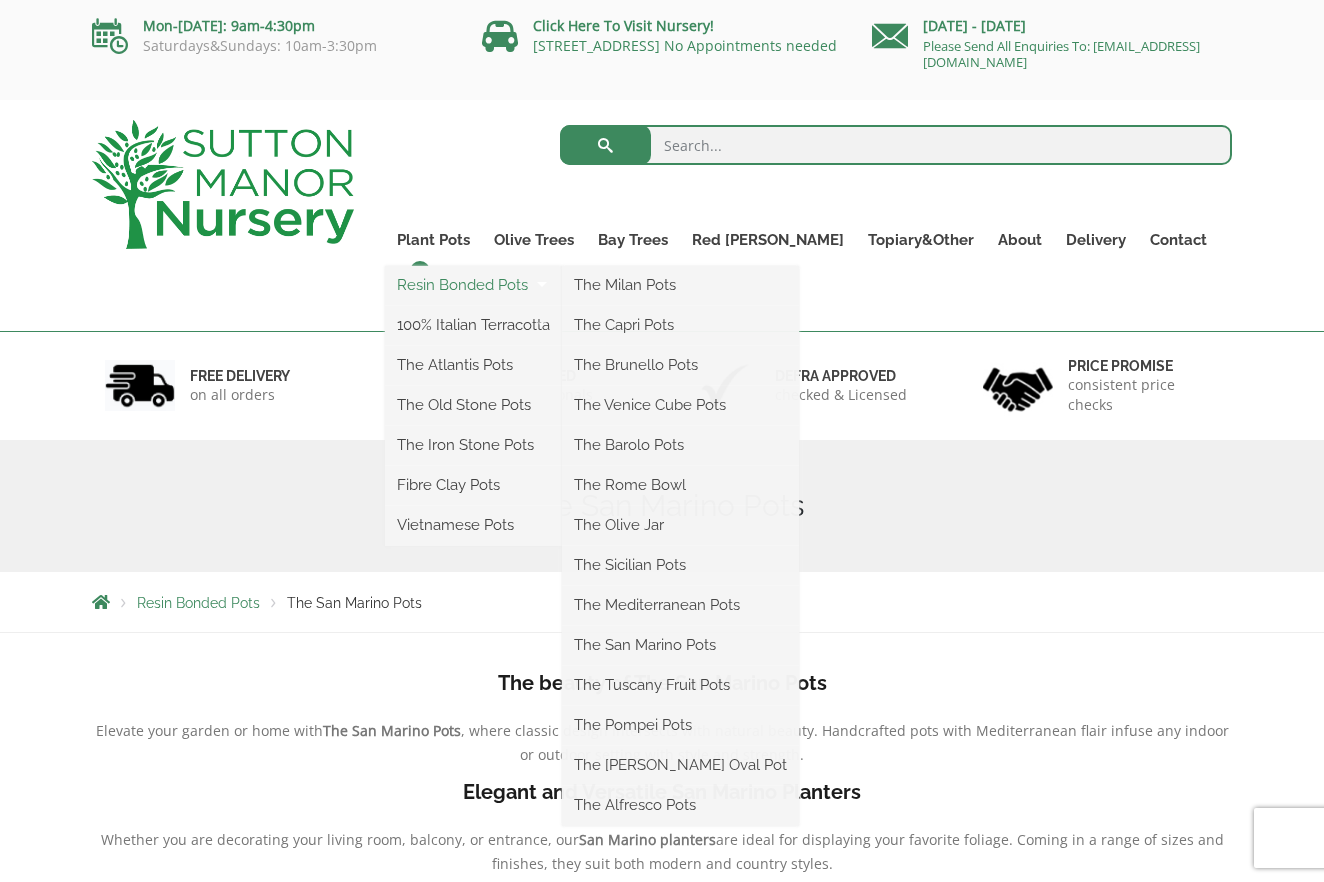 click on "Resin Bonded Pots" at bounding box center [473, 285] 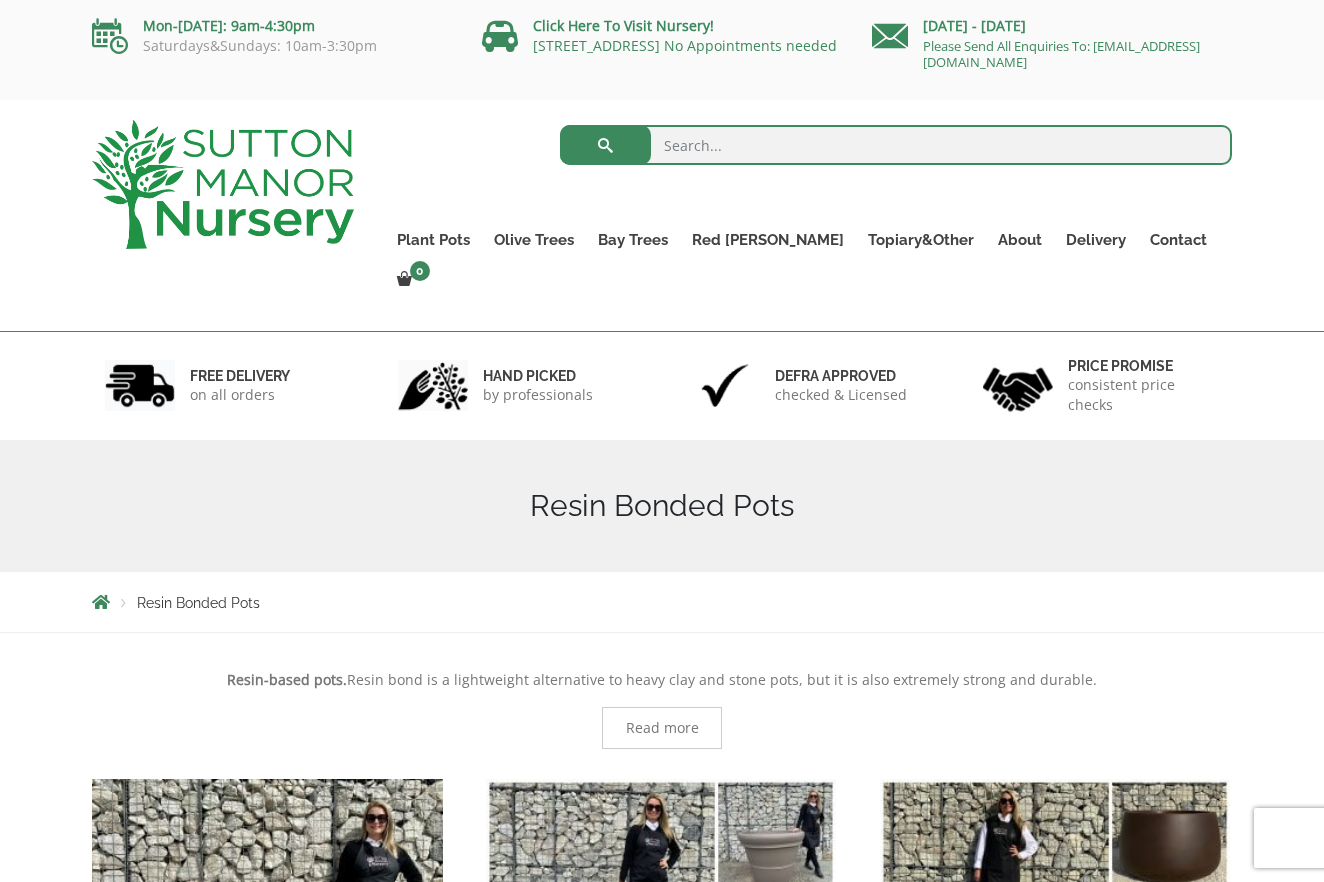 scroll, scrollTop: 0, scrollLeft: 0, axis: both 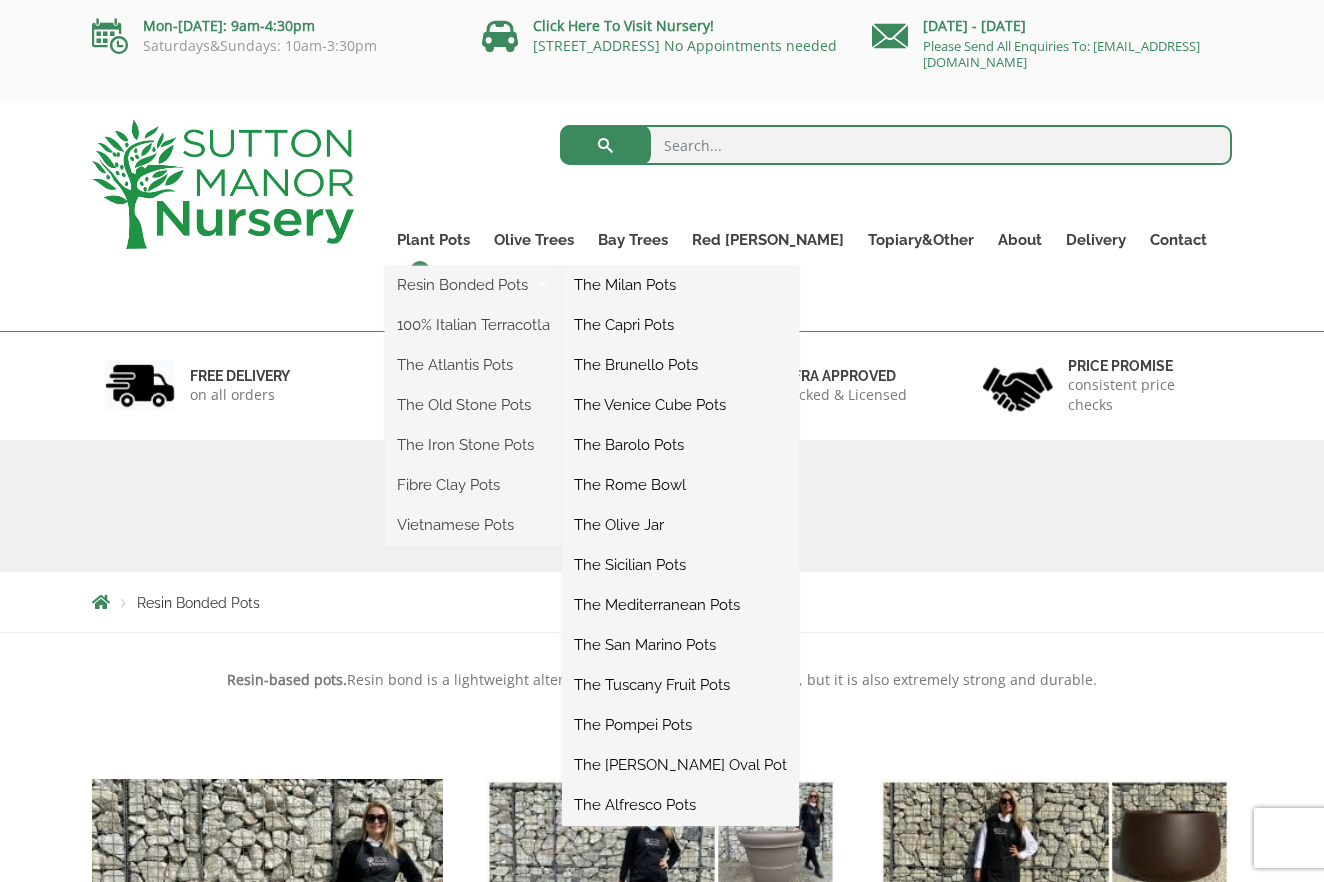 click on "The Tuscany Fruit Pots" at bounding box center (680, 685) 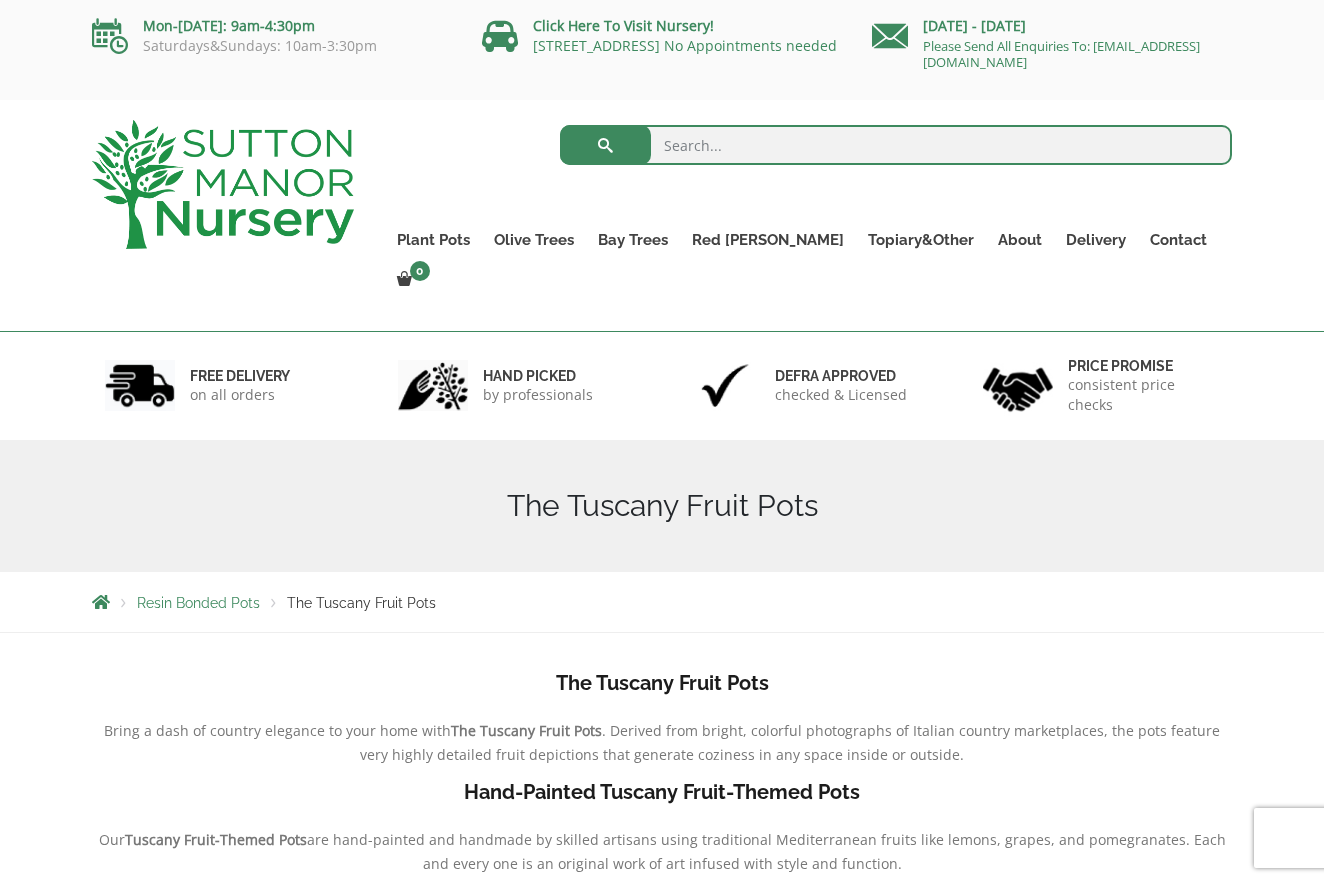 scroll, scrollTop: 0, scrollLeft: 0, axis: both 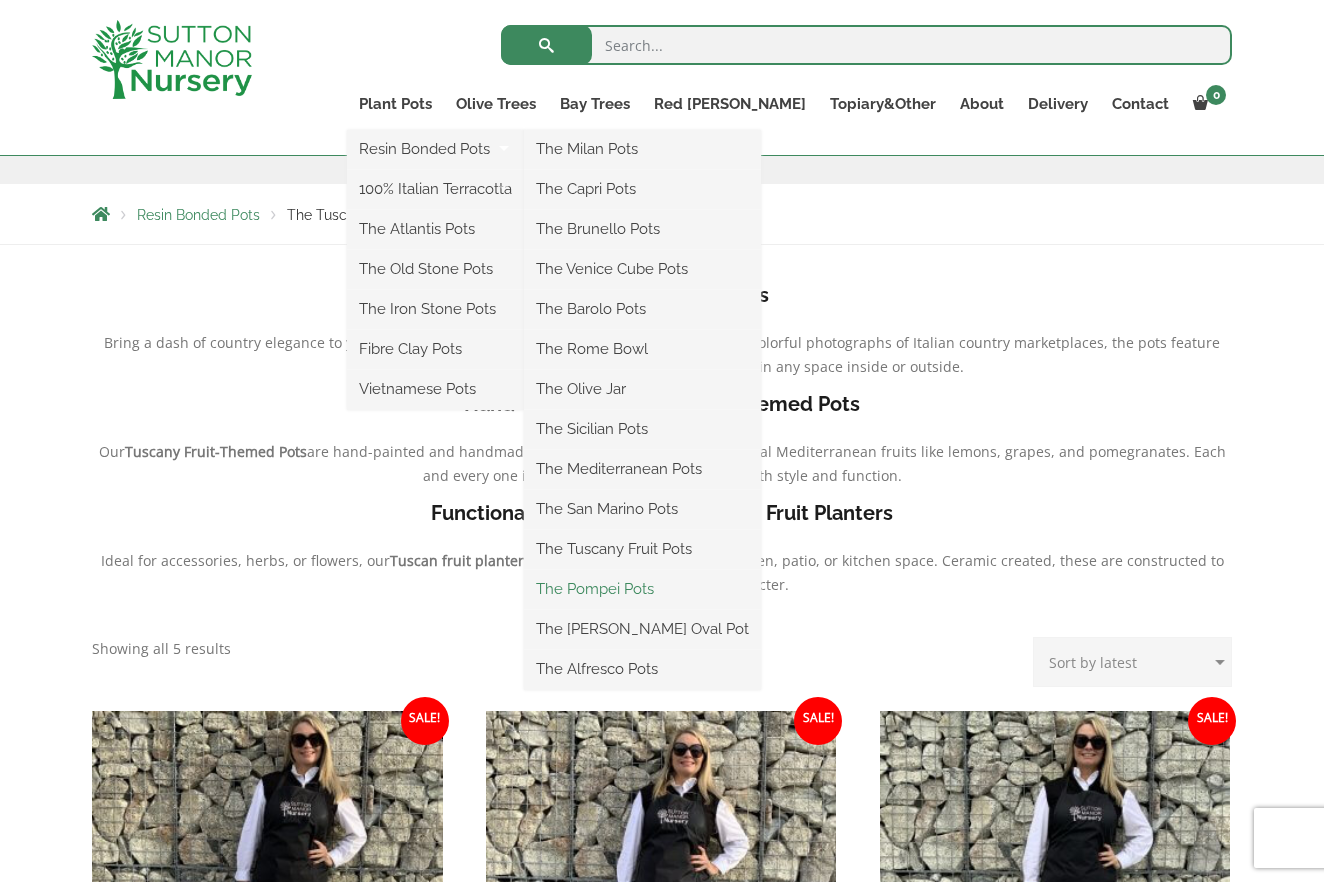 click on "The Pompei Pots" at bounding box center [642, 589] 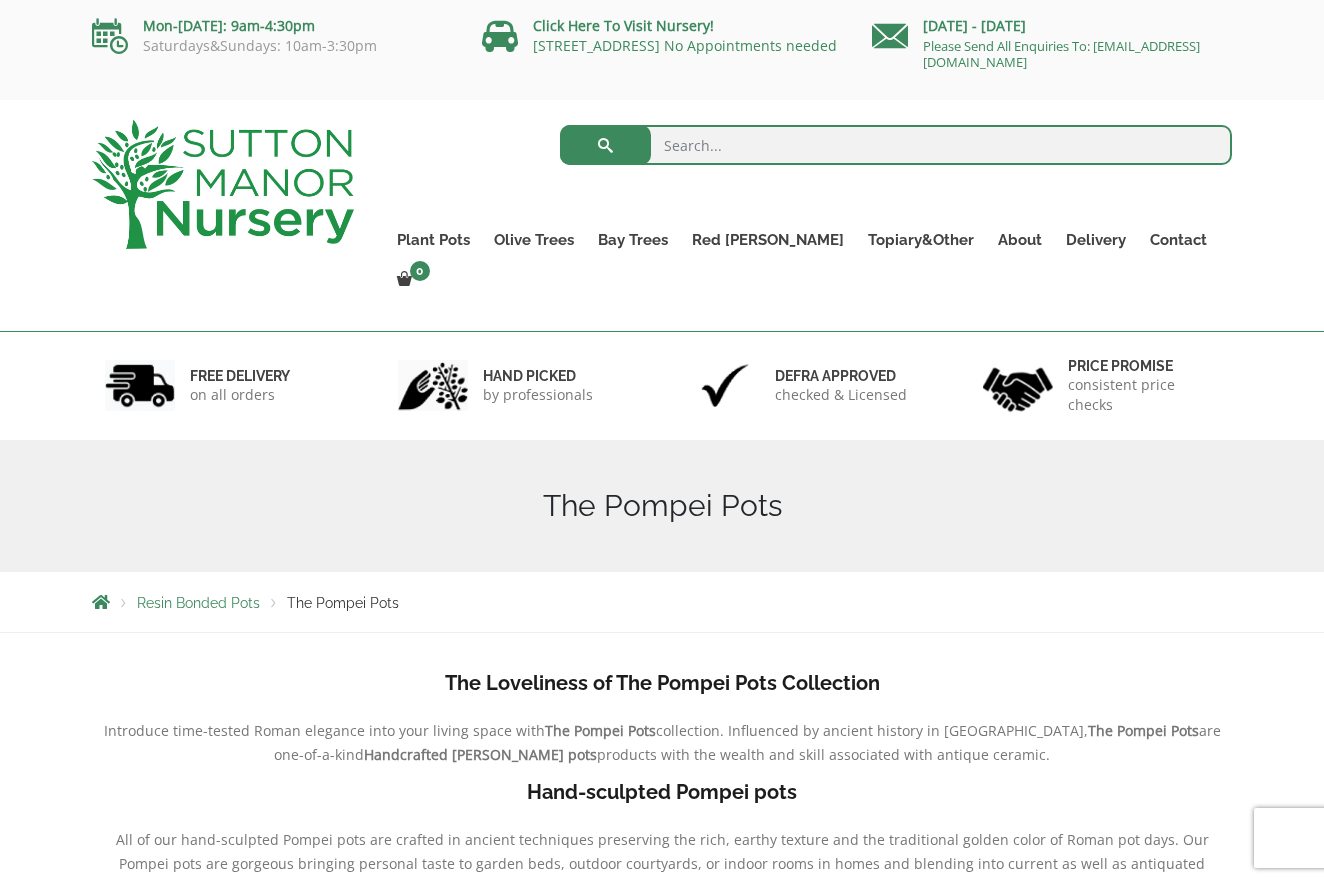 scroll, scrollTop: 0, scrollLeft: 0, axis: both 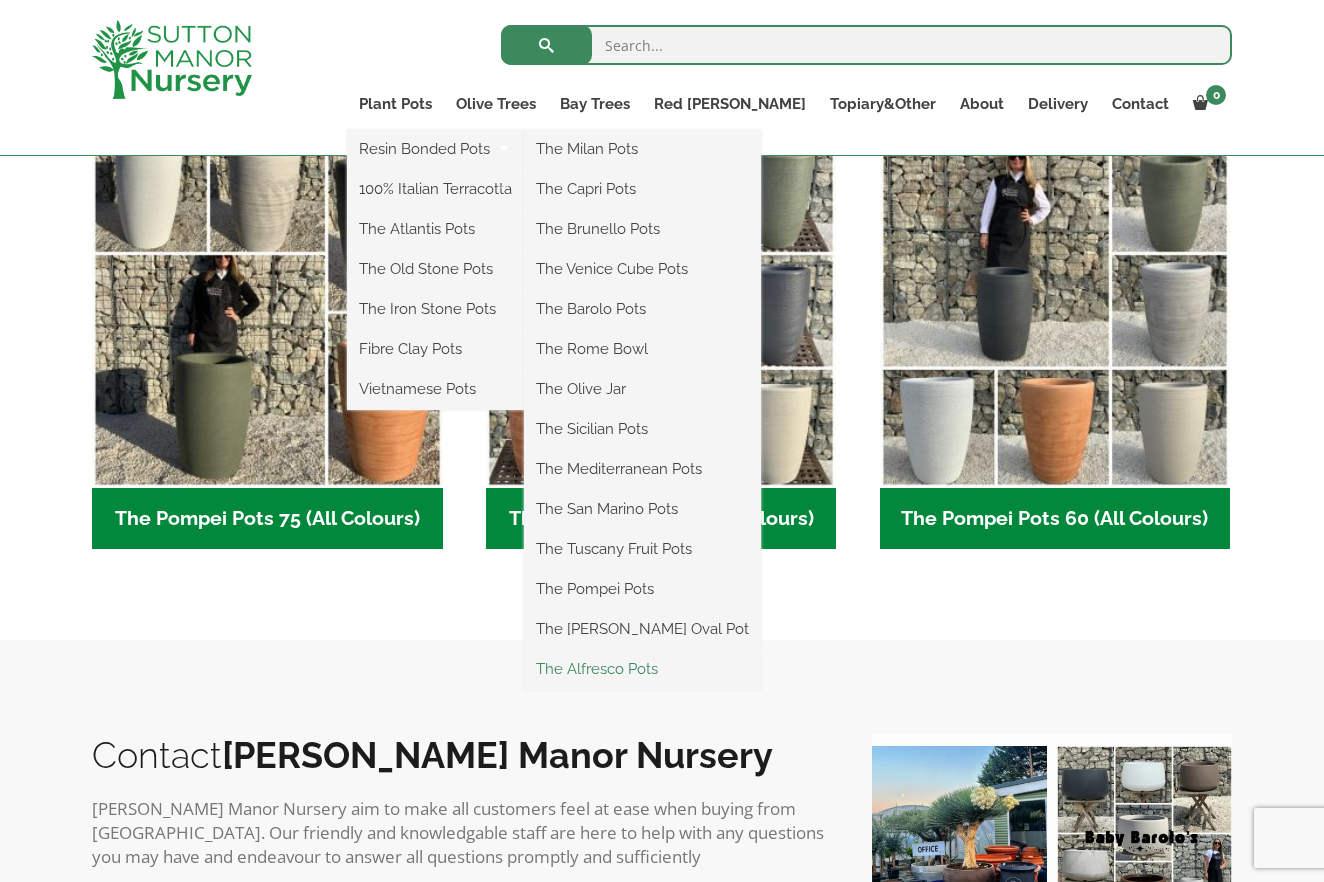 click on "The Alfresco Pots" at bounding box center [642, 669] 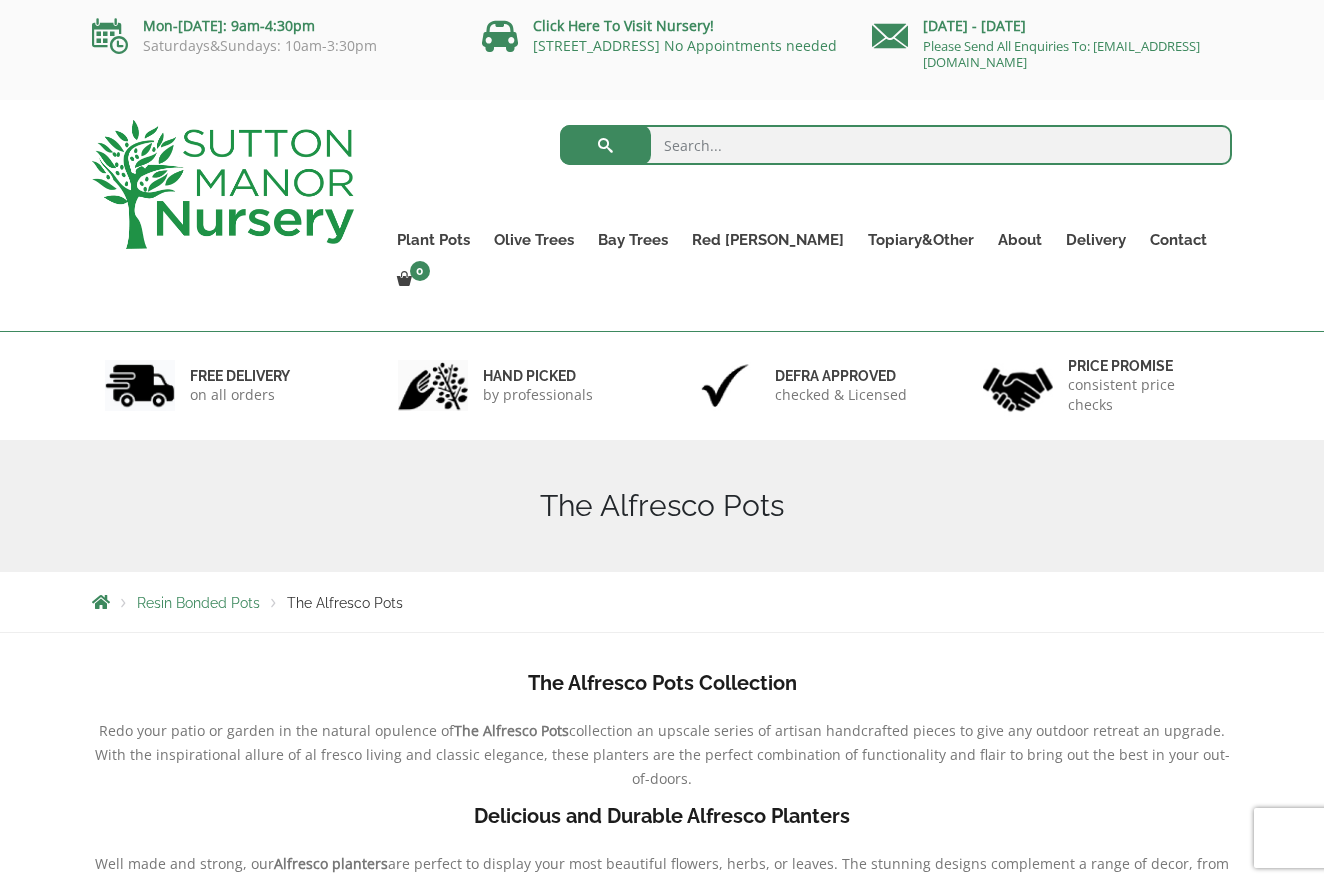 scroll, scrollTop: 0, scrollLeft: 0, axis: both 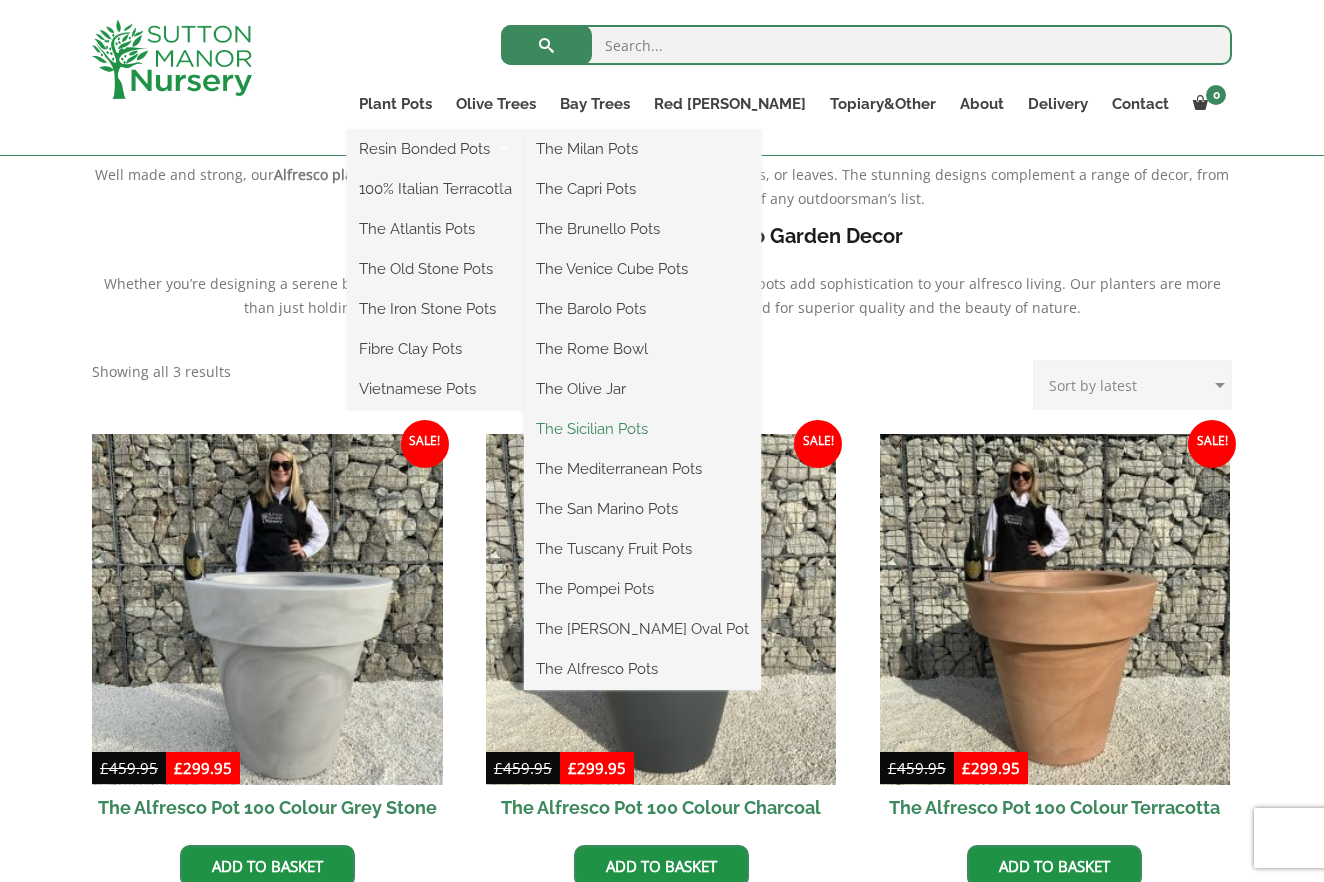 click on "The Sicilian Pots" at bounding box center (642, 429) 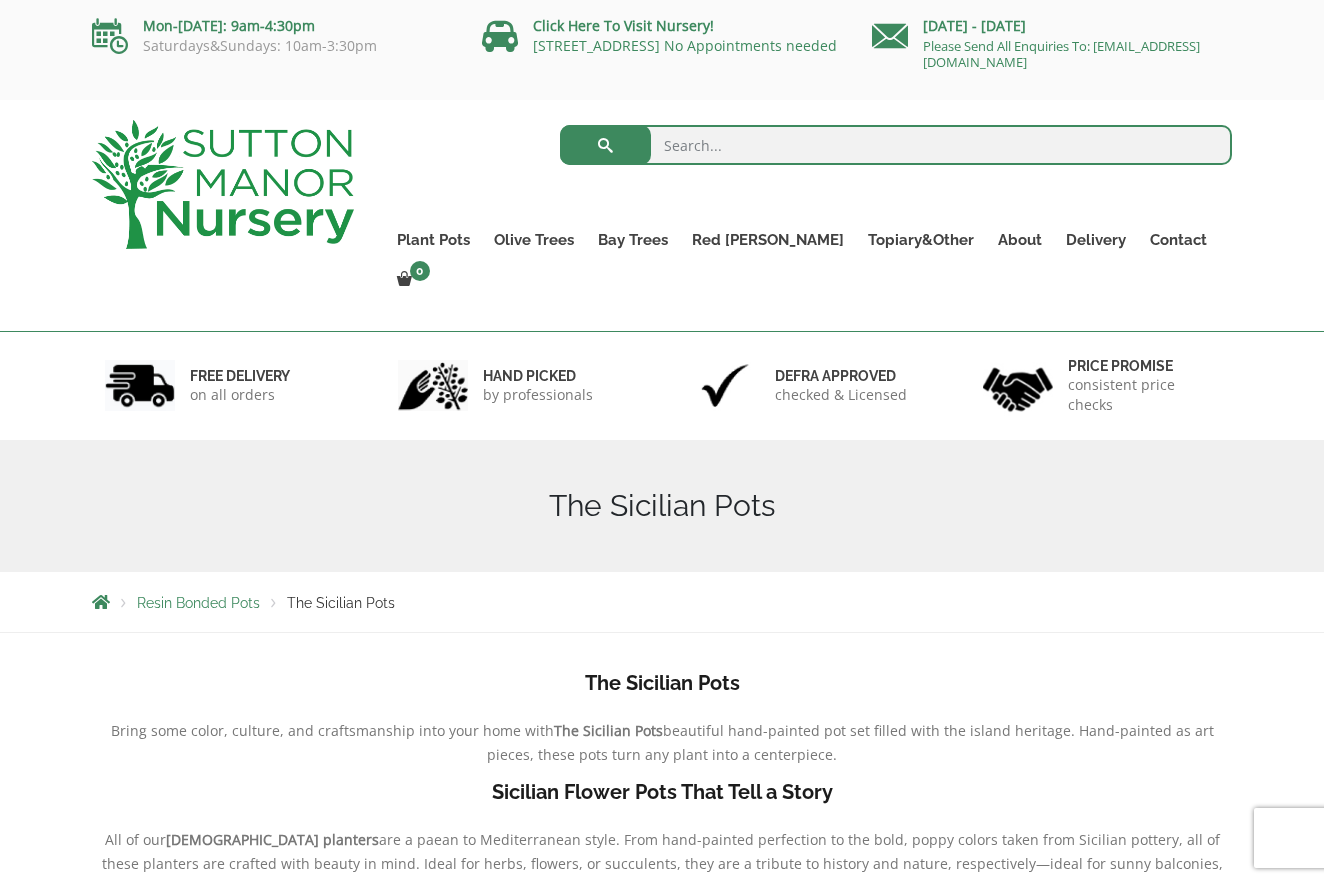 scroll, scrollTop: 0, scrollLeft: 0, axis: both 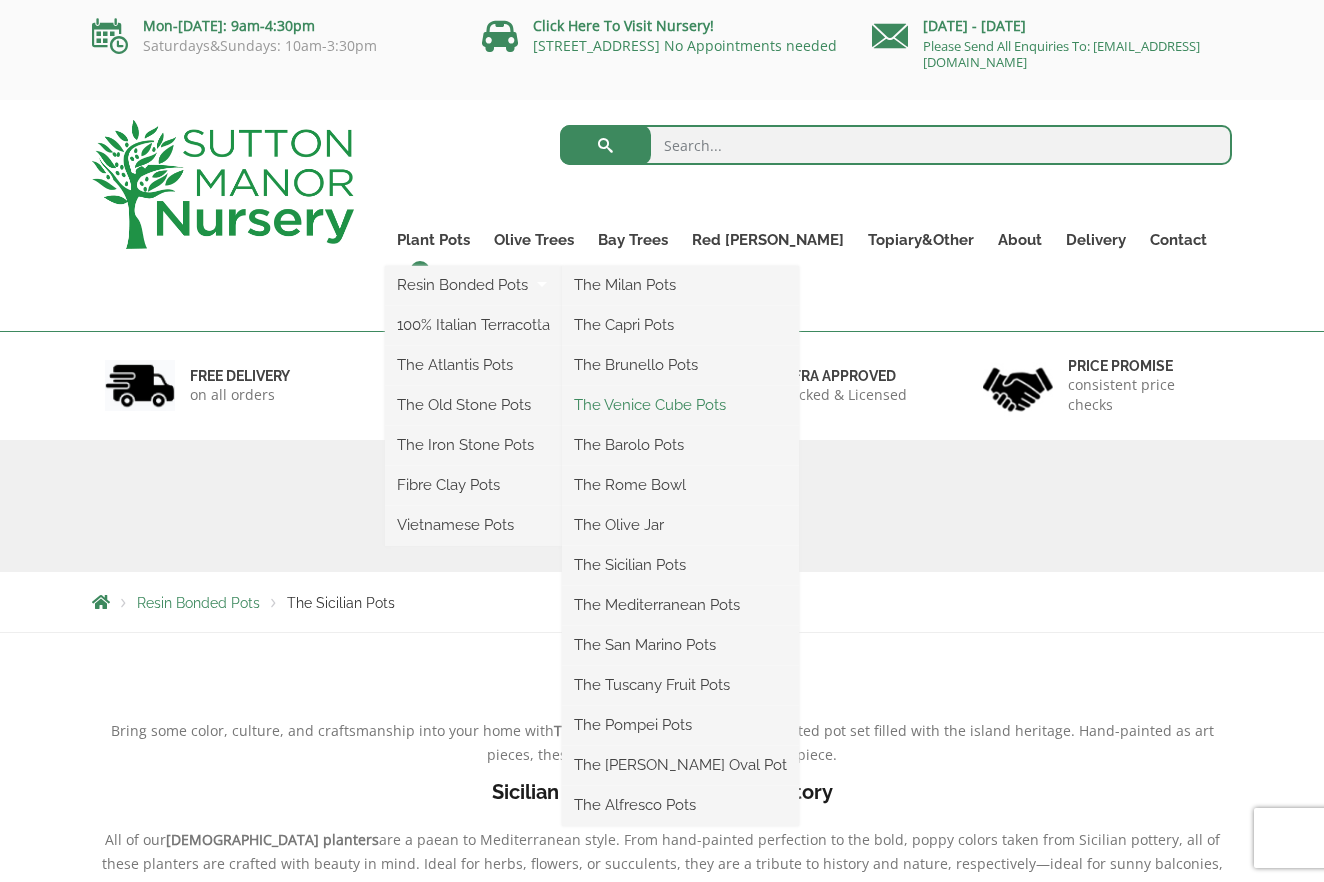 click on "The Venice Cube Pots" at bounding box center [680, 405] 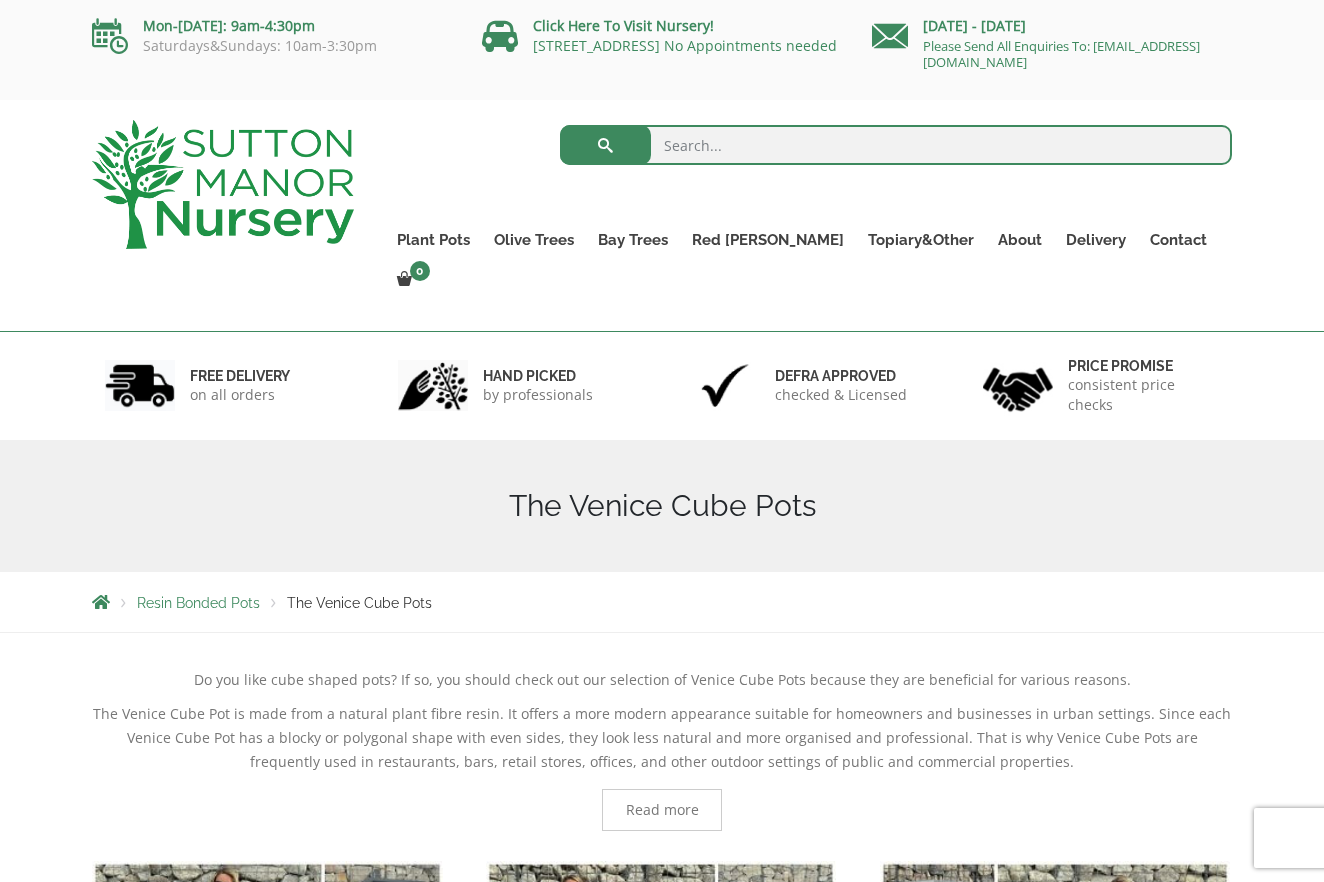 scroll, scrollTop: 0, scrollLeft: 0, axis: both 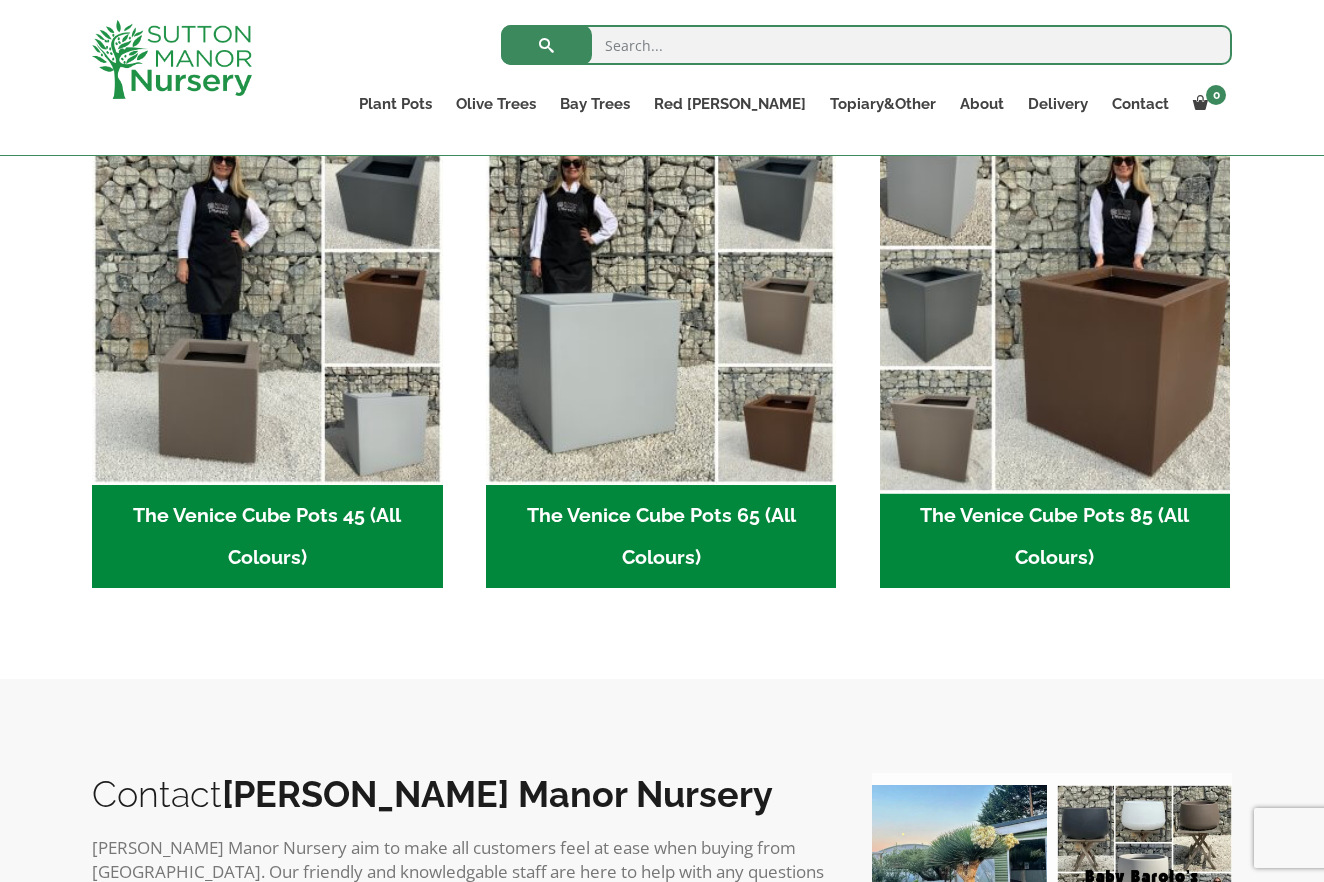 click at bounding box center [1055, 309] 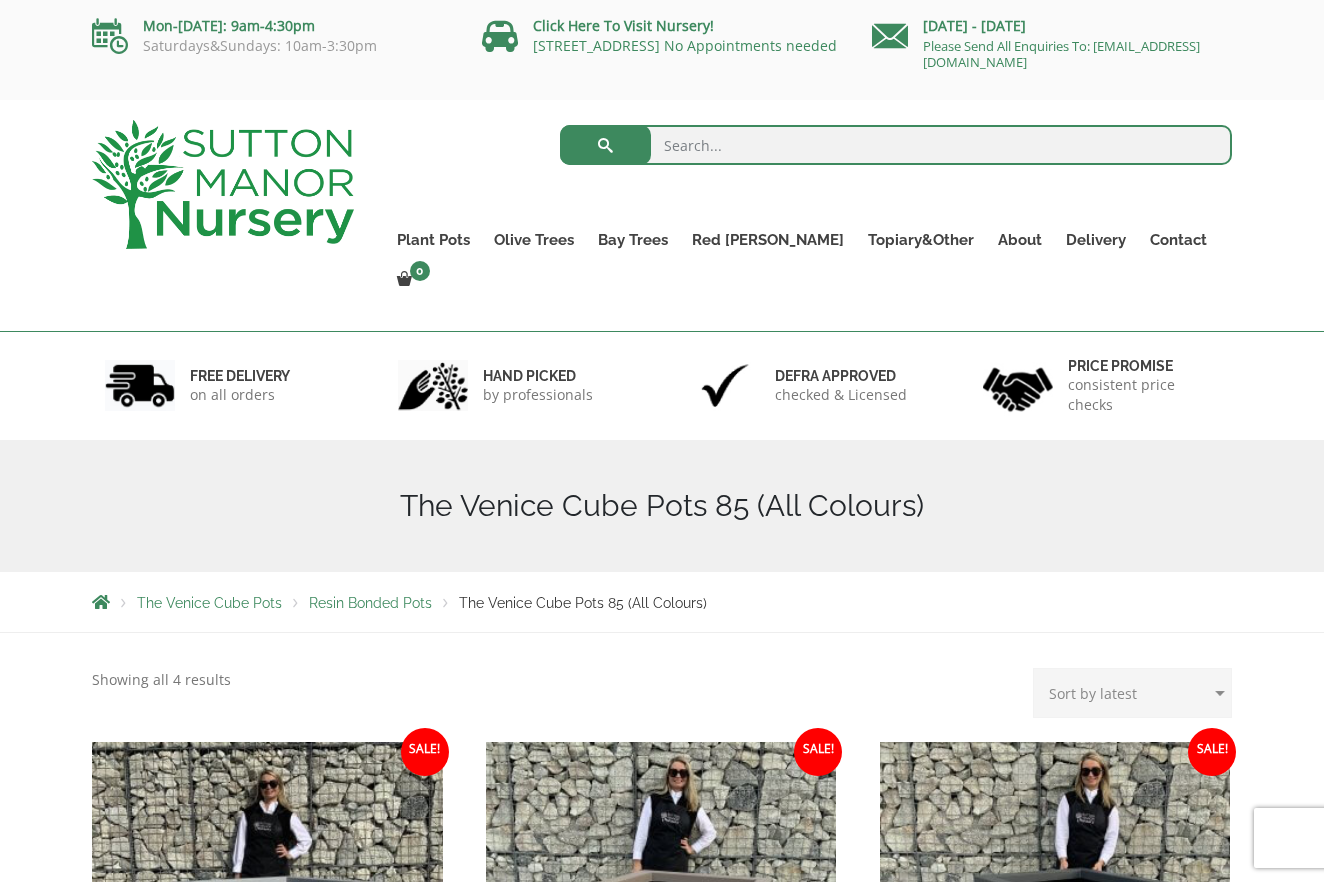 scroll, scrollTop: 0, scrollLeft: 0, axis: both 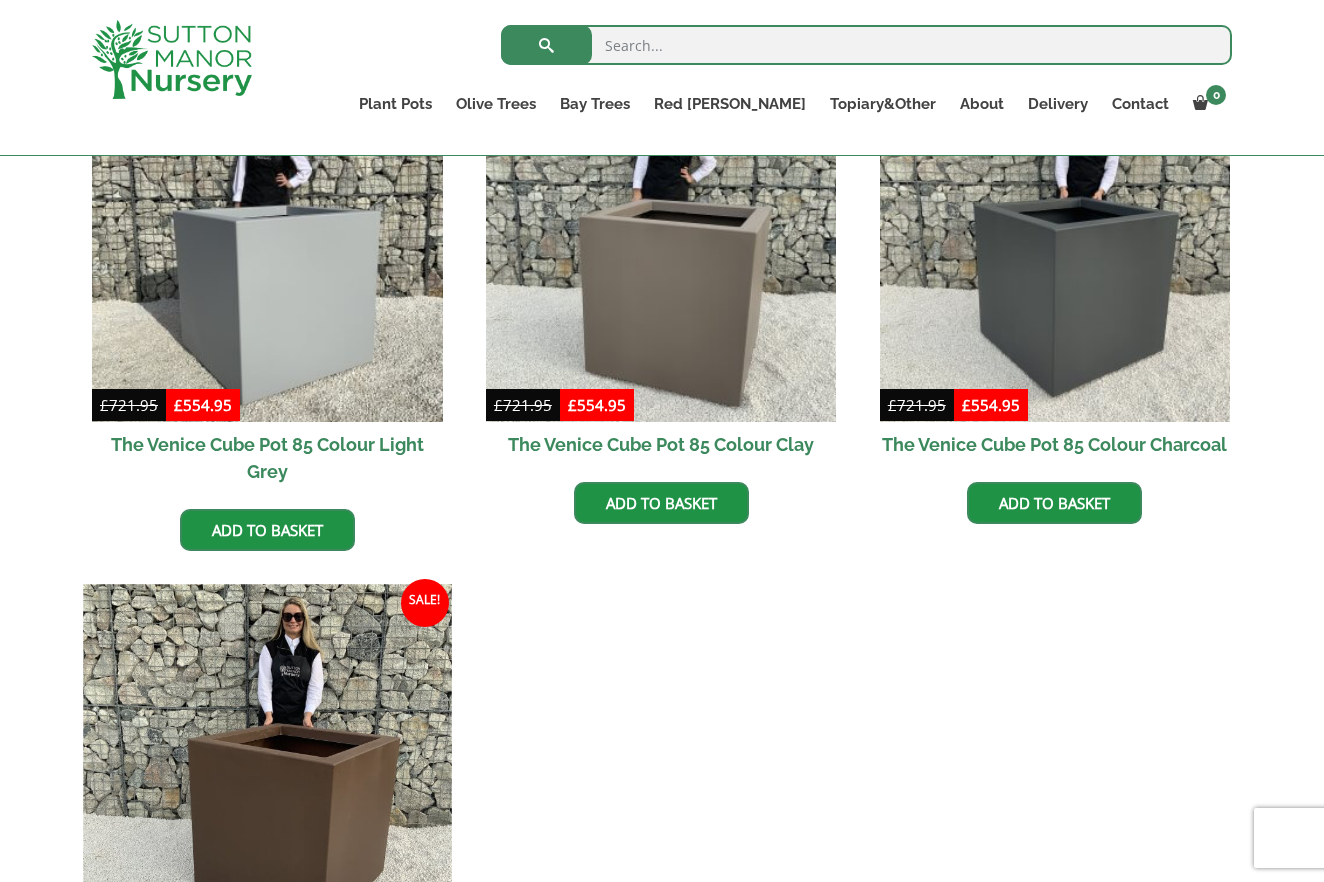 click at bounding box center (267, 768) 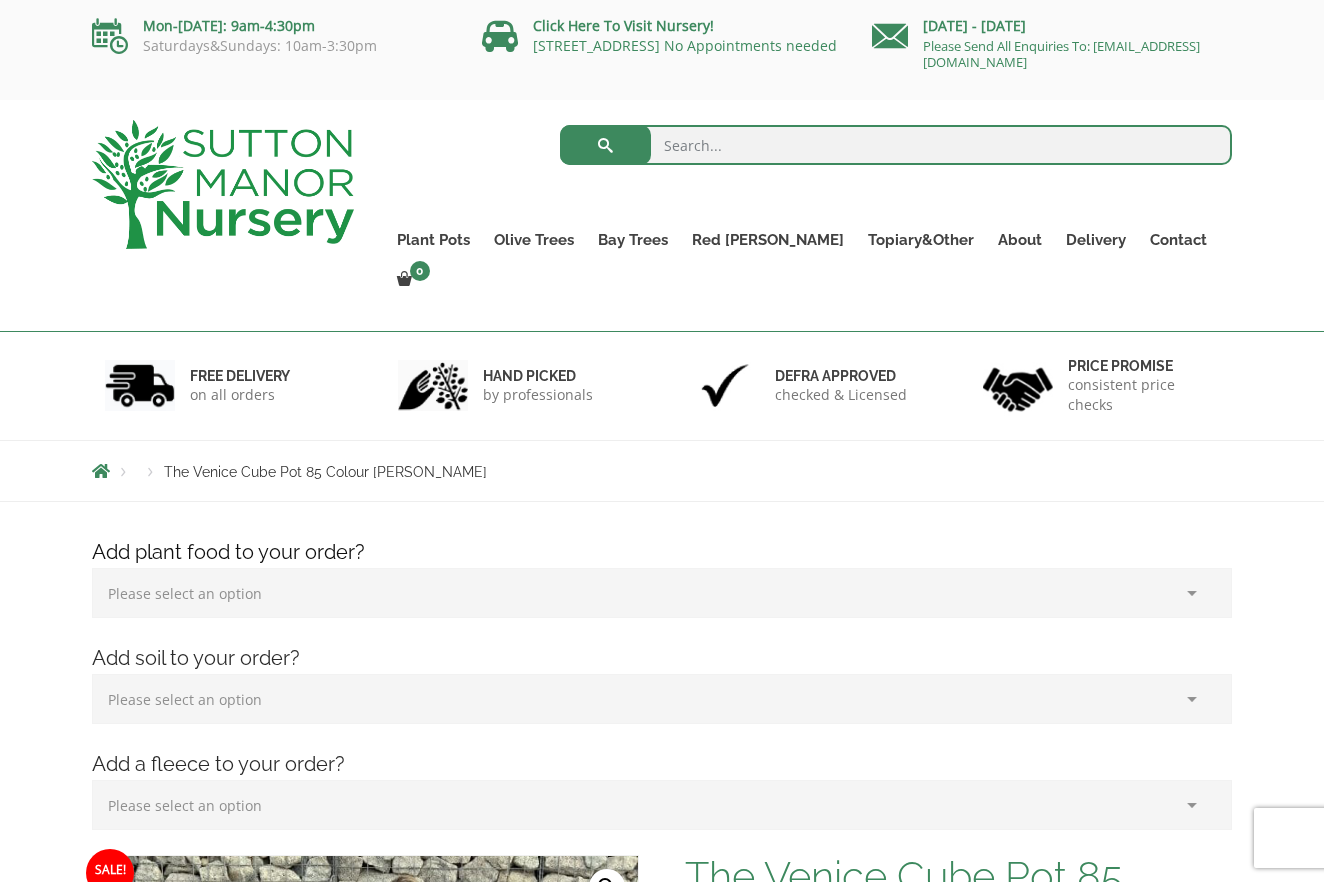 scroll, scrollTop: 0, scrollLeft: 0, axis: both 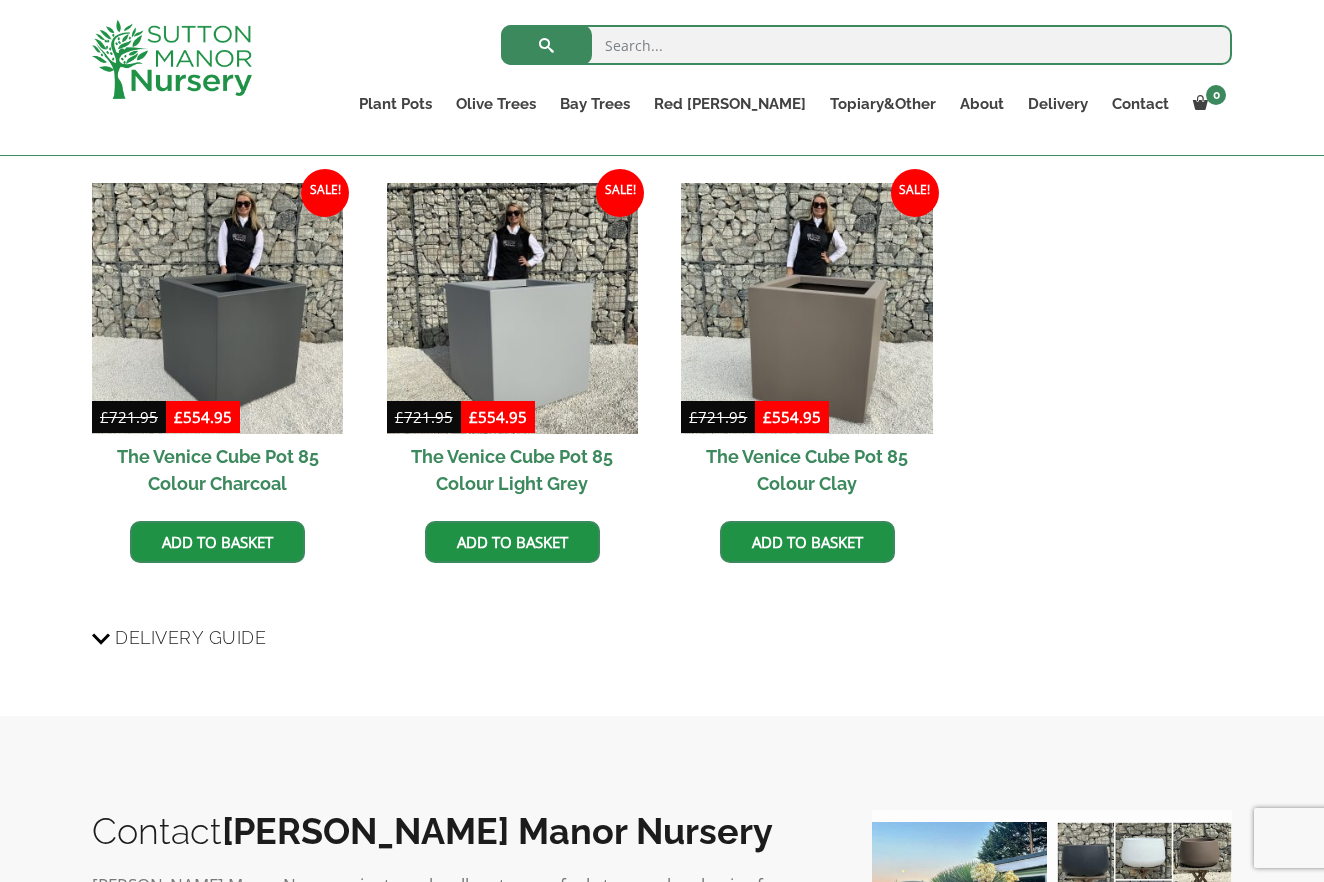 click on "Delivery Guide" at bounding box center [190, 637] 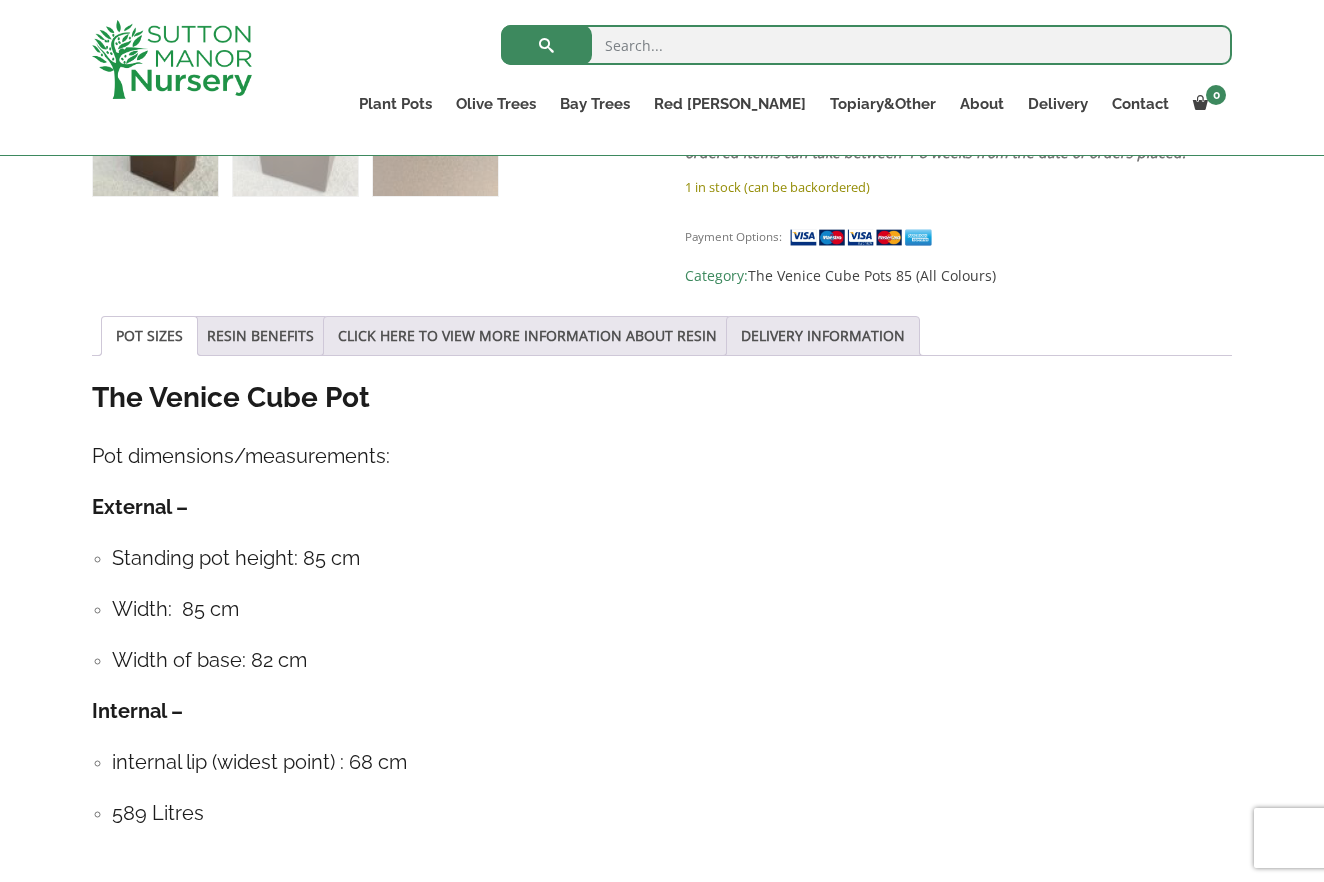 scroll, scrollTop: 1290, scrollLeft: 0, axis: vertical 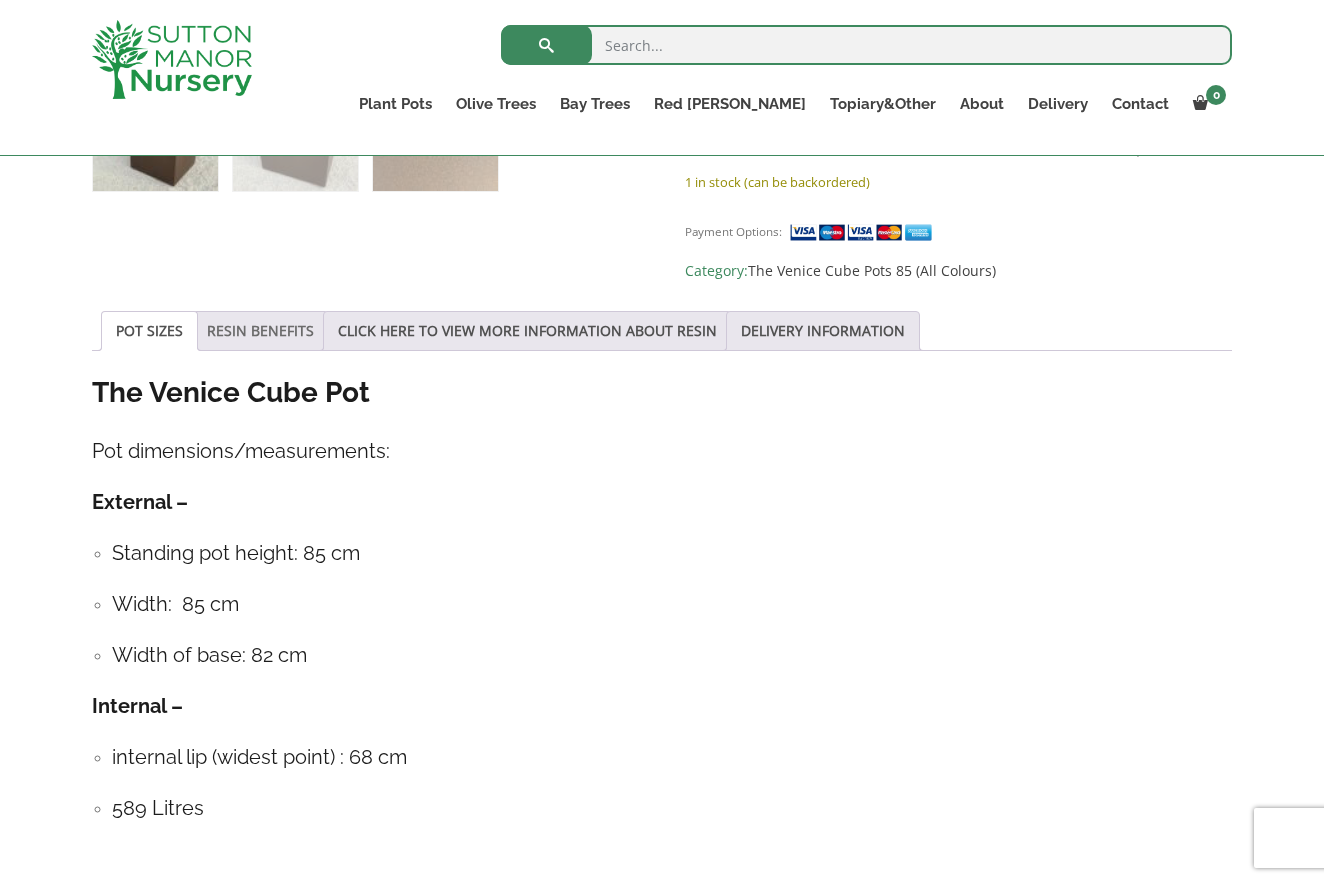 click on "RESIN BENEFITS" at bounding box center [260, 331] 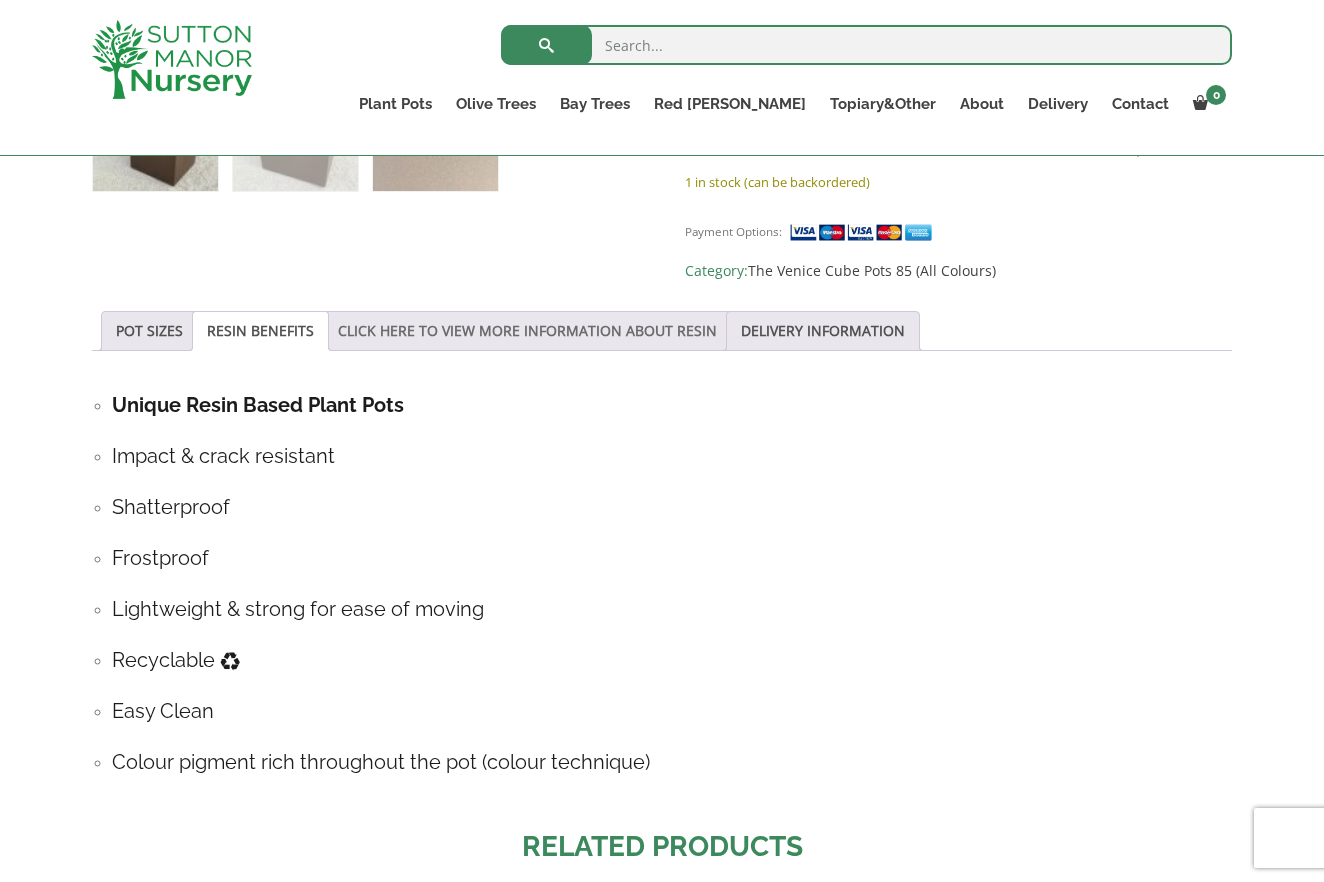 click on "CLICK HERE TO VIEW MORE INFORMATION ABOUT RESIN" at bounding box center [527, 331] 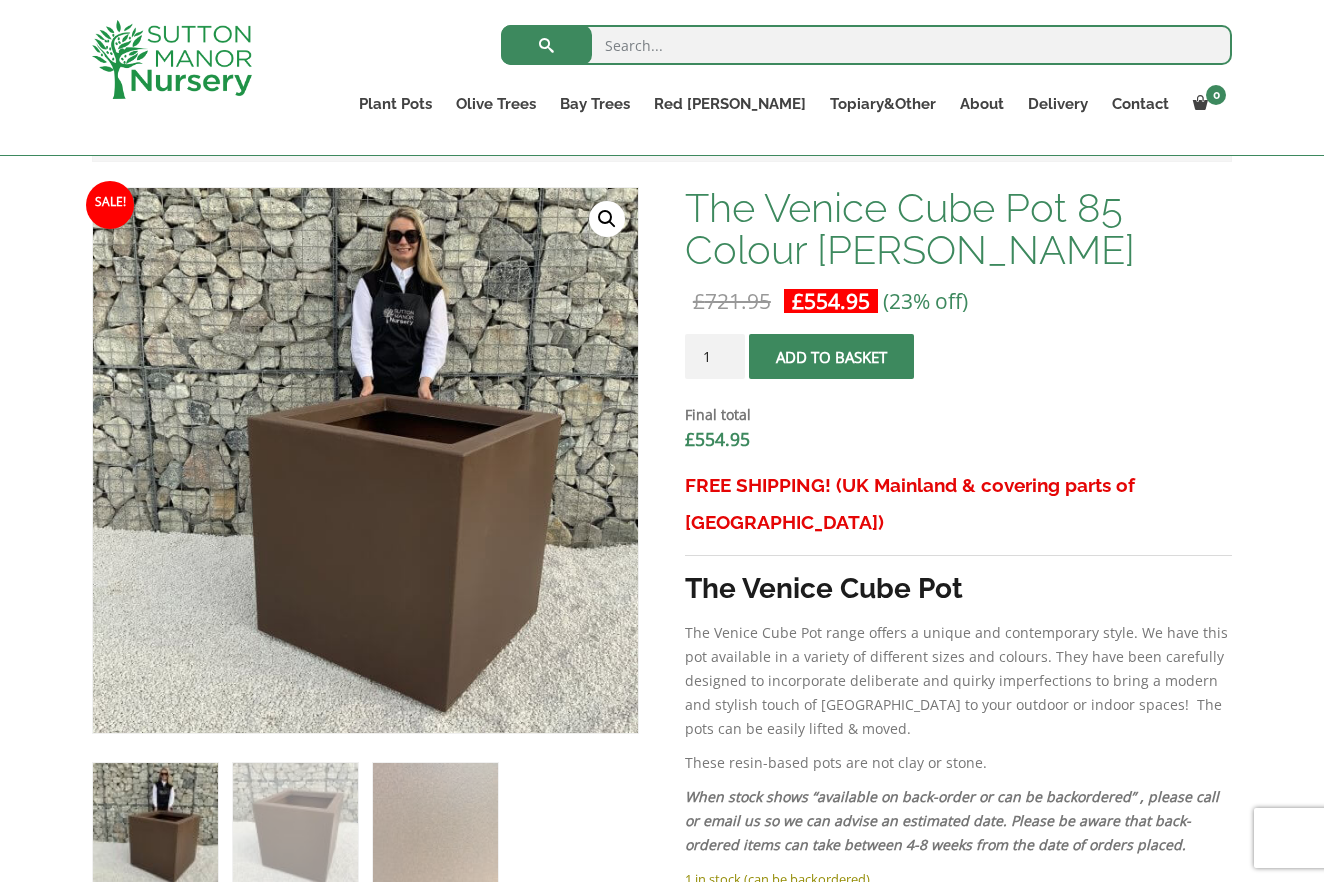 scroll, scrollTop: 594, scrollLeft: 2, axis: both 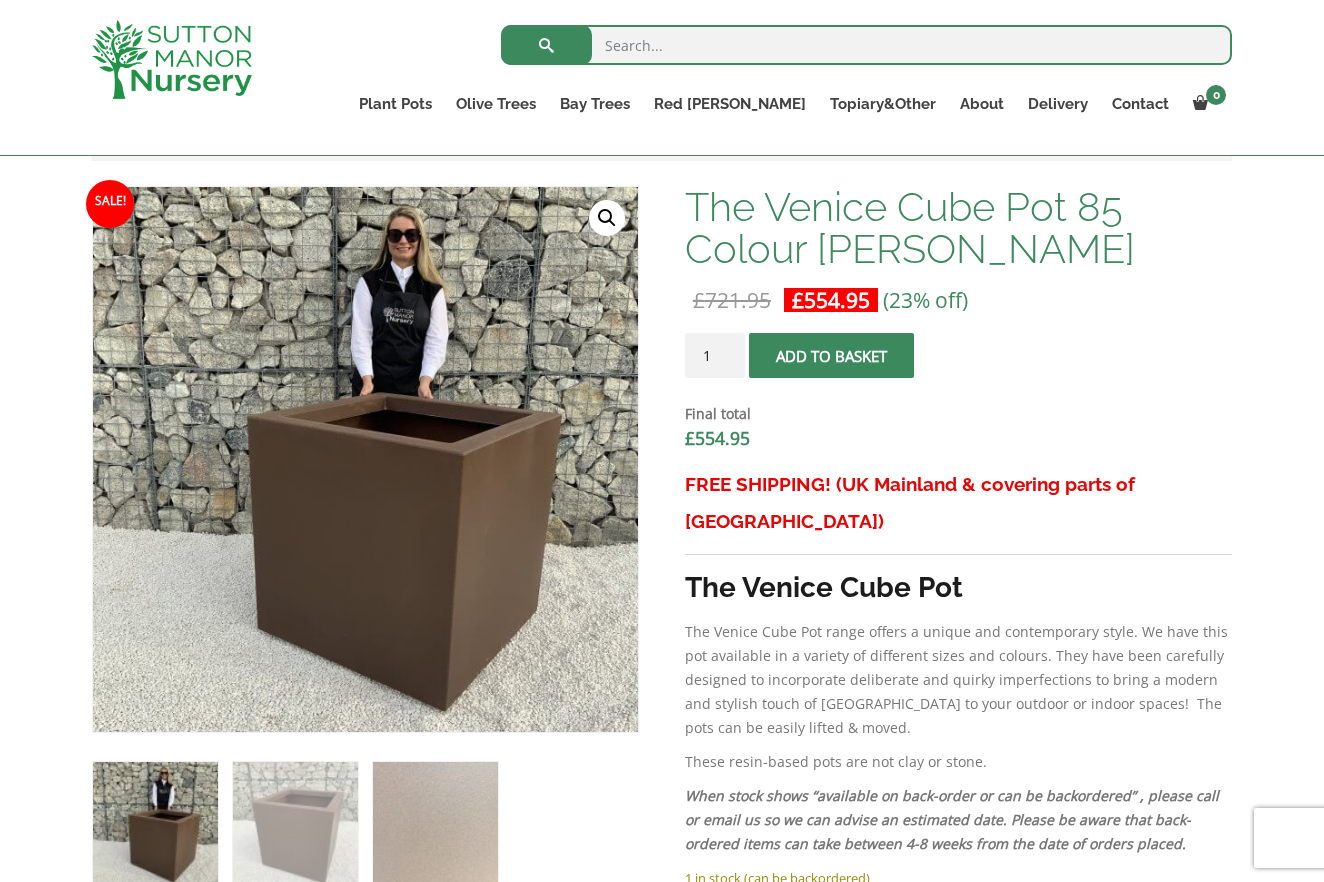 click at bounding box center (831, 356) 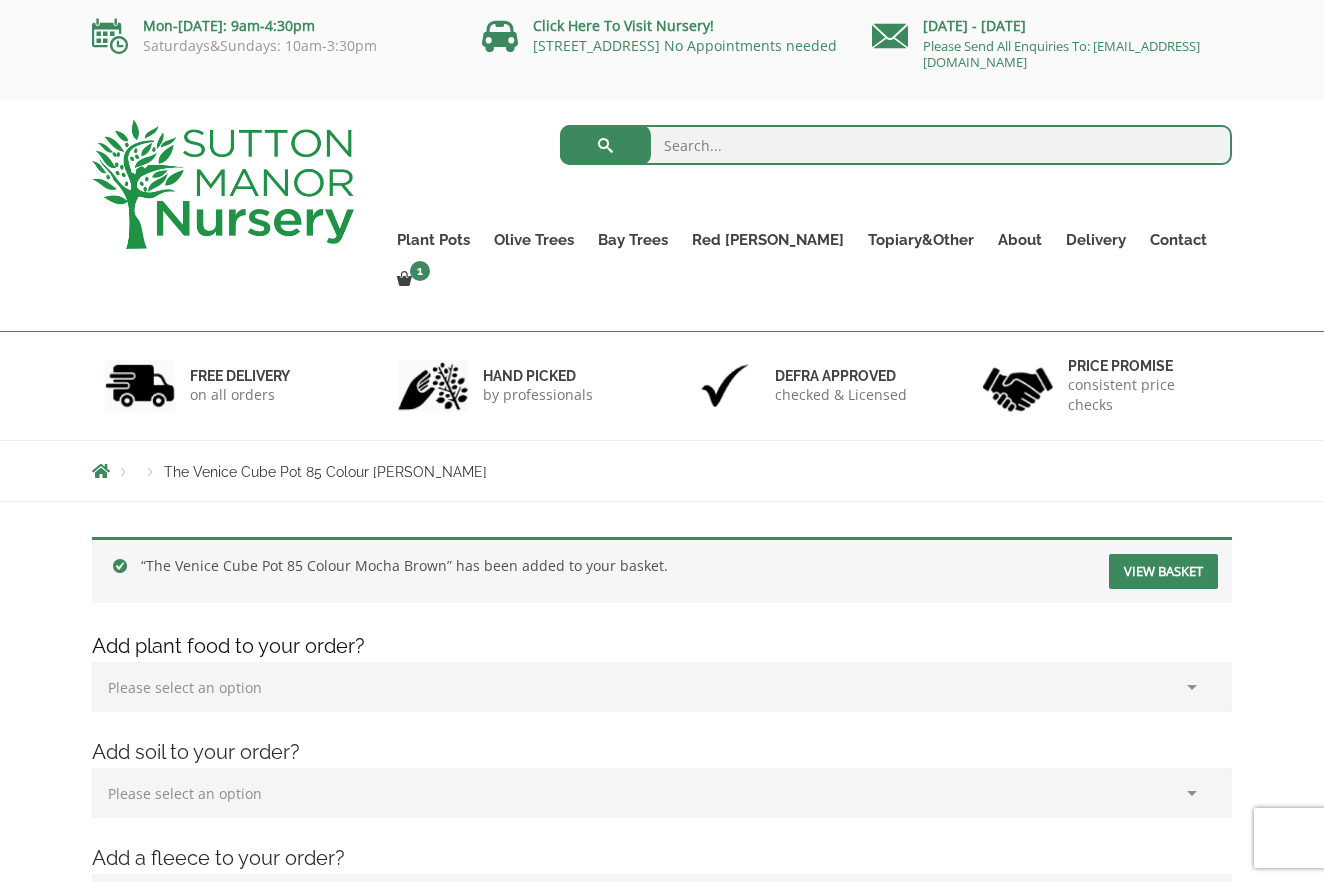 scroll, scrollTop: 0, scrollLeft: 0, axis: both 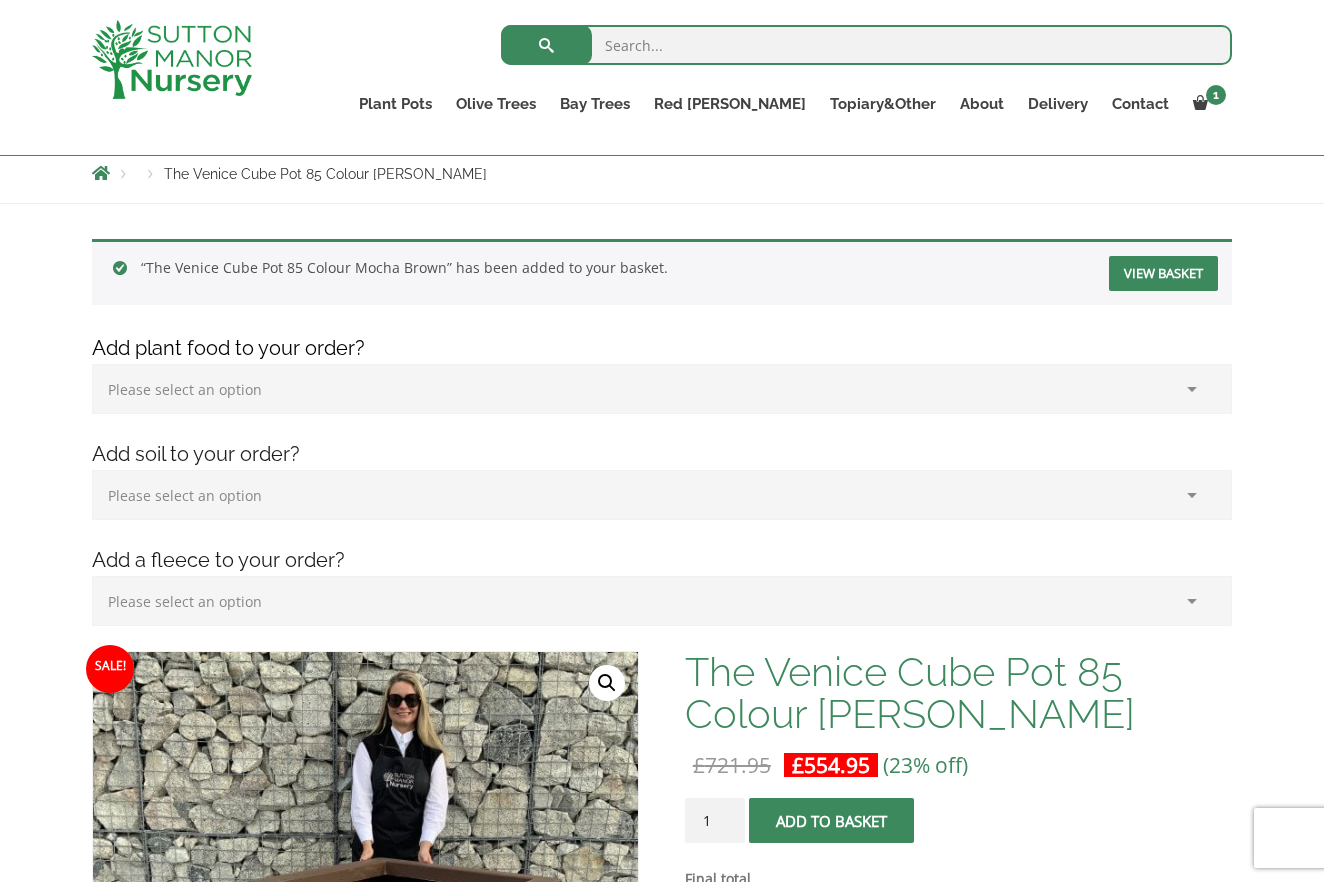 select on "(x1) 1k Bag_0" 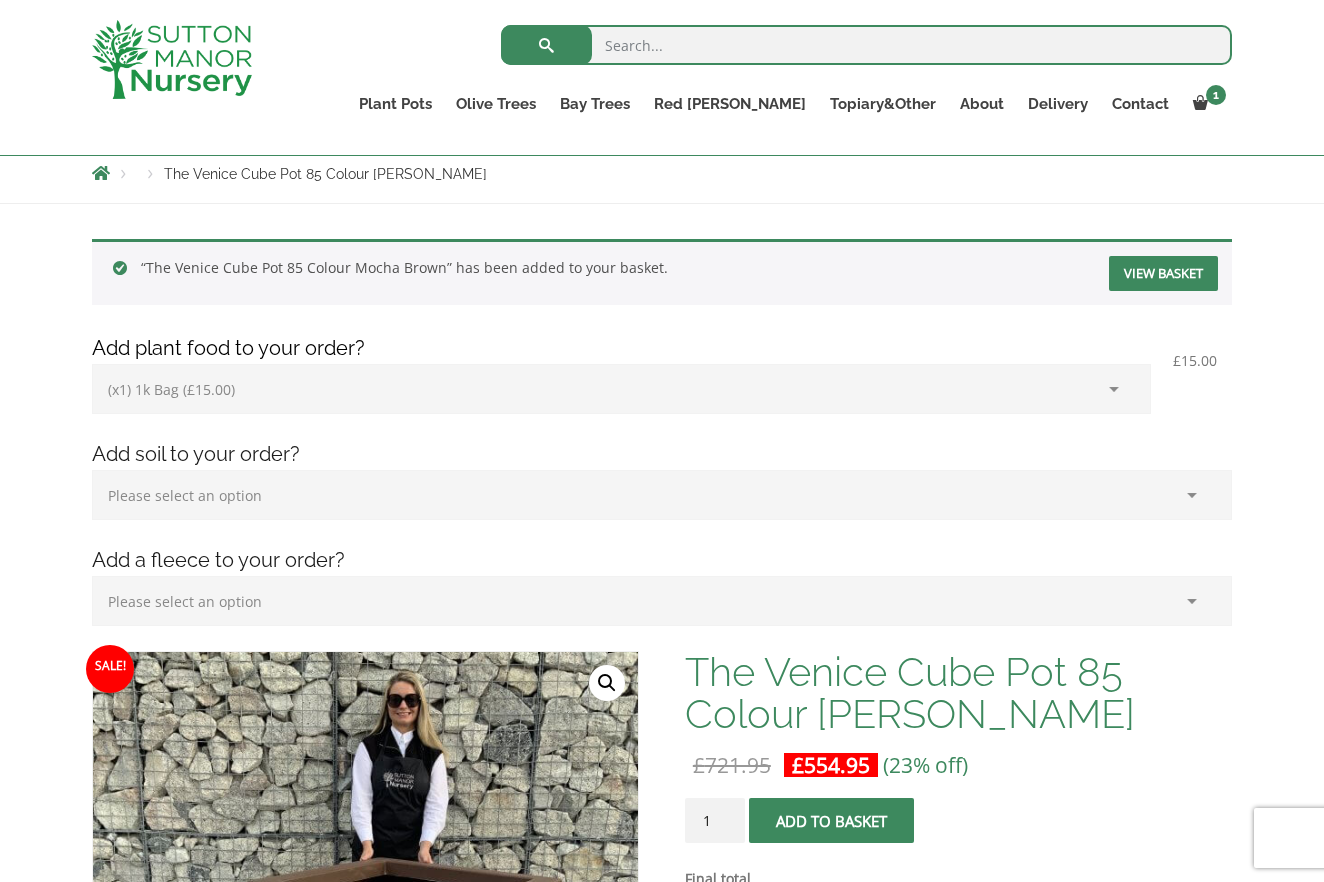 select on "(x1) Horticultural Fleece_0" 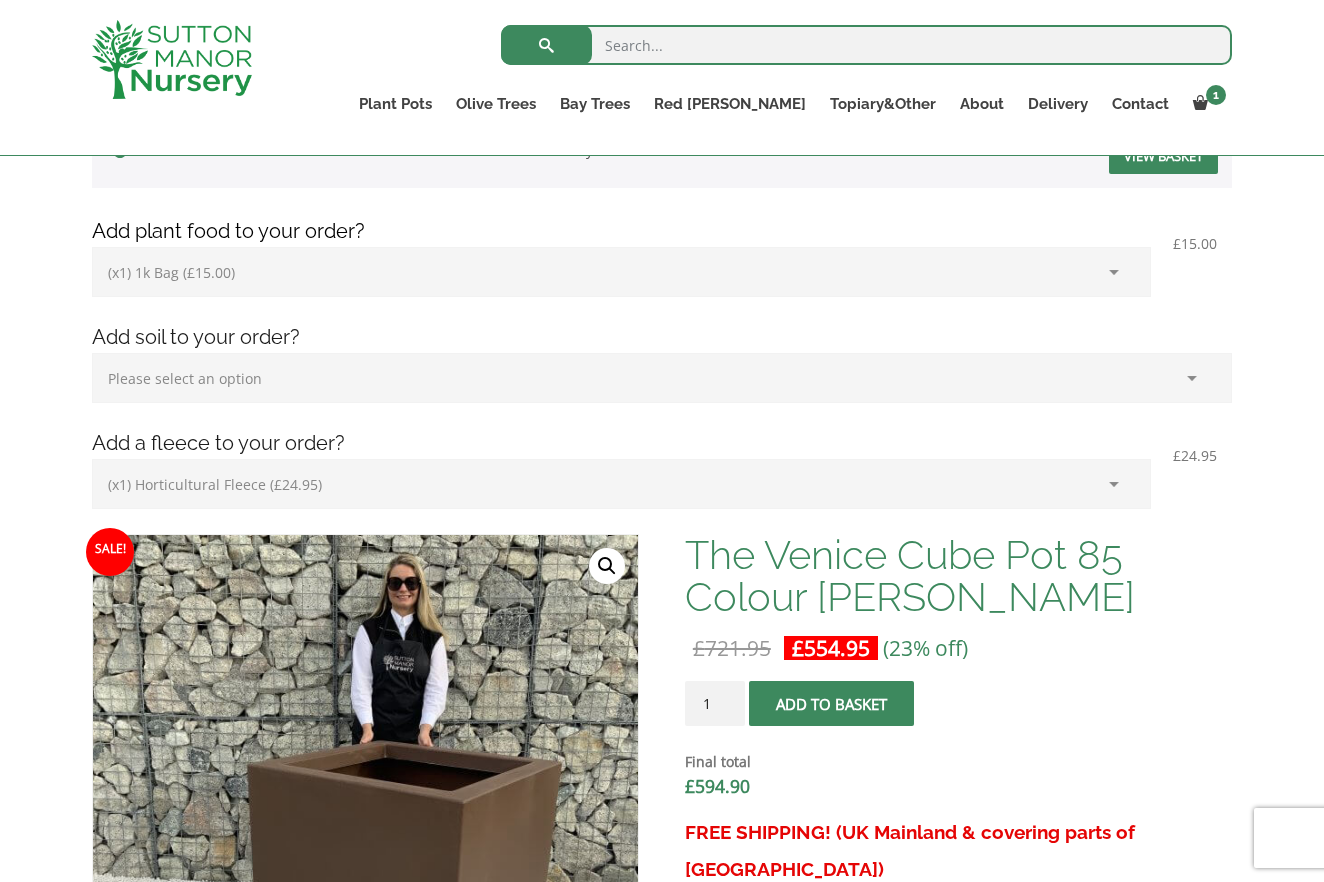 scroll, scrollTop: 337, scrollLeft: 0, axis: vertical 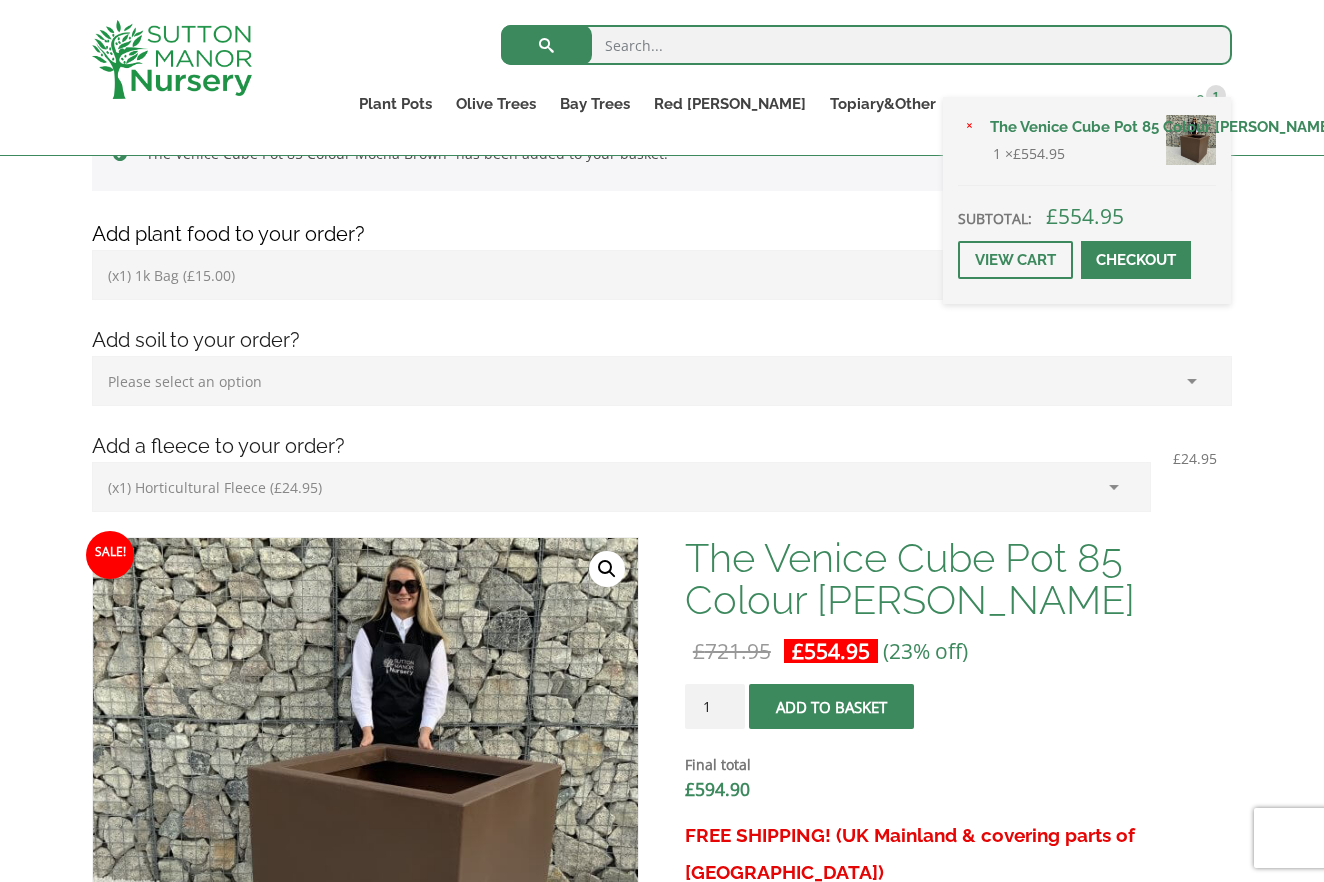 click on "1" at bounding box center (1216, 95) 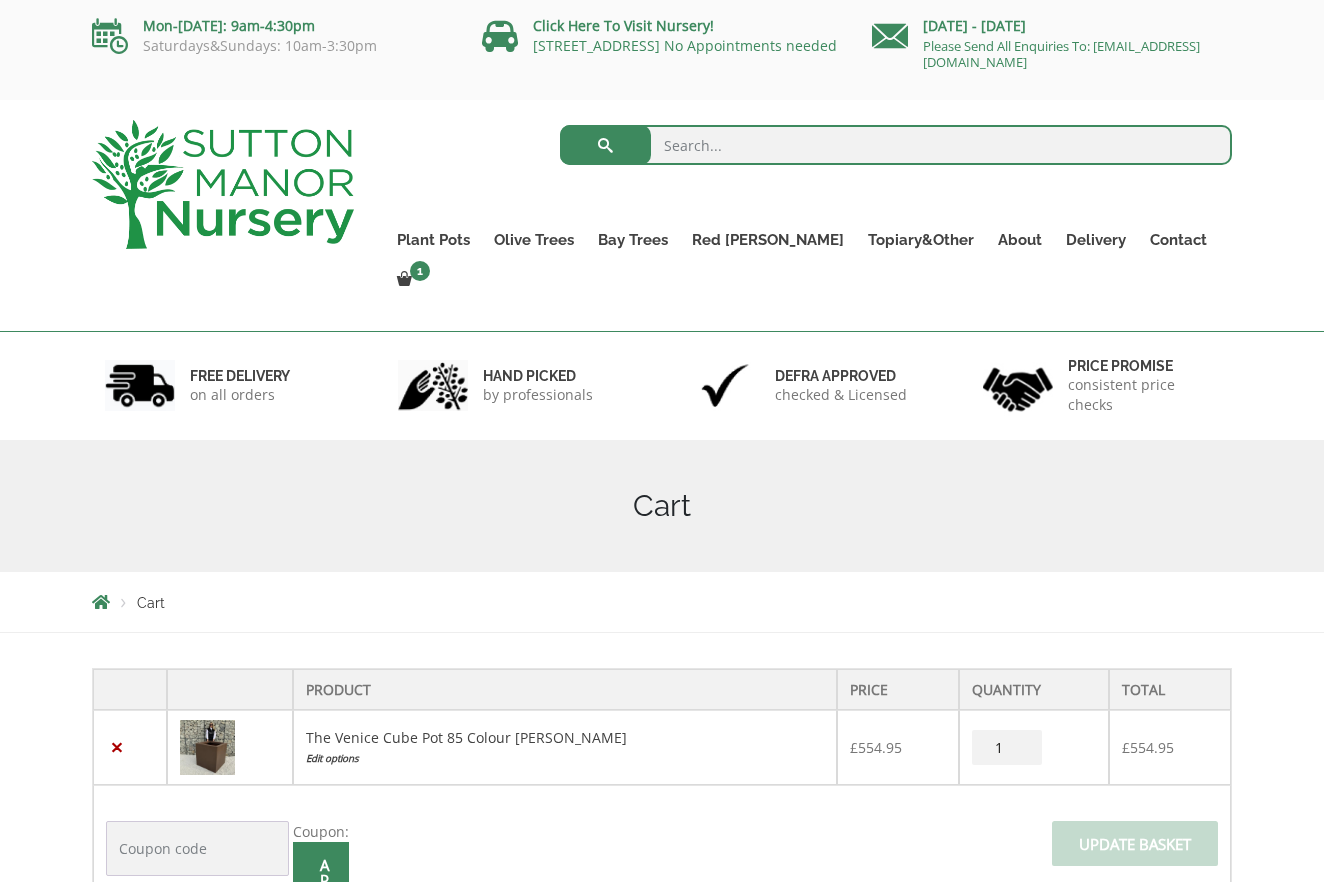 scroll, scrollTop: 0, scrollLeft: 0, axis: both 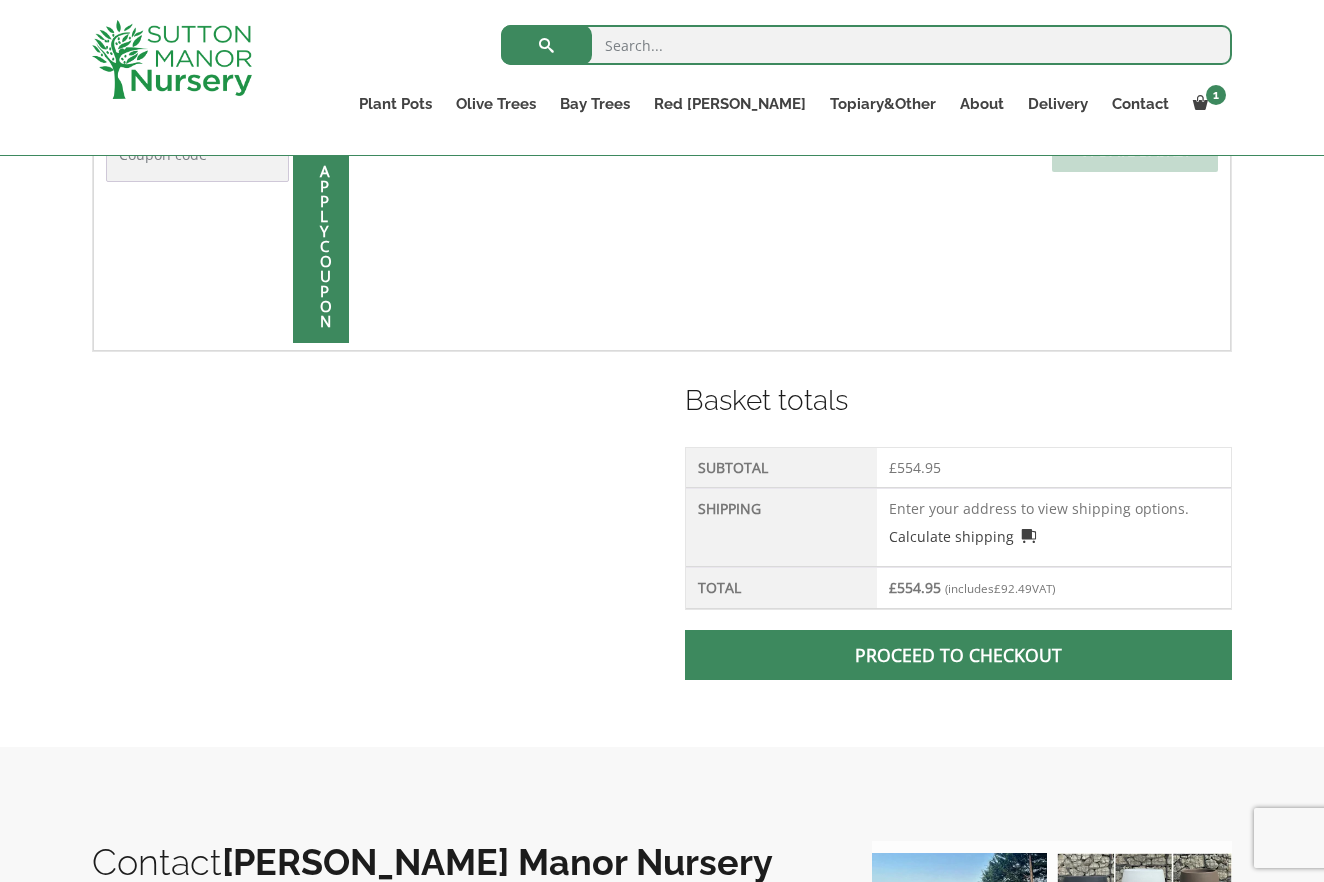 click on "Calculate shipping" at bounding box center [1054, 533] 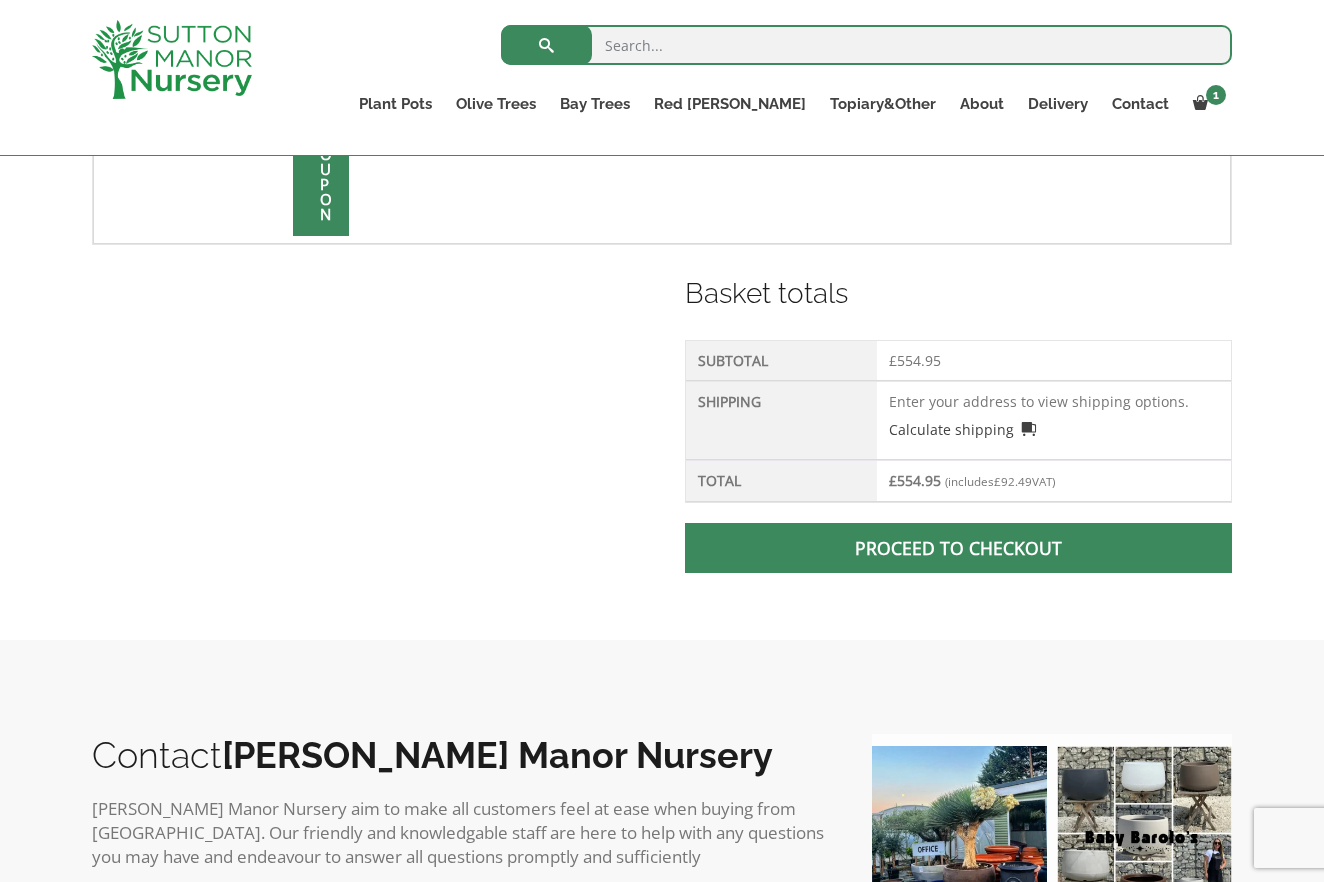 scroll, scrollTop: 727, scrollLeft: 0, axis: vertical 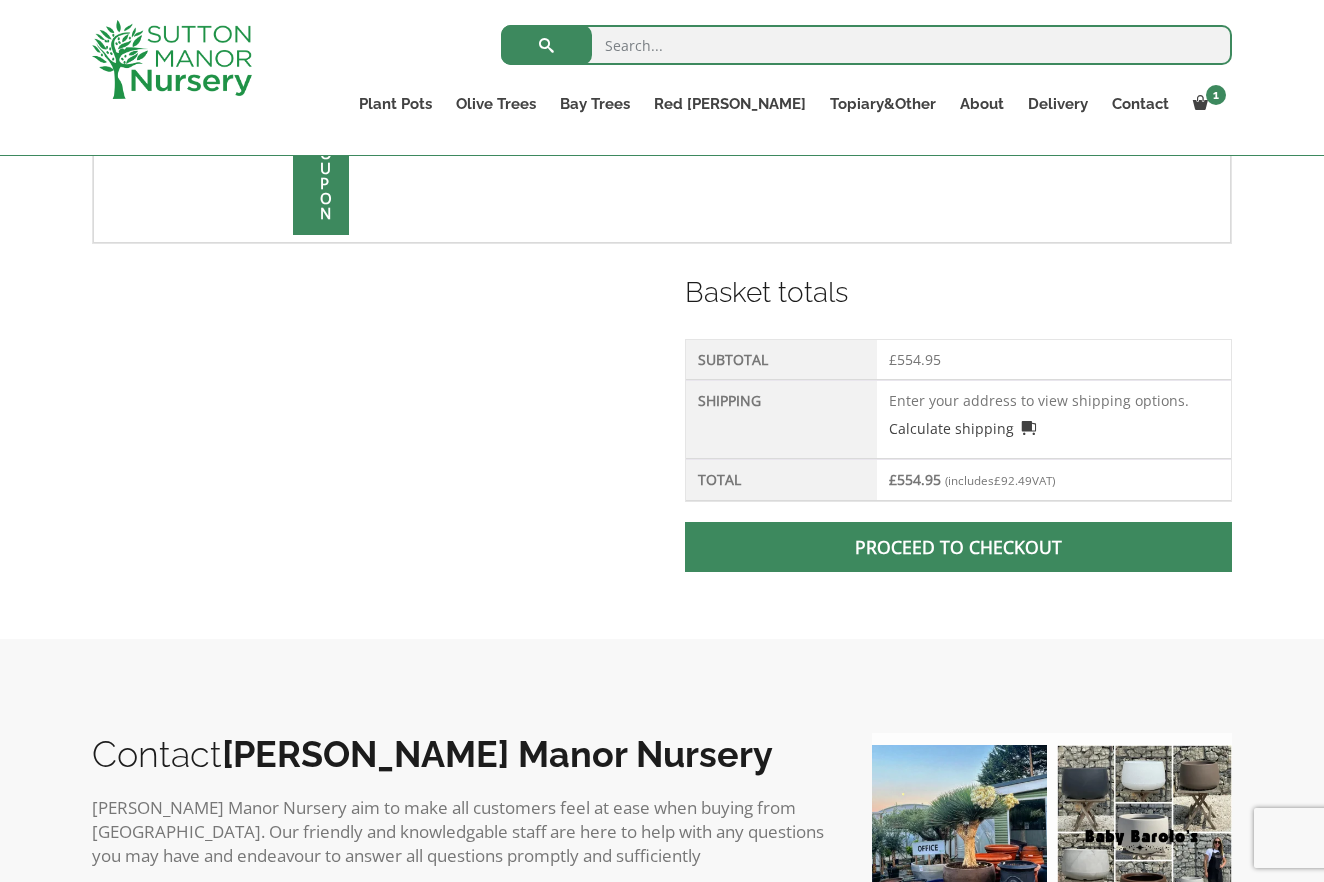 click at bounding box center [958, 547] 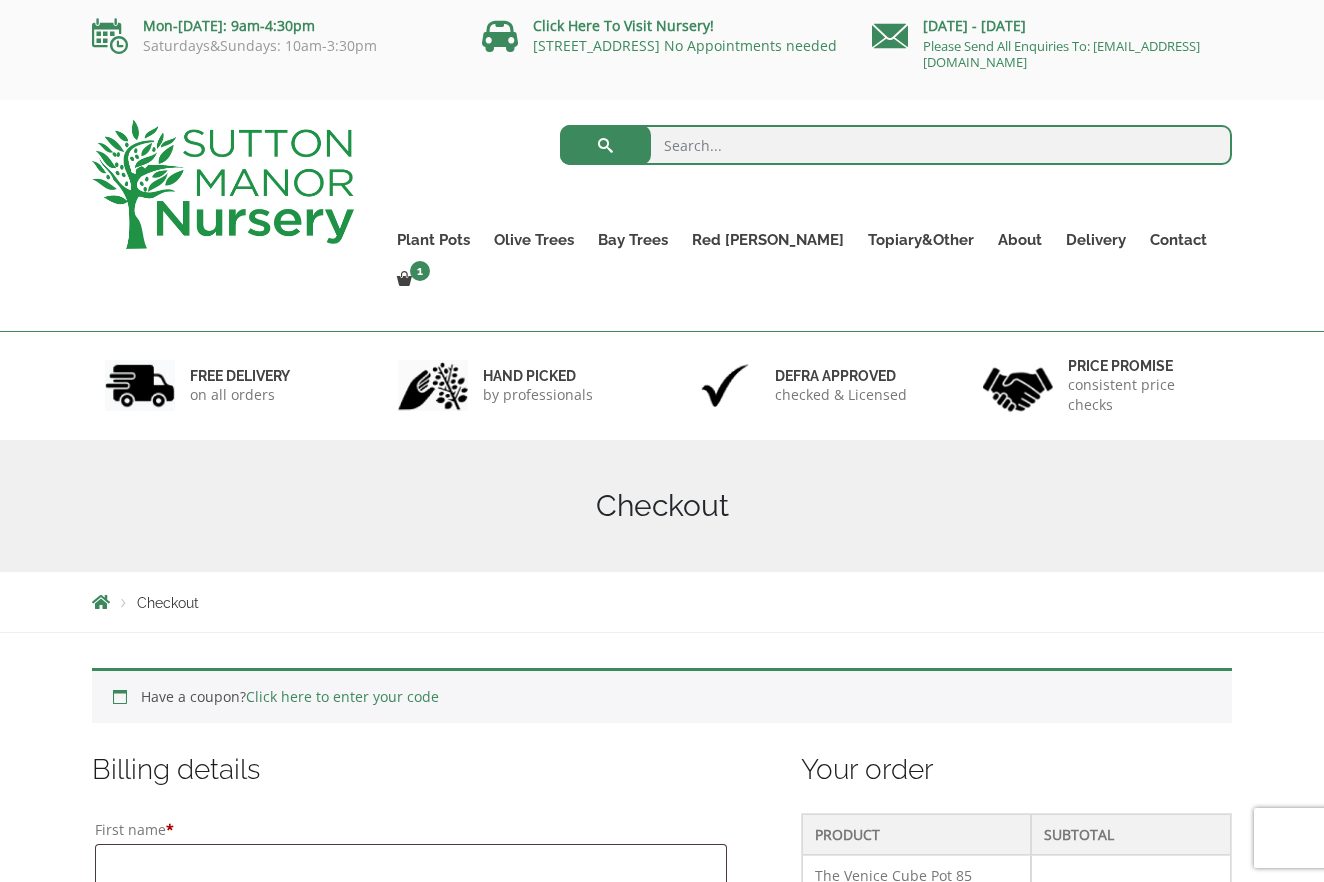 scroll, scrollTop: 146, scrollLeft: 0, axis: vertical 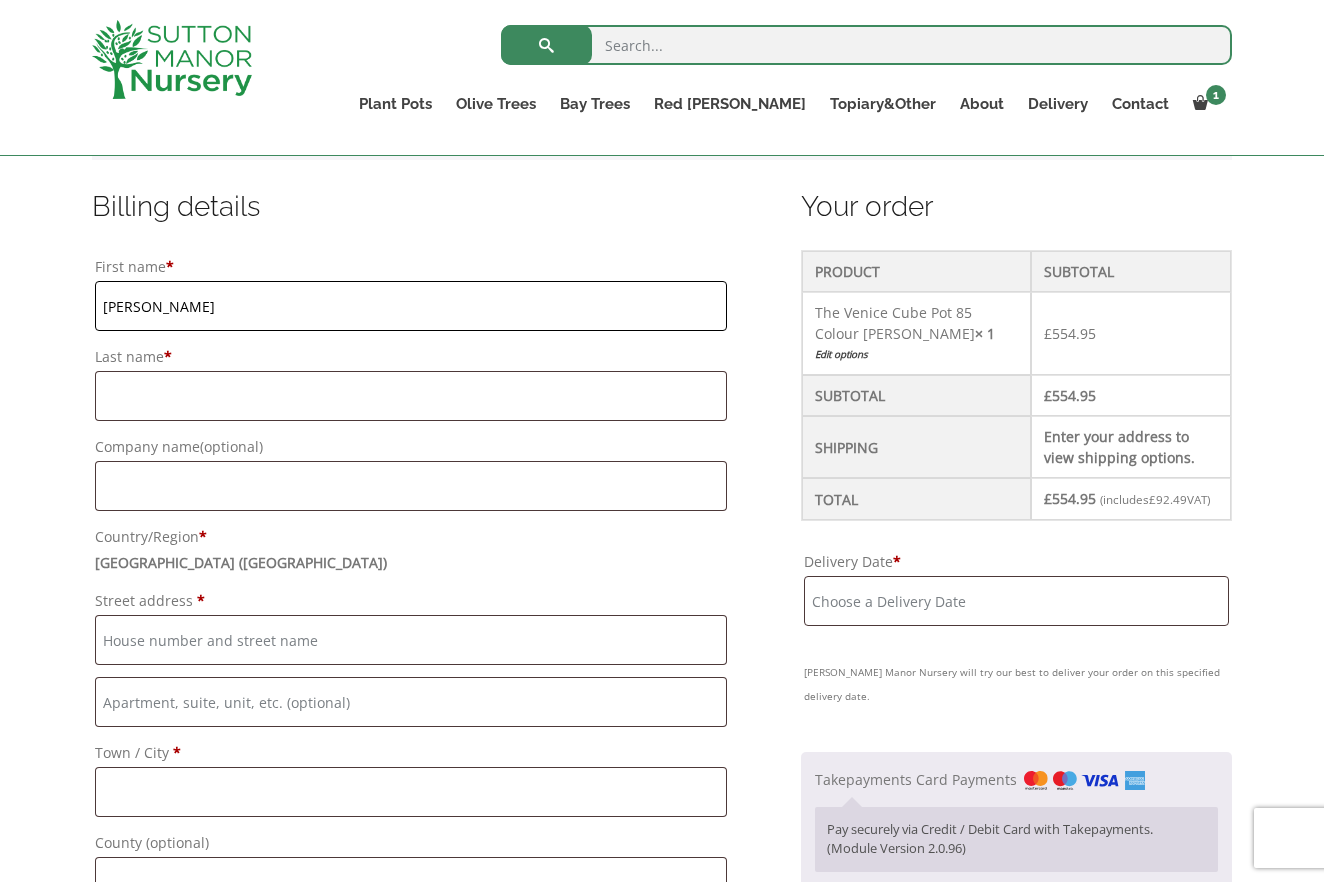 click on "janet" at bounding box center (411, 306) 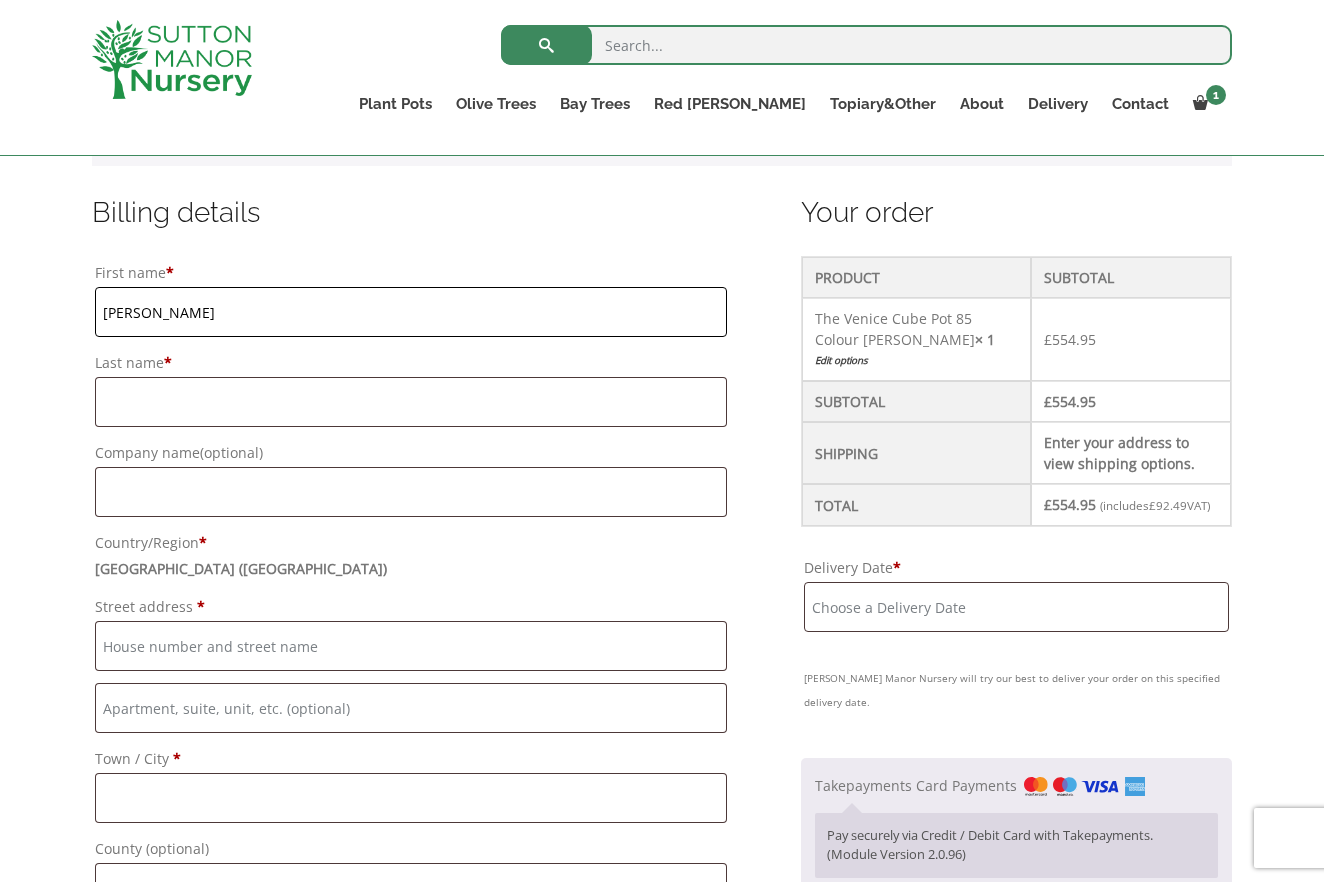 scroll, scrollTop: 485, scrollLeft: 1, axis: both 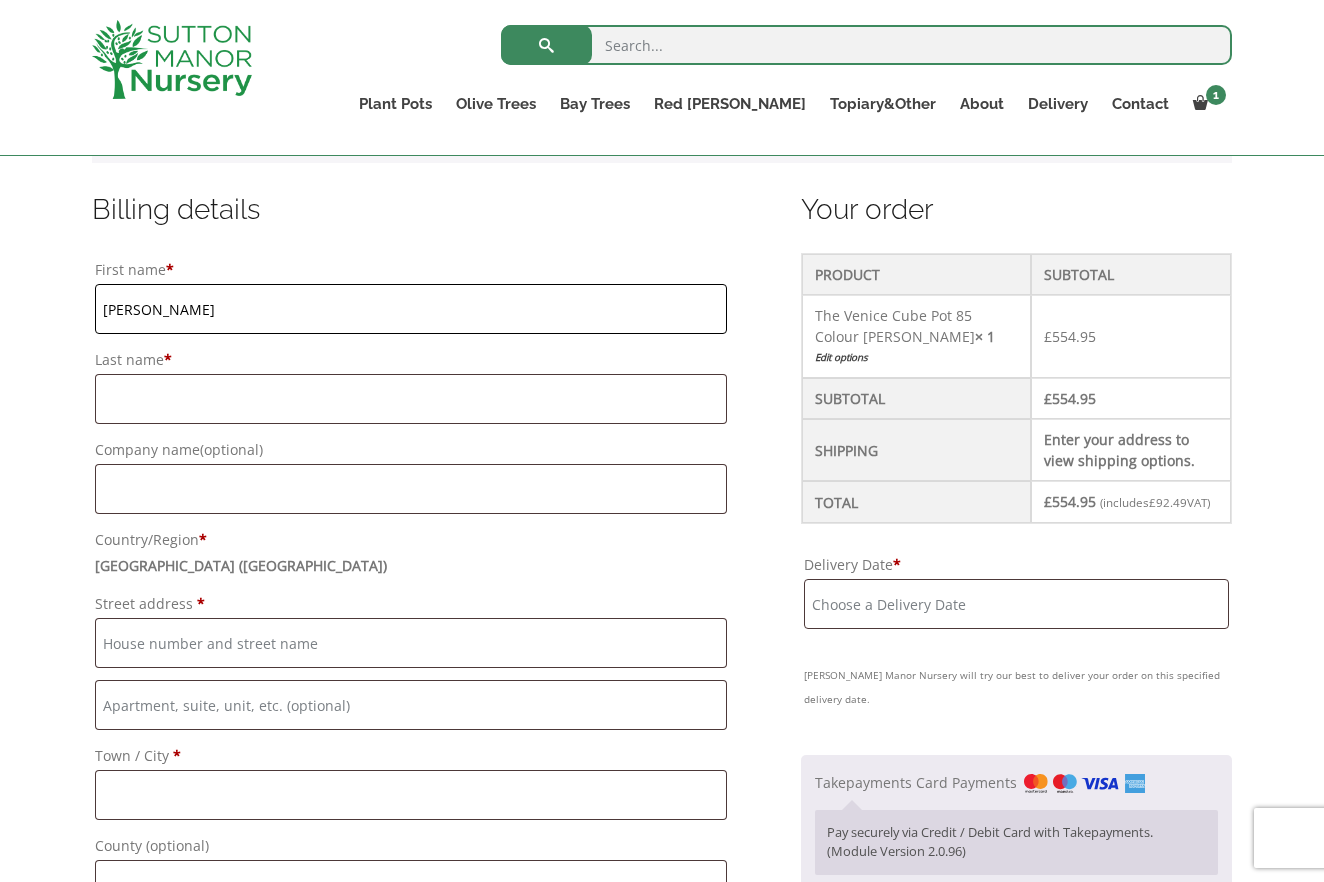 click on "janet" at bounding box center [411, 309] 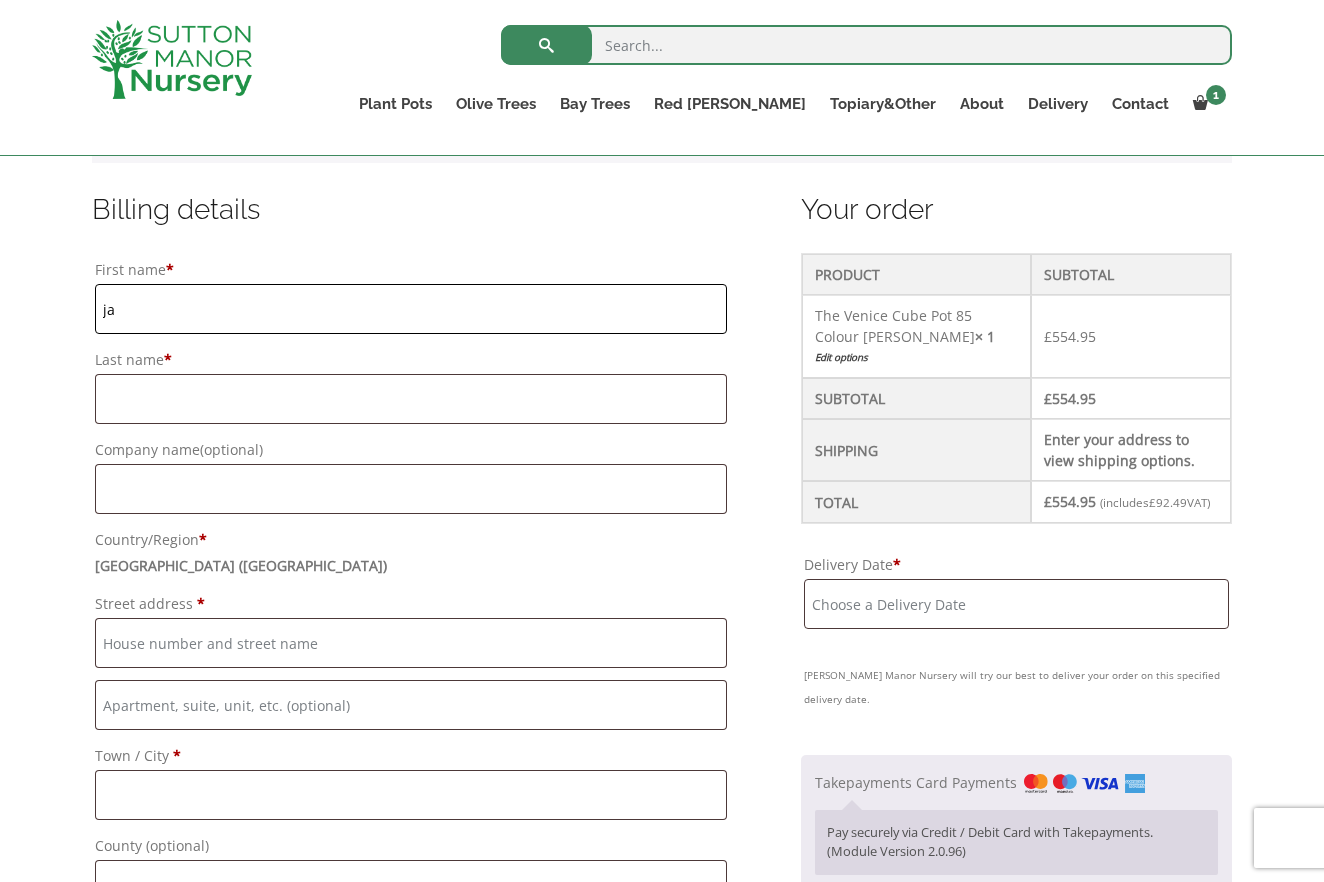 type on "j" 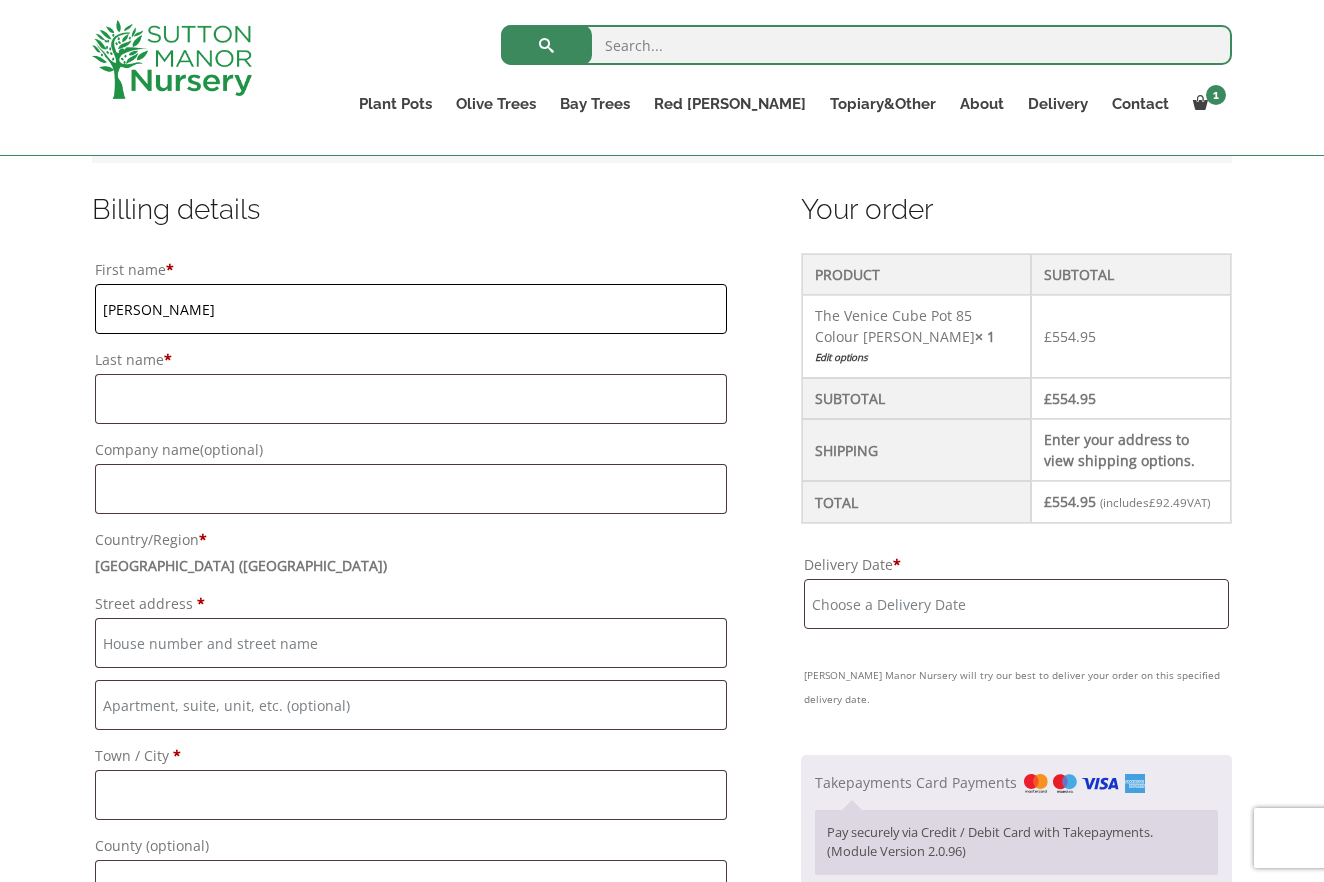 click on "Janet" at bounding box center (411, 309) 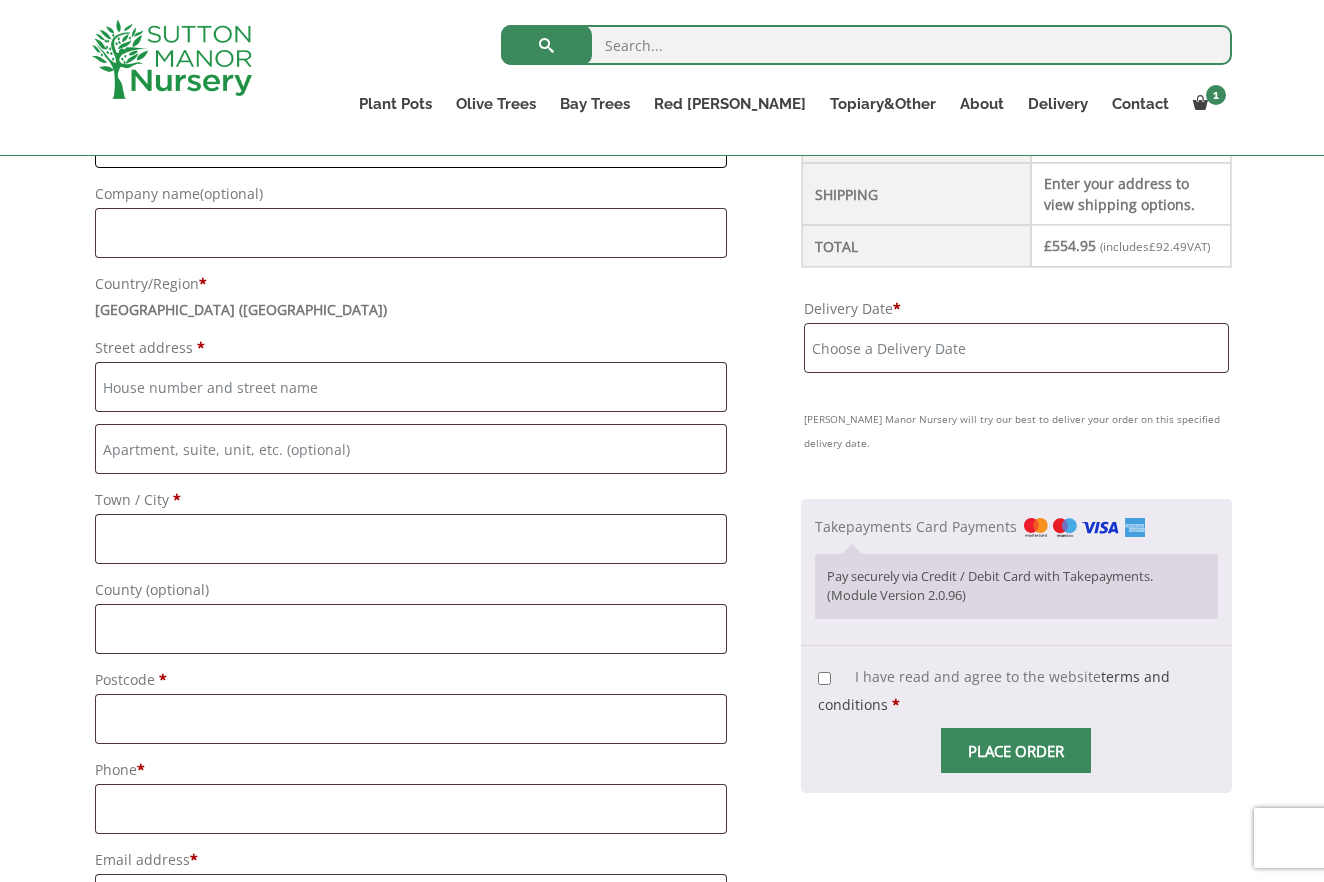 scroll, scrollTop: 741, scrollLeft: 0, axis: vertical 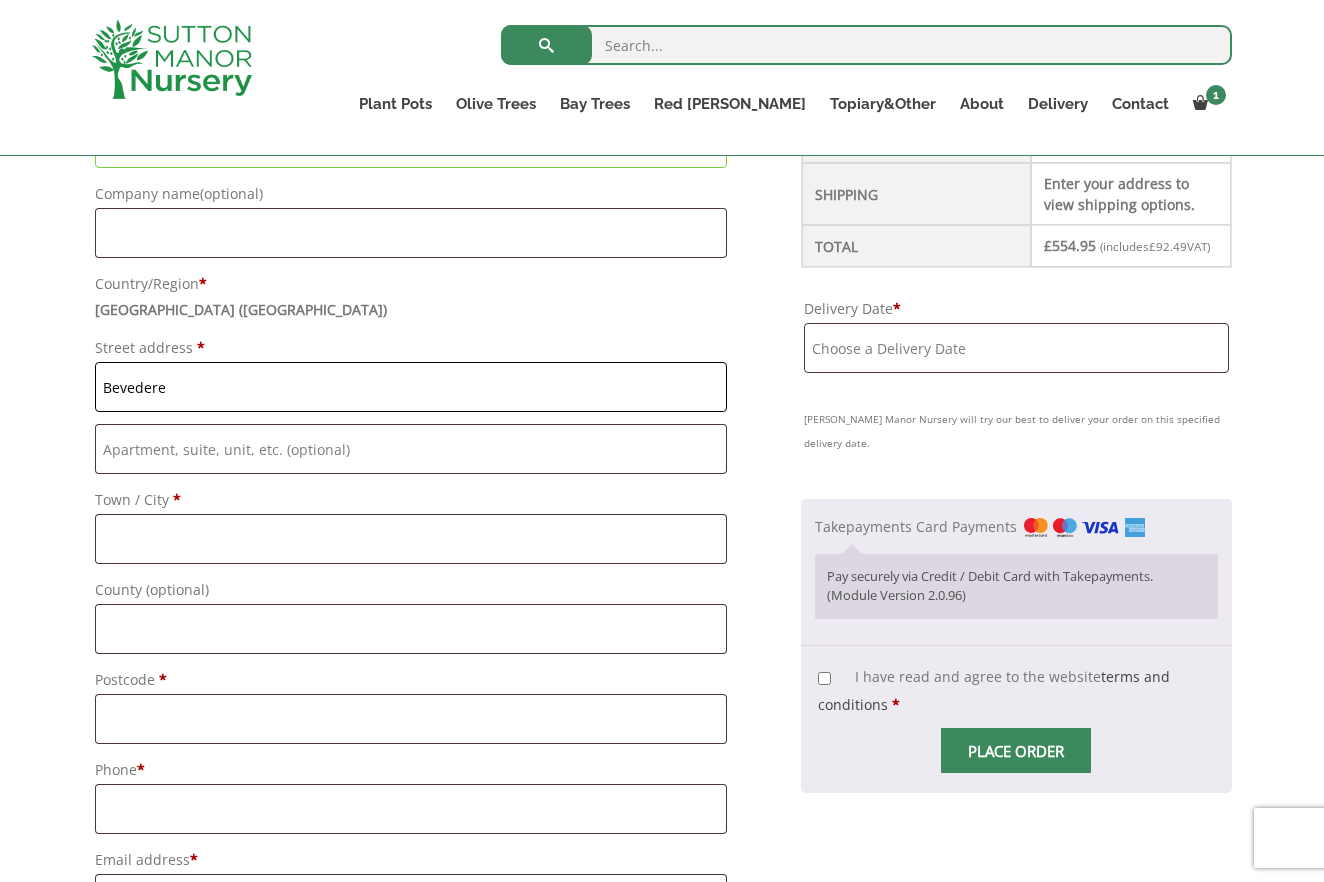 click on "Bevedere" at bounding box center (411, 387) 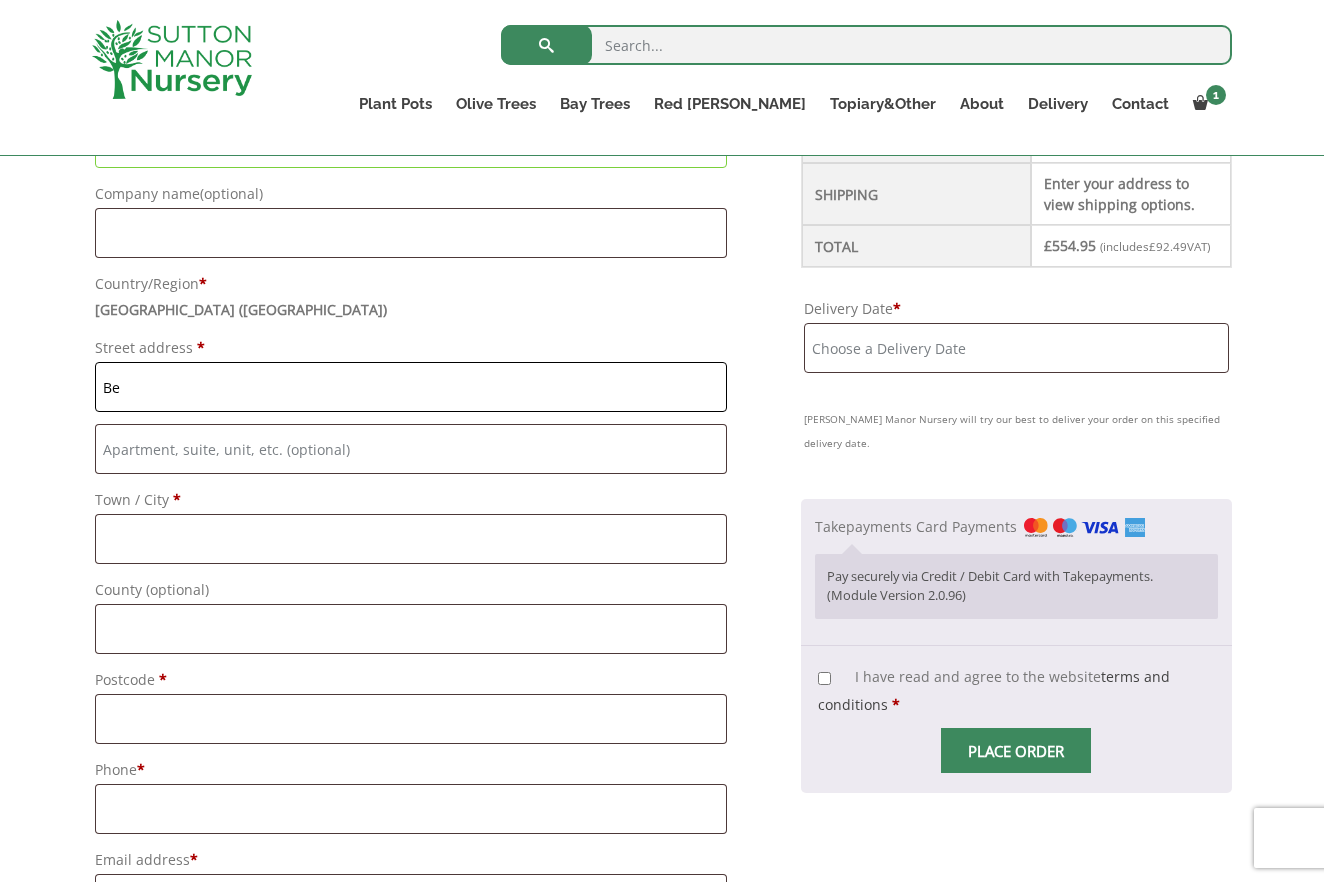 type on "B" 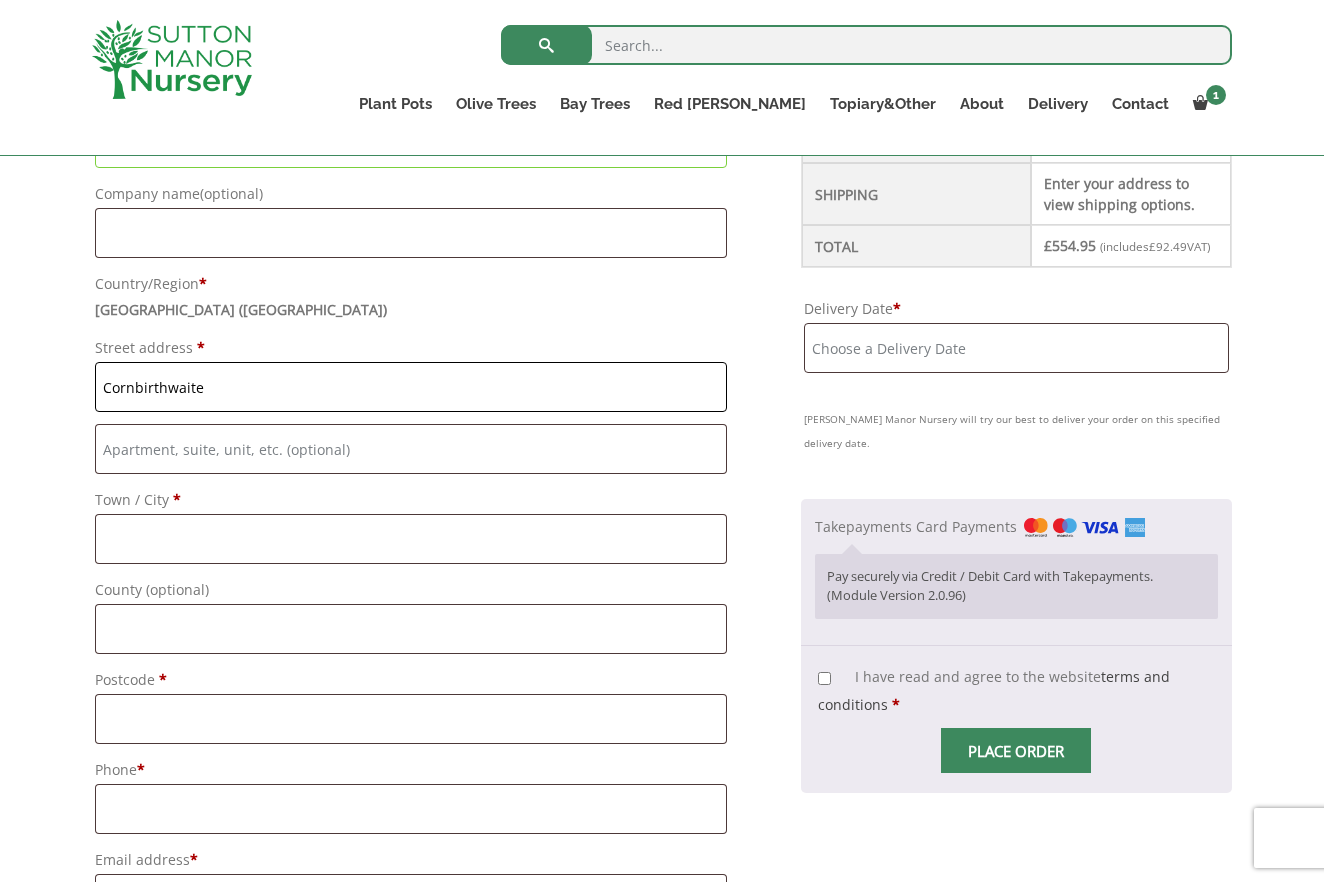 type on "Cornbirthwaite" 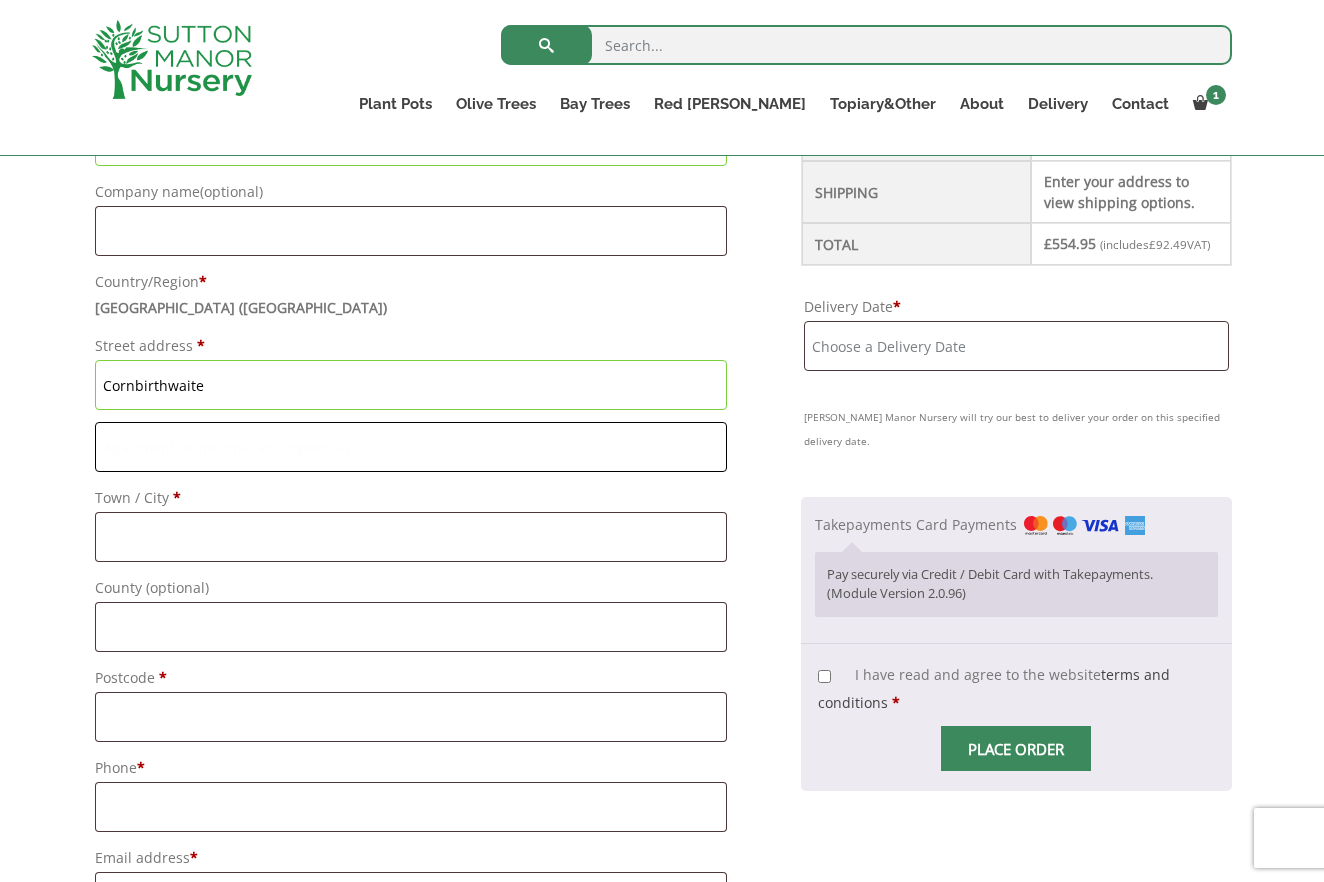 scroll, scrollTop: 743, scrollLeft: 0, axis: vertical 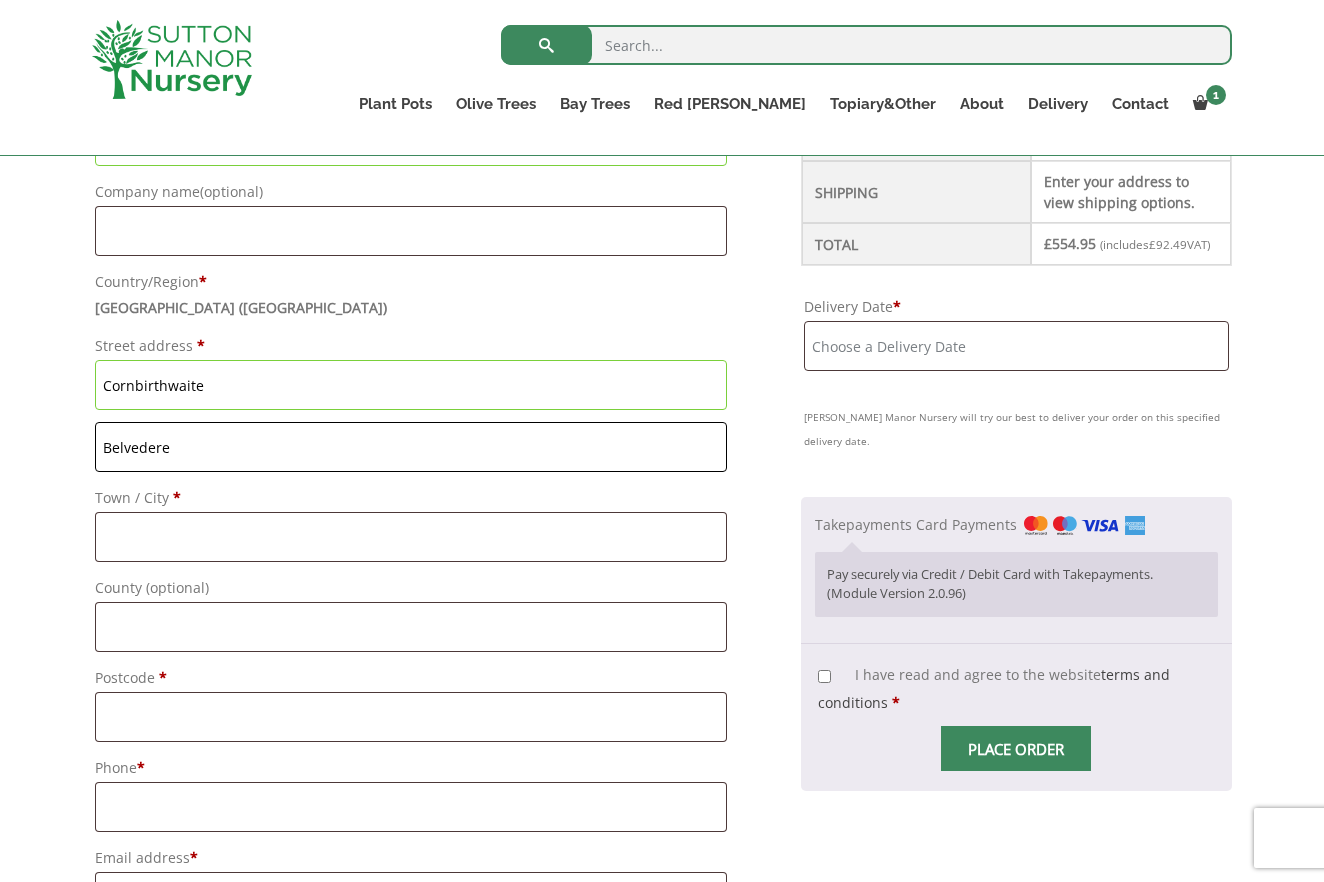 type on "Belvedere" 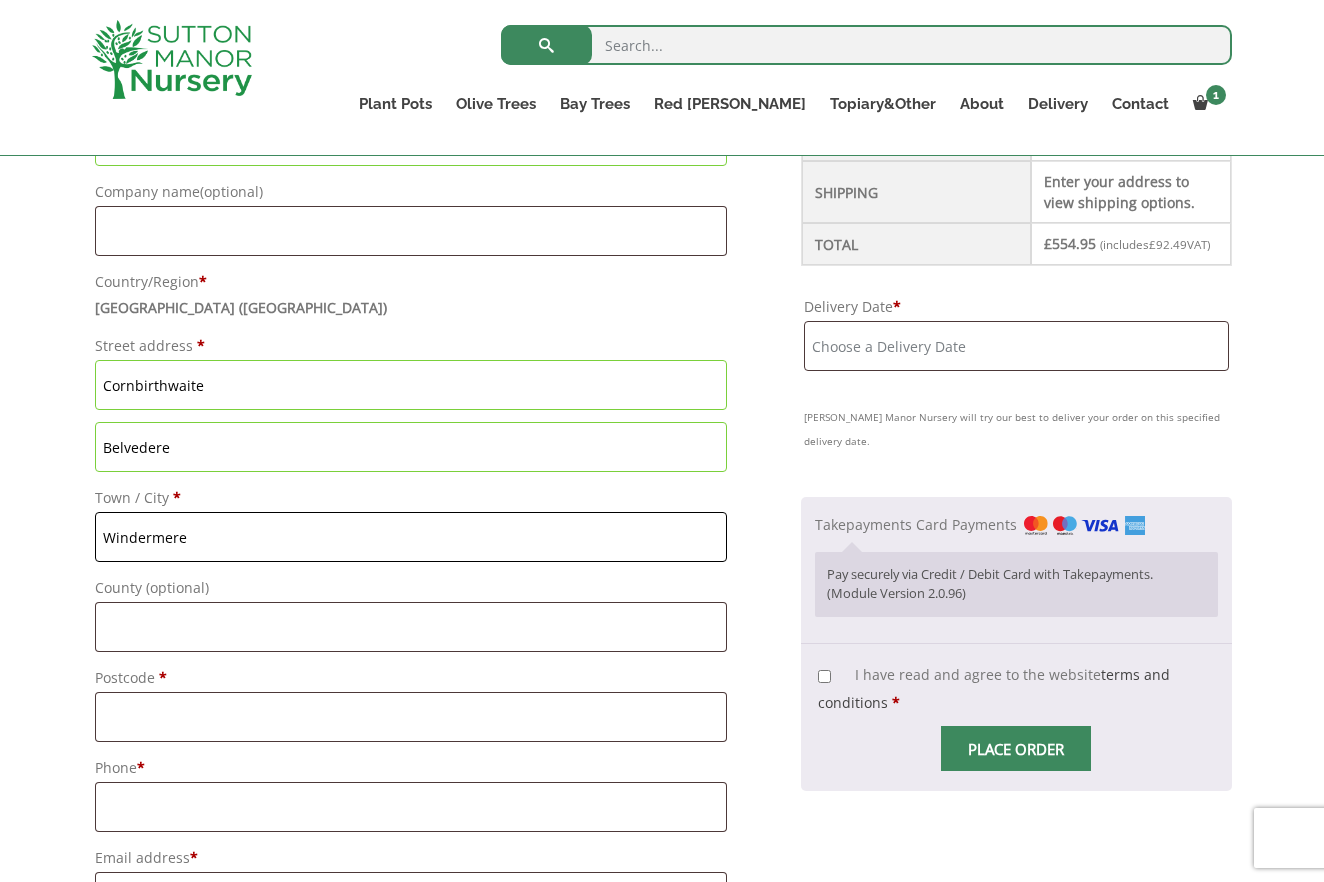 type on "Windermere" 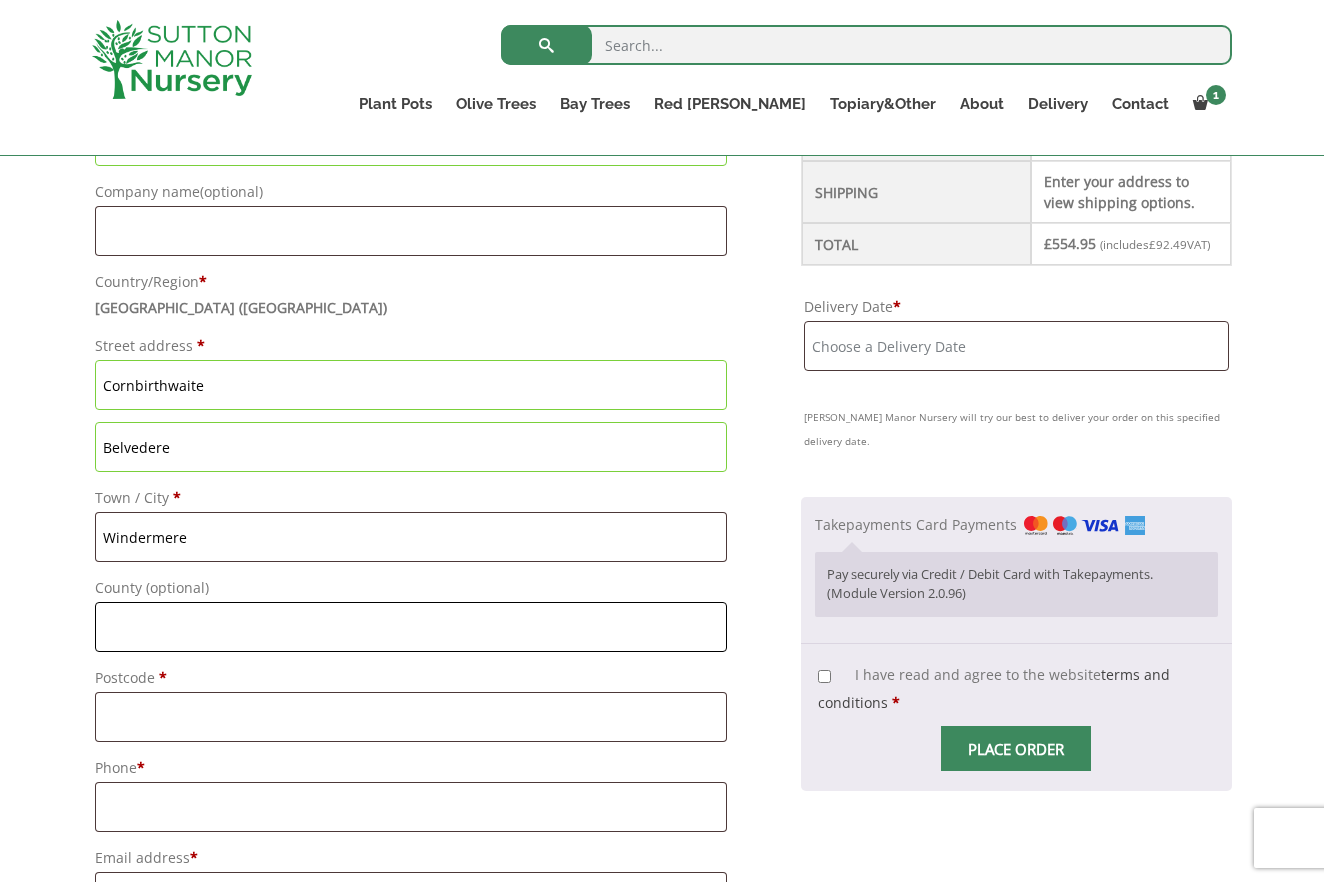 drag, startPoint x: 169, startPoint y: 640, endPoint x: 195, endPoint y: 624, distance: 30.528675 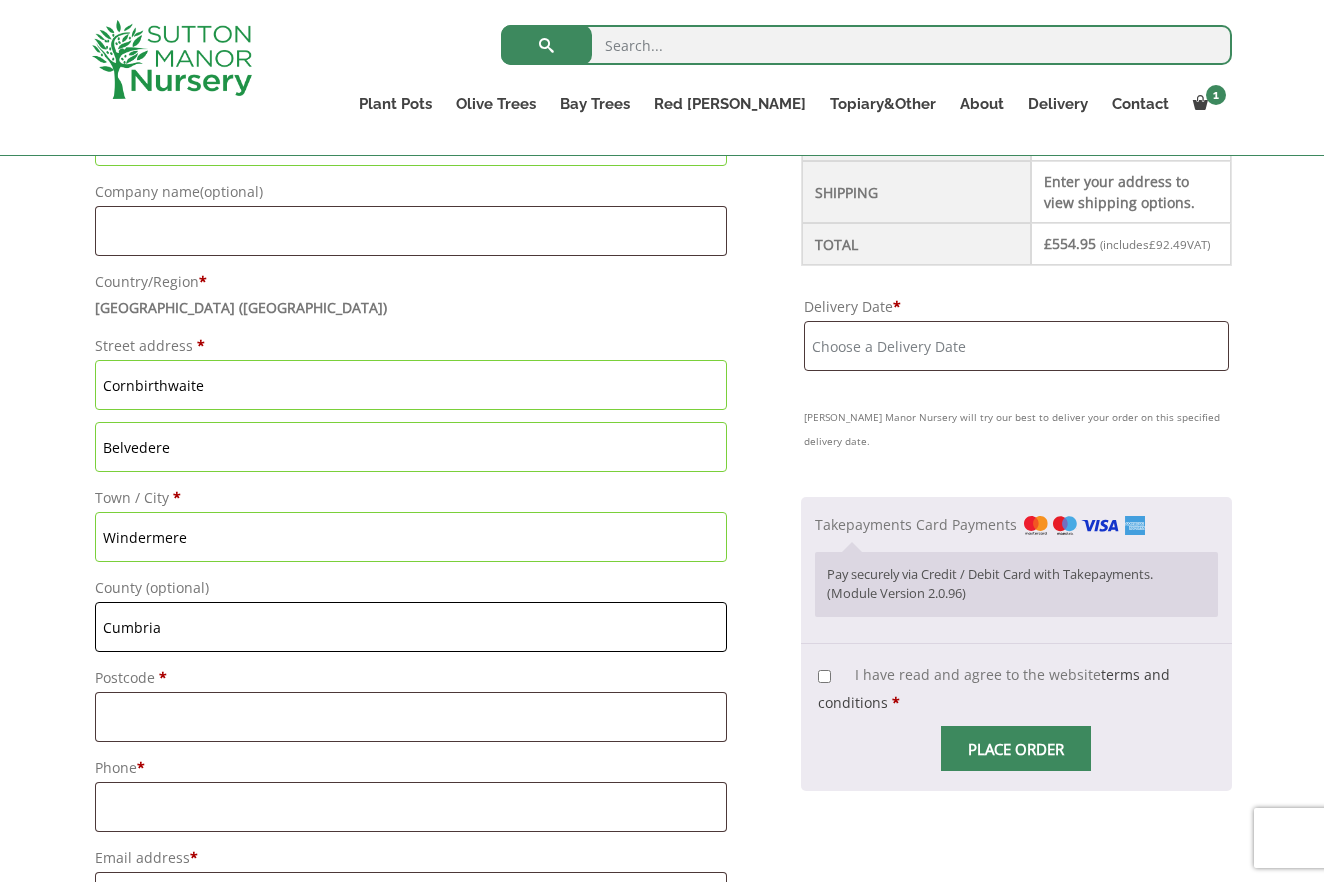 type on "Cumbria" 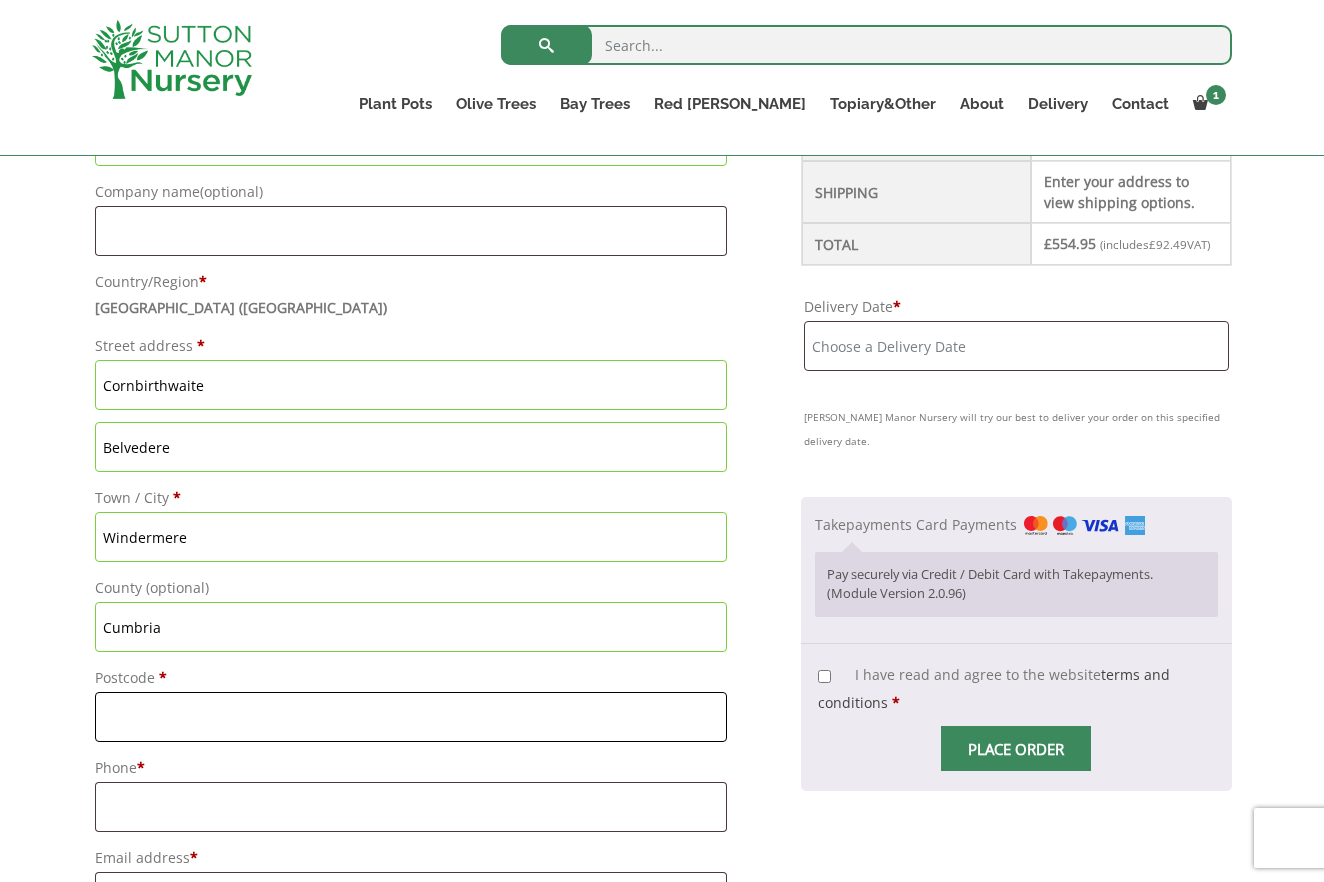 drag, startPoint x: 215, startPoint y: 718, endPoint x: 285, endPoint y: 627, distance: 114.80853 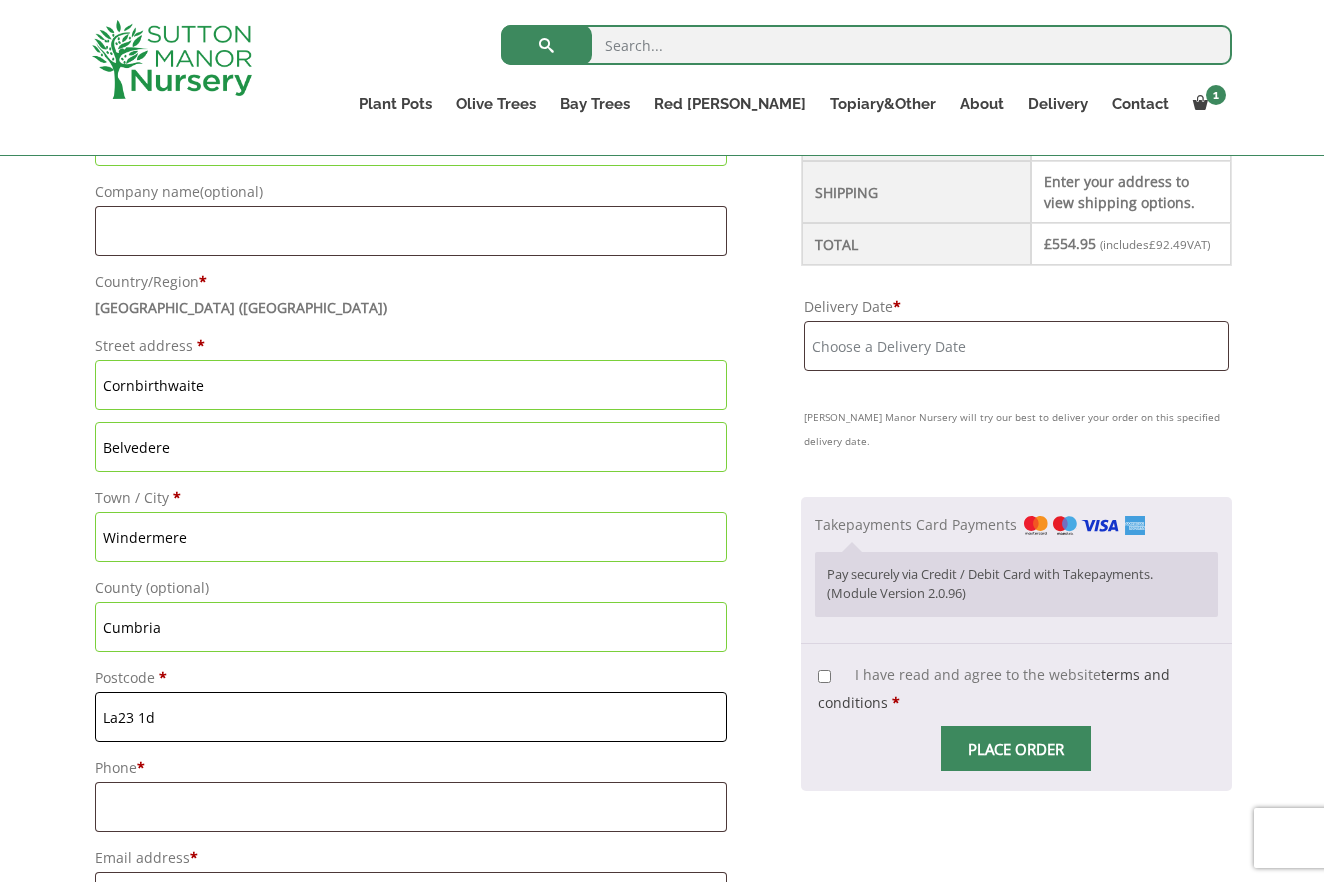 click on "Place order" at bounding box center [1016, 748] 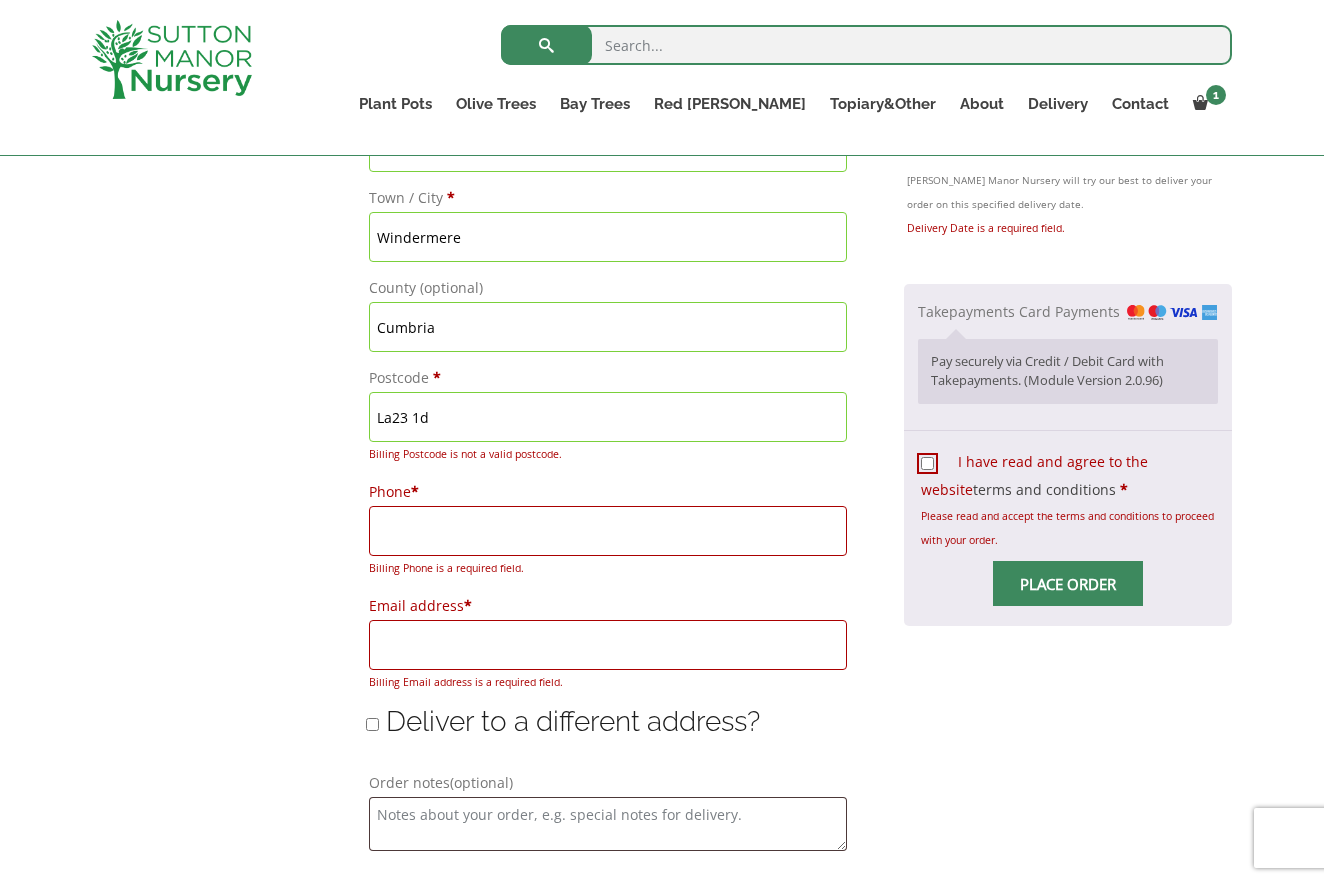 scroll, scrollTop: 1030, scrollLeft: 0, axis: vertical 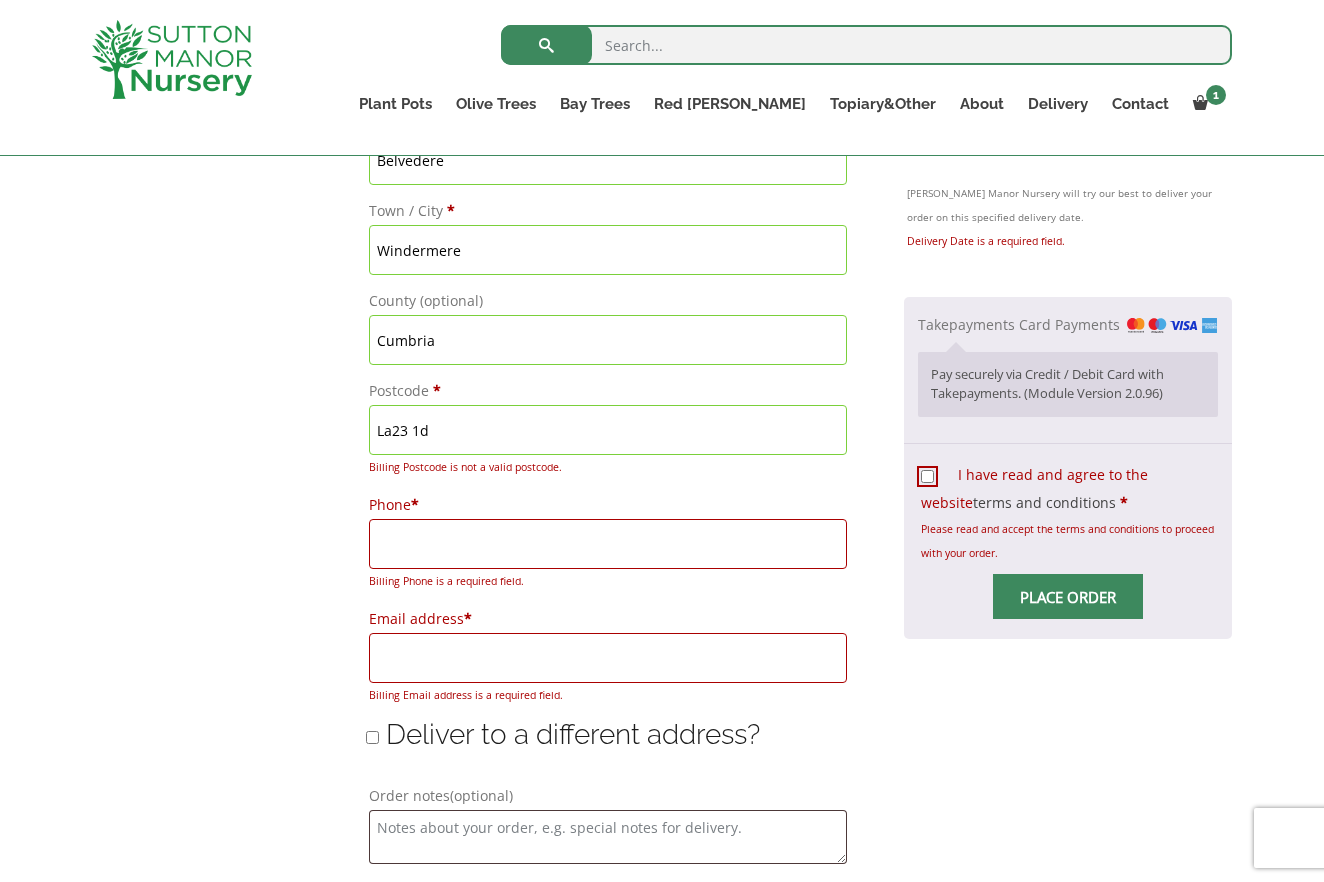 click on "La23 1d" at bounding box center [608, 430] 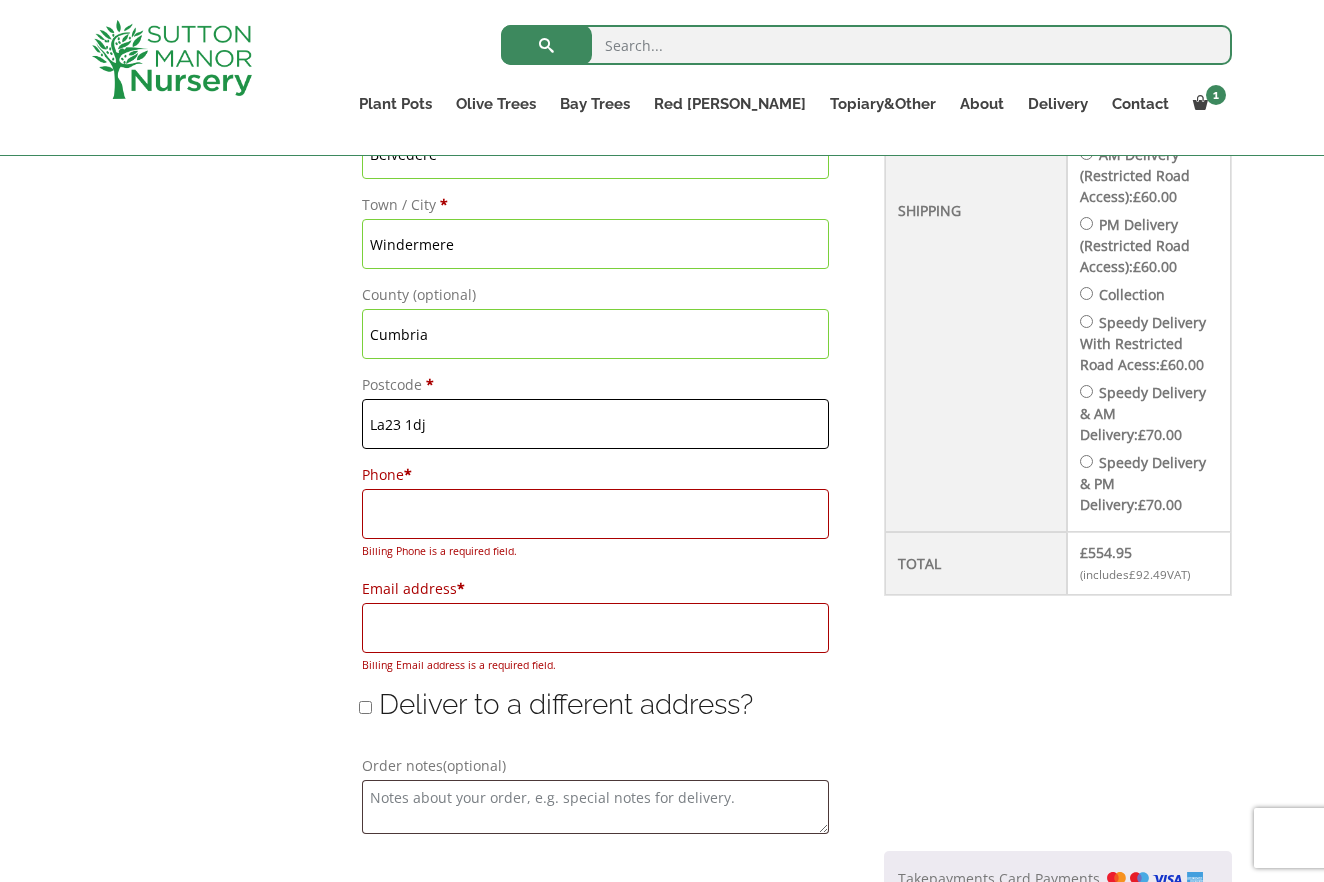 scroll, scrollTop: 1024, scrollLeft: 0, axis: vertical 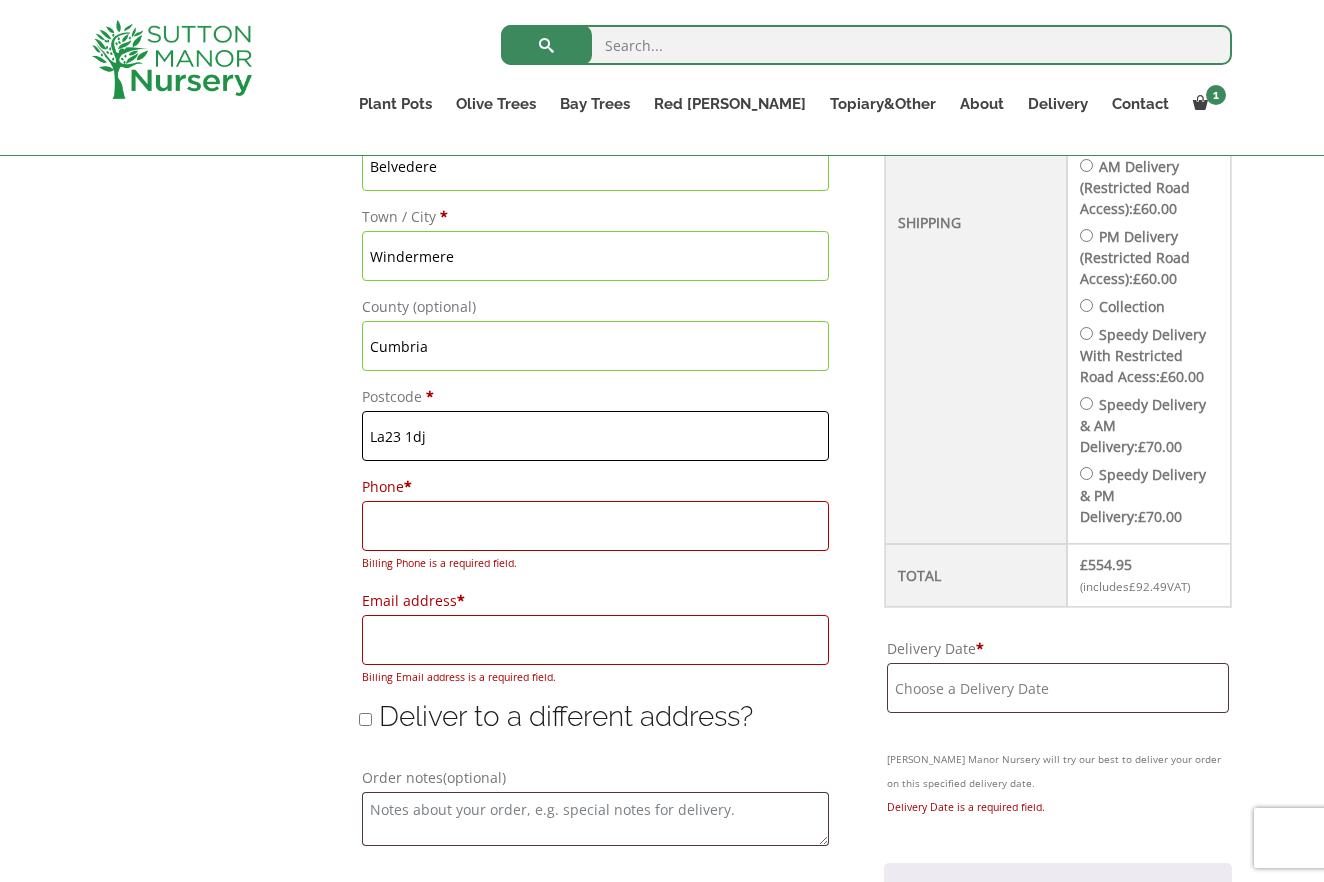type on "La23 1dj" 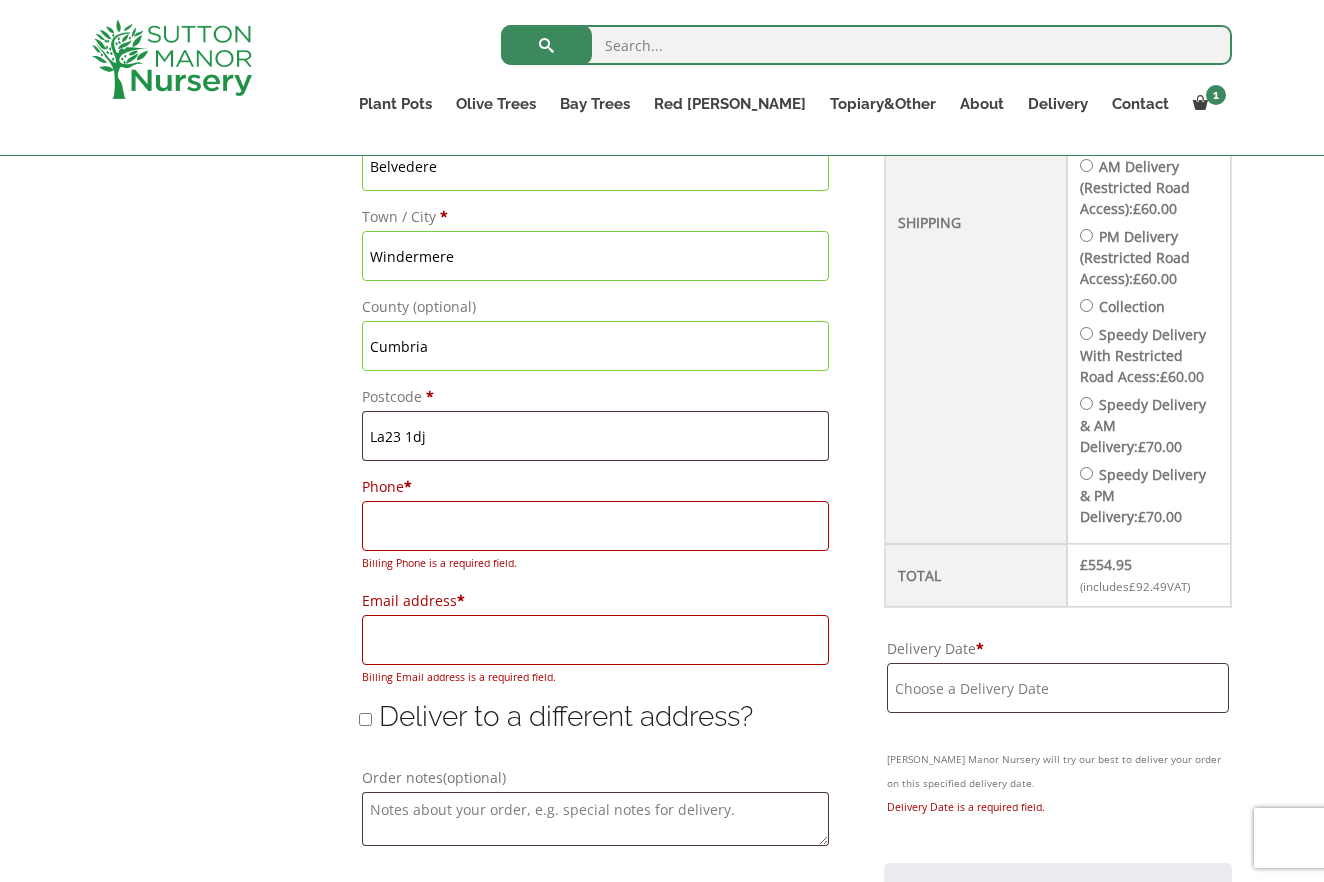 click on "Phone  *" at bounding box center [595, 487] 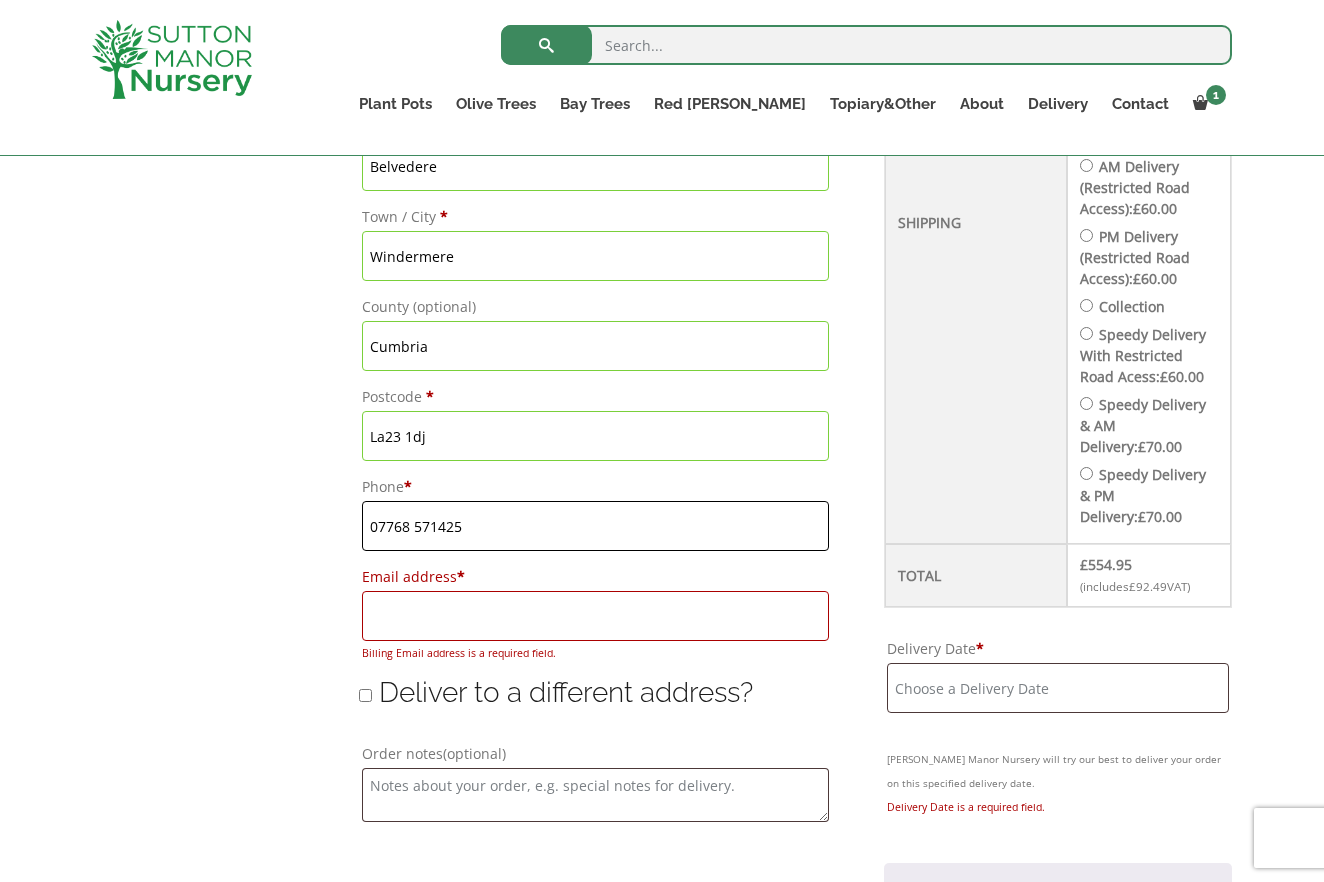 type on "07768 571425" 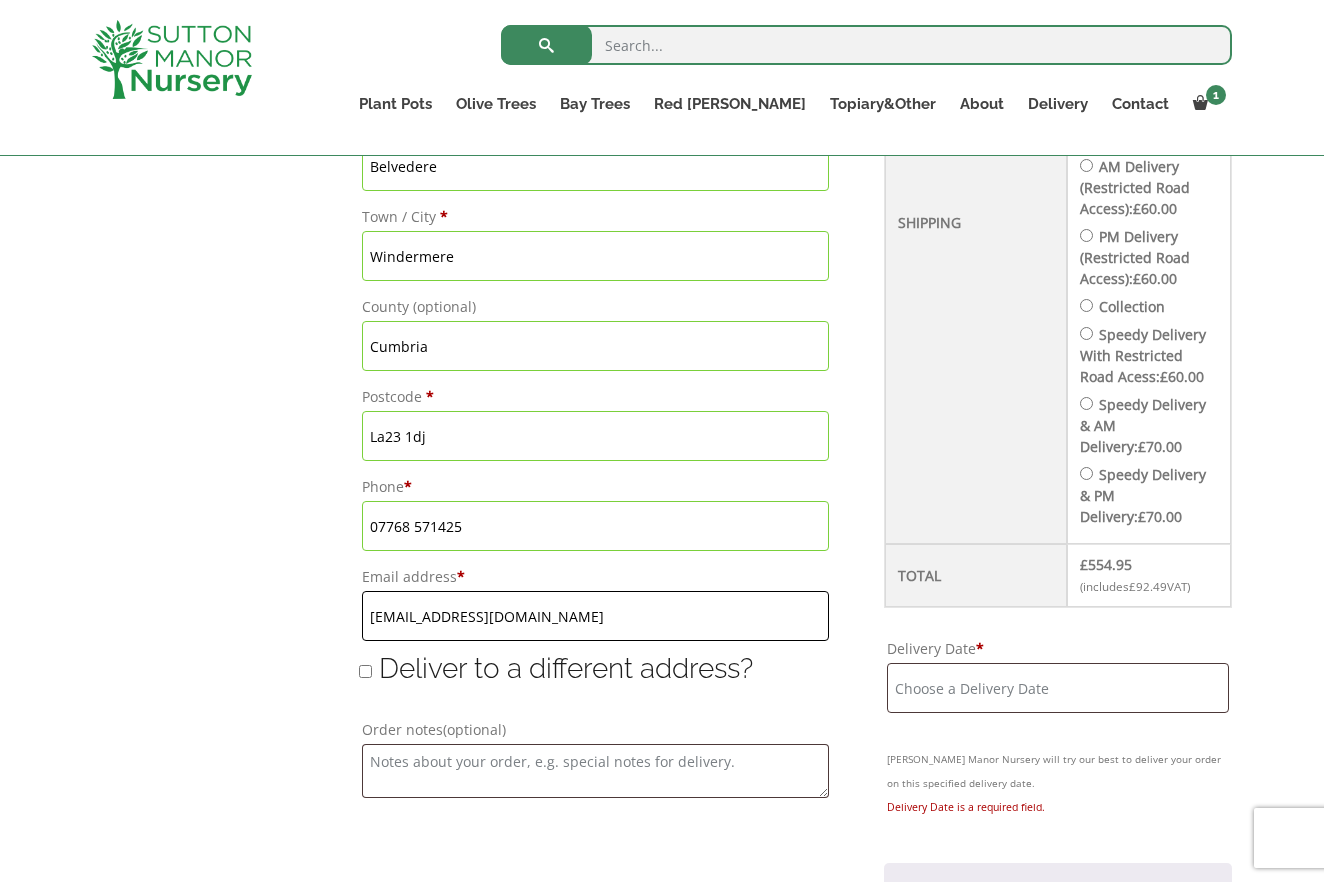 scroll, scrollTop: 1031, scrollLeft: 0, axis: vertical 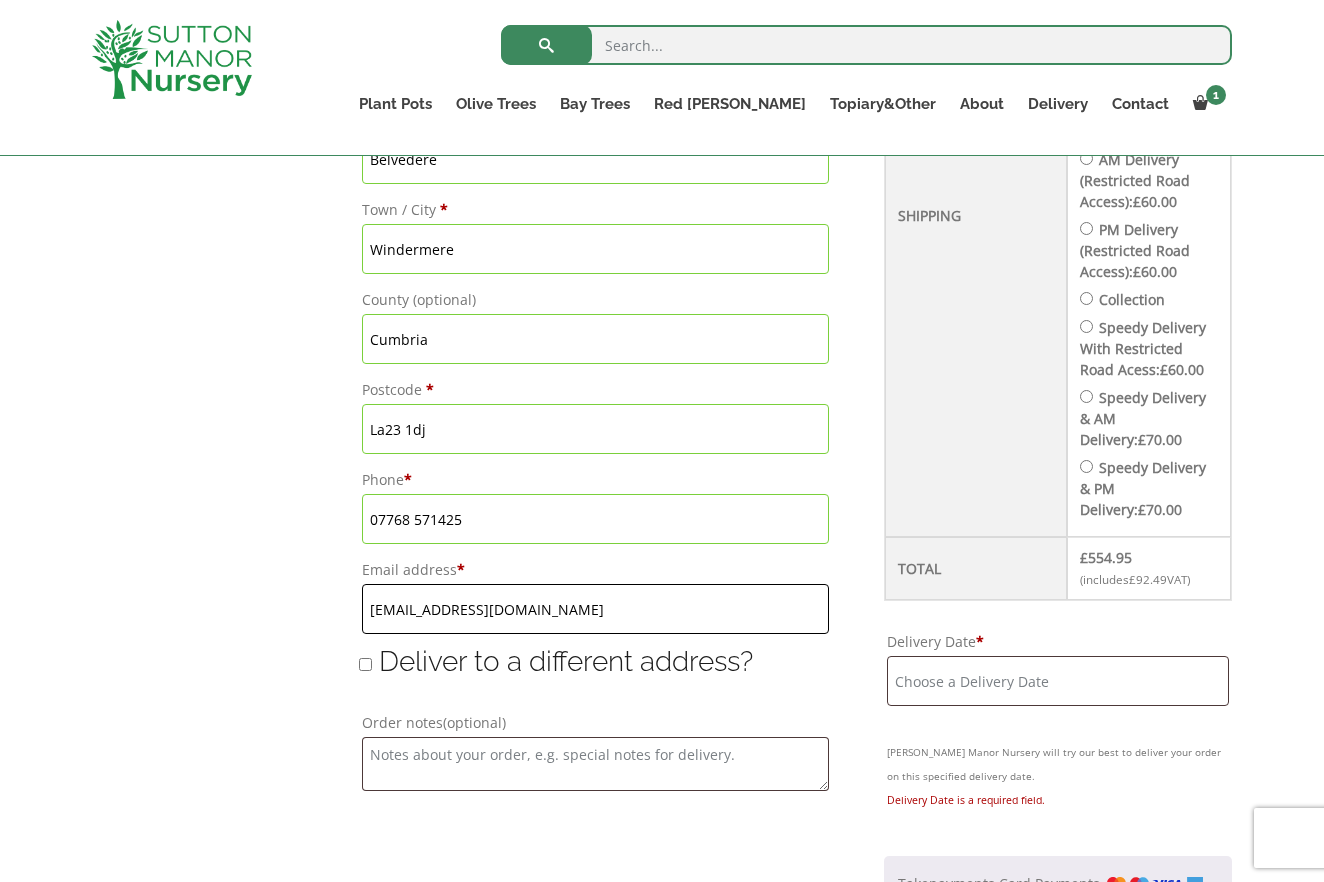type on "janetmcnulty@tiscali.co.uk" 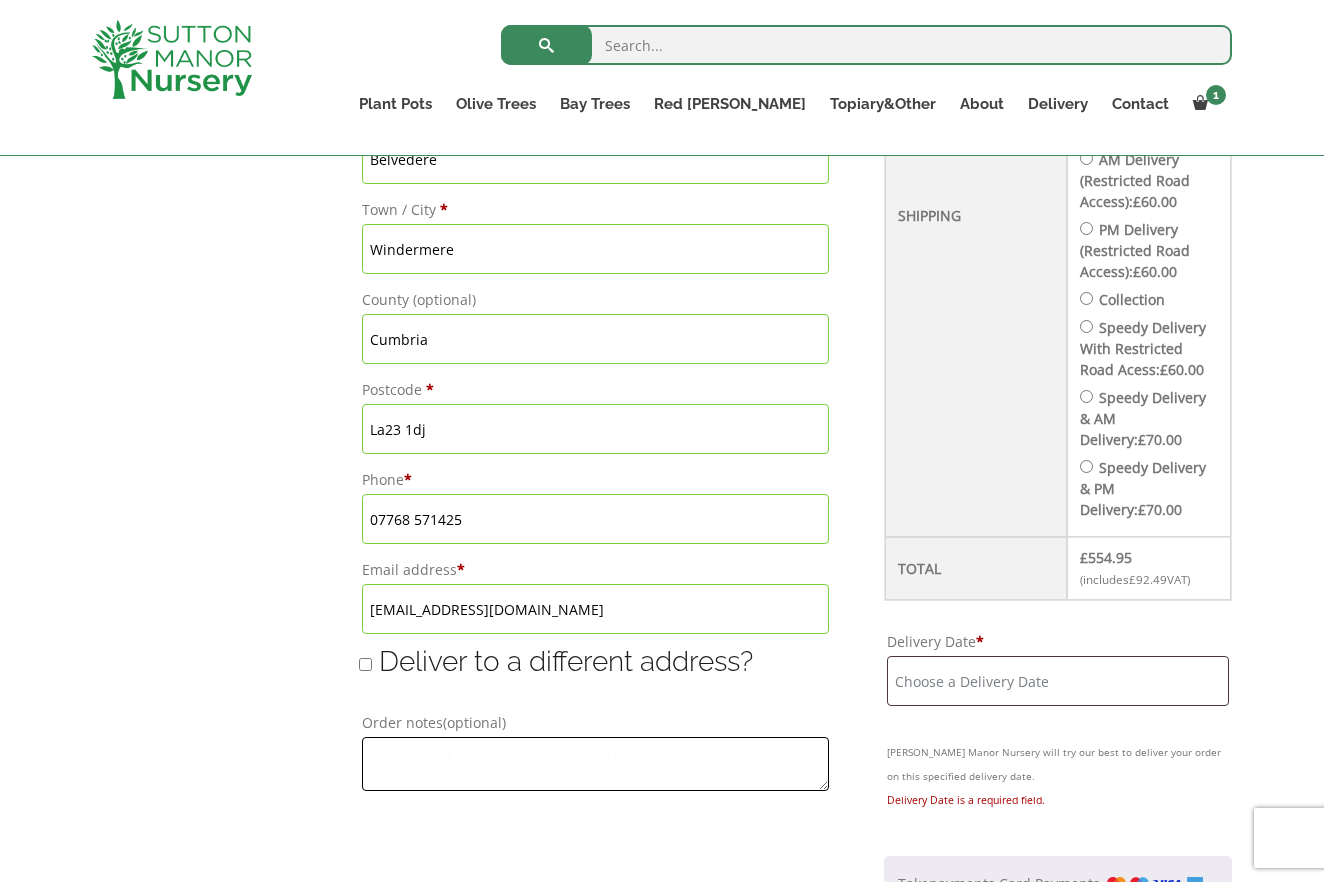 click on "Order notes  (optional)" at bounding box center (595, 764) 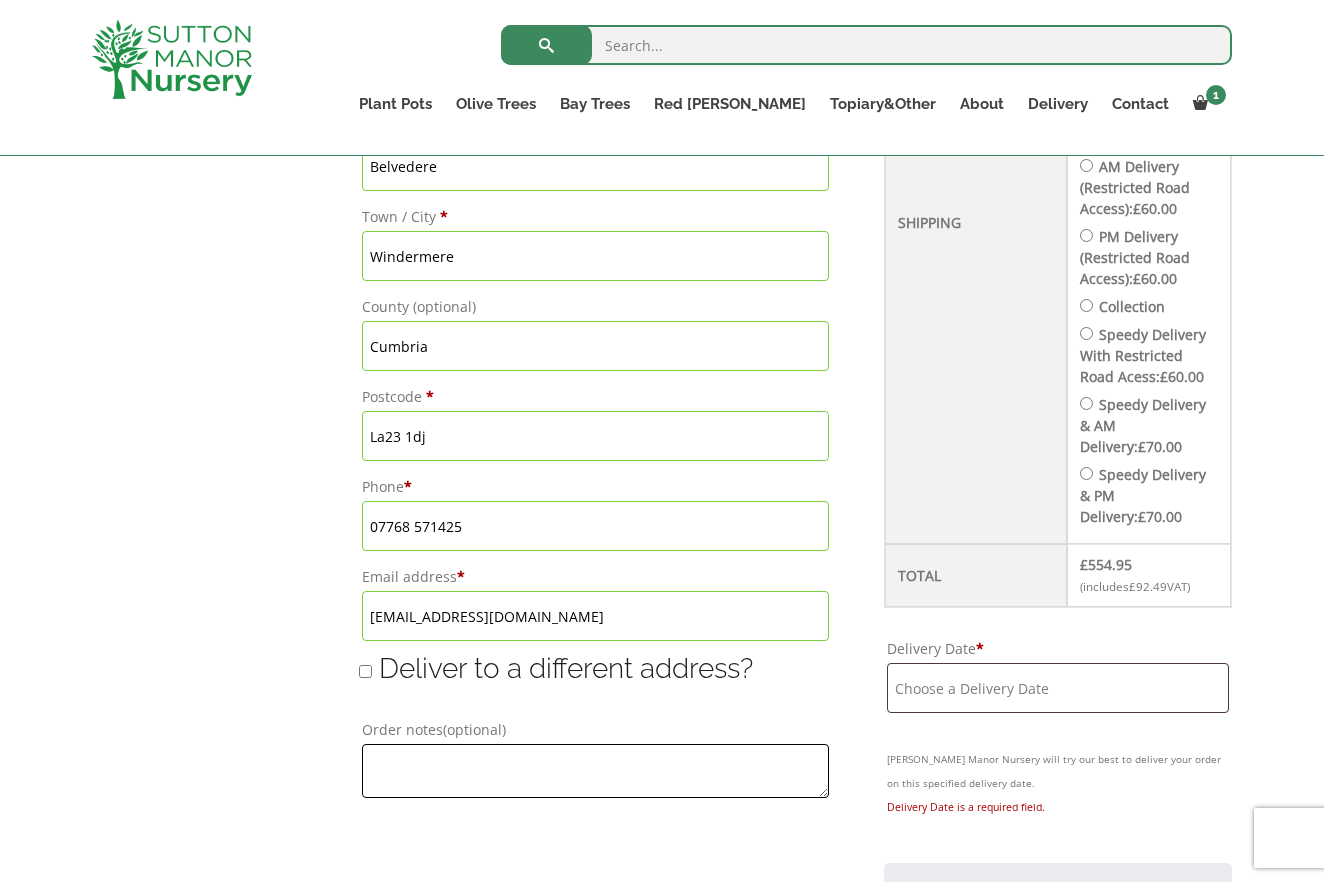 scroll, scrollTop: 1019, scrollLeft: 0, axis: vertical 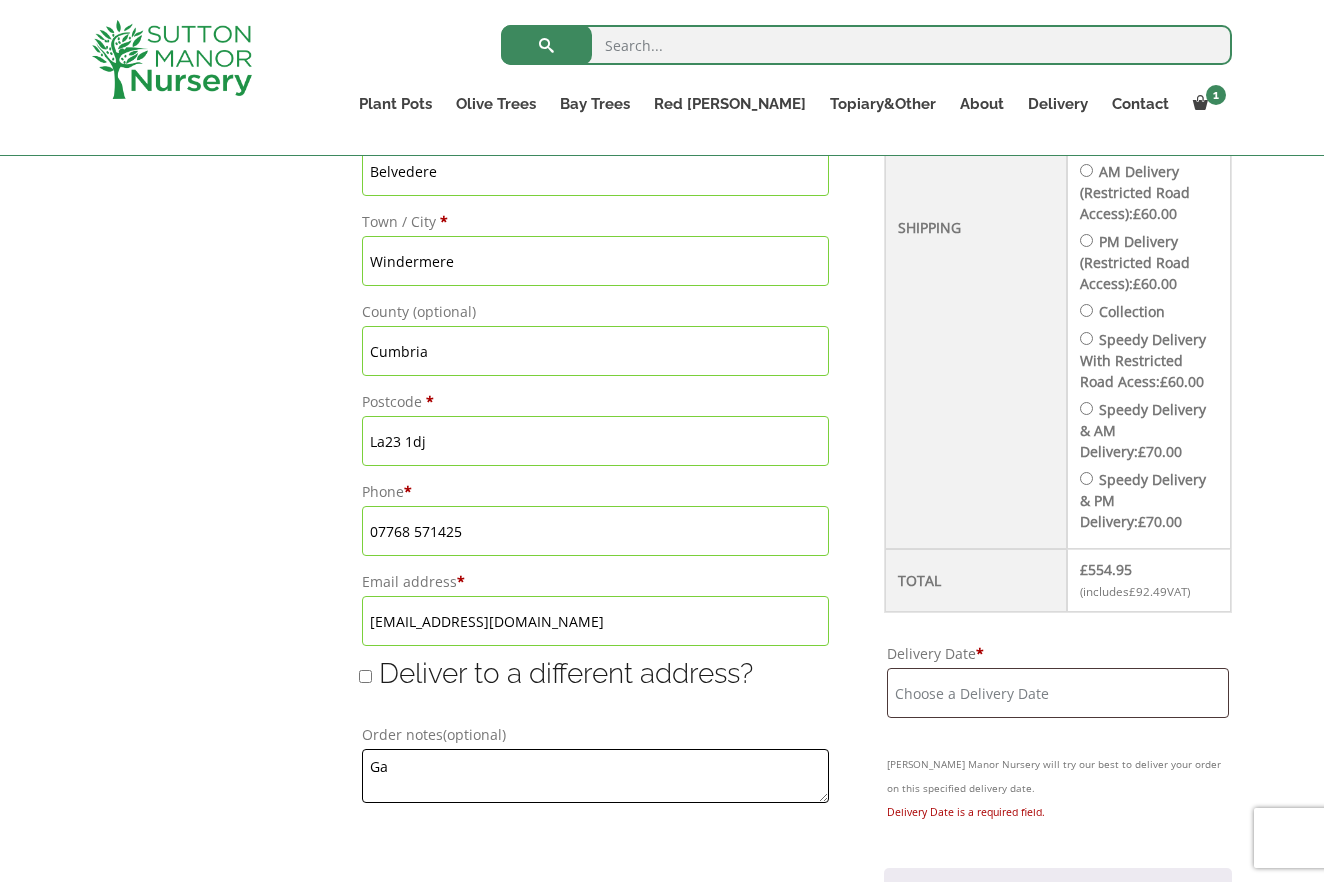 type on "G" 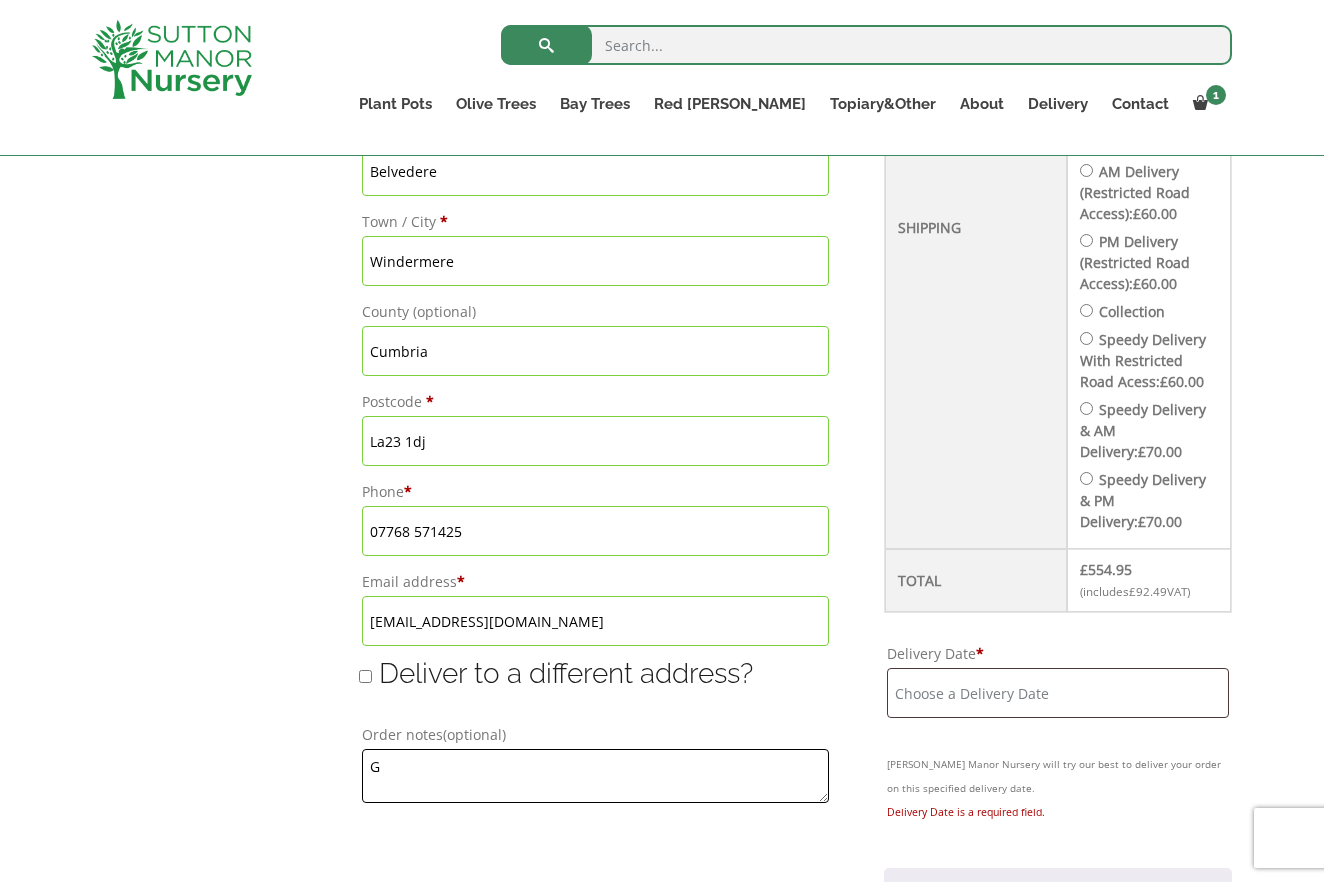 type 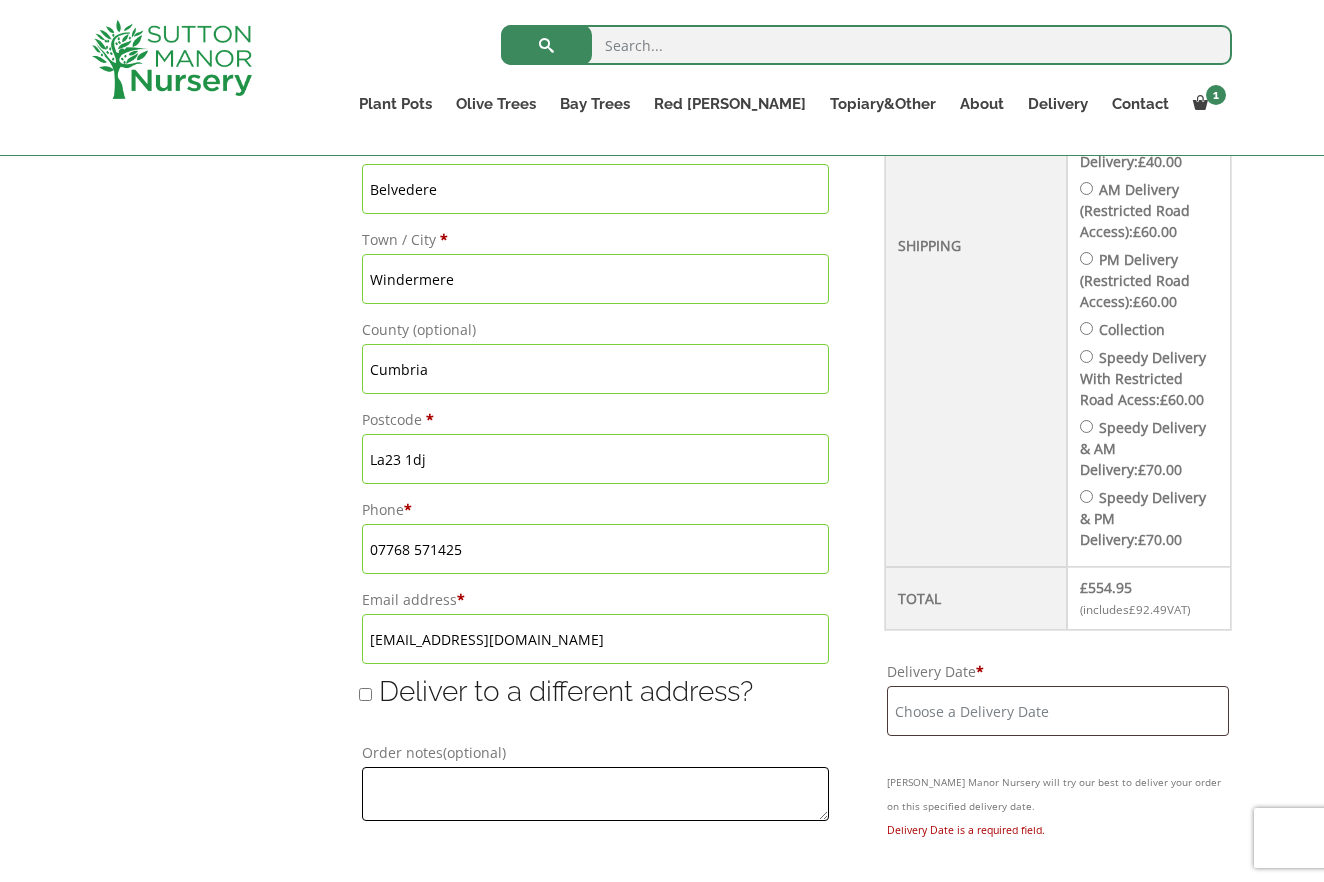 scroll, scrollTop: 1001, scrollLeft: 4, axis: both 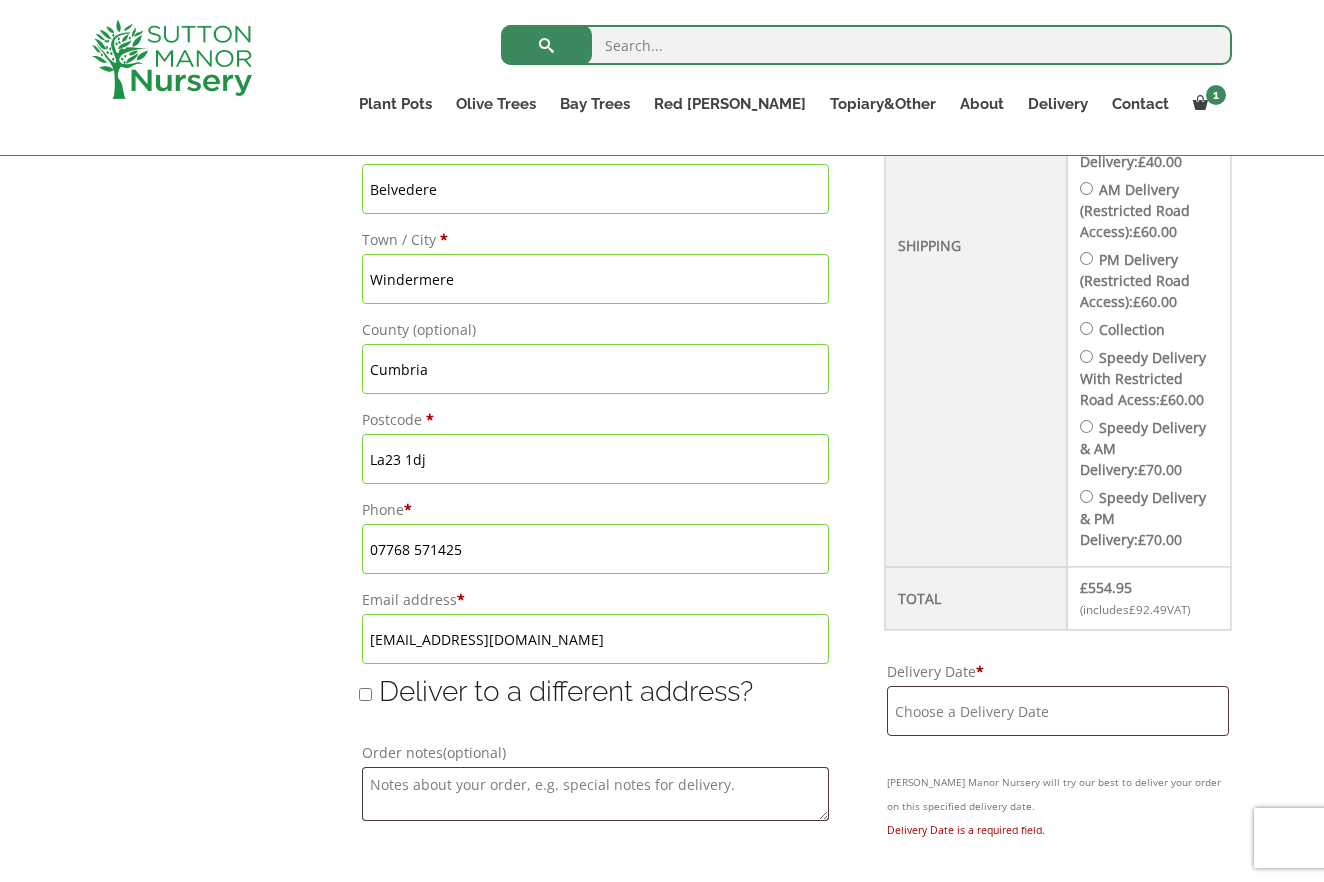 click on "Delivery Date *" at bounding box center (1058, 711) 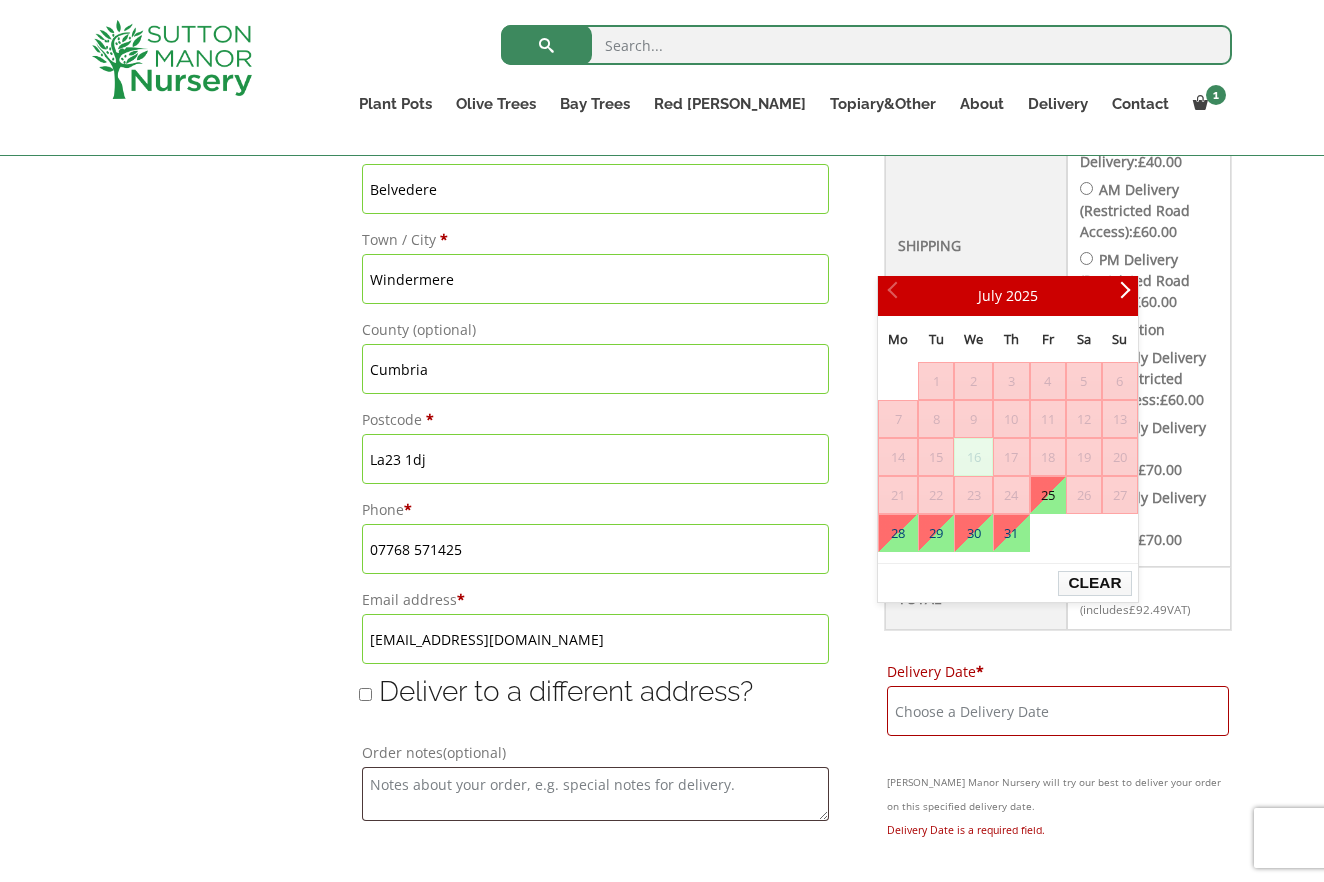 scroll, scrollTop: 1000, scrollLeft: 4, axis: both 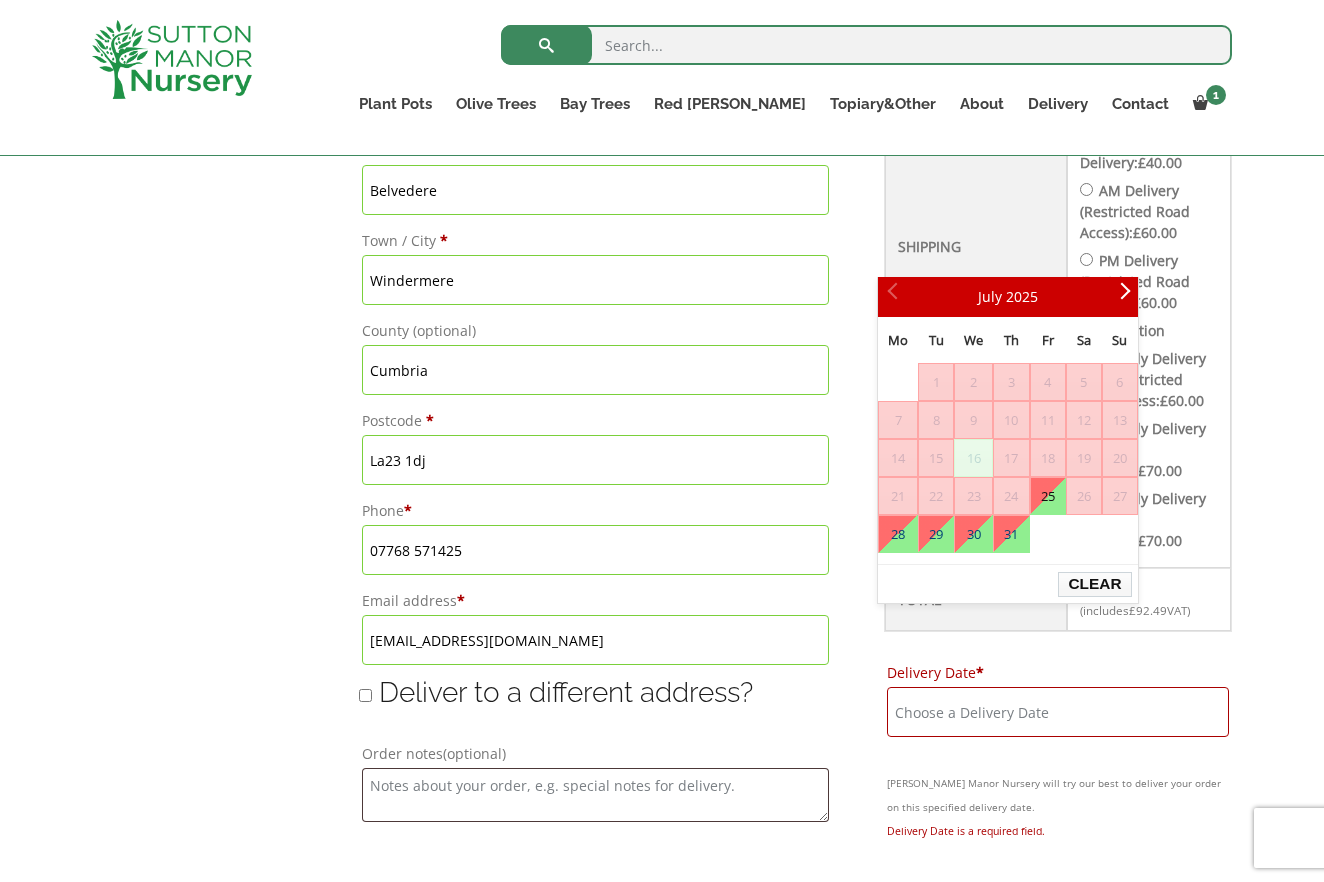 click on "Clear" at bounding box center (1094, 584) 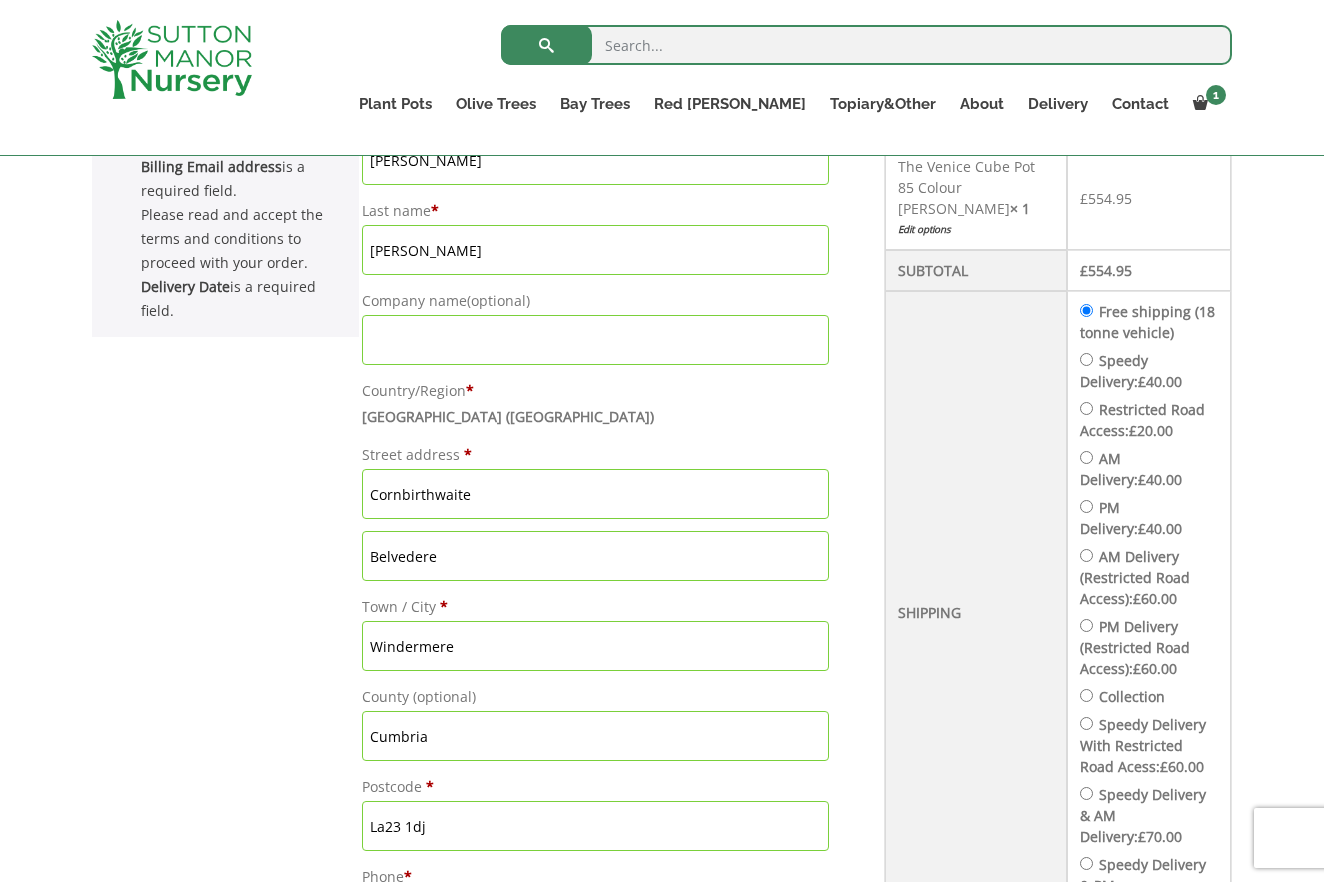 scroll, scrollTop: 634, scrollLeft: 0, axis: vertical 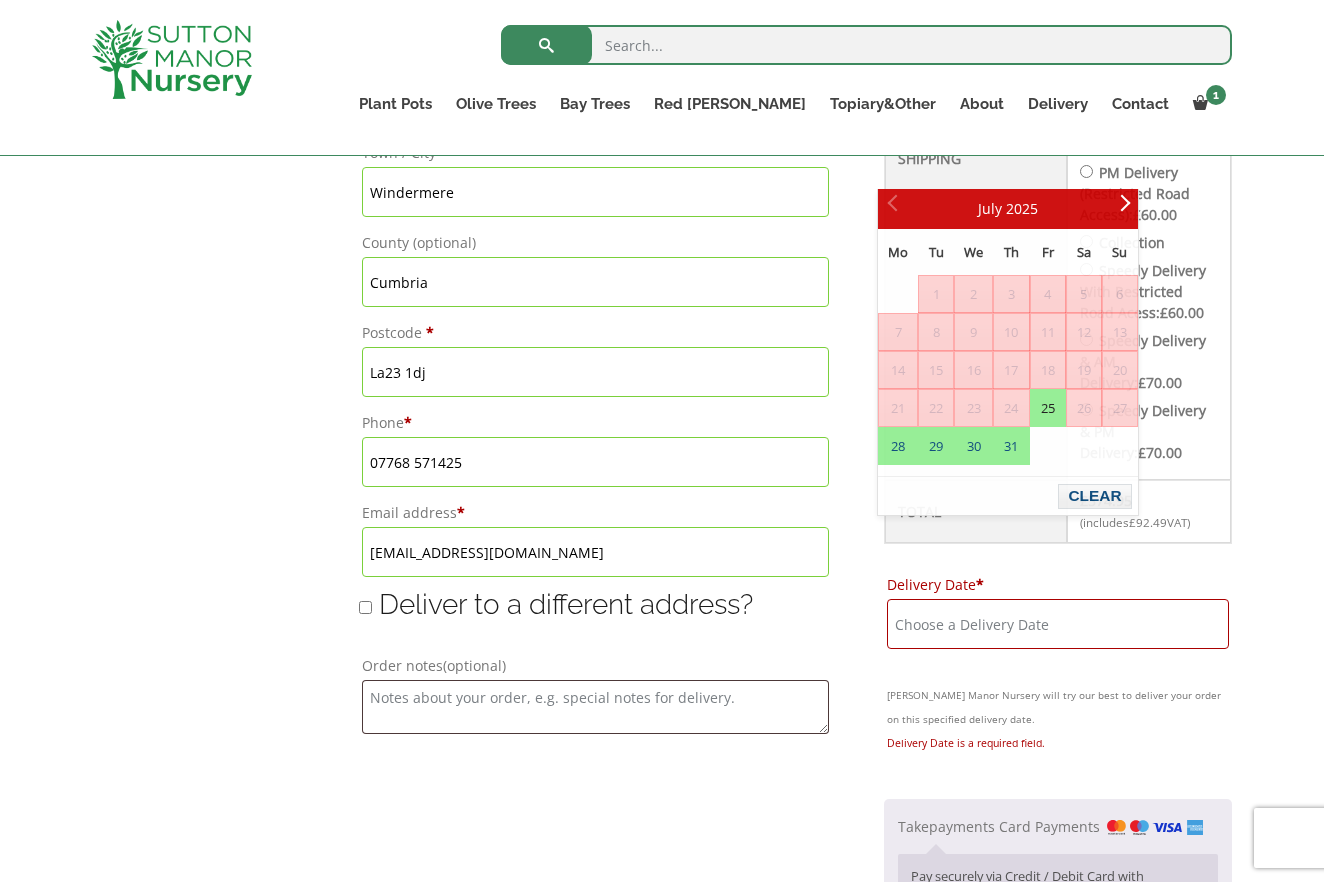 click on "Delivery Date *" at bounding box center (1058, 624) 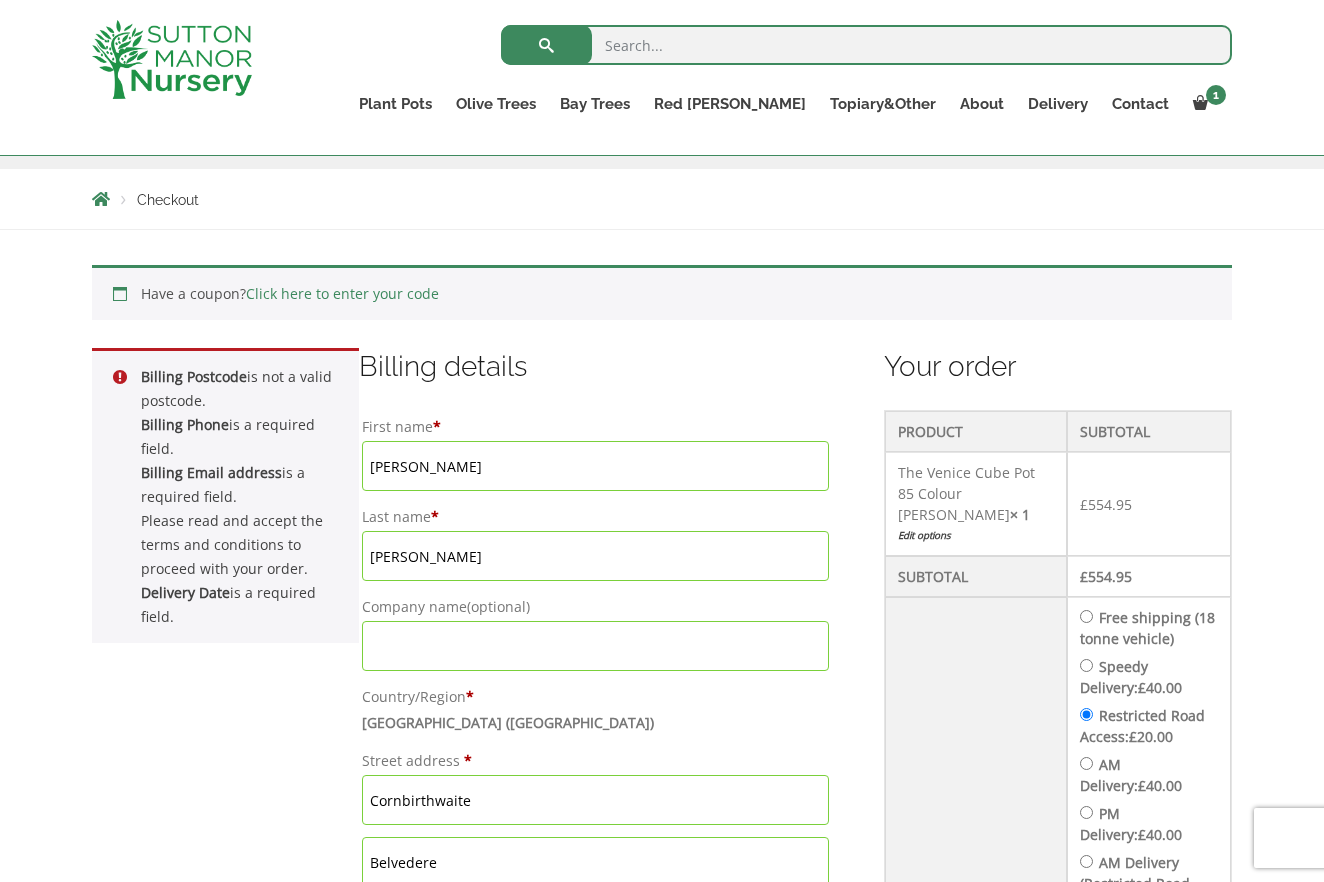 scroll, scrollTop: 379, scrollLeft: 0, axis: vertical 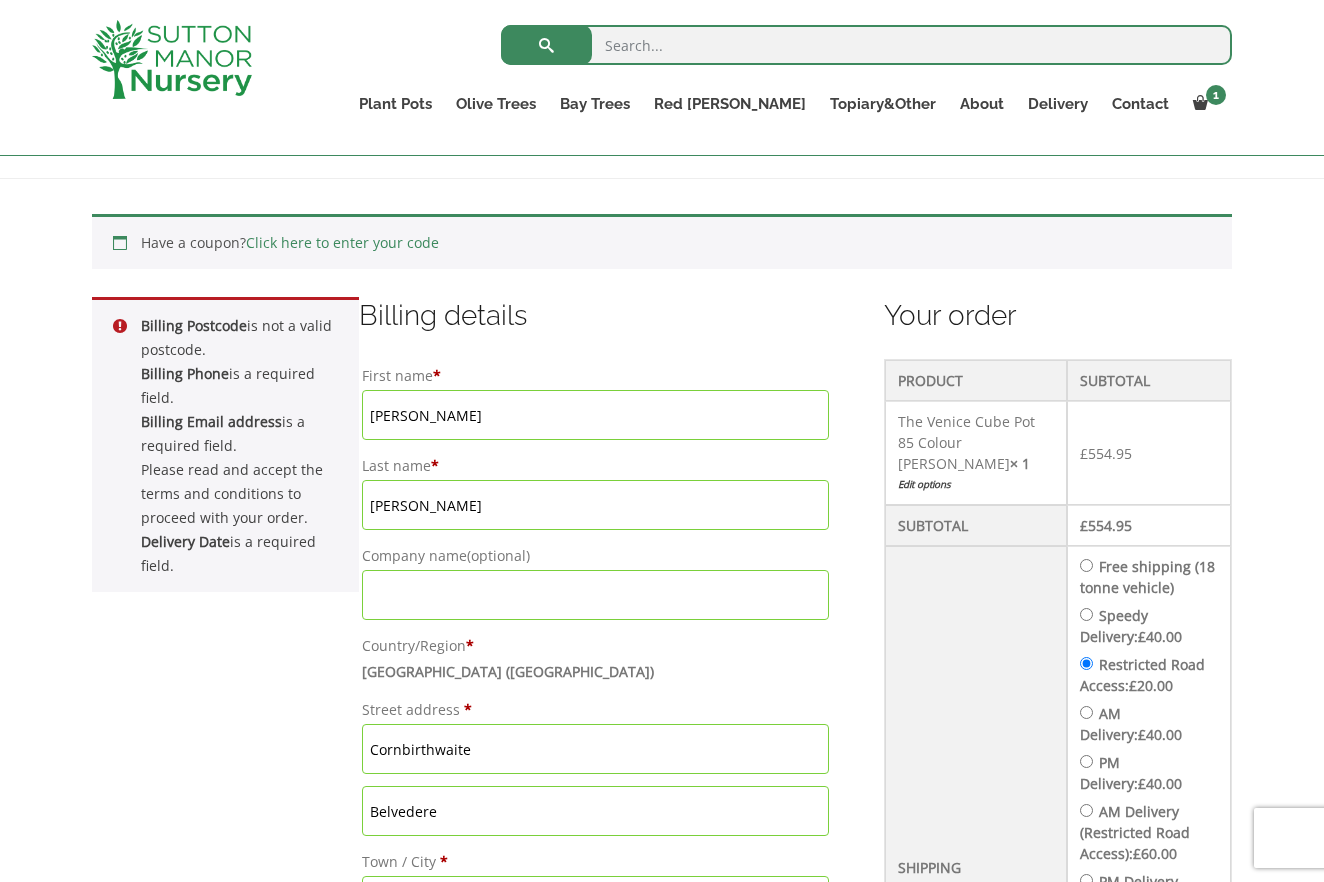 click on "Free shipping (18 tonne vehicle)" at bounding box center (1086, 565) 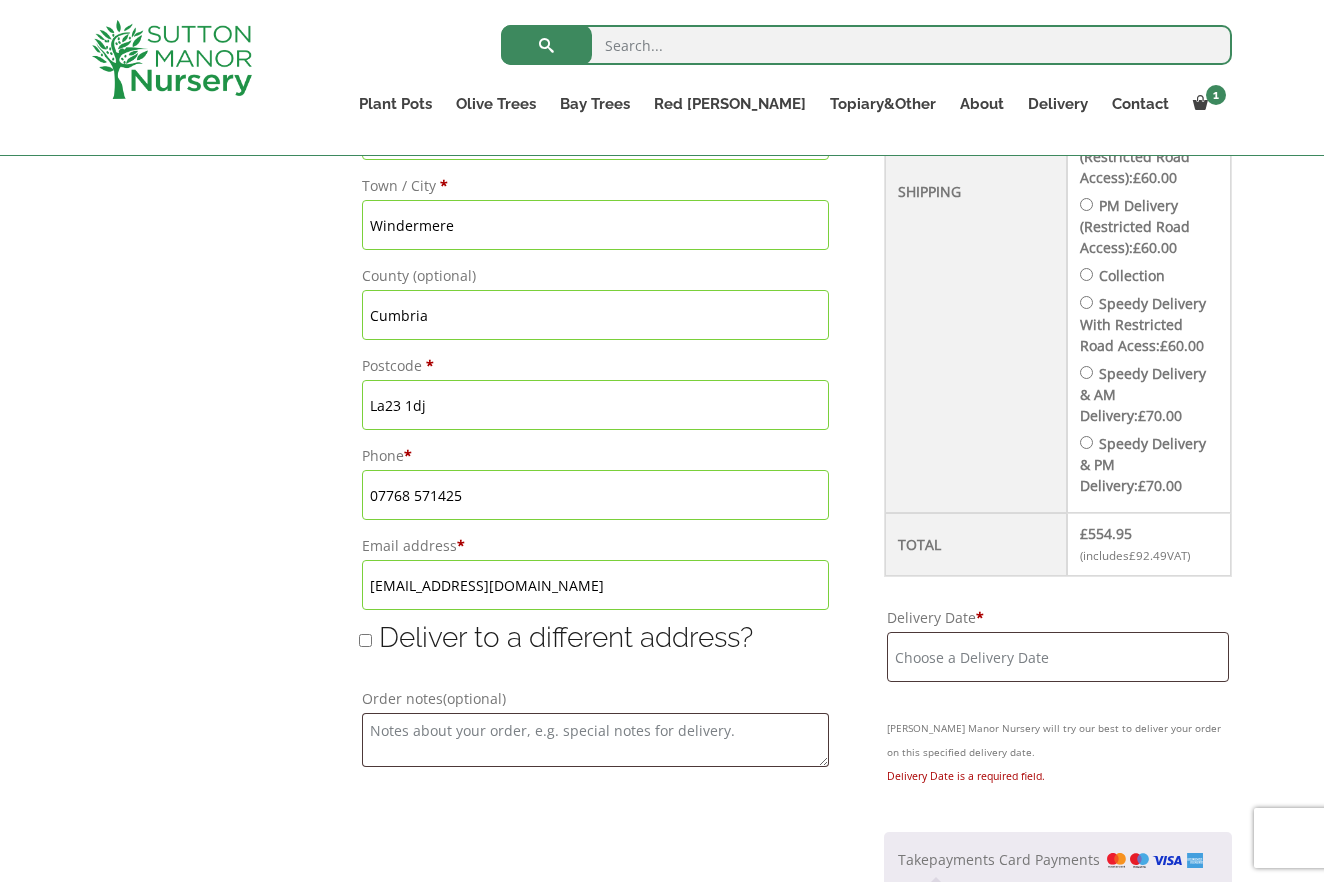 scroll, scrollTop: 1086, scrollLeft: 0, axis: vertical 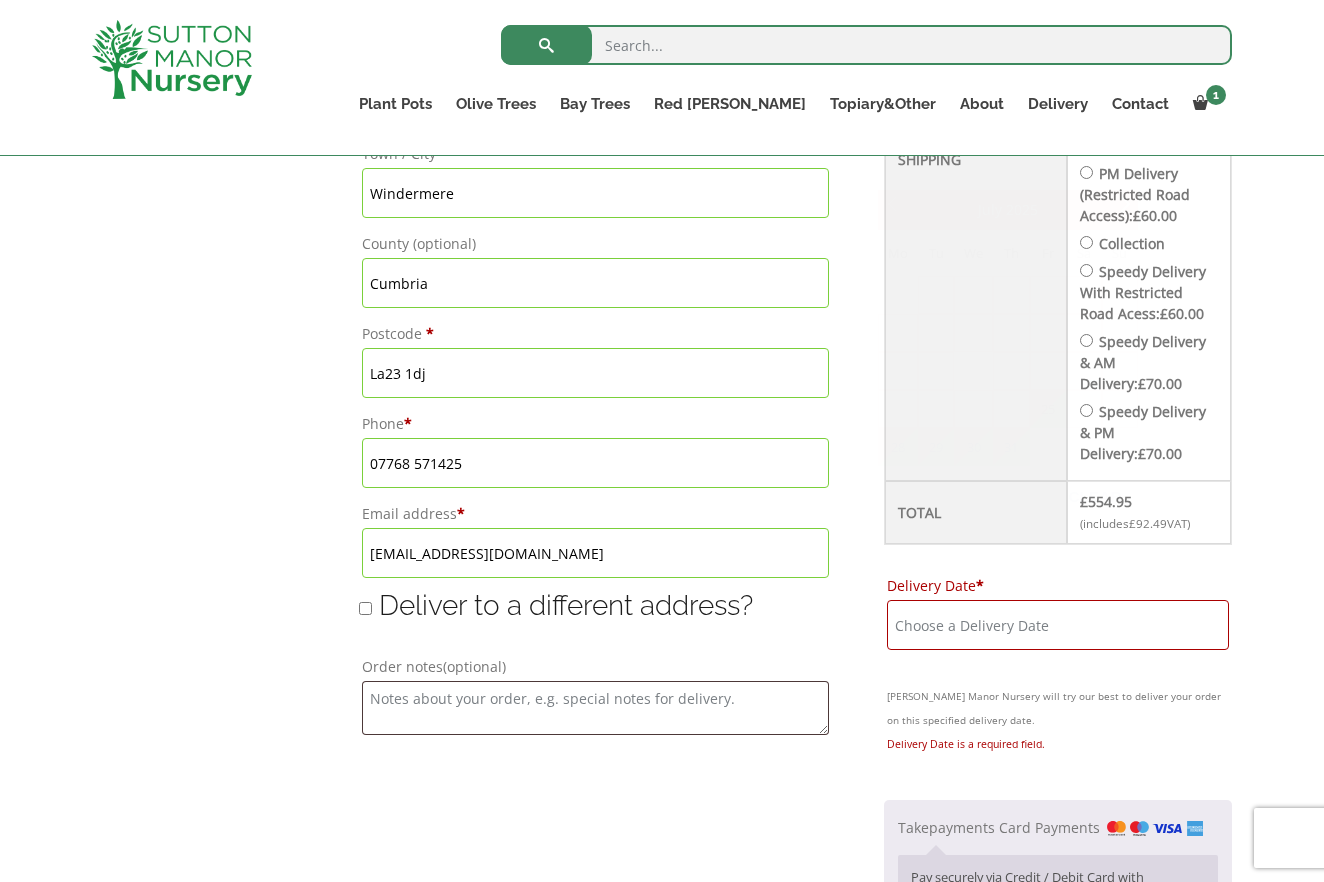 click on "Delivery Date *" at bounding box center (1058, 625) 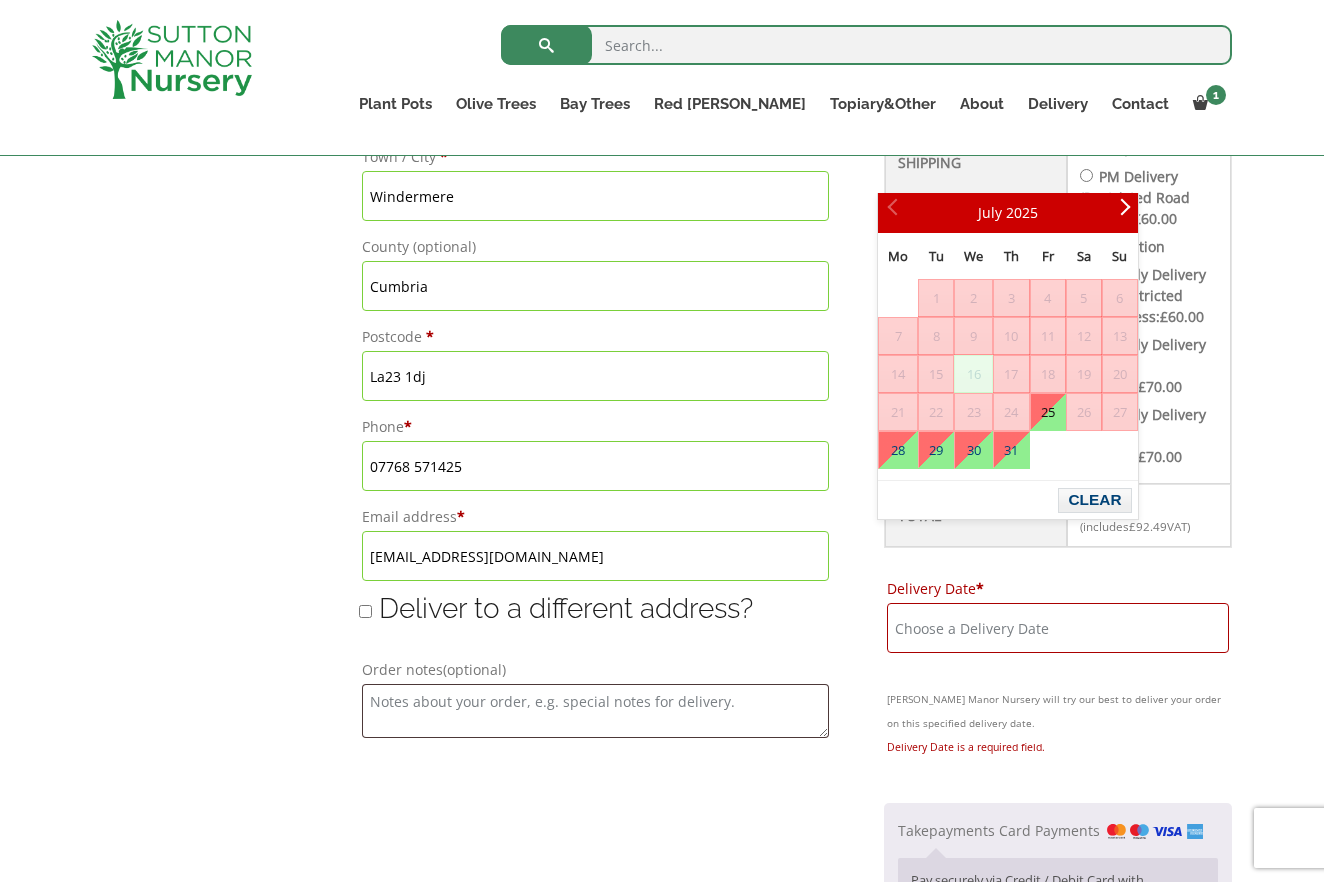 scroll, scrollTop: 1081, scrollLeft: 0, axis: vertical 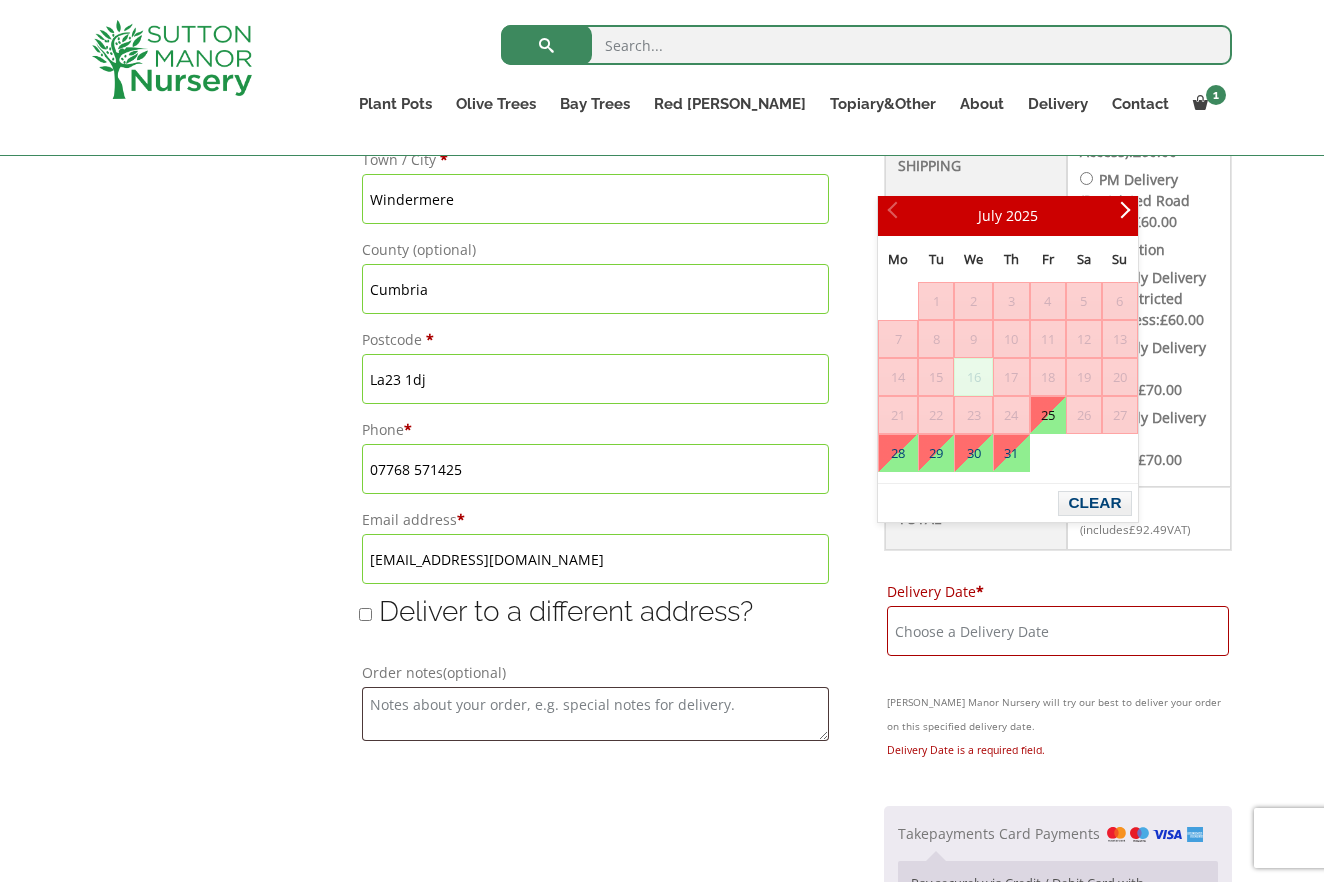 click on "Delivery Date *" at bounding box center (1058, 631) 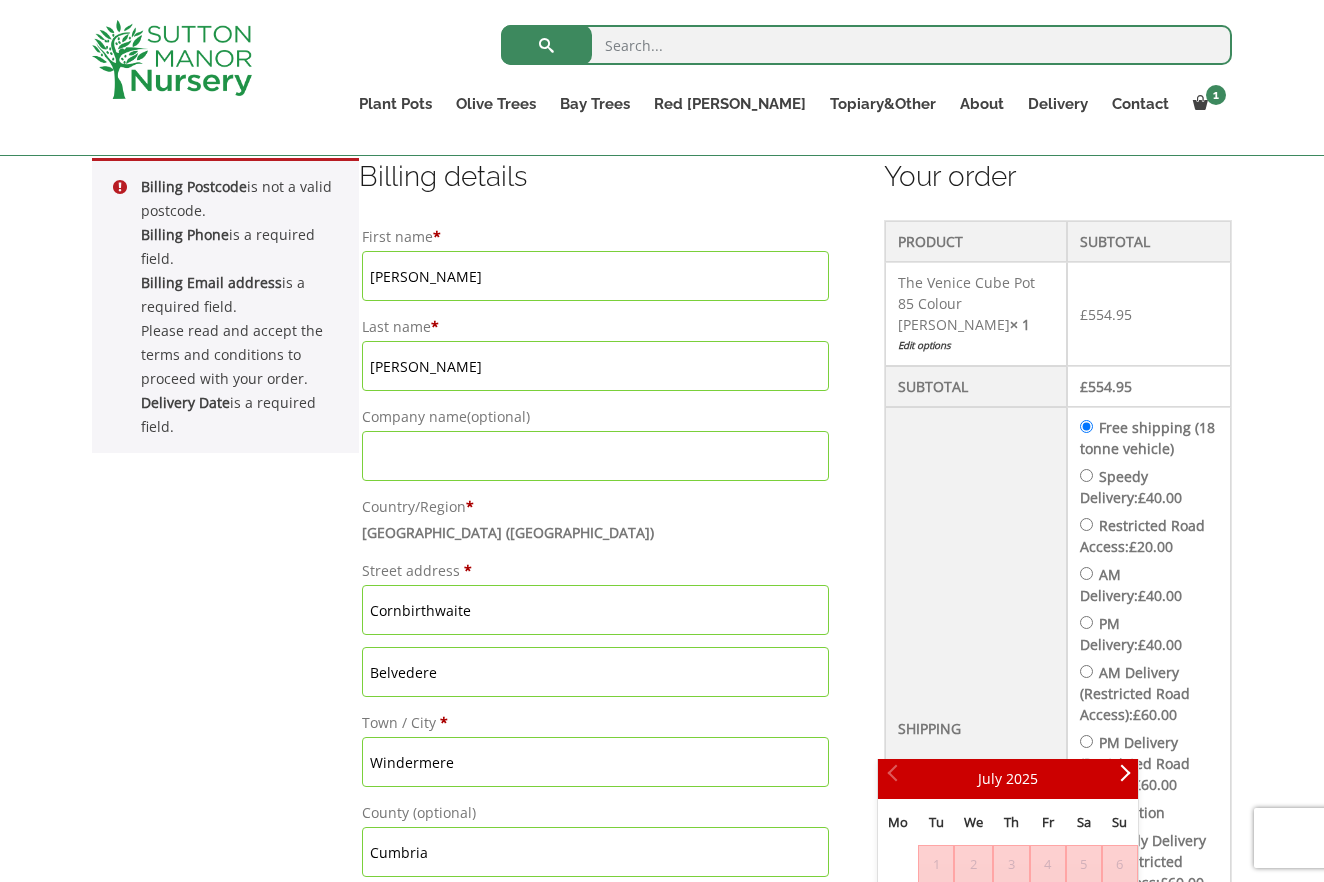 scroll, scrollTop: 522, scrollLeft: 1, axis: both 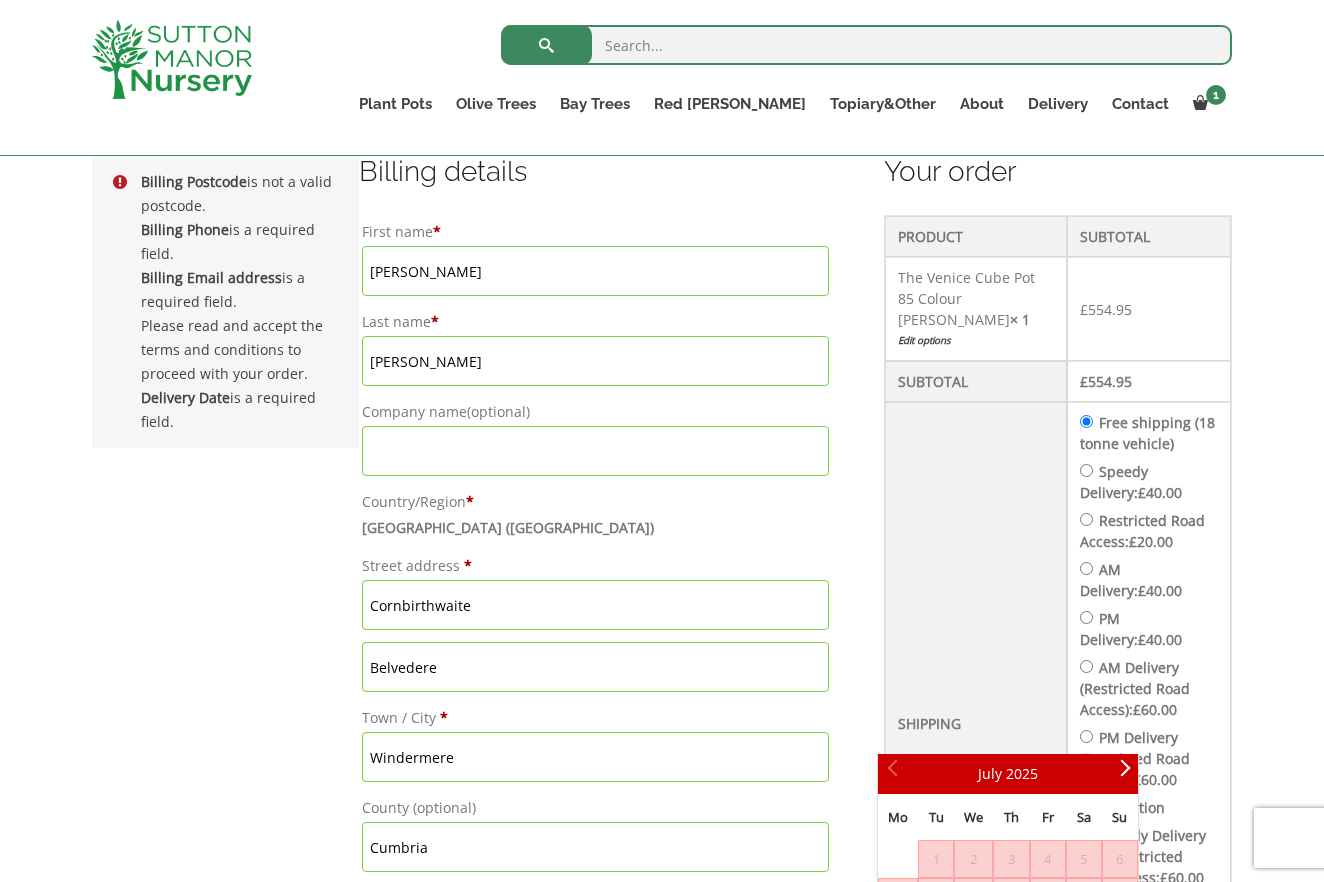 click on "Speedy Delivery:  £ 40.00" at bounding box center (1086, 470) 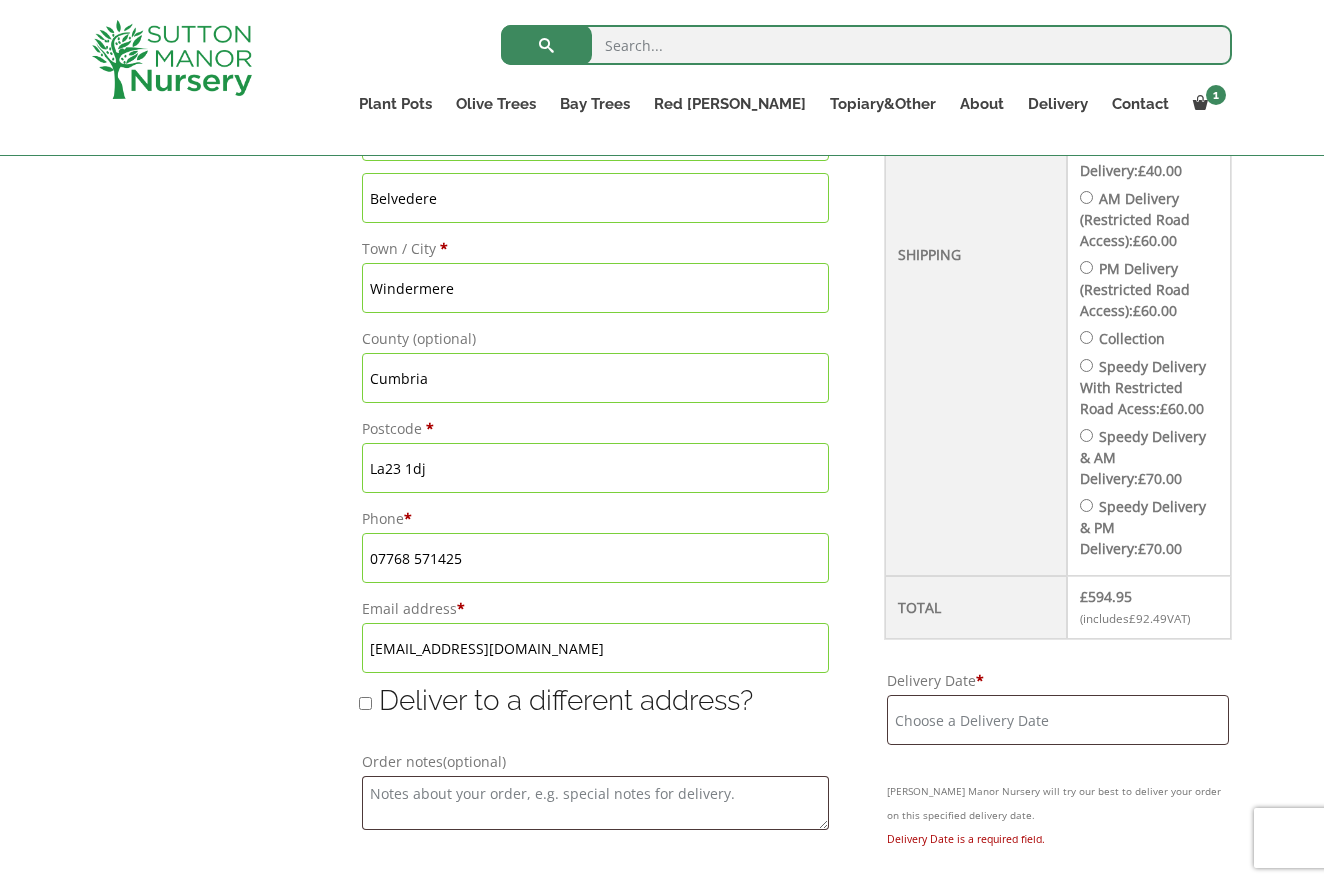 scroll, scrollTop: 998, scrollLeft: 0, axis: vertical 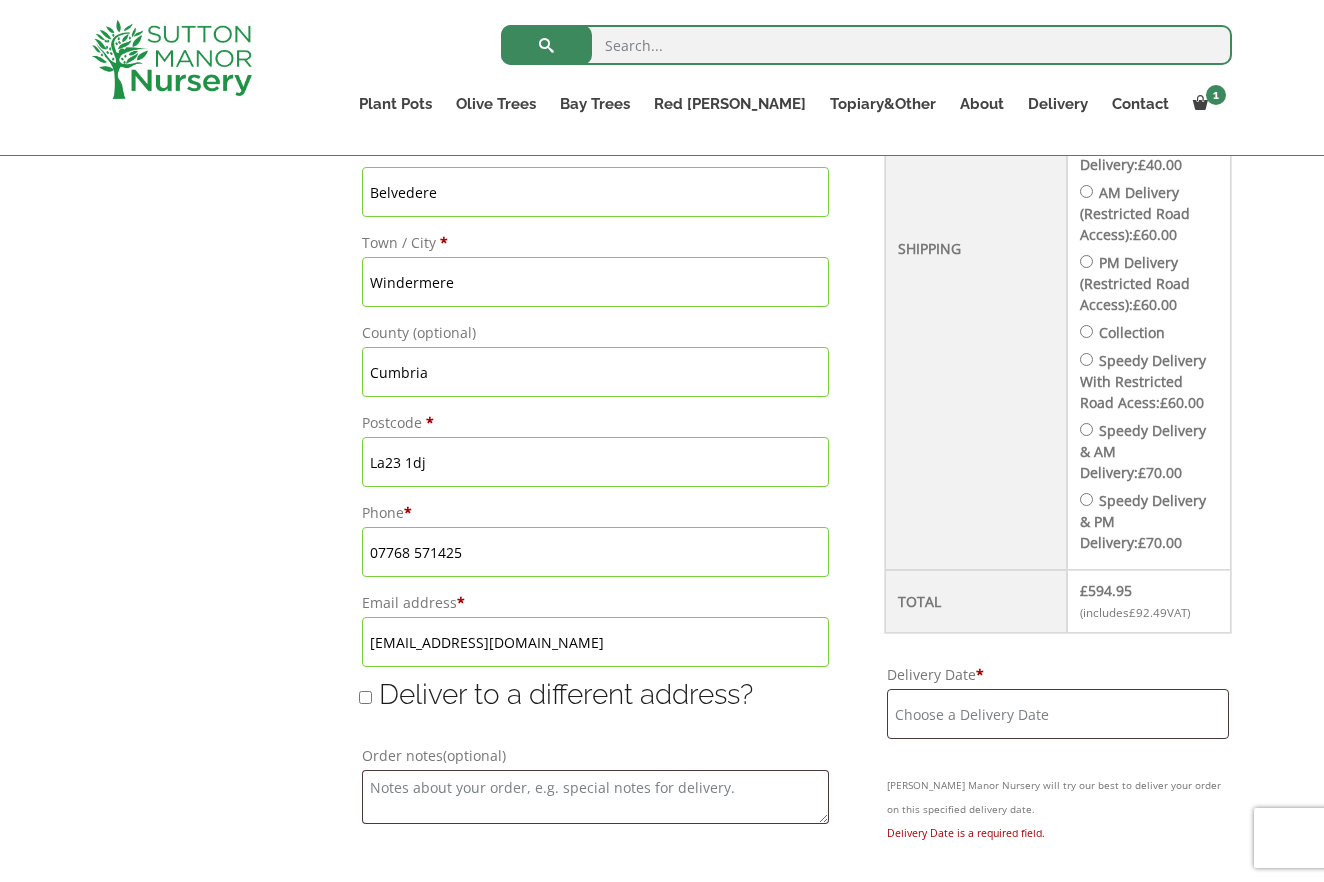 click on "Delivery Date *" at bounding box center [1058, 714] 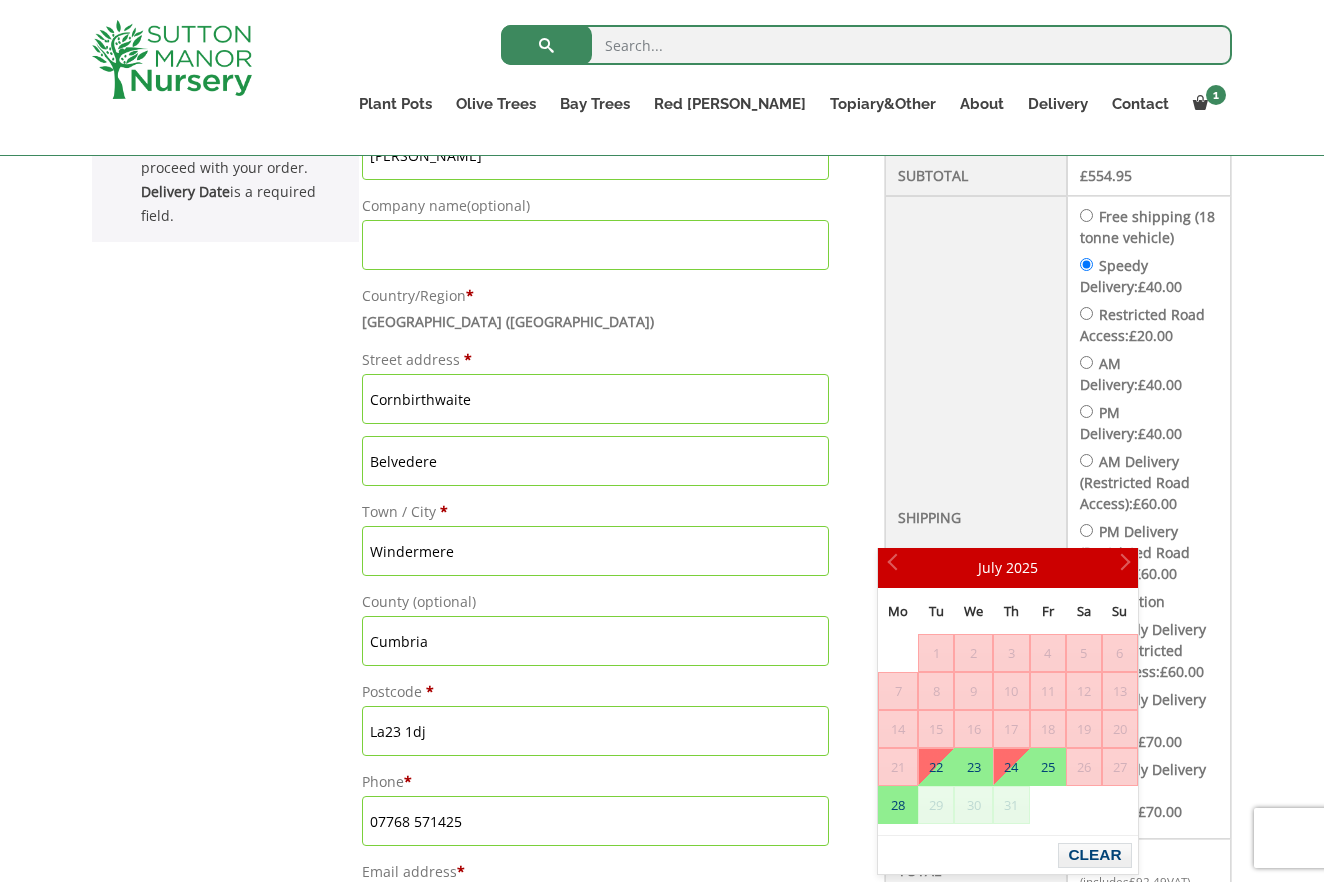 scroll, scrollTop: 723, scrollLeft: 0, axis: vertical 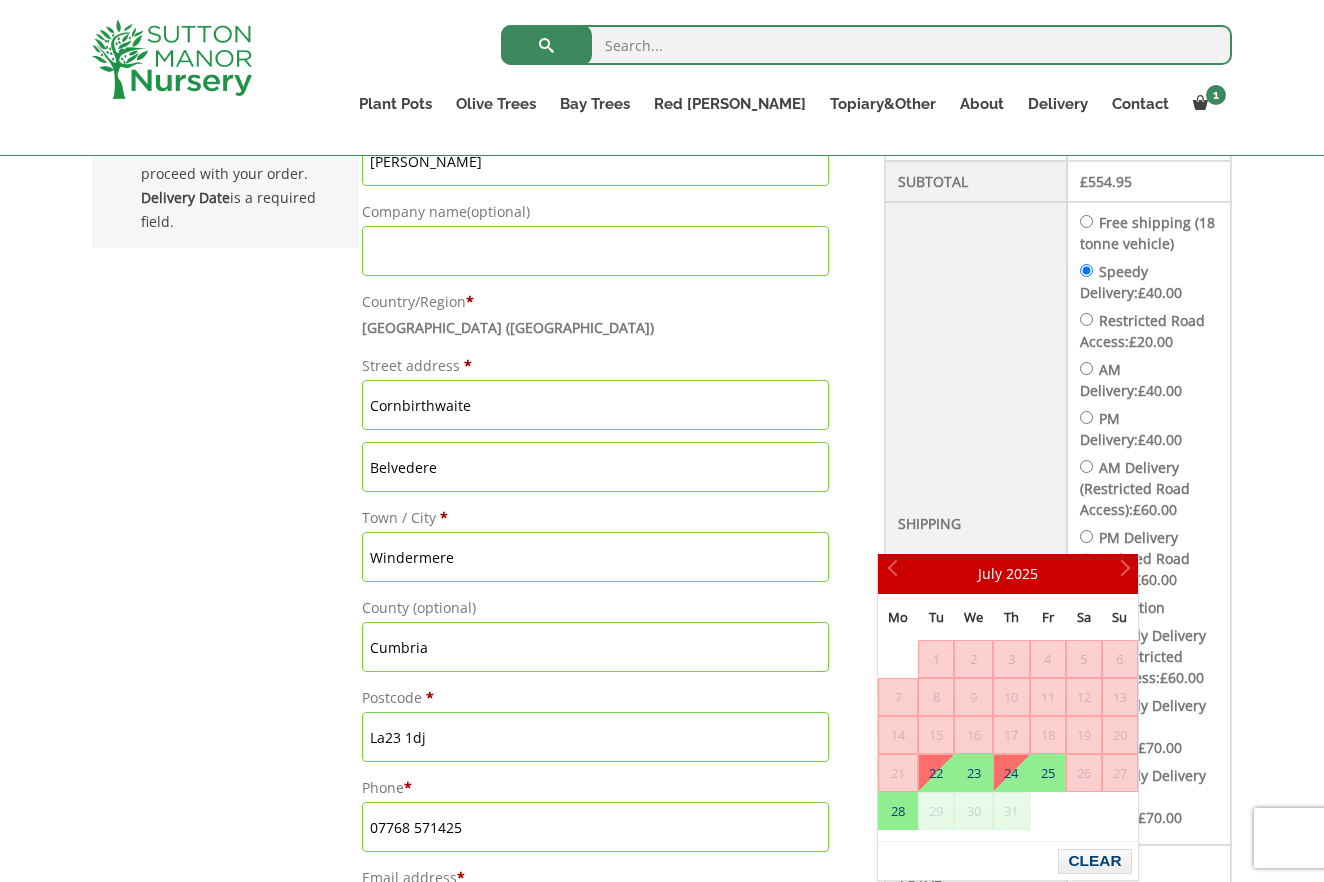 click on "PM Delivery (Restricted Road Access):  £ 60.00" at bounding box center [1086, 536] 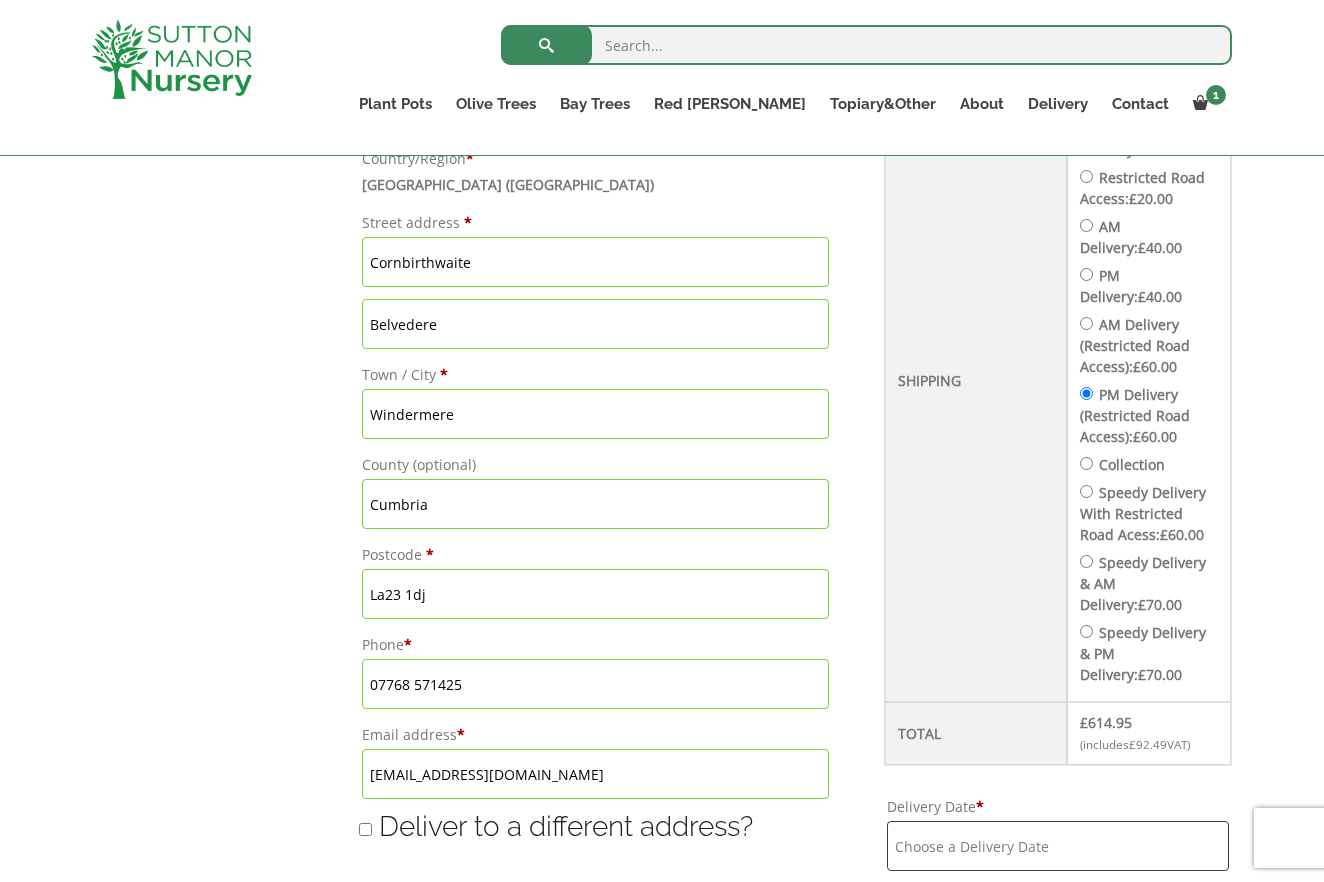scroll, scrollTop: 892, scrollLeft: 0, axis: vertical 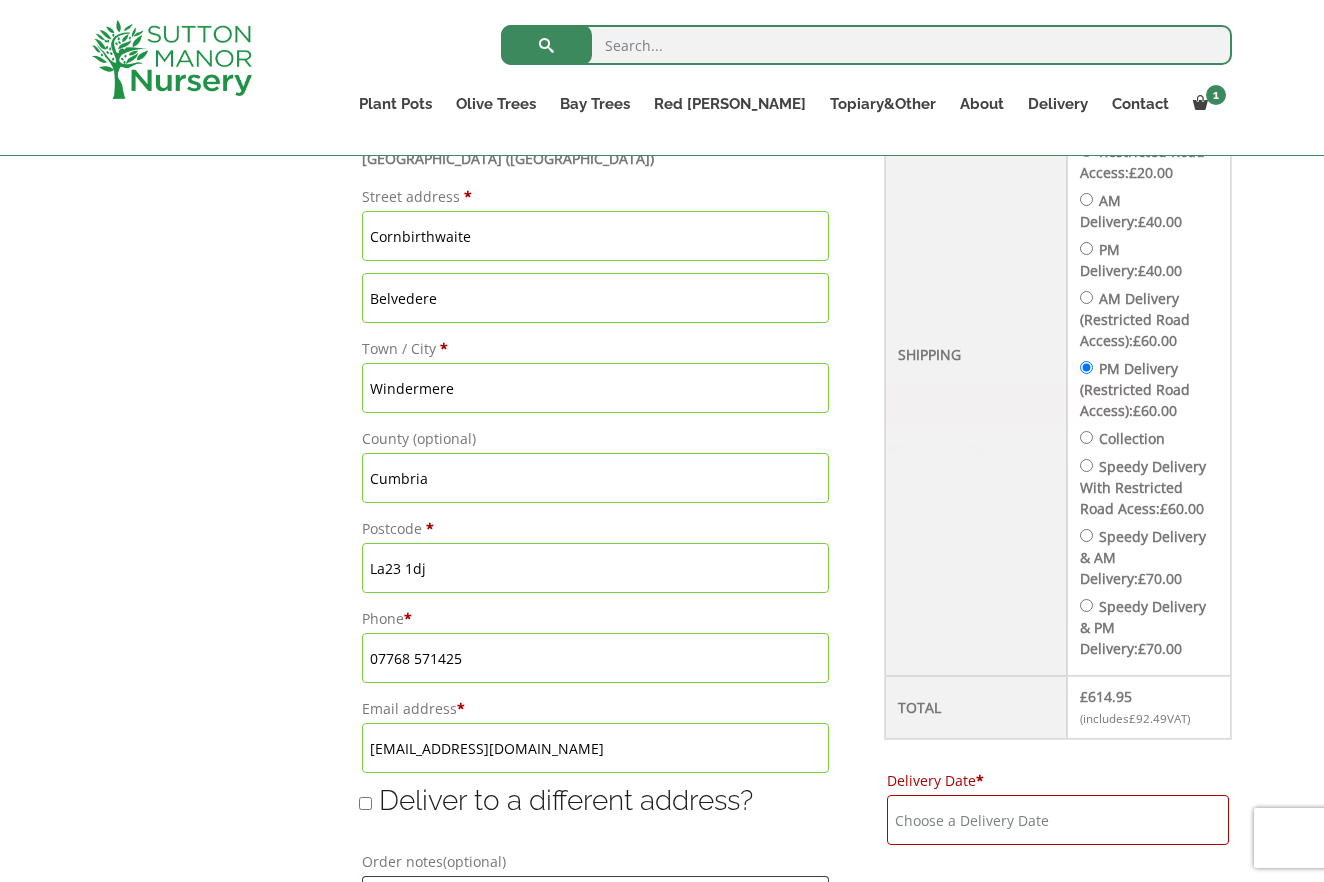 click on "Delivery Date *" at bounding box center [1058, 820] 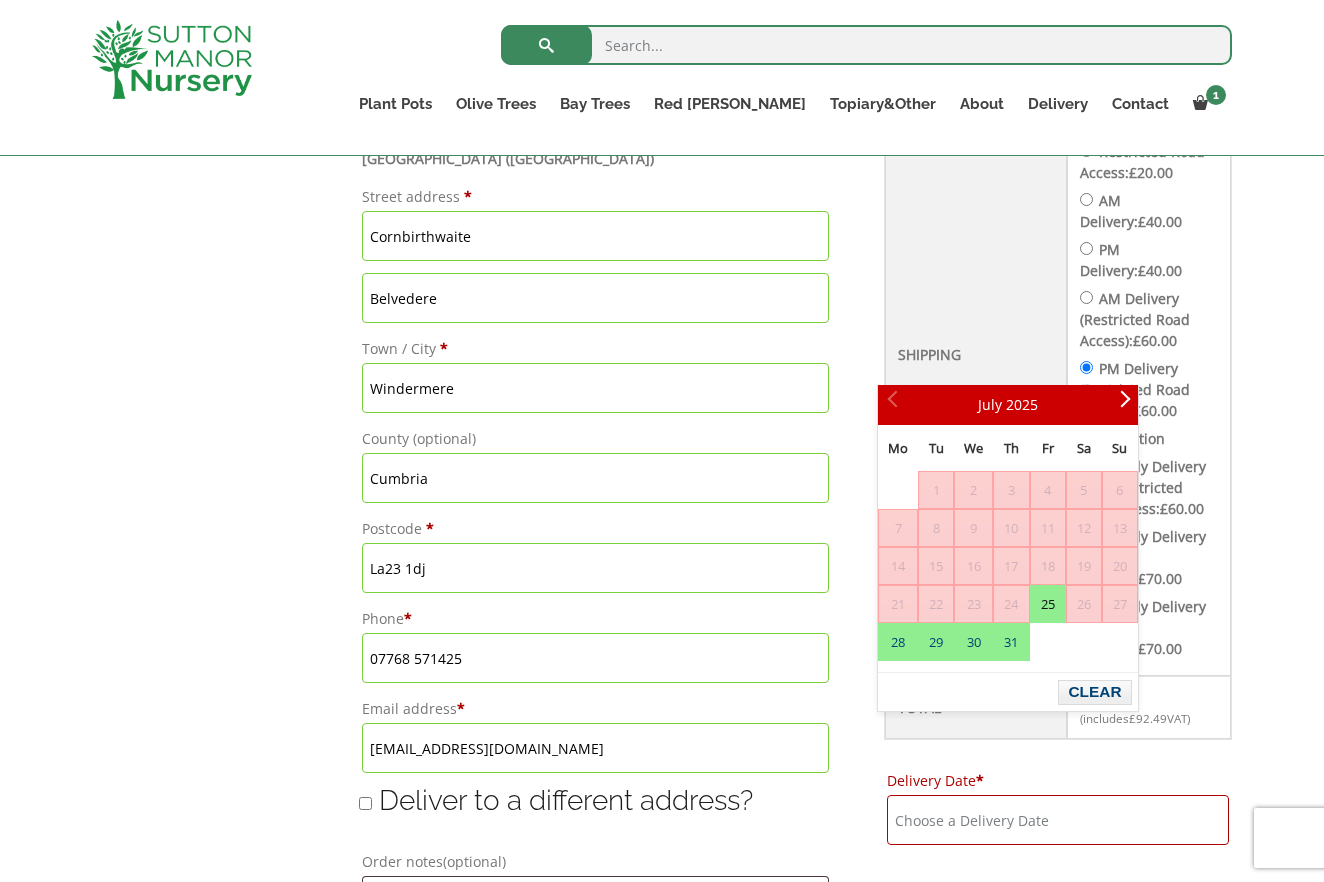 click on "Delivery Date *" at bounding box center (1058, 820) 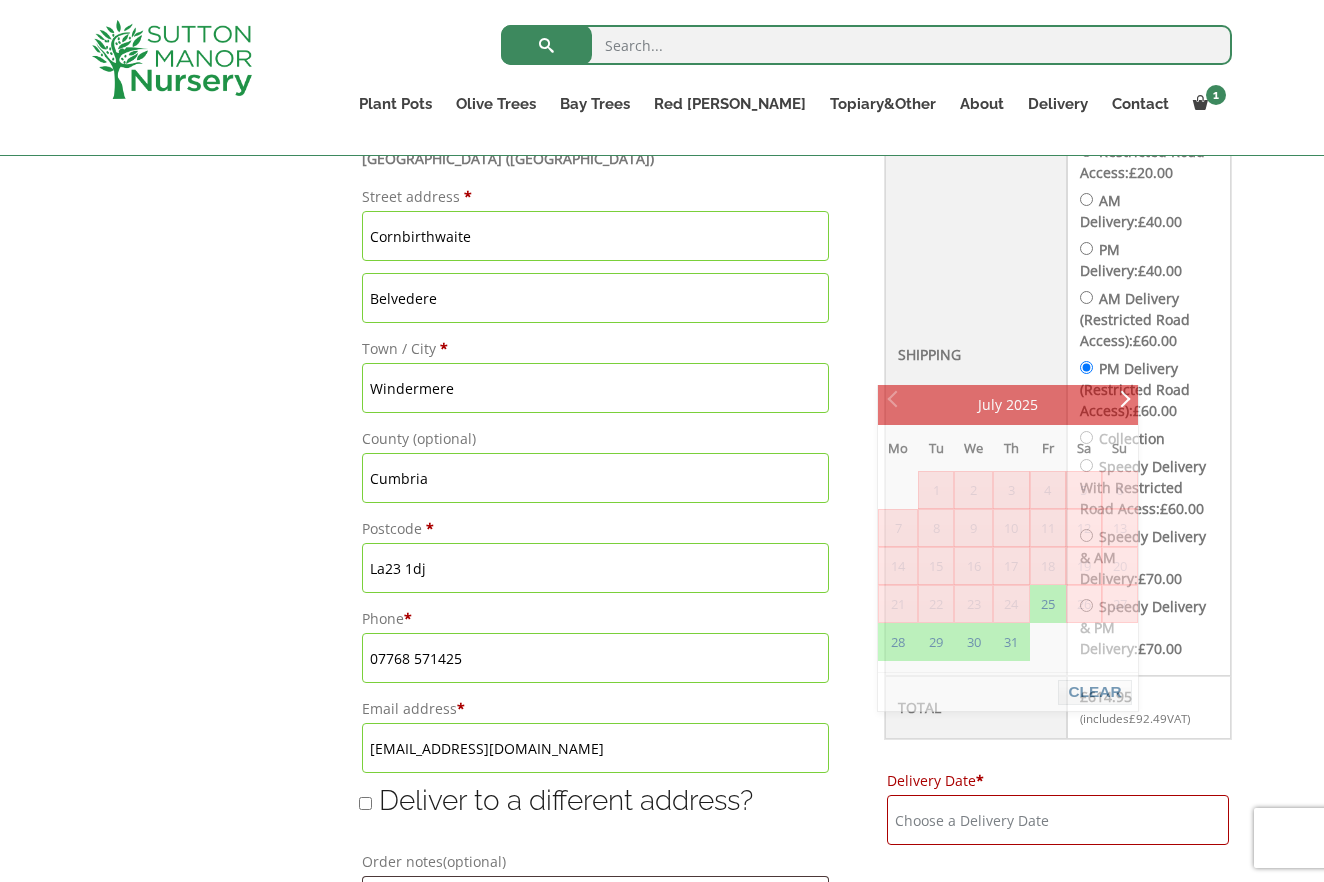 click on "Shipping" at bounding box center (976, 354) 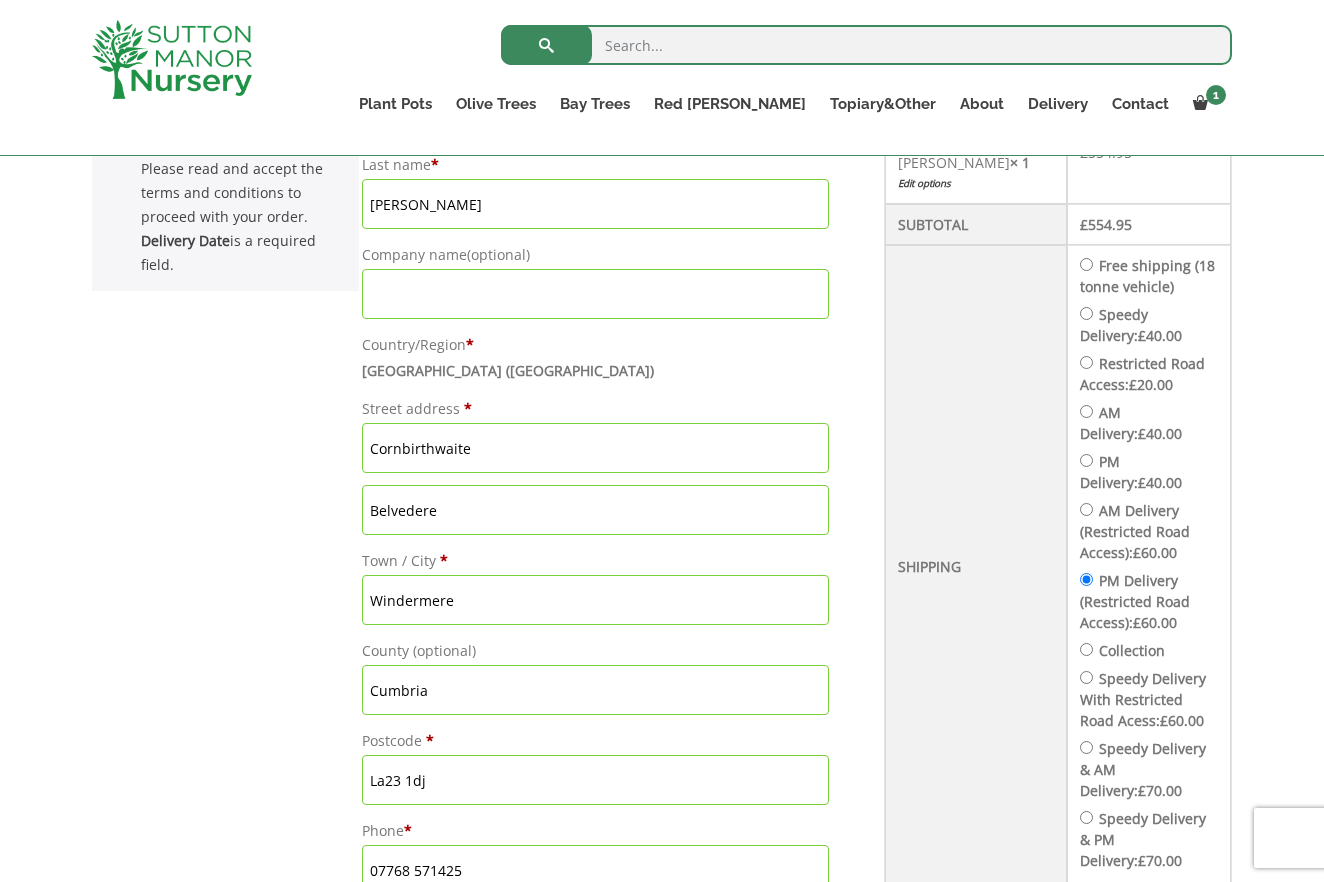scroll, scrollTop: 692, scrollLeft: 0, axis: vertical 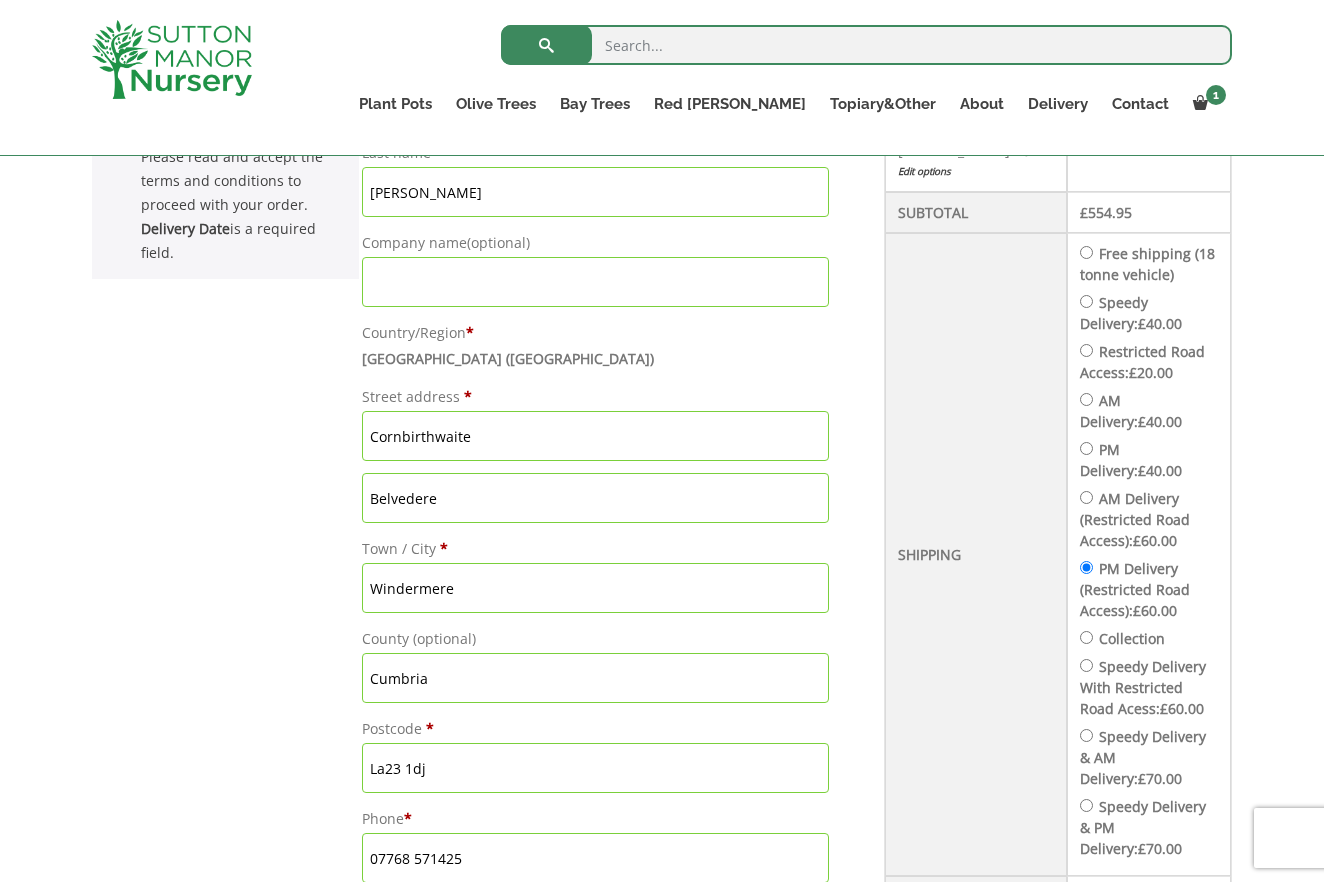 click on "Restricted Road Access:  £ 20.00" at bounding box center [1149, 362] 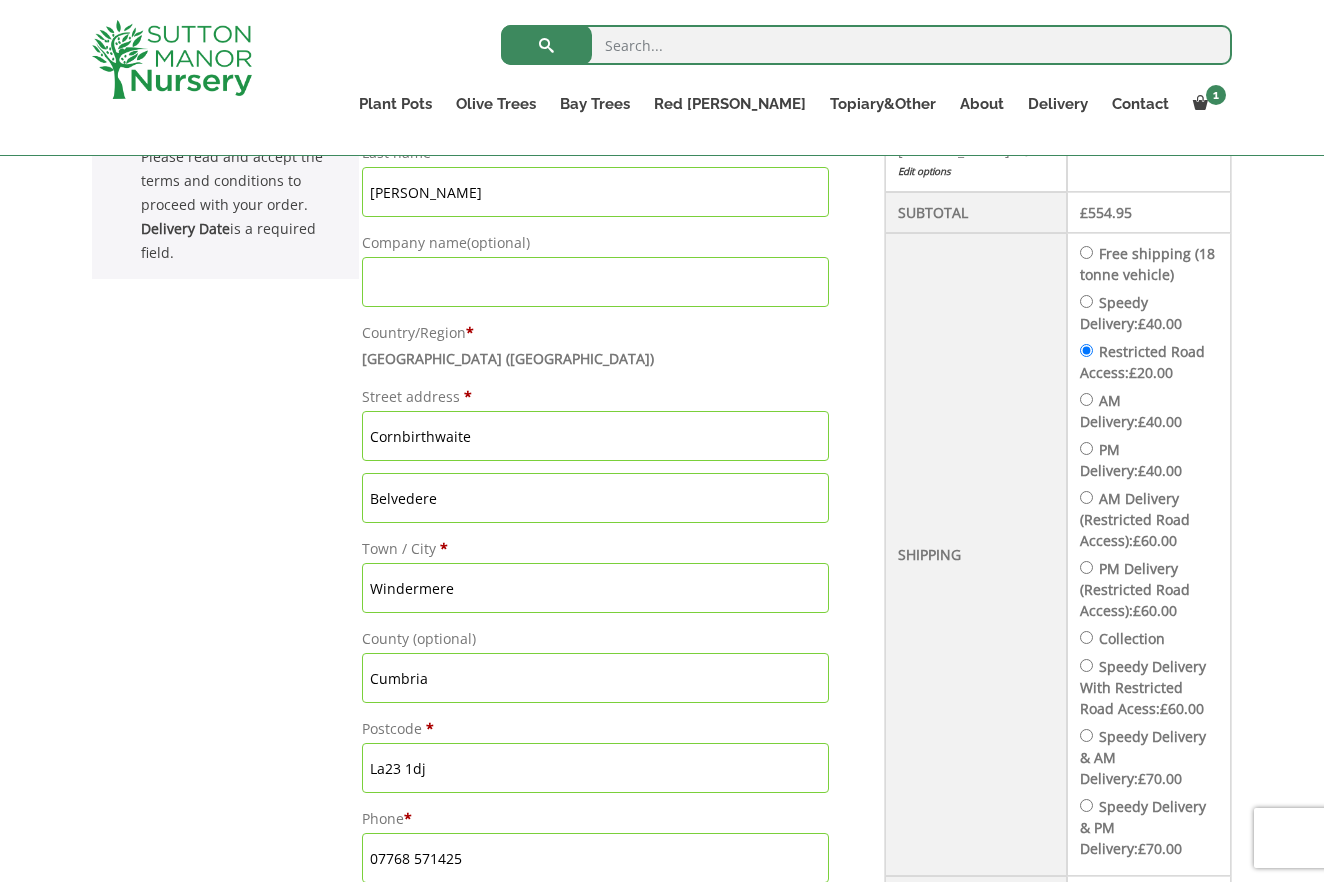 click on "PM Delivery:  £ 40.00" at bounding box center [1086, 448] 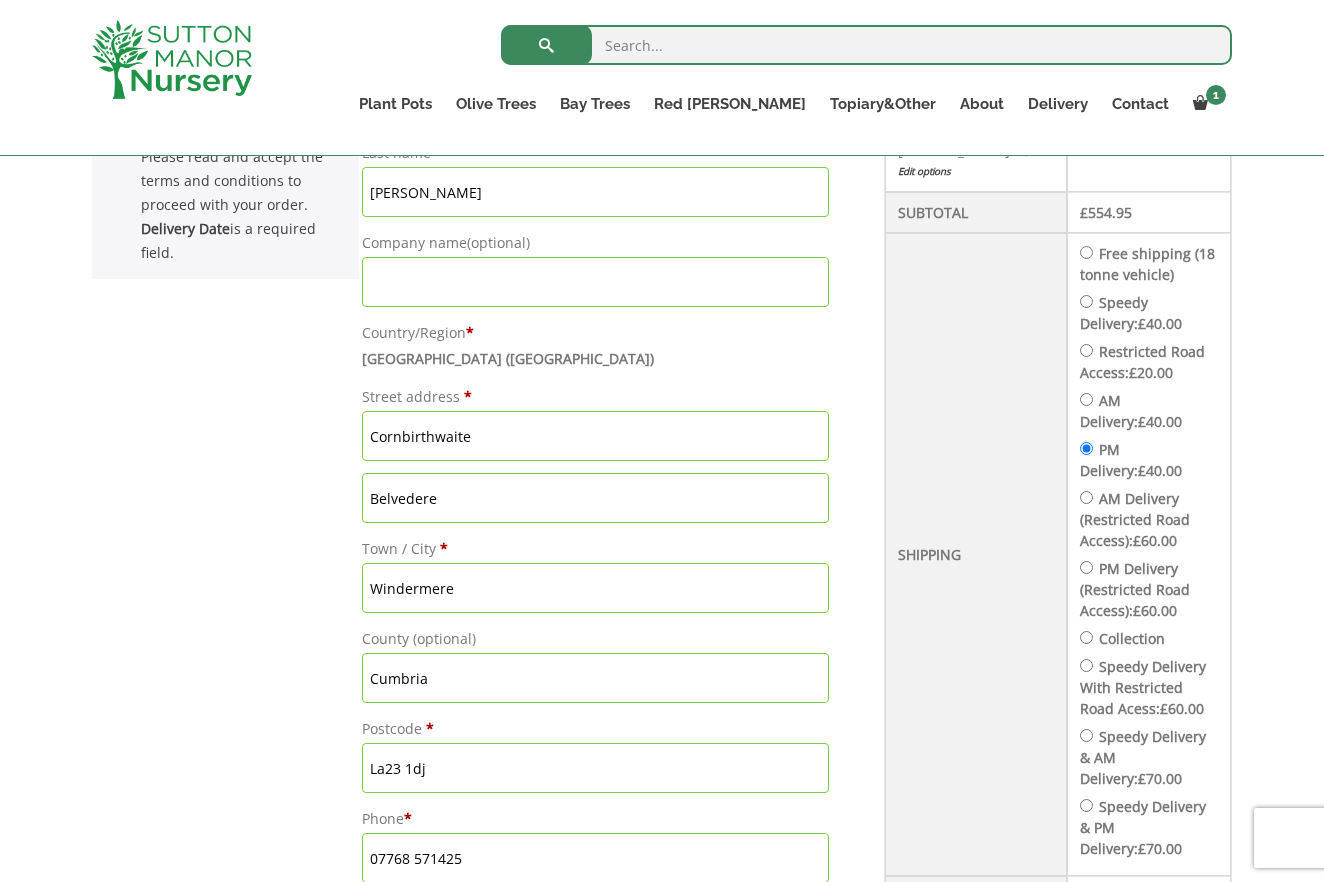 click on "Speedy Delivery & PM Delivery:  £ 70.00" at bounding box center [1086, 805] 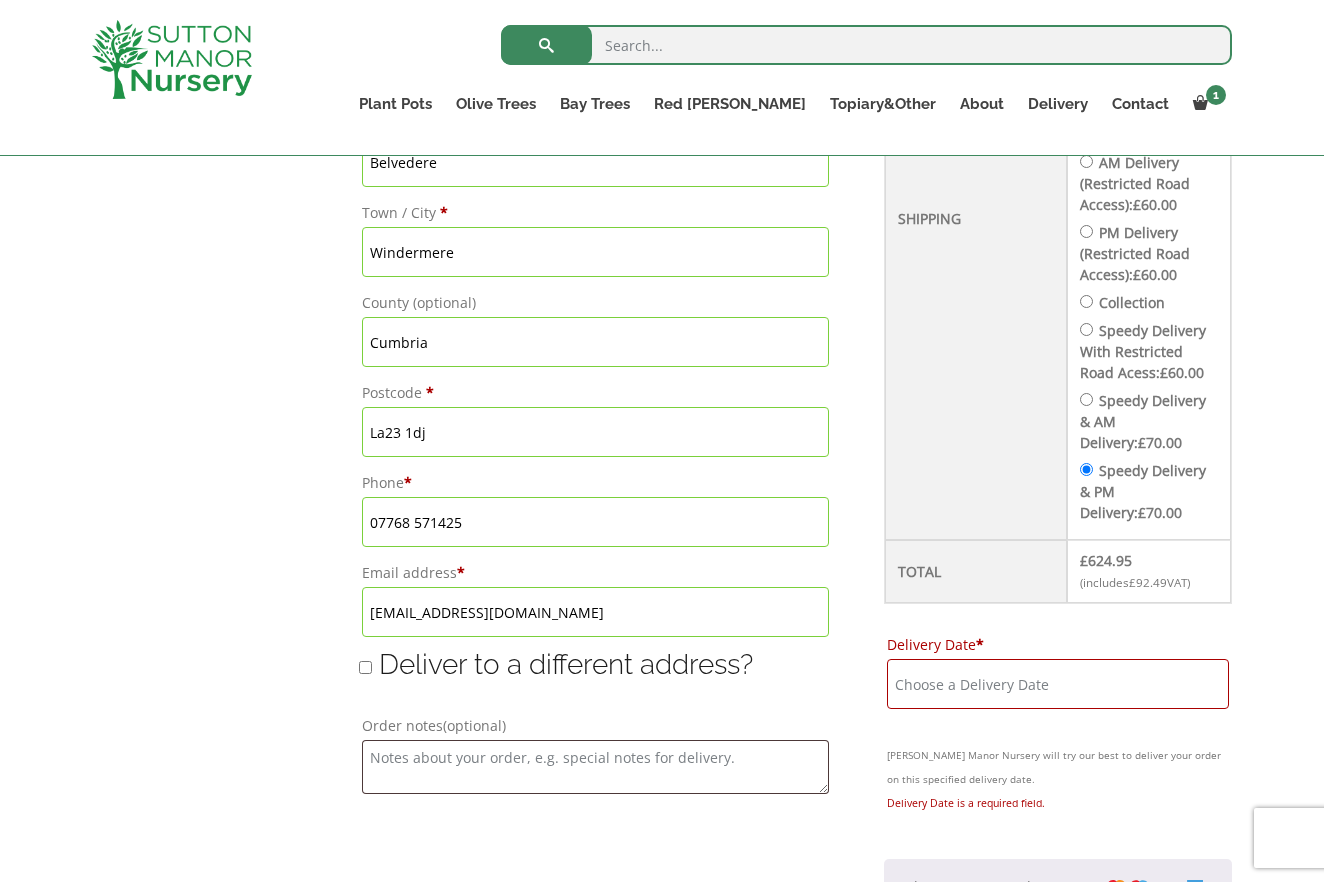 scroll, scrollTop: 1056, scrollLeft: 0, axis: vertical 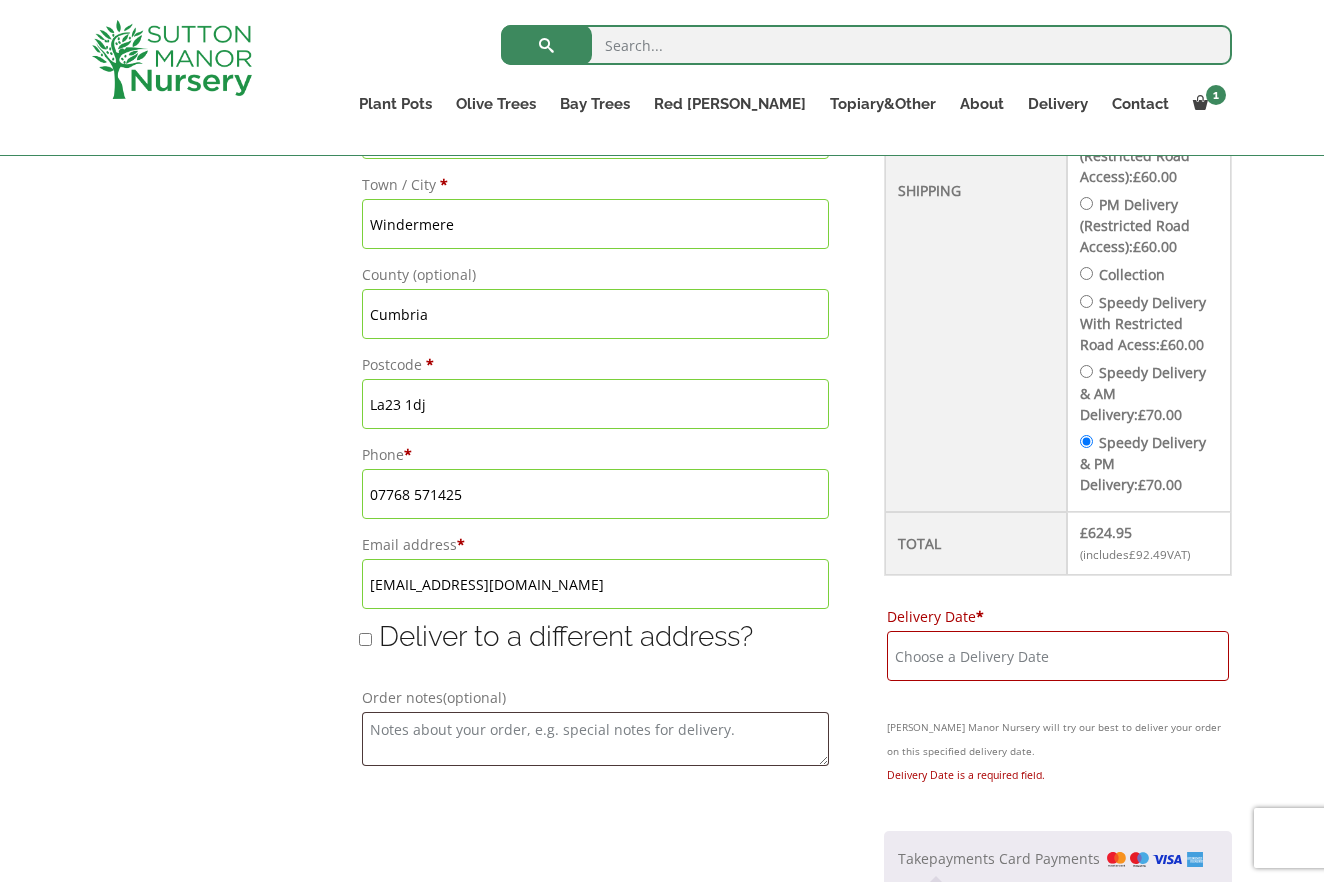 click on "Delivery Date * Sutton Manor Nursery will try our best to deliver your order on this specified delivery date. Delivery Date is a required field." at bounding box center (1058, 695) 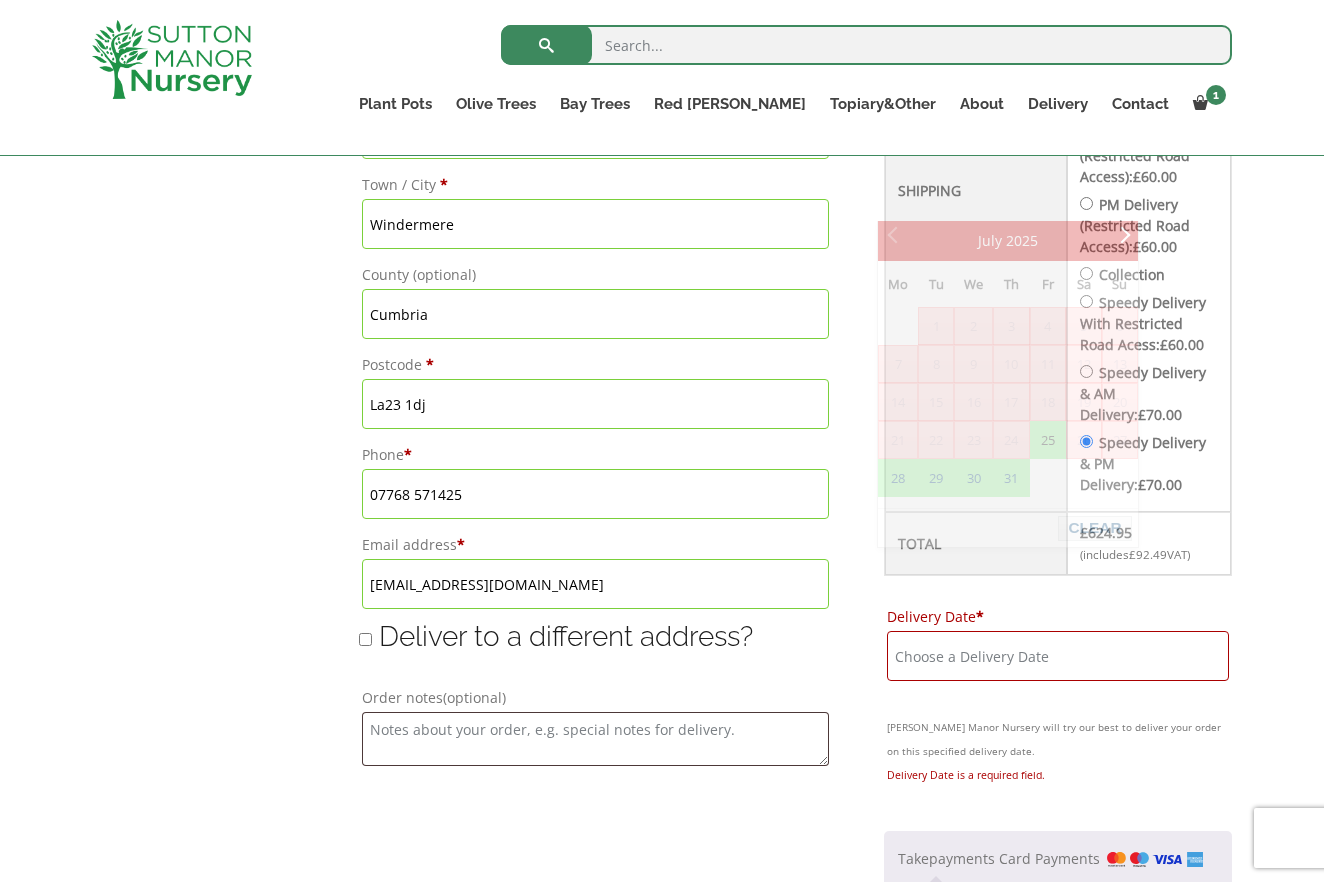 click on "Delivery Date *" at bounding box center (1058, 656) 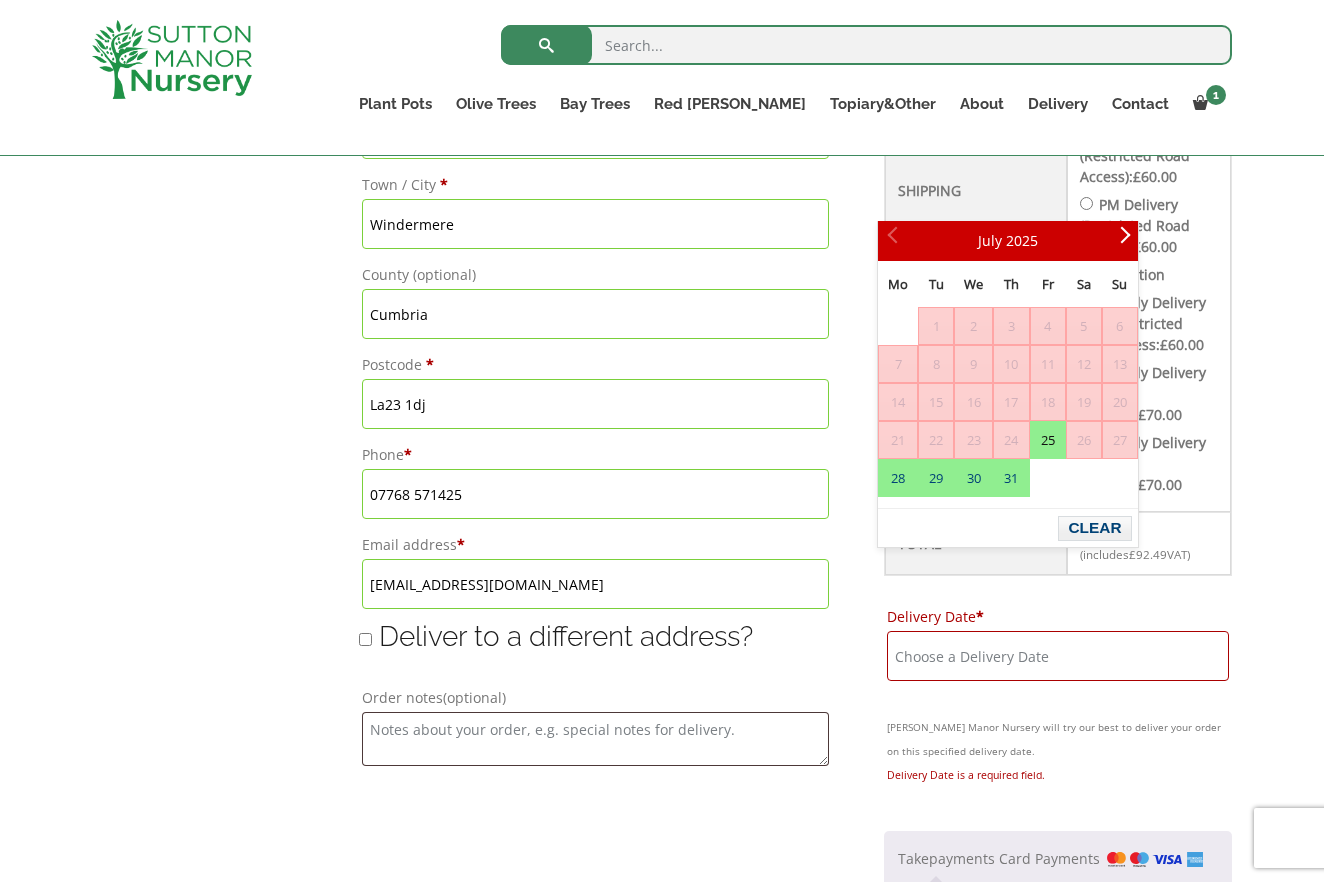 click on "Delivery Date *" at bounding box center [1058, 656] 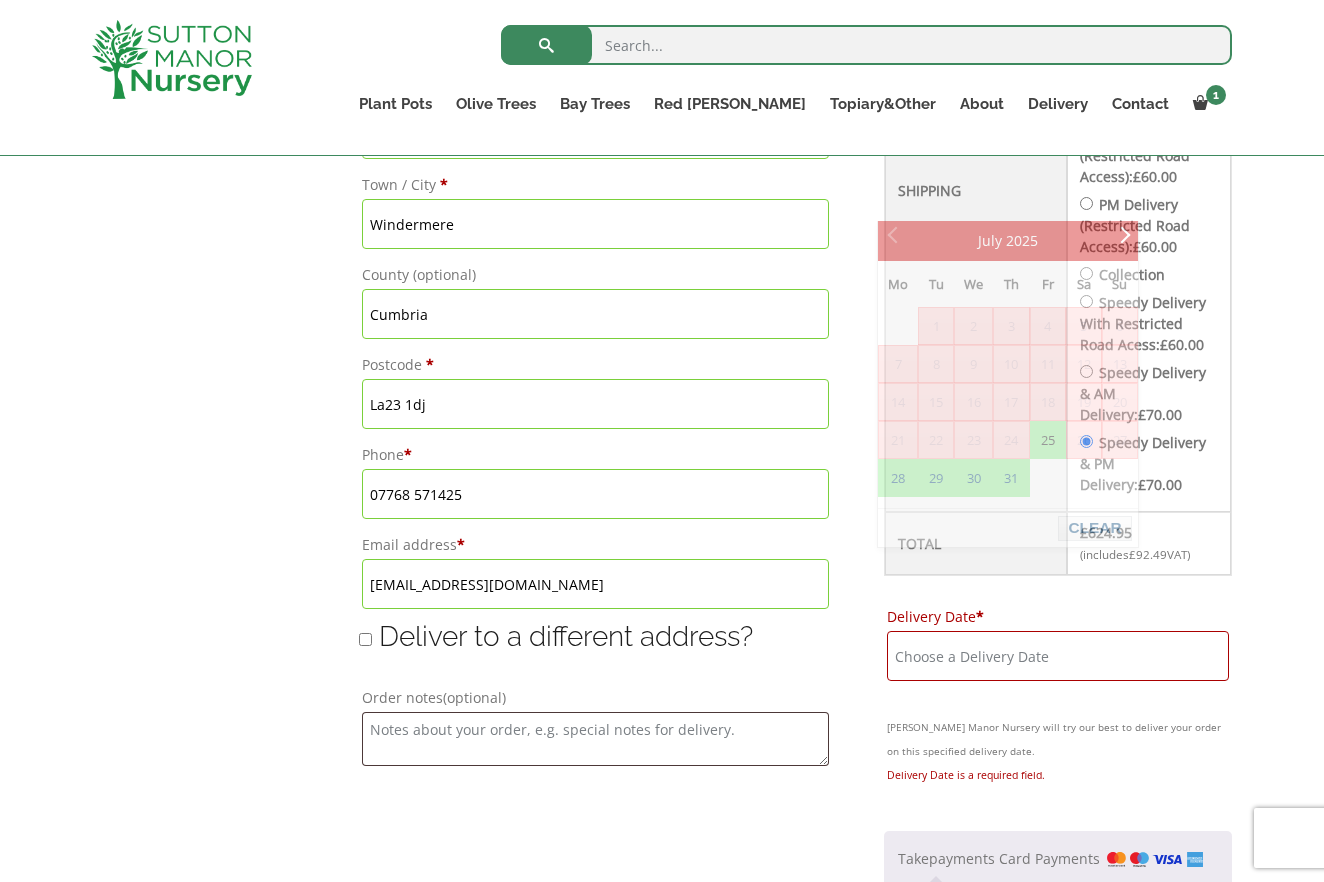 click on "Your order
Product
Subtotal
The Venice Cube Pot 85 Colour Mocha Brown 						  × 1 Edit options
£ 554.95
Subtotal
£ 554.95
Shipping
Free shipping (18 tonne vehicle)
Speedy Delivery:  £ 40.00
Restricted Road Access:  £ 20.00
AM Delivery:  £ 40.00
PM Delivery:  £ 40.00
AM Delivery (Restricted Road Access):  £ 60.00
PM Delivery (Restricted Road Access):  £ 60.00
Collection
Speedy Delivery With Restricted Road Acess:  £ 60.00
Speedy Delivery & AM Delivery:  £ 70.00
Speedy Delivery & PM Delivery:  £ 70.00
Total
£ 624.95   £" at bounding box center [1058, 396] 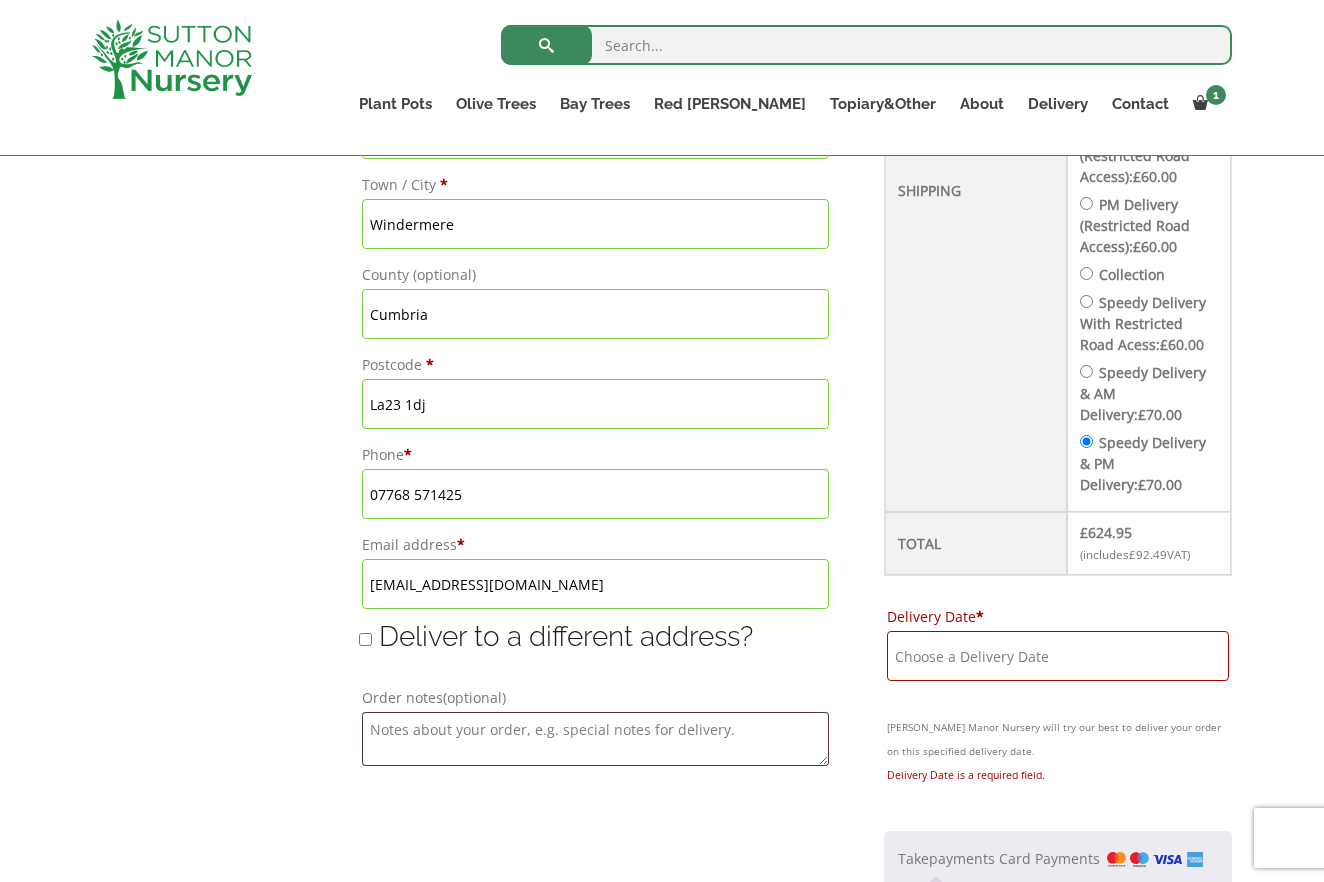 click on "Speedy Delivery With Restricted Road Acess:  £ 60.00" at bounding box center [1086, 301] 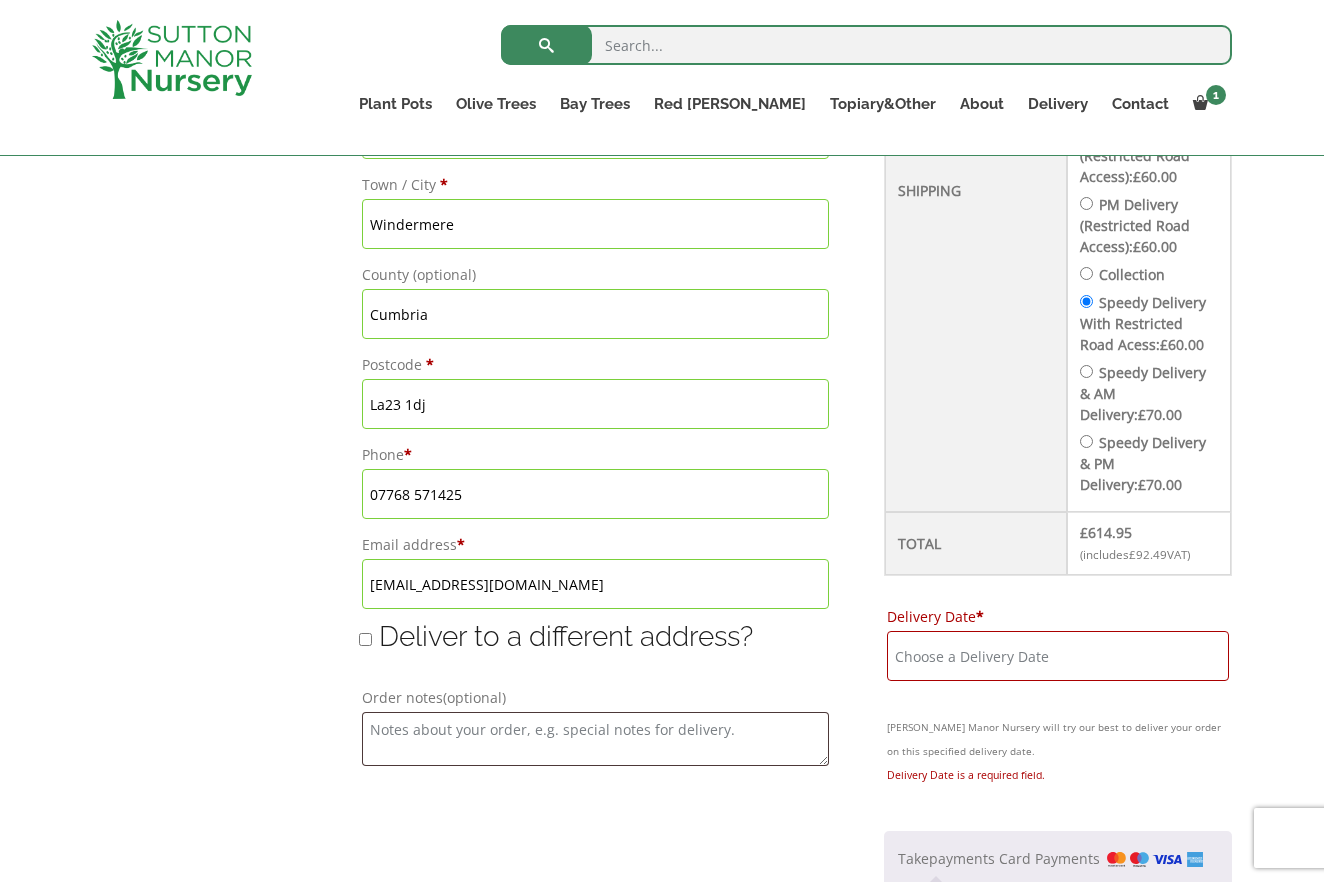 click on "Delivery Date *" at bounding box center [1058, 656] 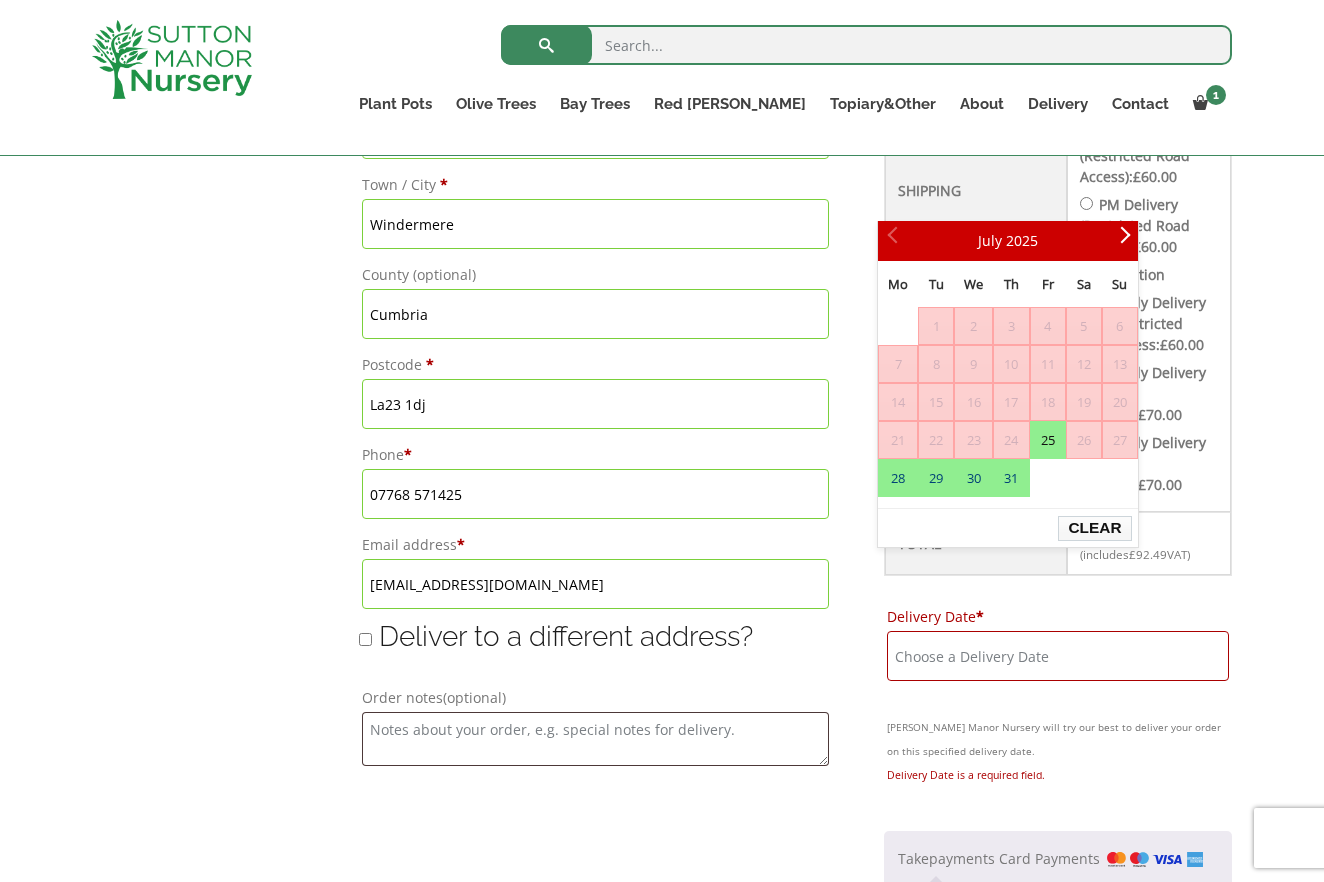click on "Clear" at bounding box center (1094, 528) 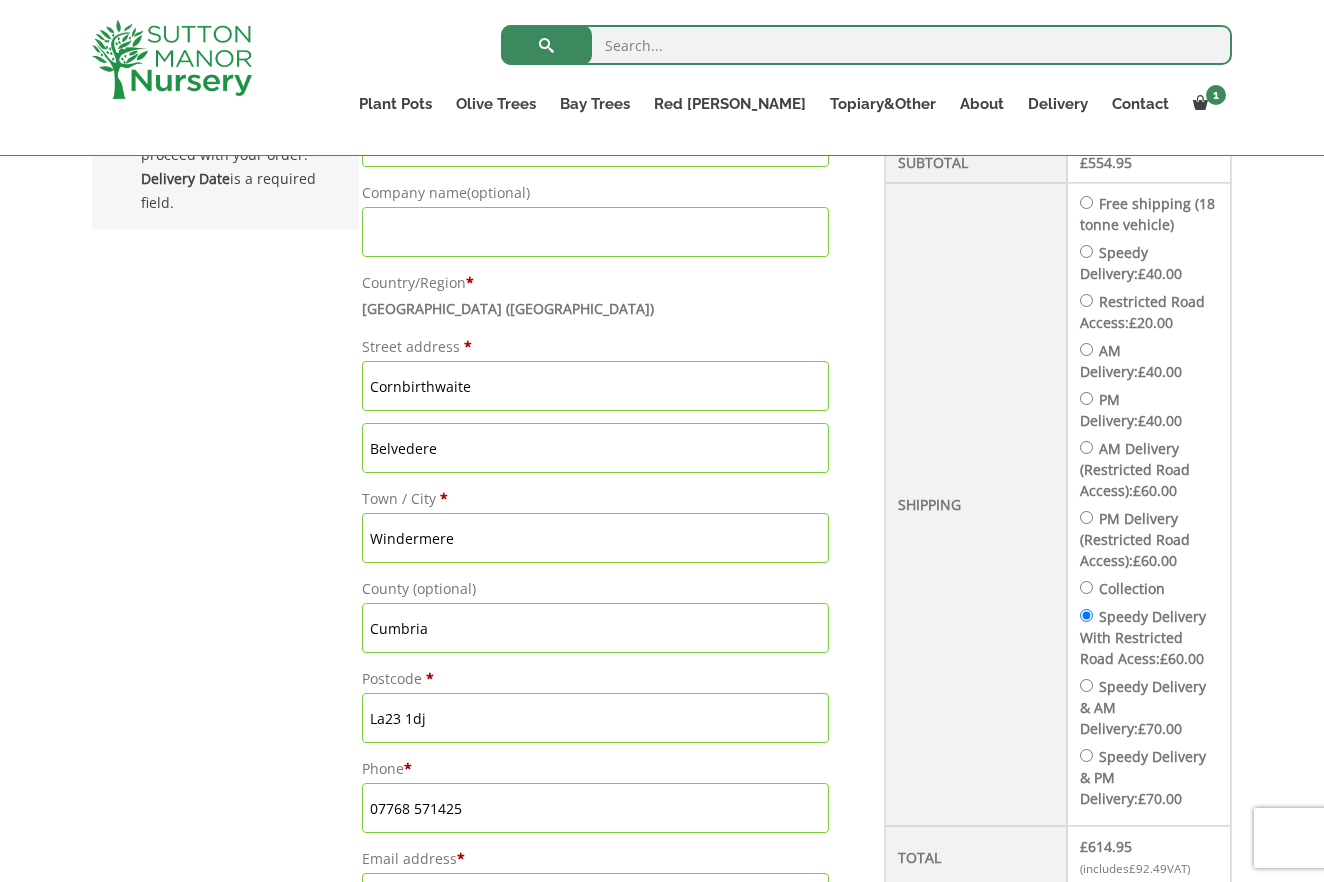 scroll, scrollTop: 751, scrollLeft: 0, axis: vertical 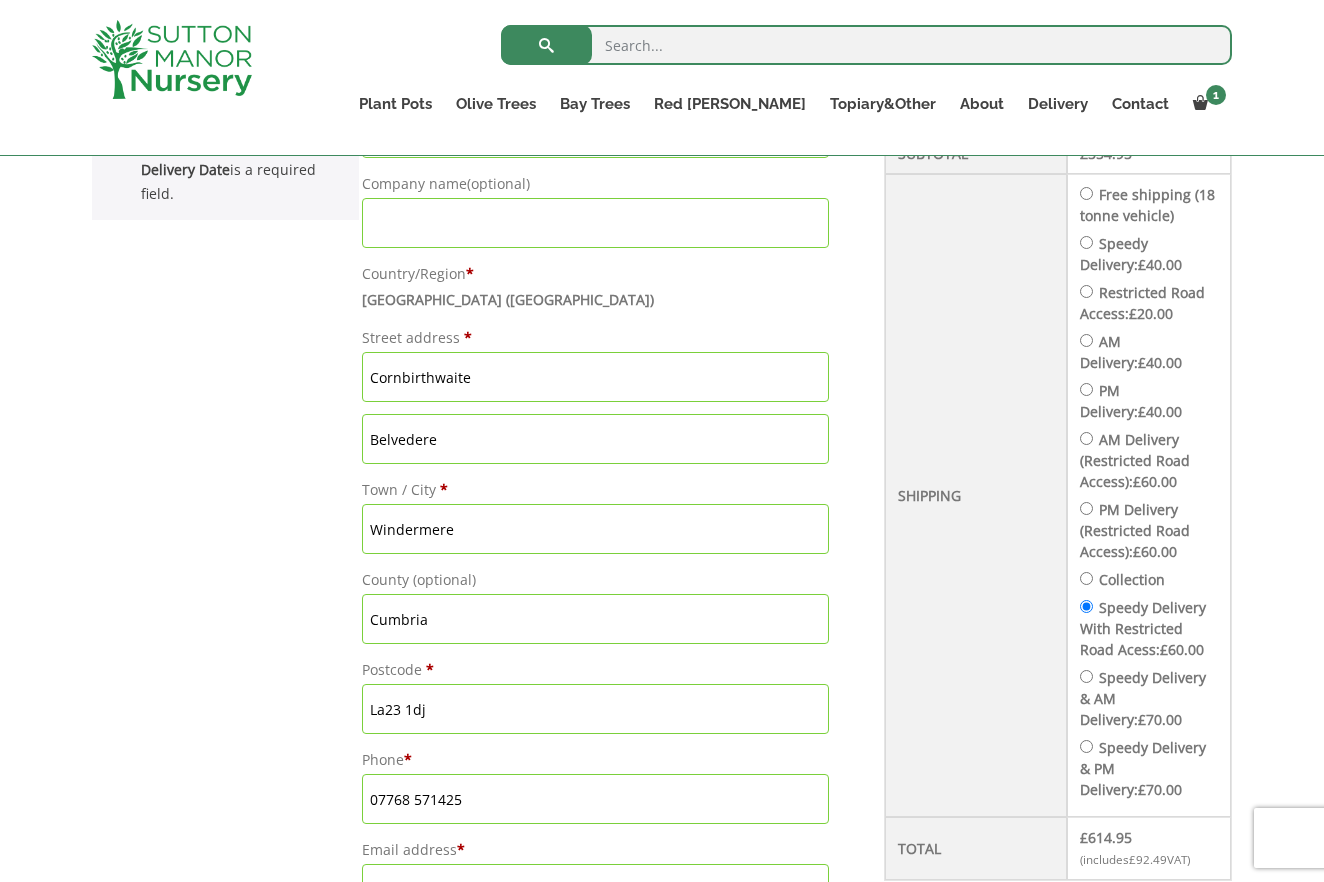drag, startPoint x: 395, startPoint y: 713, endPoint x: 478, endPoint y: 721, distance: 83.38465 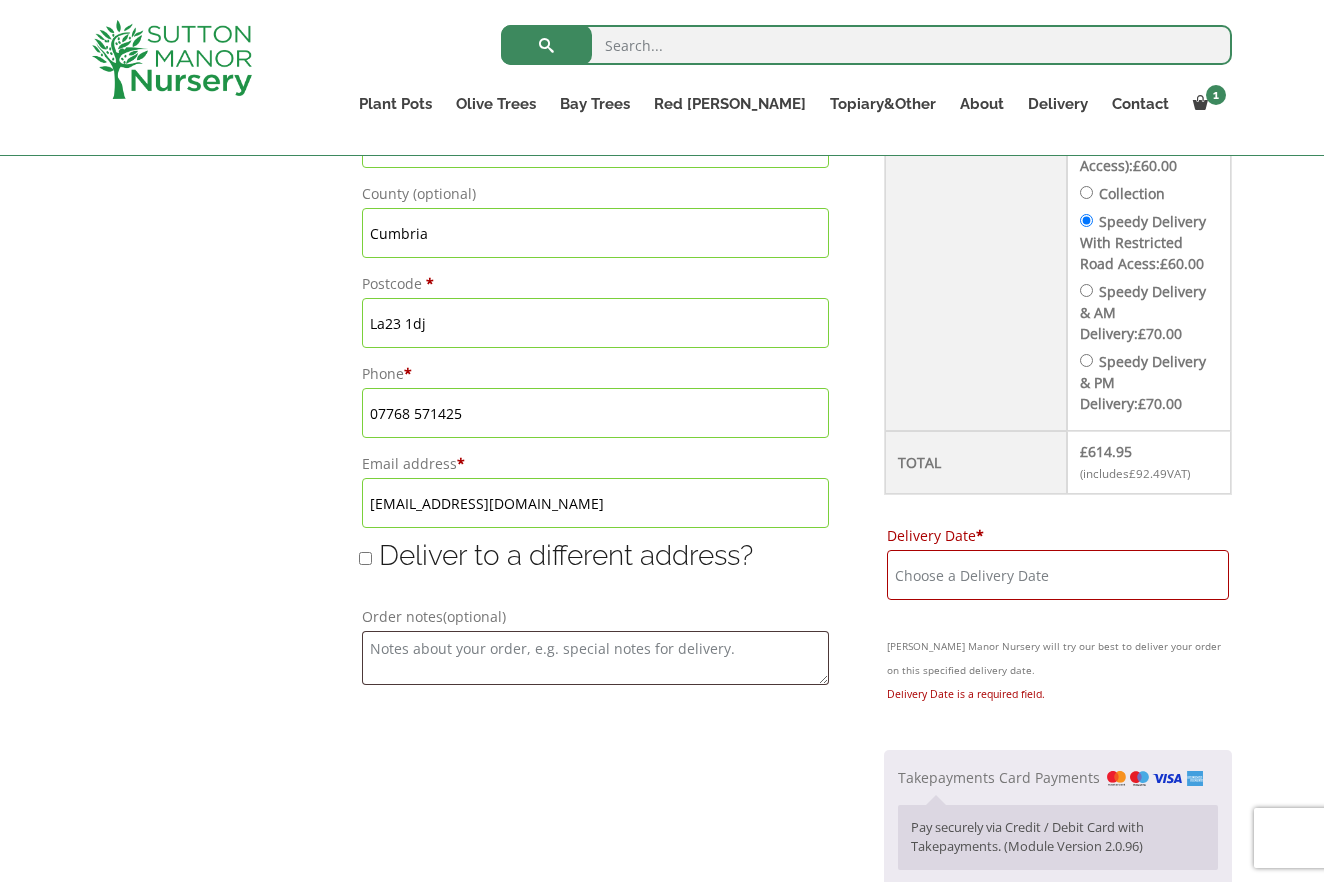 scroll, scrollTop: 1137, scrollLeft: 0, axis: vertical 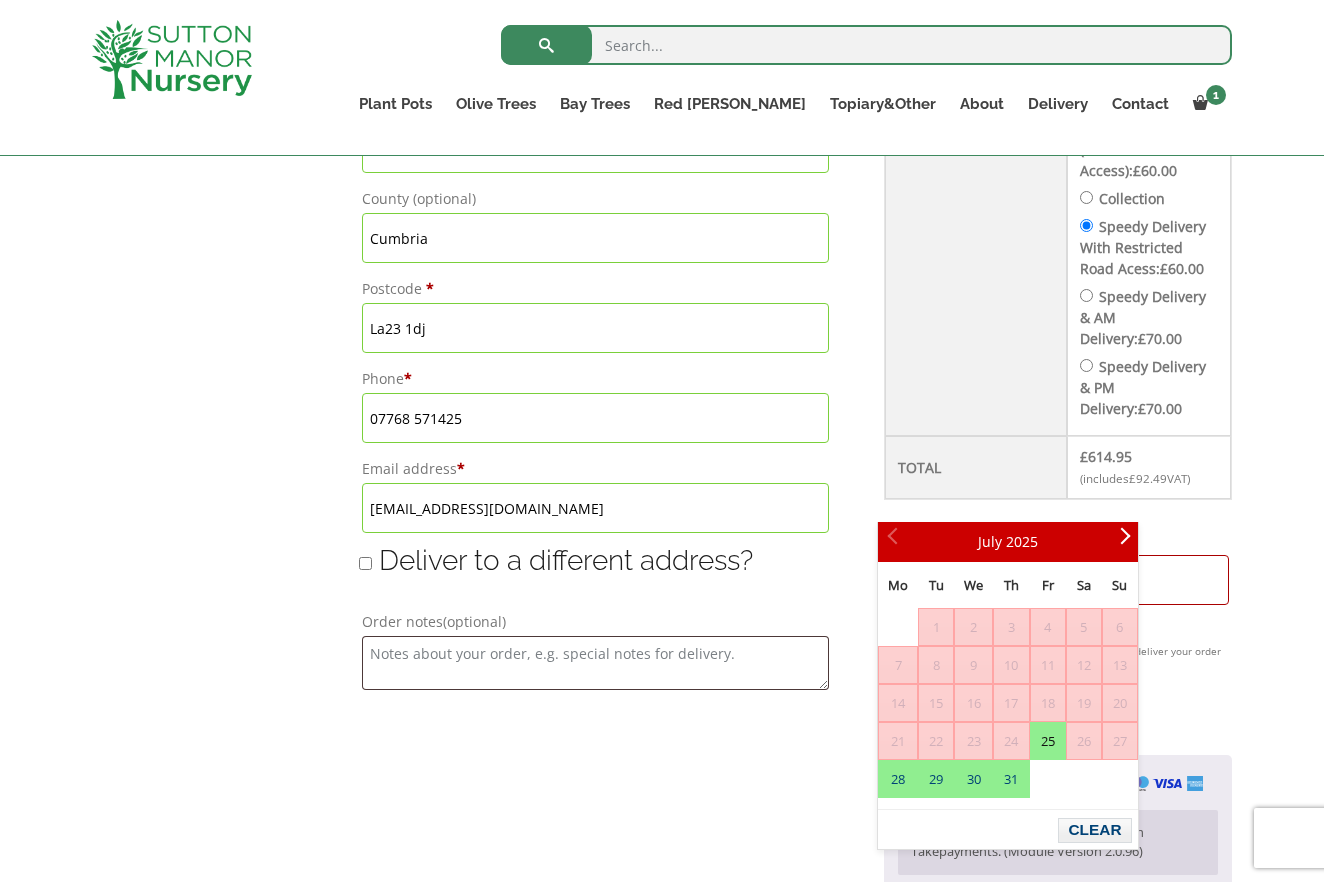 click on "25" at bounding box center [1048, 741] 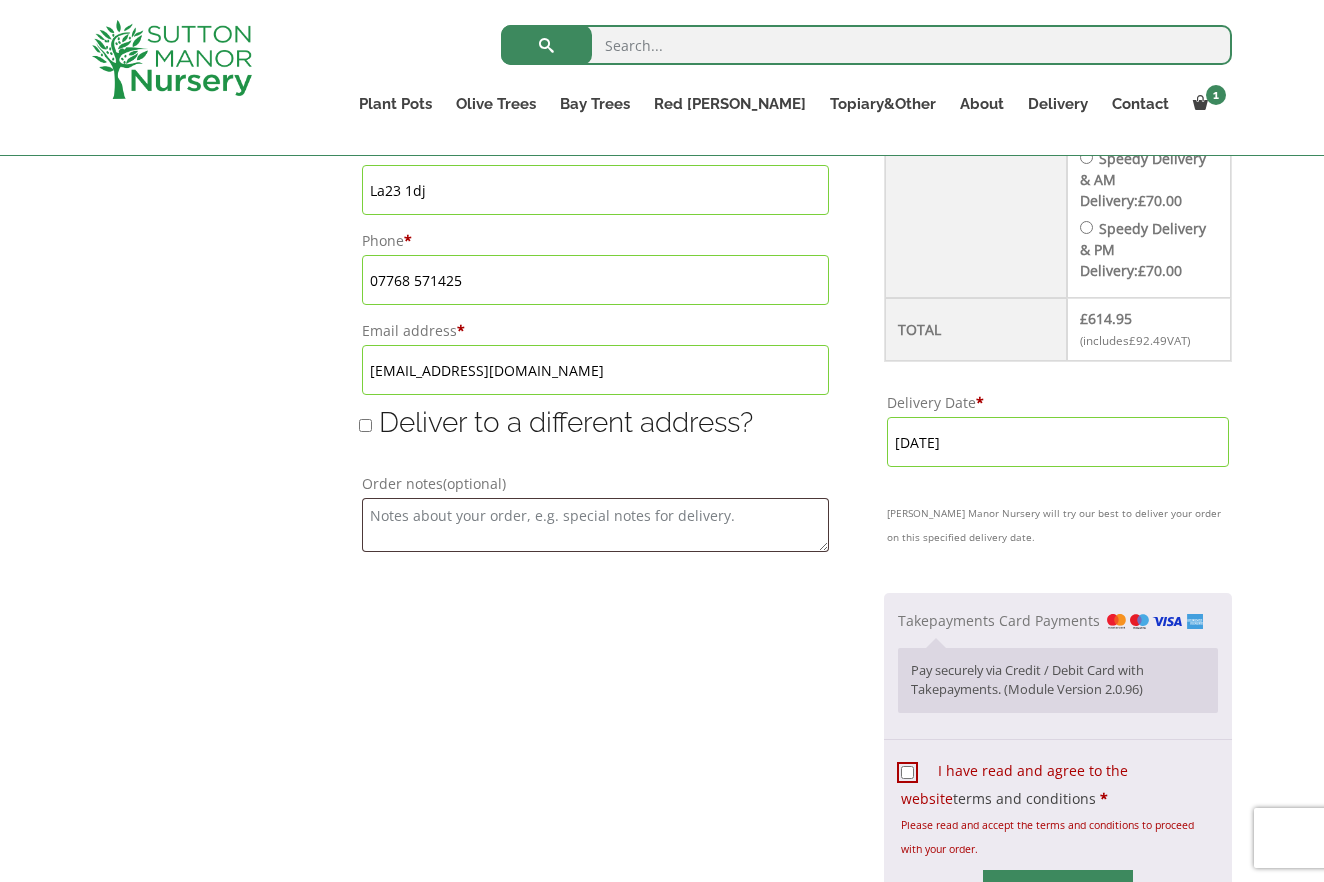 scroll, scrollTop: 1270, scrollLeft: 0, axis: vertical 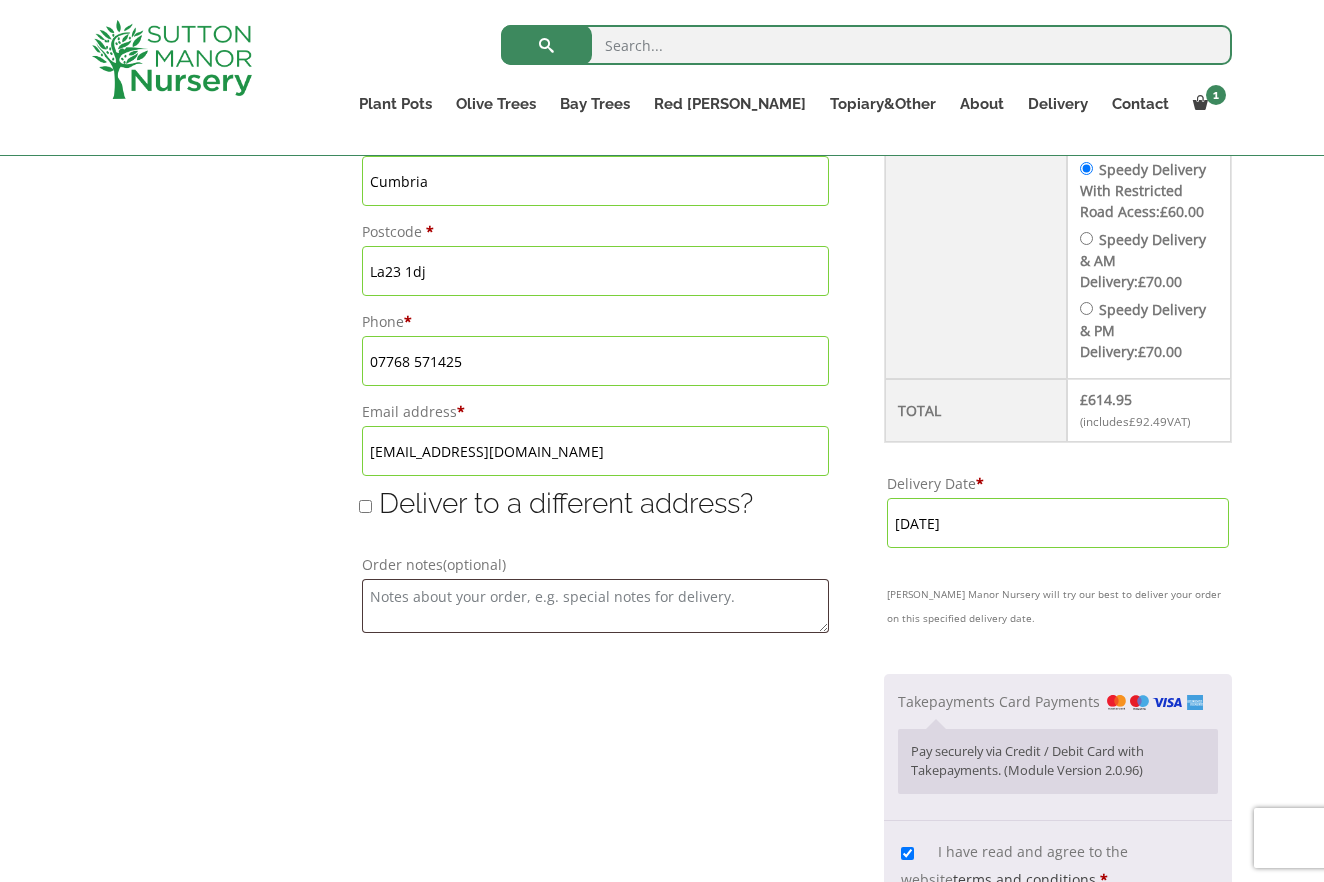 click at bounding box center [1058, 926] 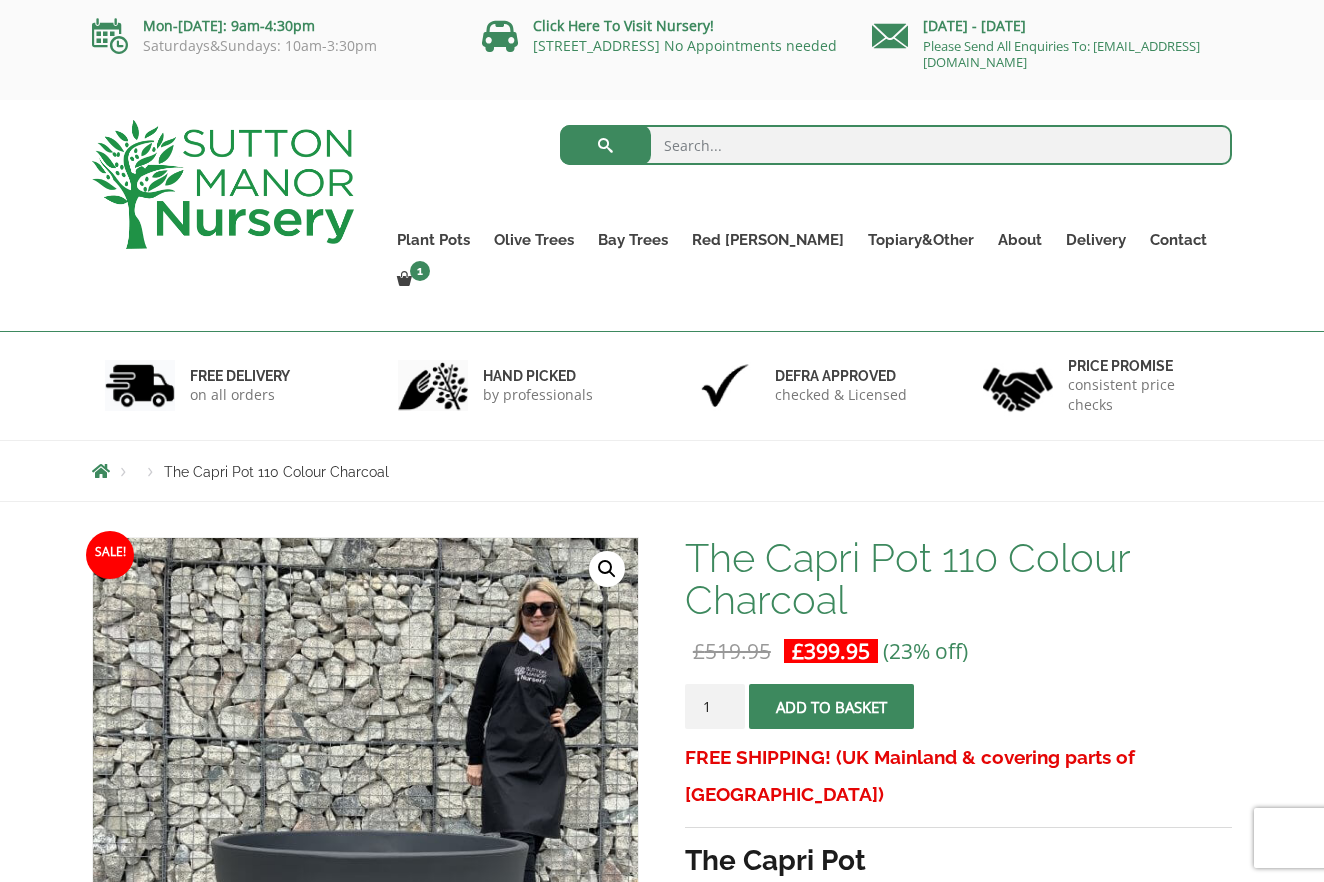 scroll, scrollTop: 0, scrollLeft: 0, axis: both 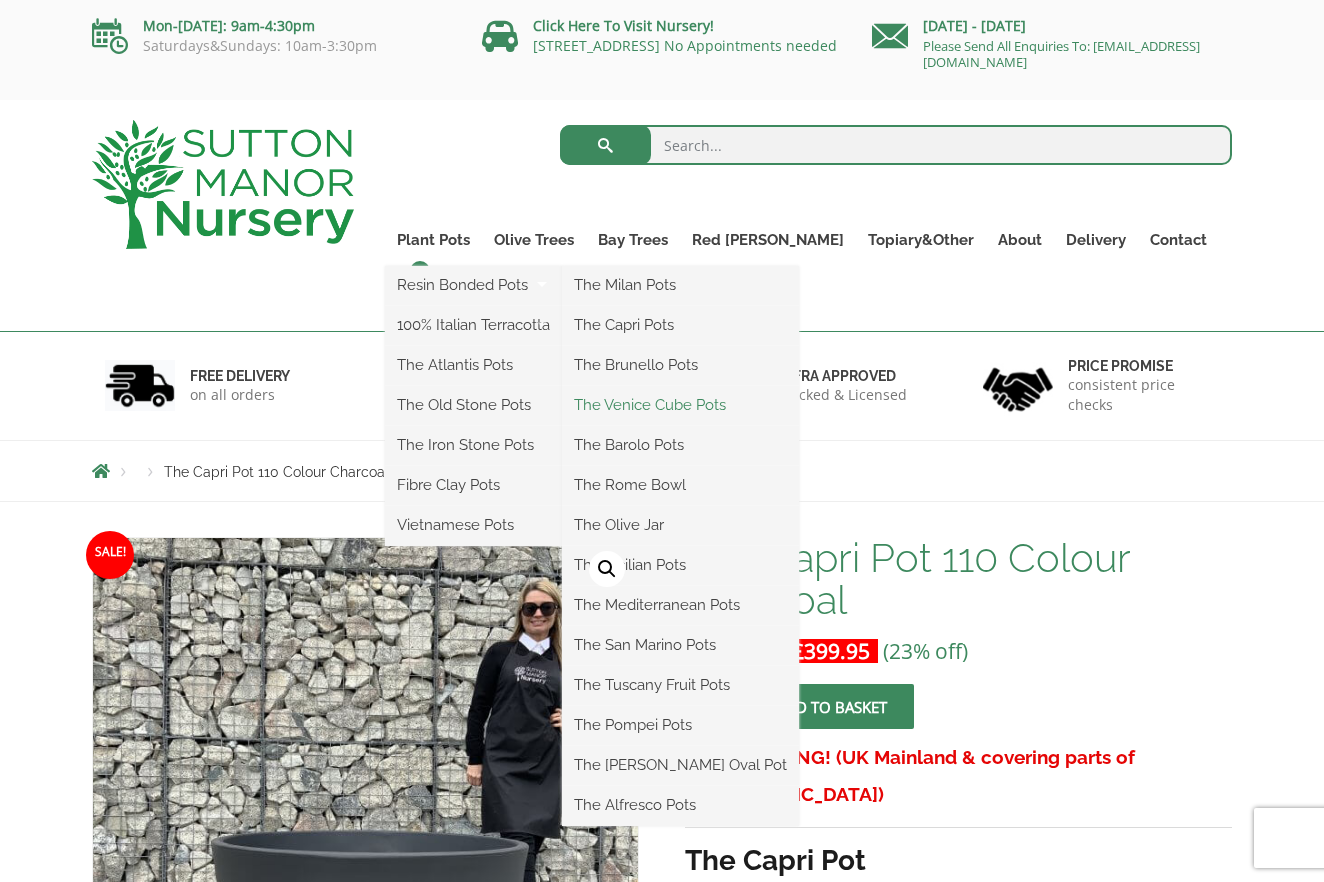 click on "The Venice Cube Pots" at bounding box center [680, 405] 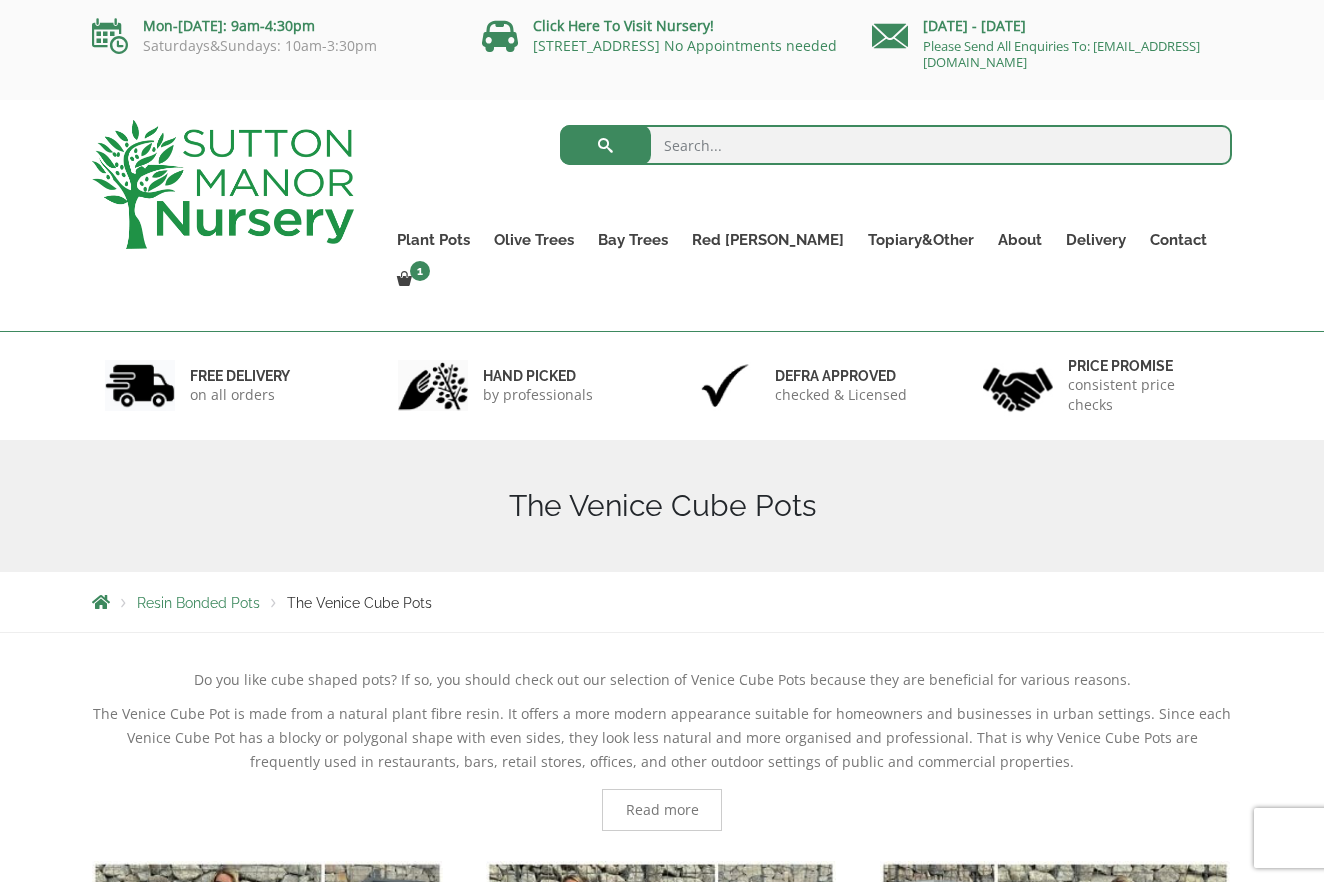 scroll, scrollTop: 0, scrollLeft: 0, axis: both 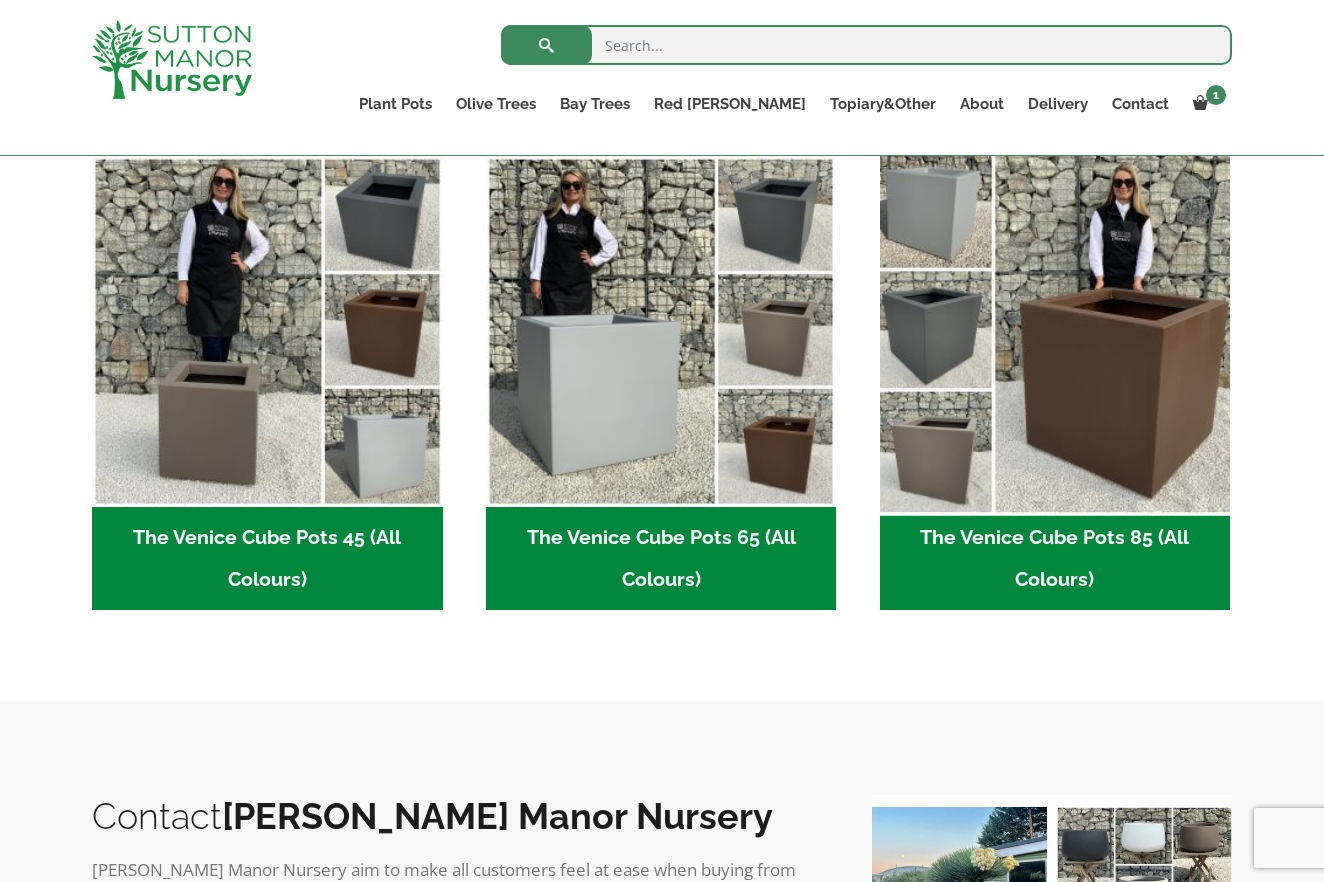 click at bounding box center (1055, 331) 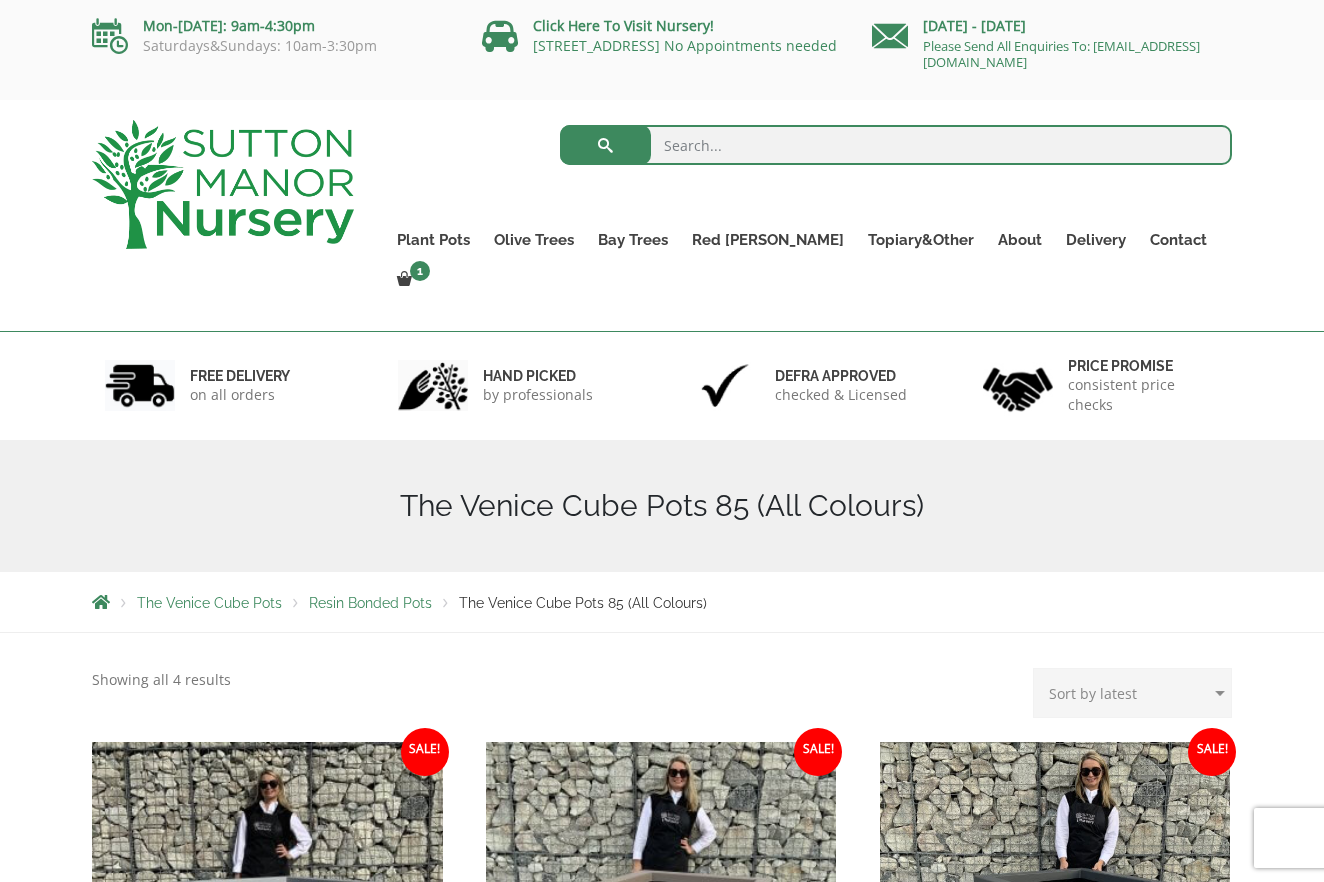 scroll, scrollTop: 0, scrollLeft: 0, axis: both 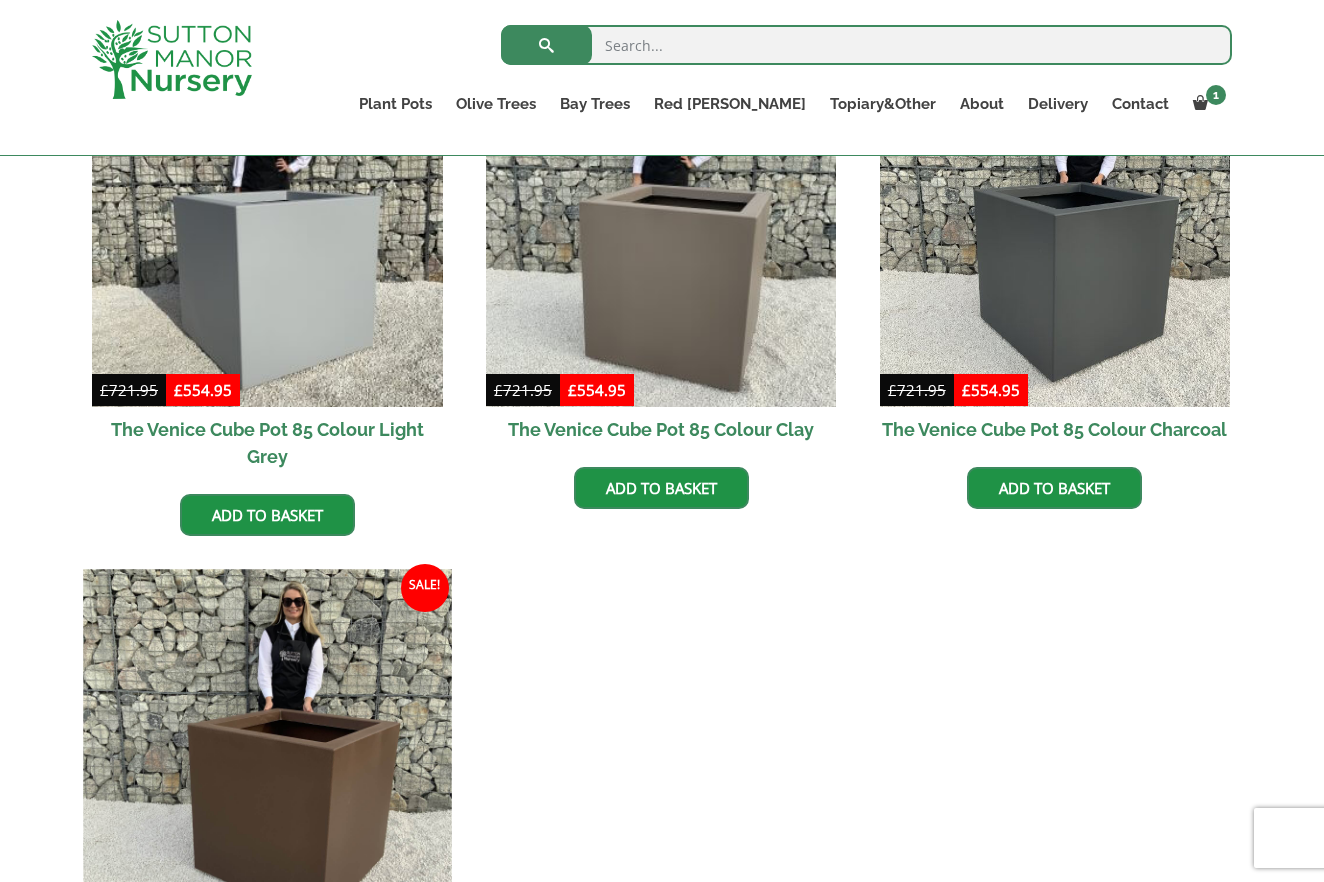 click at bounding box center [267, 753] 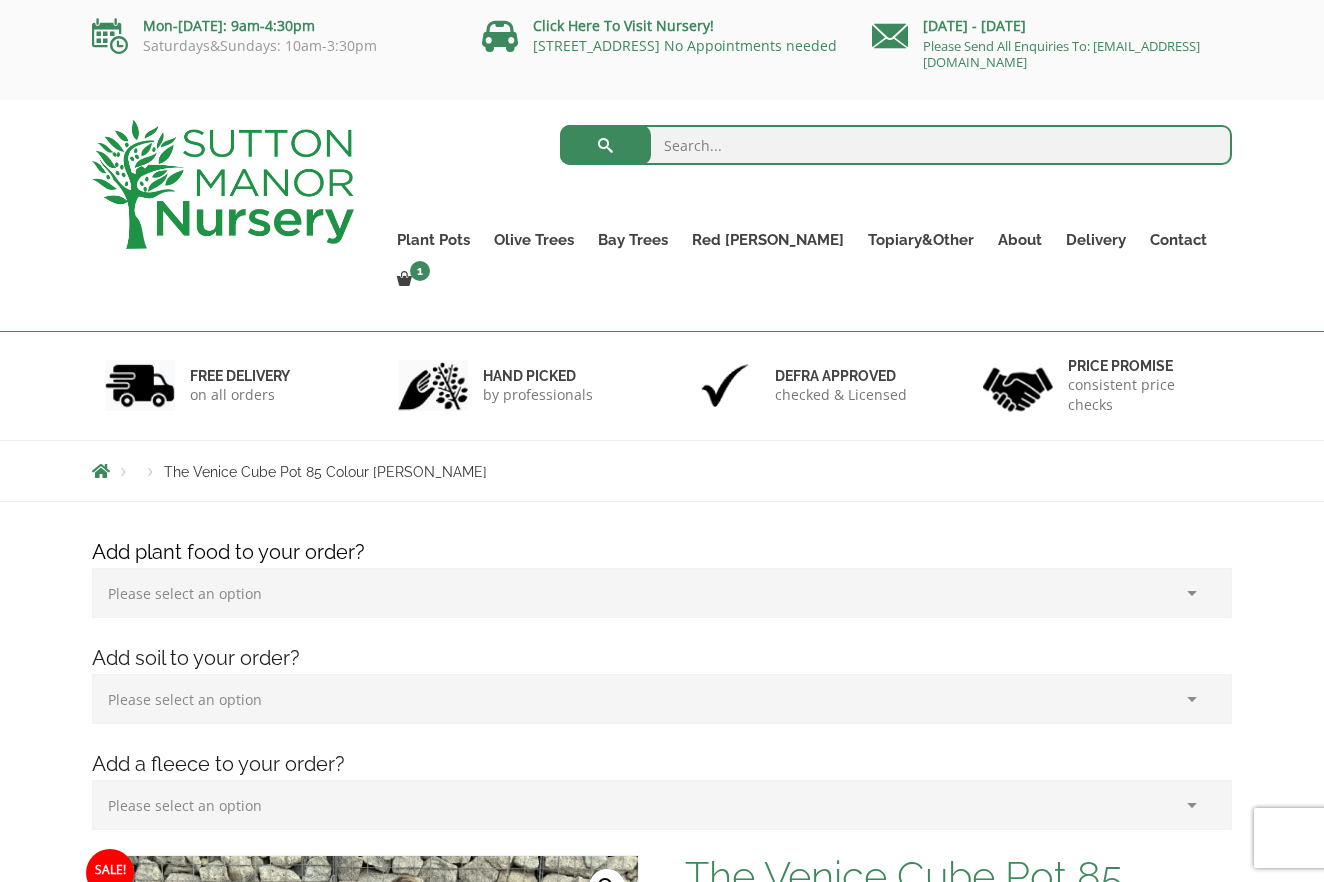 scroll, scrollTop: 34, scrollLeft: 0, axis: vertical 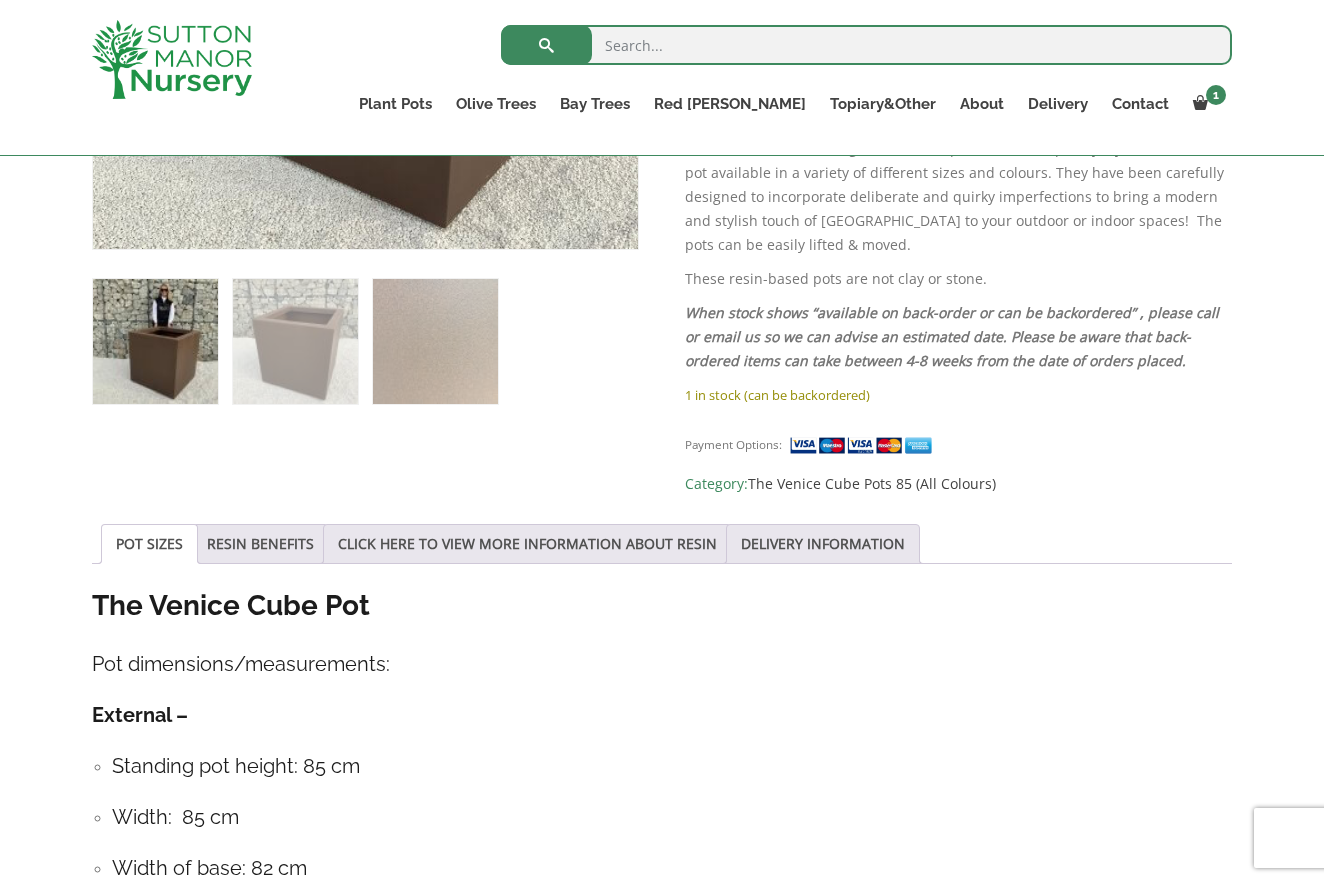 click on "The Venice Cube Pot
Pot dimensions/measurements:
External –
Standing pot height: 85 cm
Width:  85 cm
Width of base: 82 cm
Internal –
internal lip (widest point) : 68 cm
589 Litres" at bounding box center [662, 822] 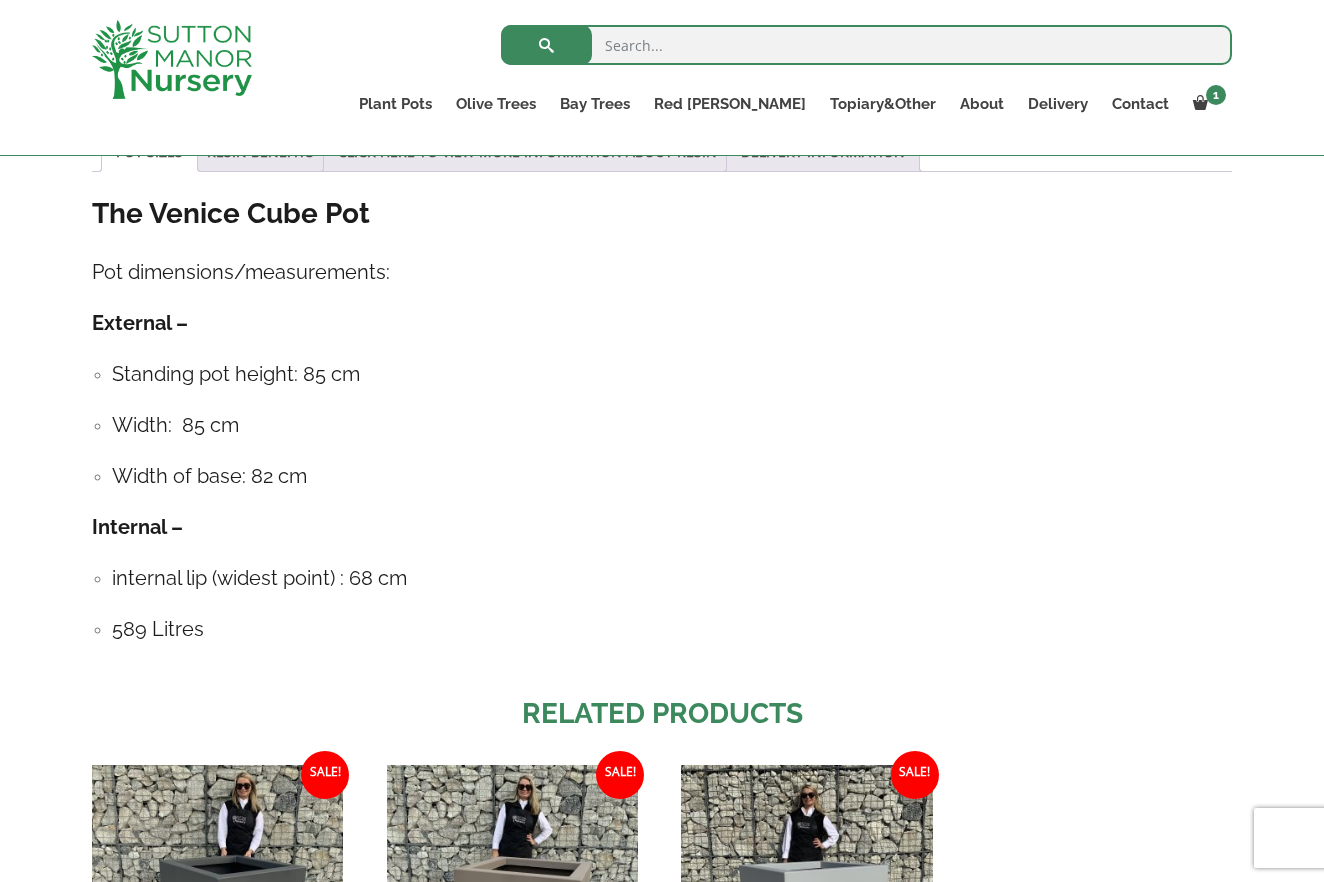 scroll, scrollTop: 1475, scrollLeft: 0, axis: vertical 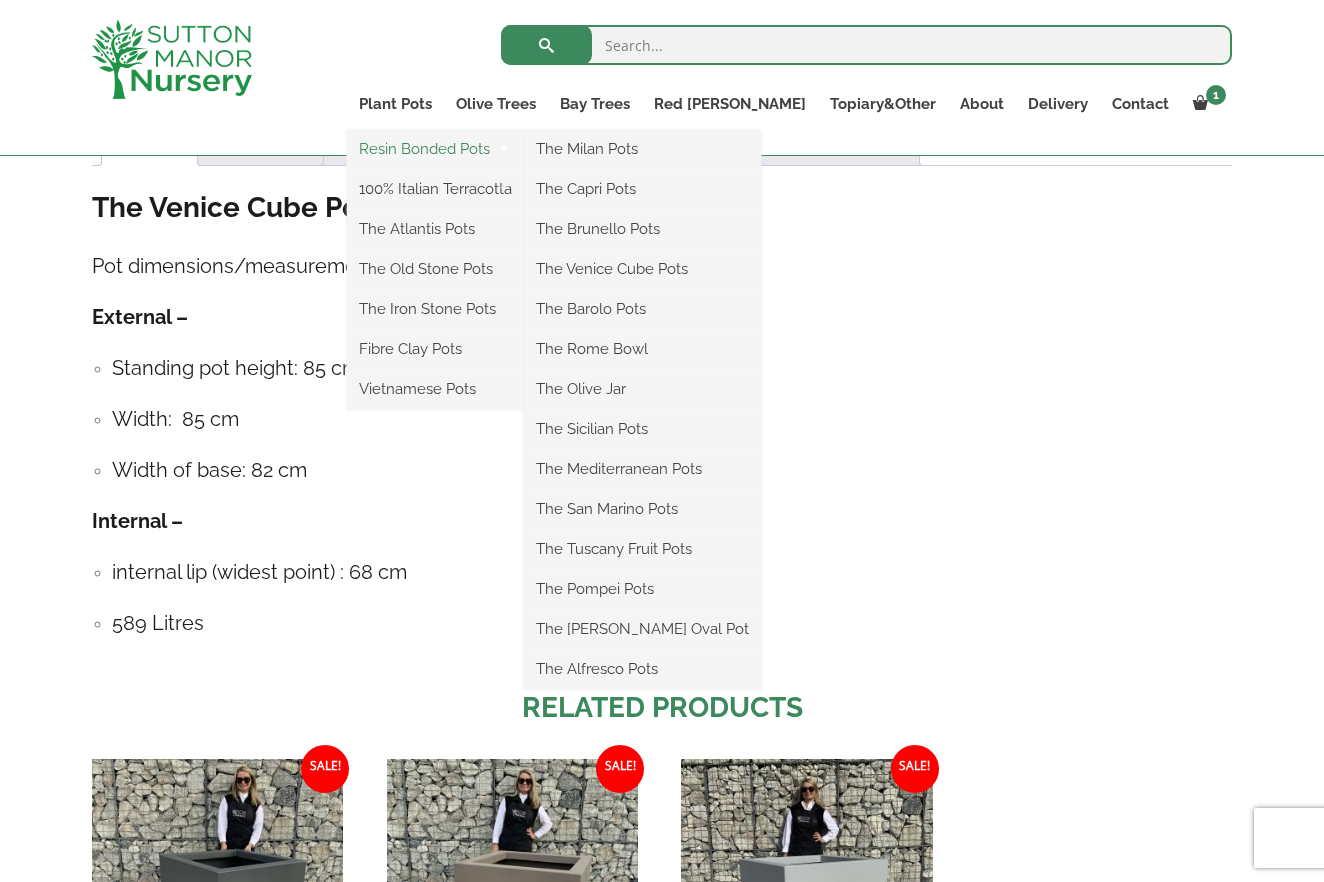 click on "Resin Bonded Pots" at bounding box center [435, 149] 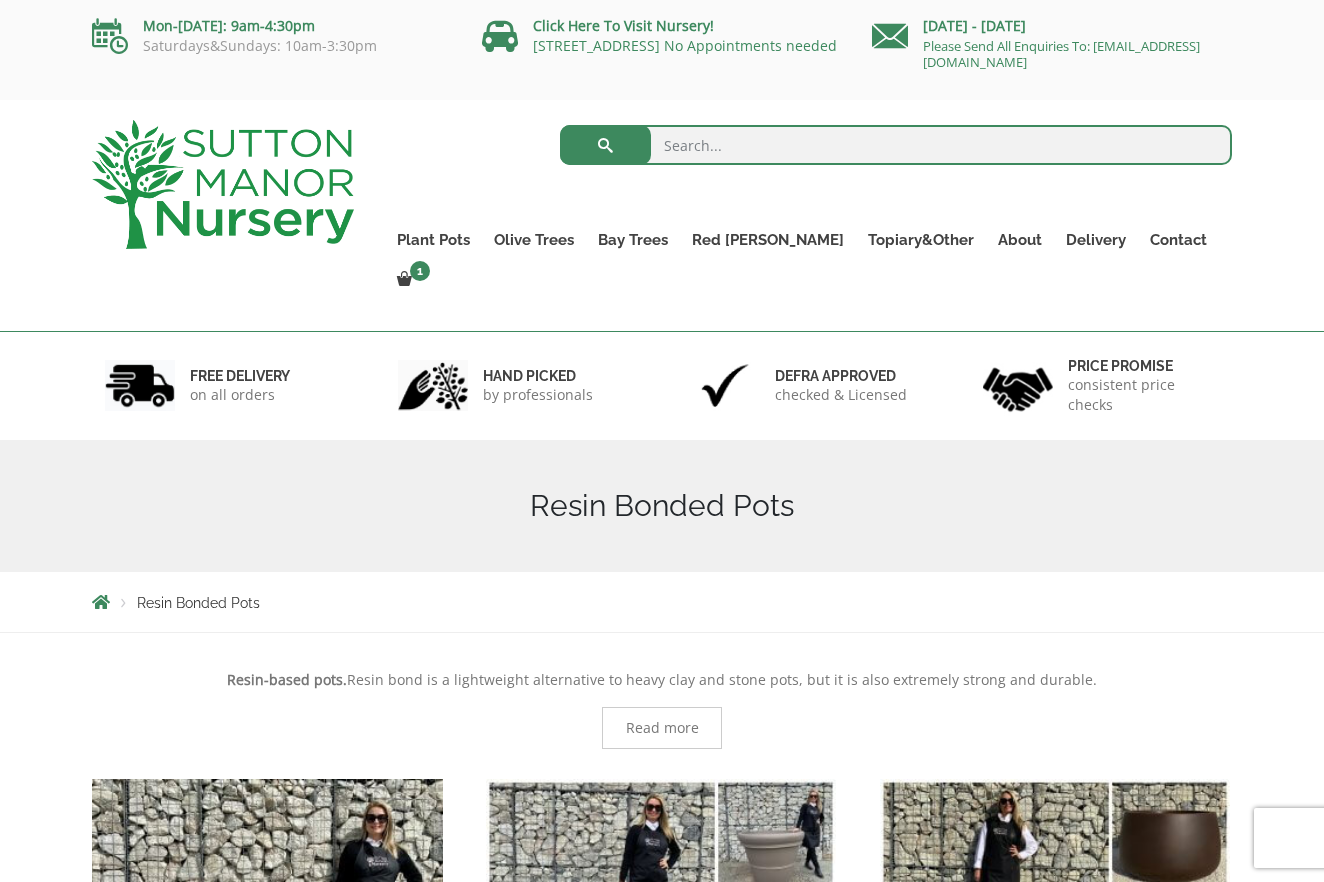 scroll, scrollTop: 0, scrollLeft: 0, axis: both 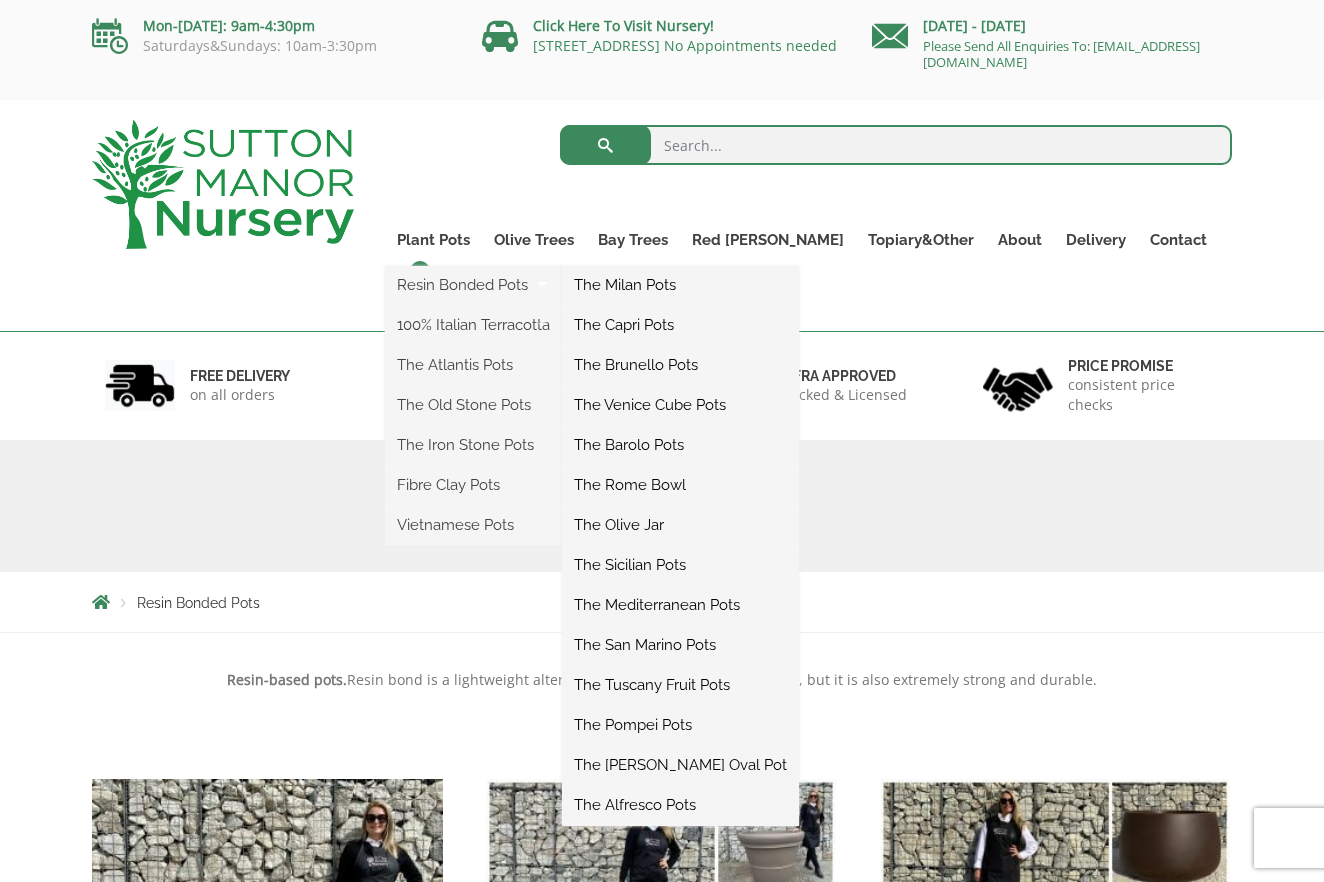 click on "The Barolo Pots" at bounding box center (680, 445) 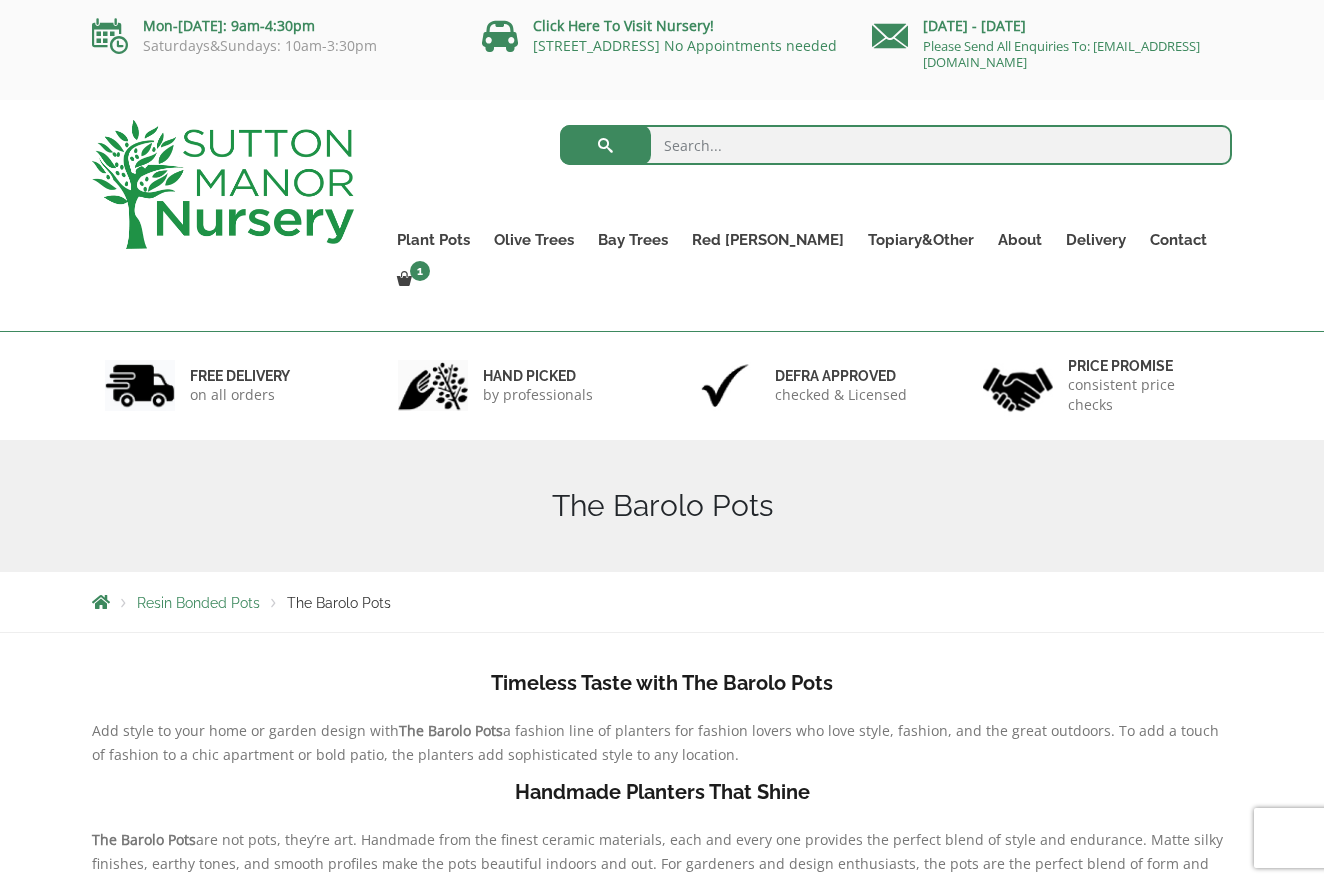 scroll, scrollTop: 0, scrollLeft: 0, axis: both 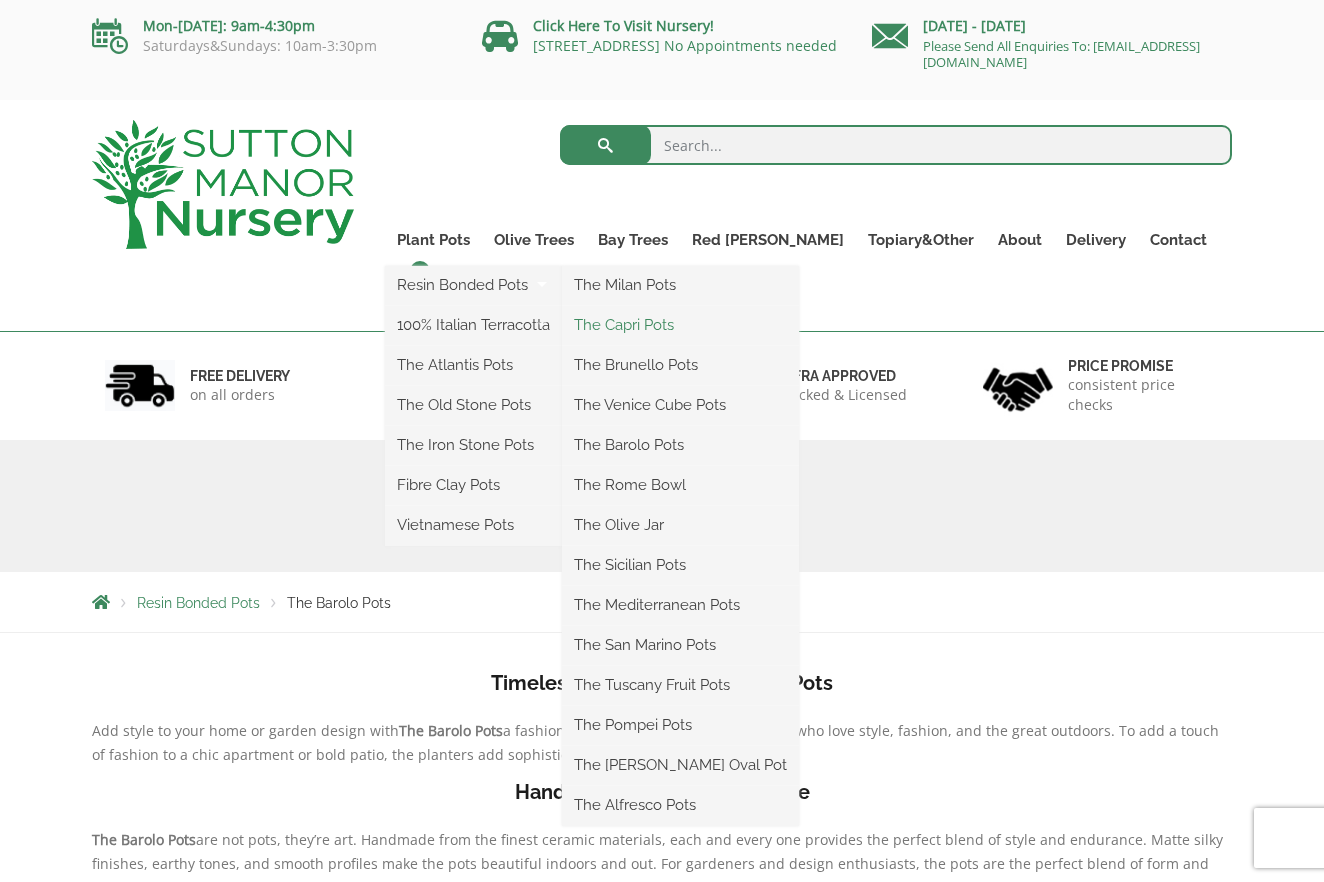 click on "The Capri Pots" at bounding box center [680, 325] 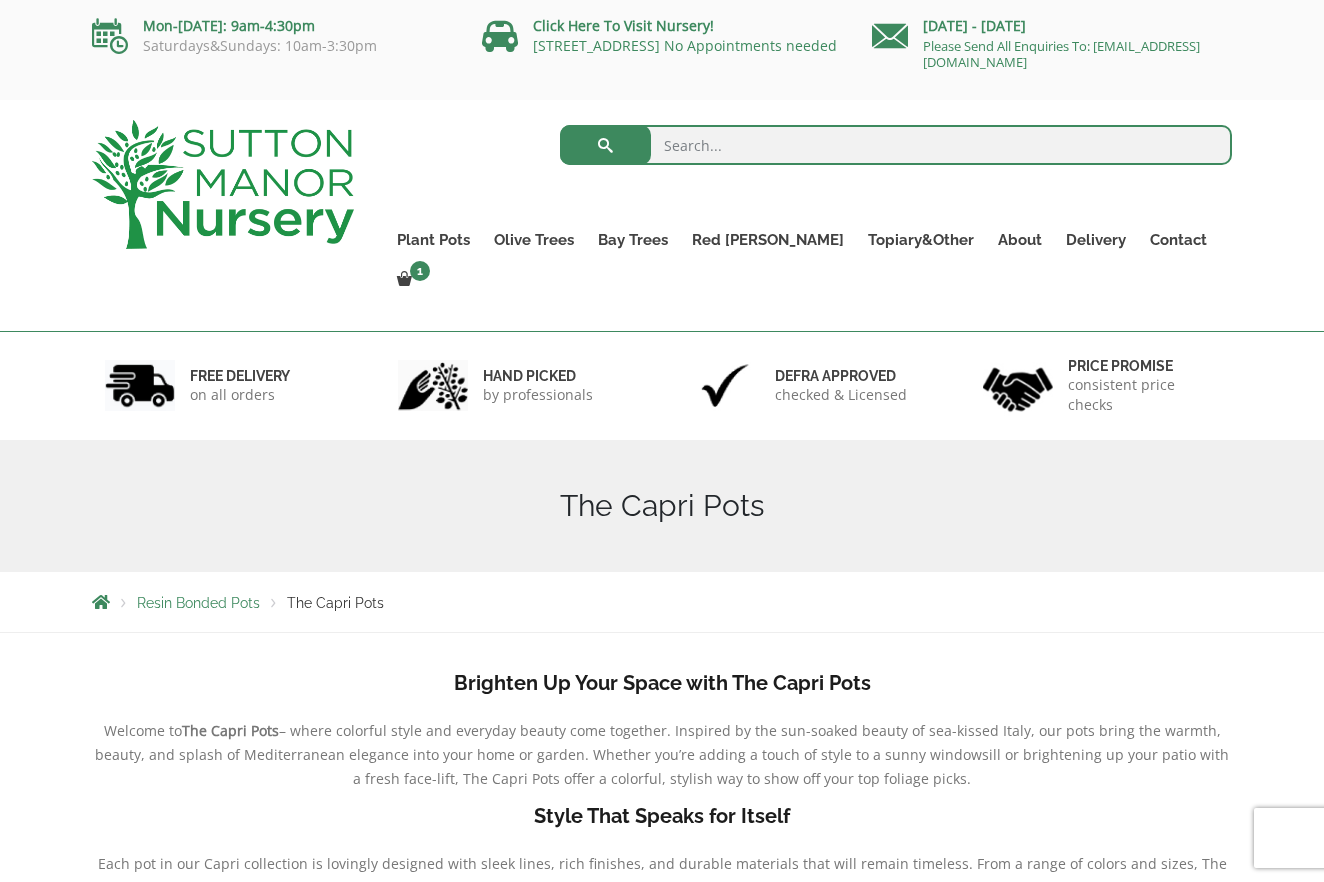 scroll, scrollTop: 0, scrollLeft: 0, axis: both 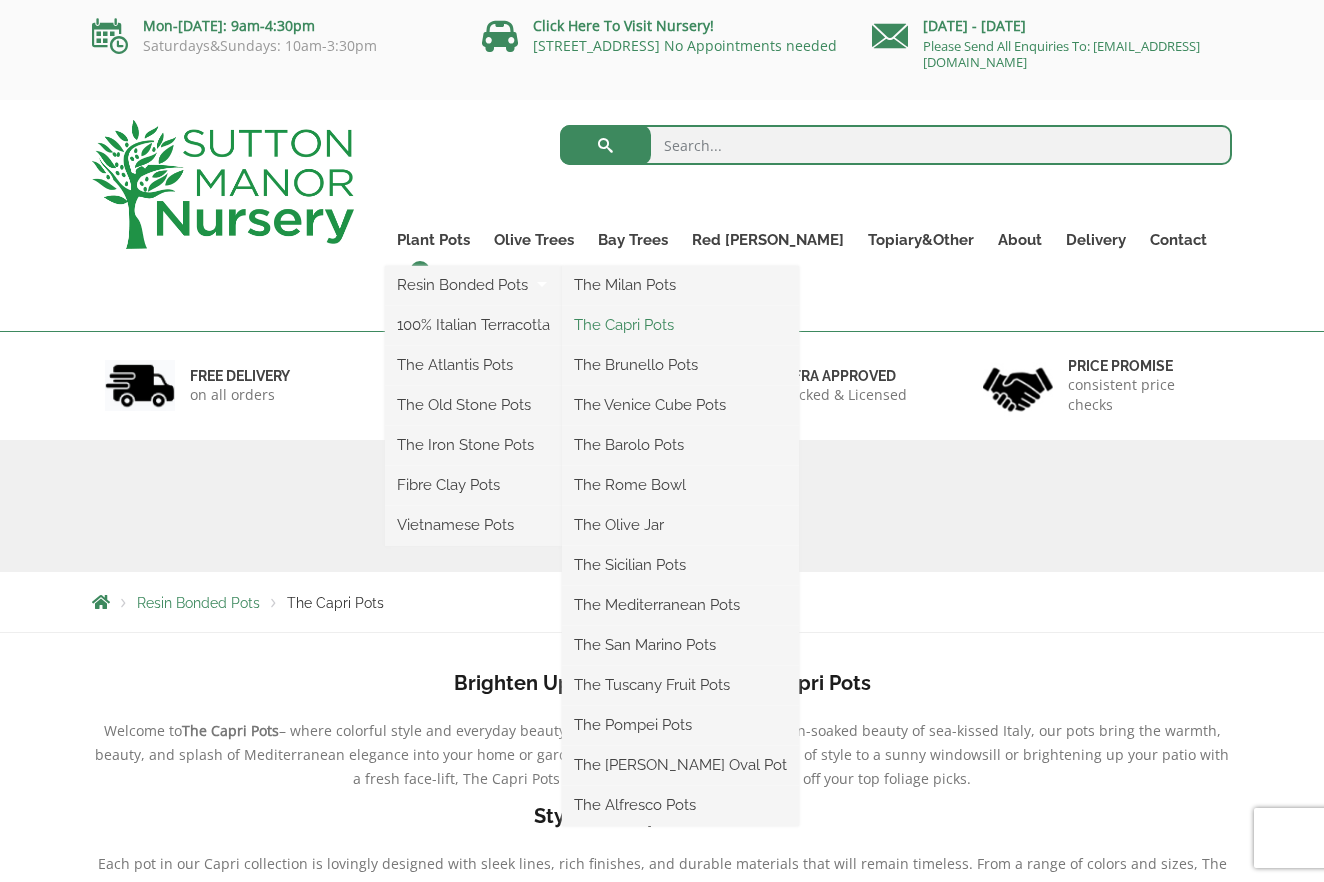 click on "The Capri Pots" at bounding box center [680, 325] 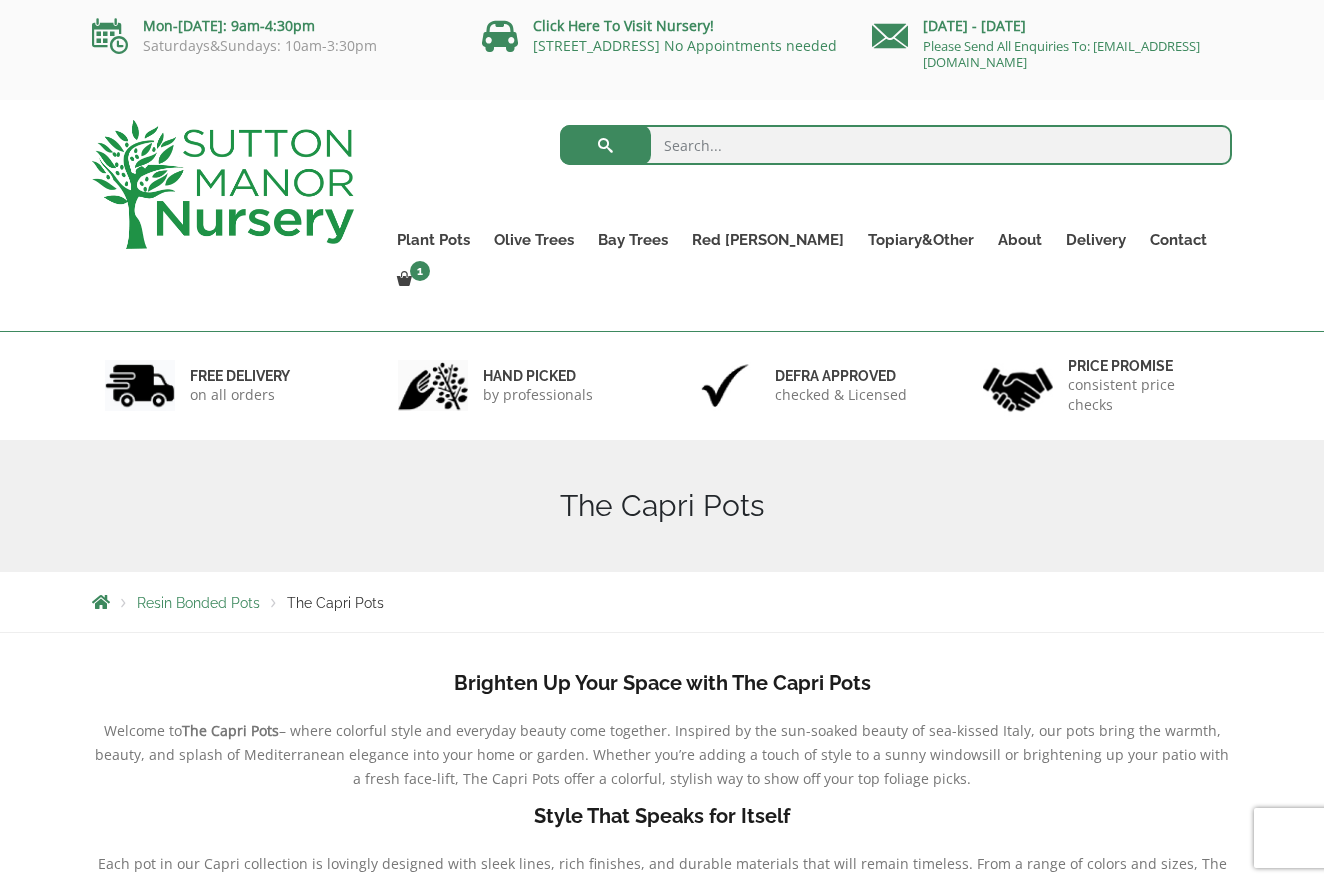 scroll, scrollTop: 0, scrollLeft: 0, axis: both 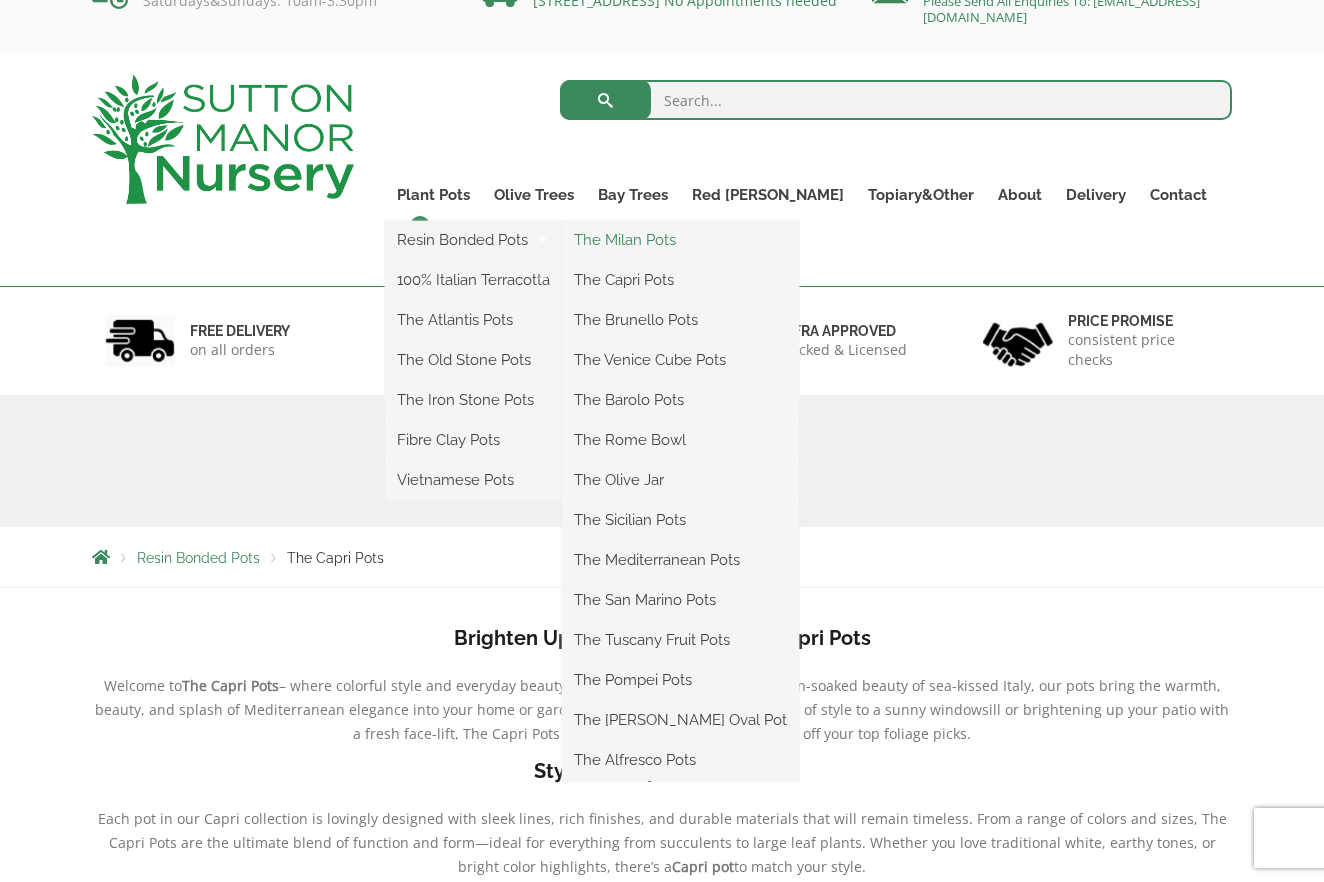 click on "The Milan Pots" at bounding box center [680, 240] 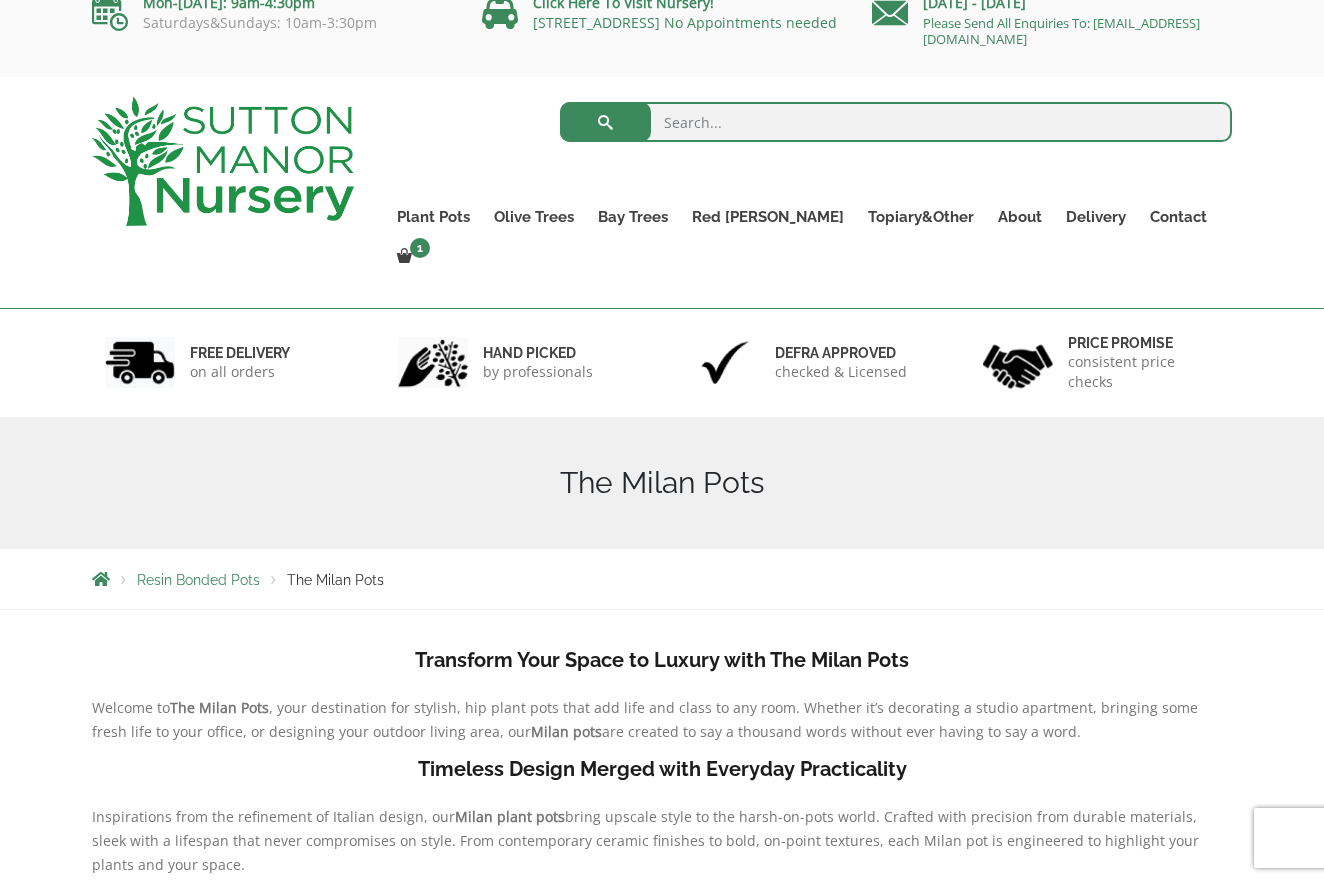 scroll, scrollTop: 105, scrollLeft: 0, axis: vertical 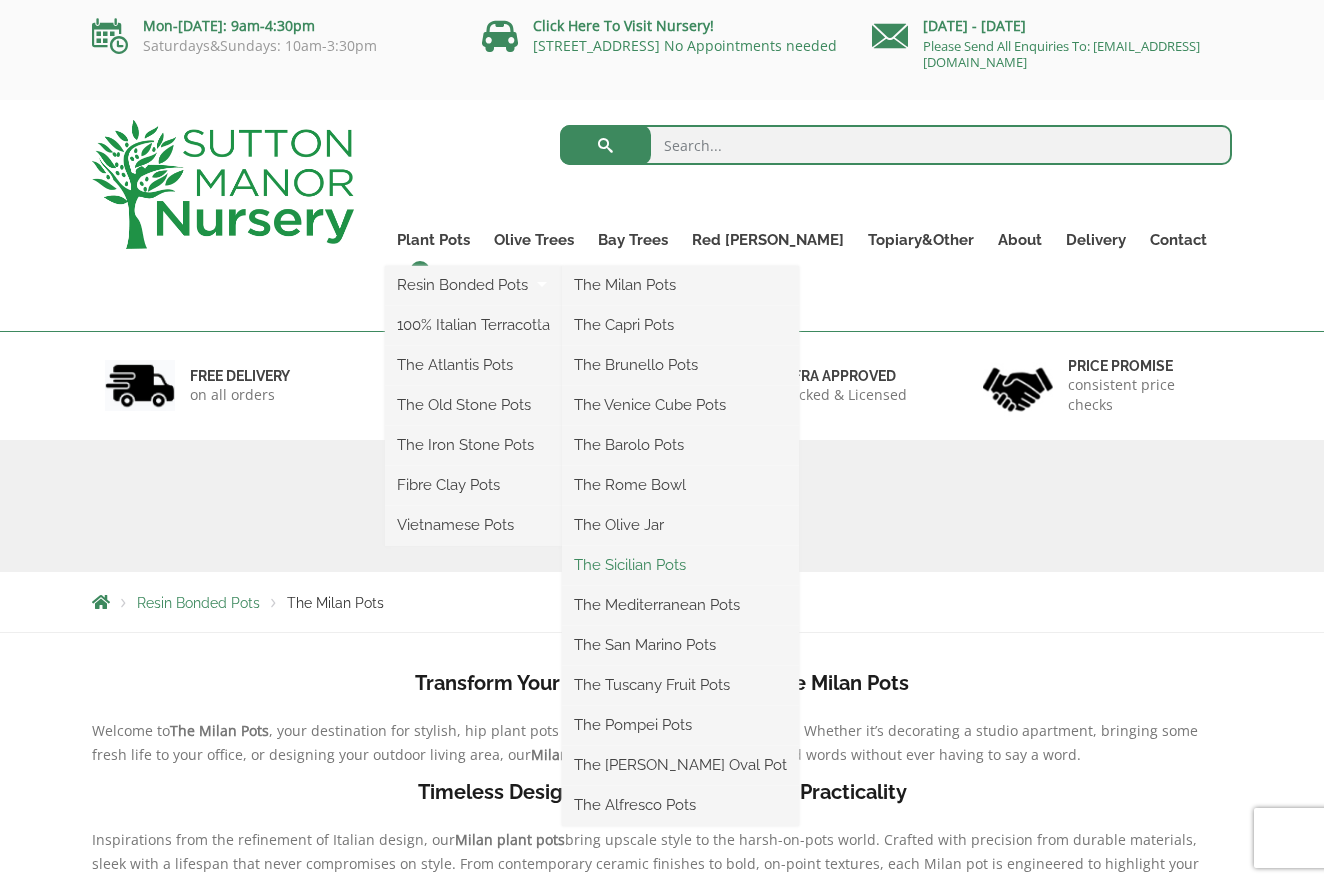 click on "The Sicilian Pots" at bounding box center [680, 565] 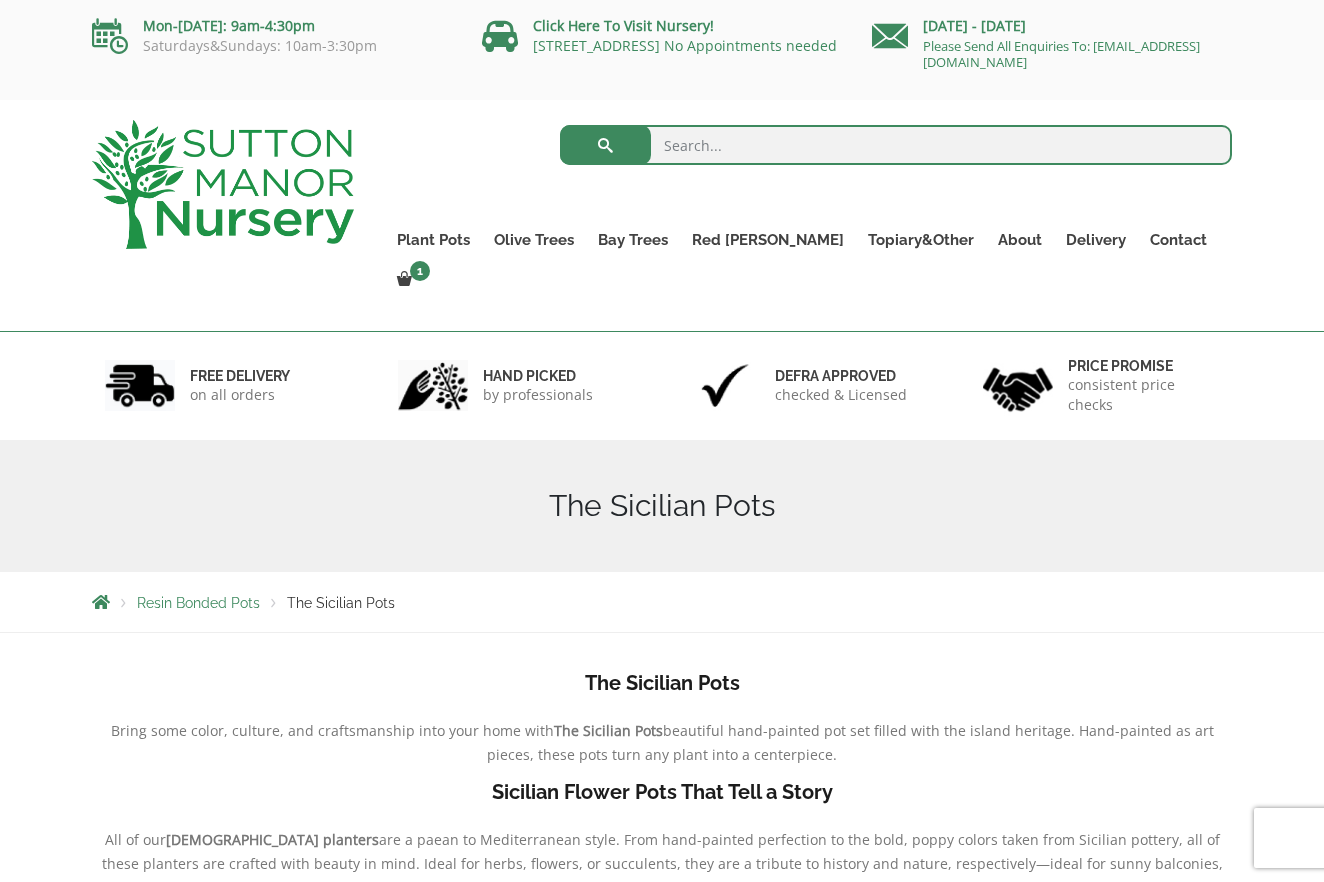scroll, scrollTop: 0, scrollLeft: 0, axis: both 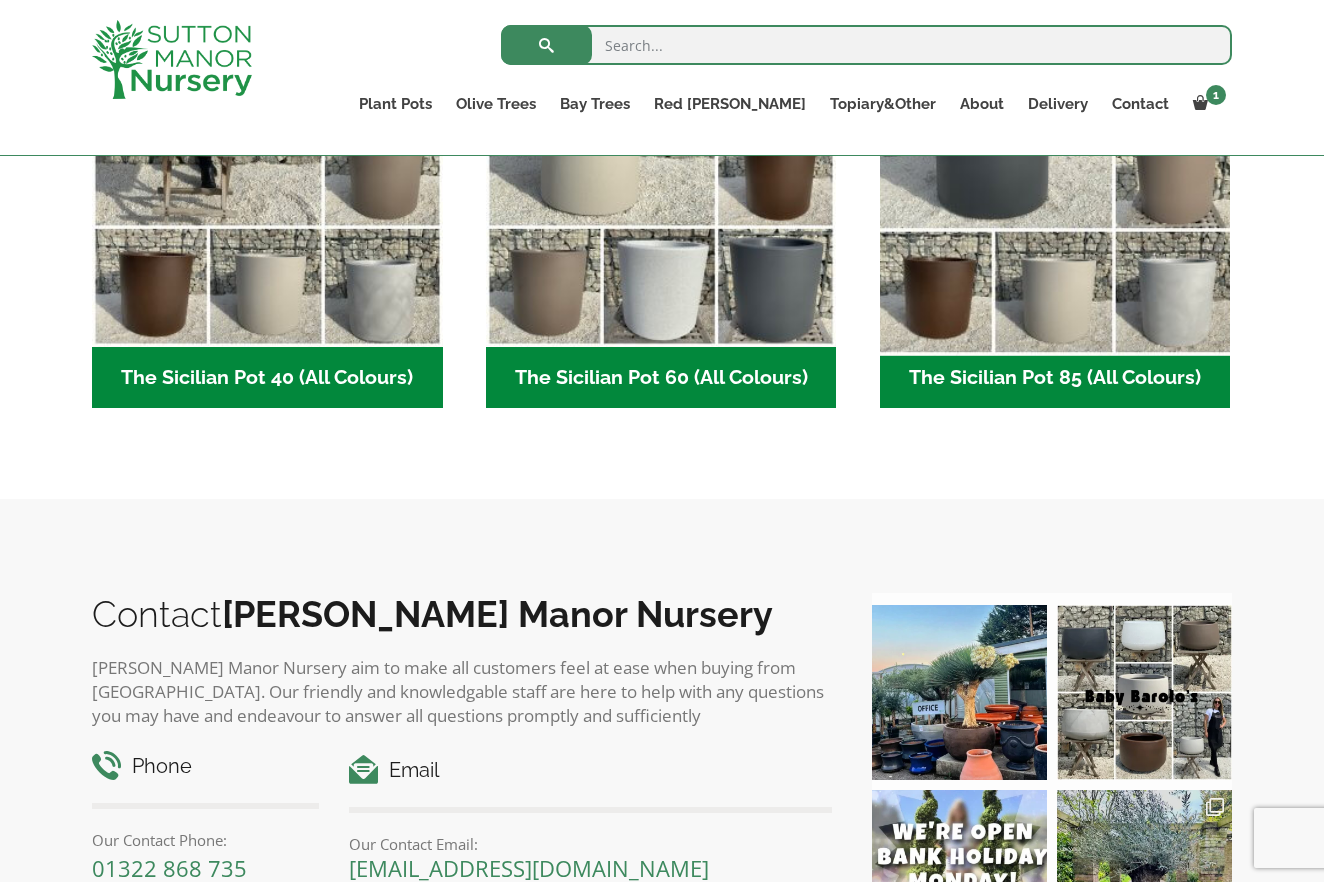click at bounding box center [1055, 171] 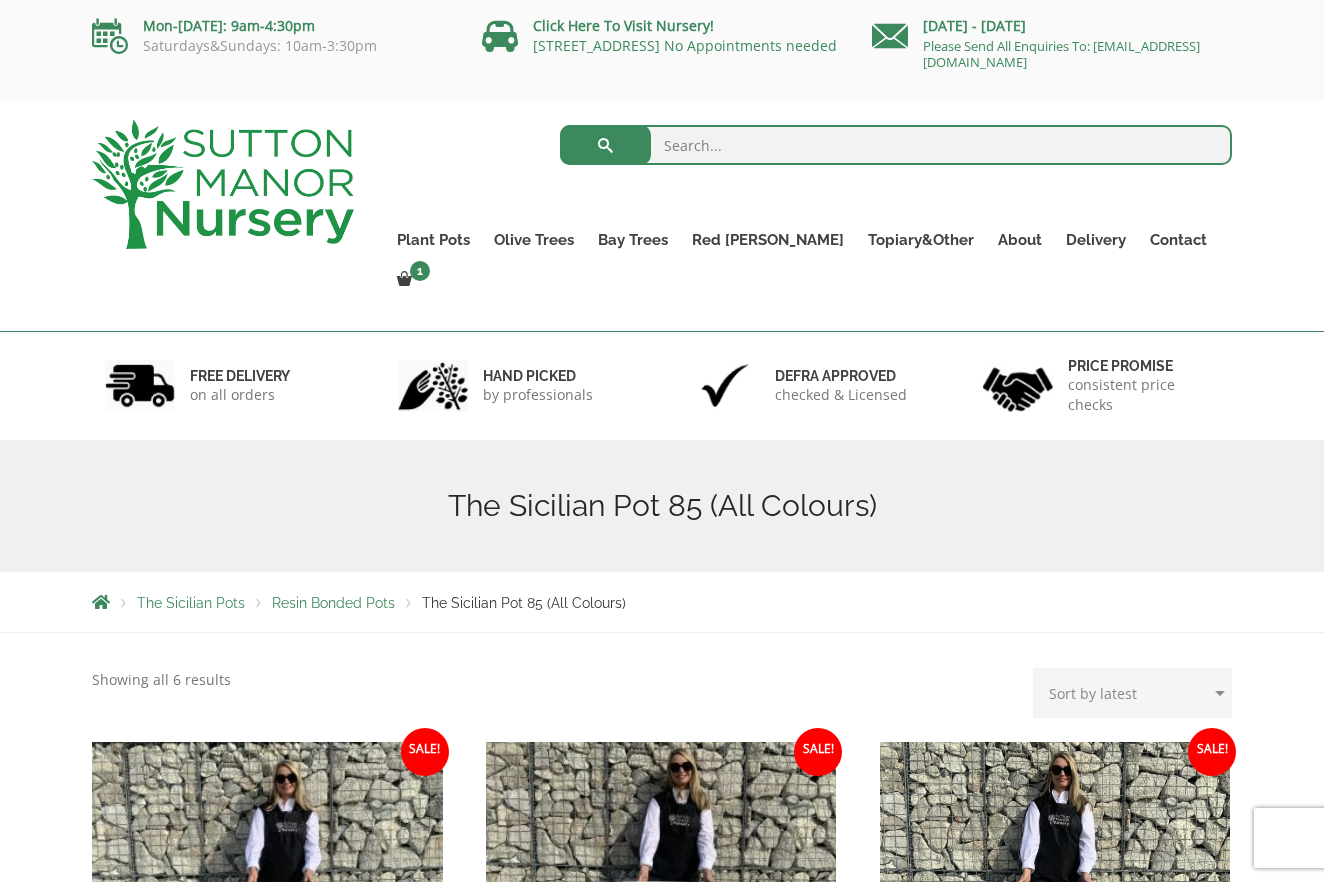 scroll, scrollTop: -3, scrollLeft: 0, axis: vertical 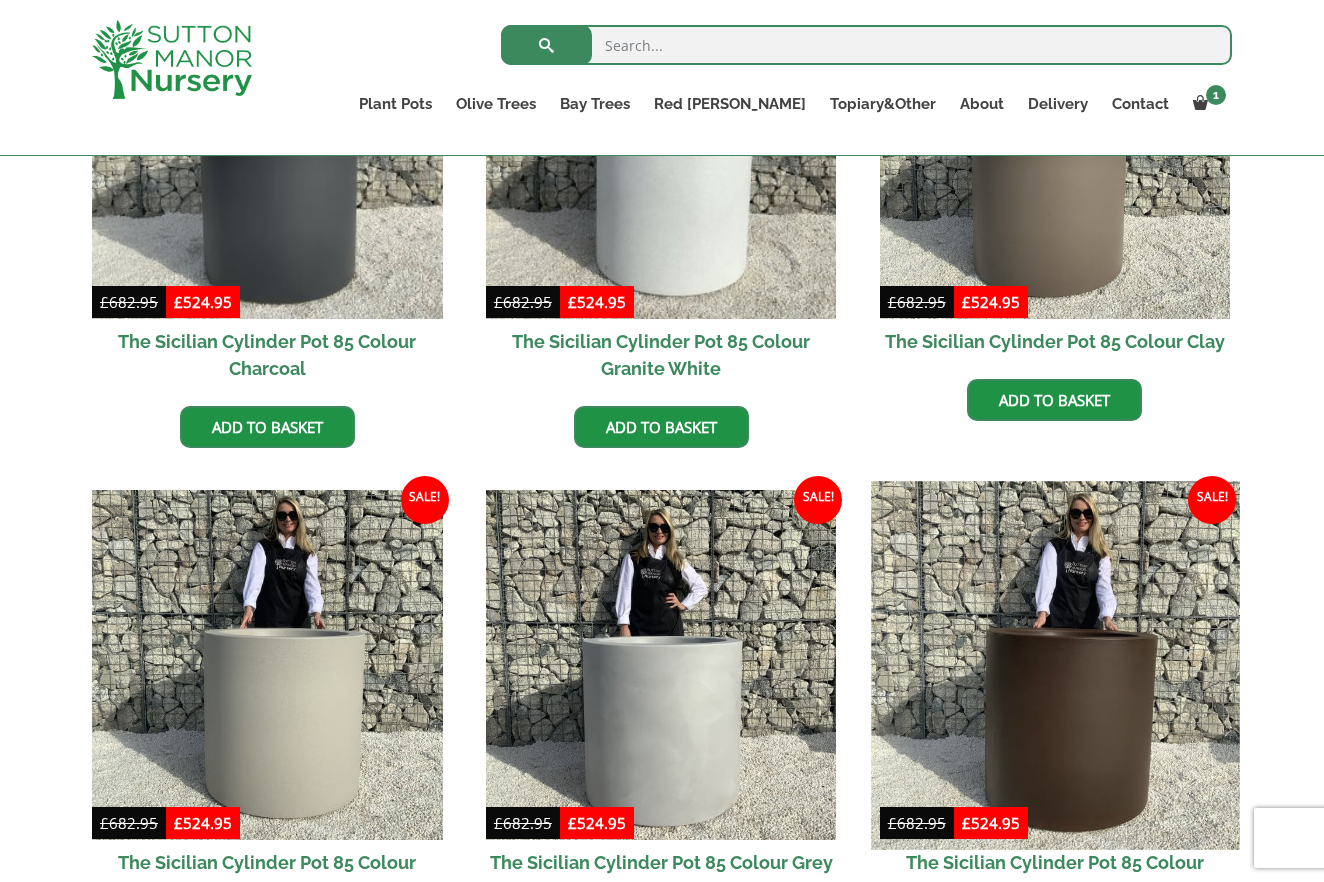 click at bounding box center [1055, 665] 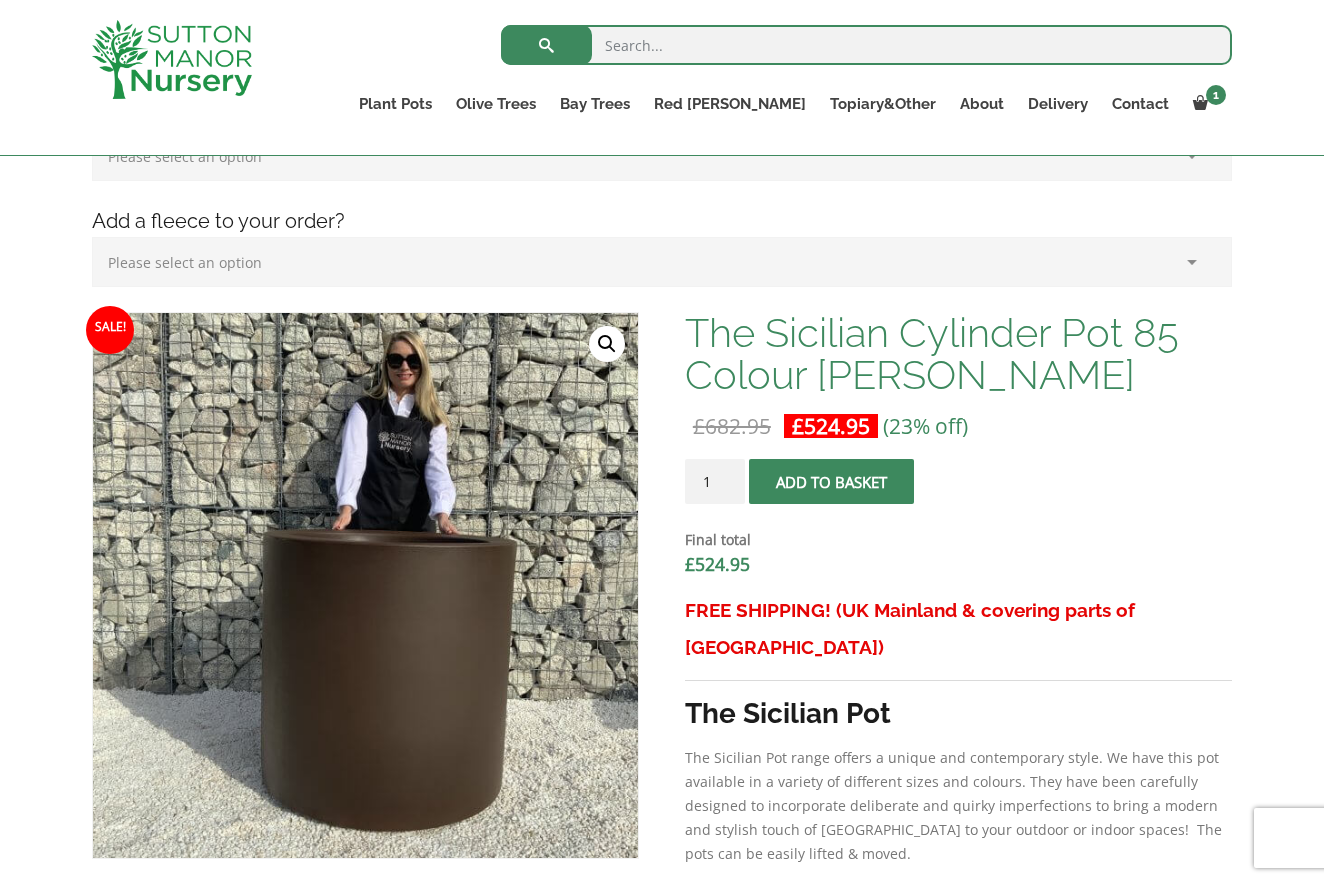 scroll, scrollTop: 516, scrollLeft: 0, axis: vertical 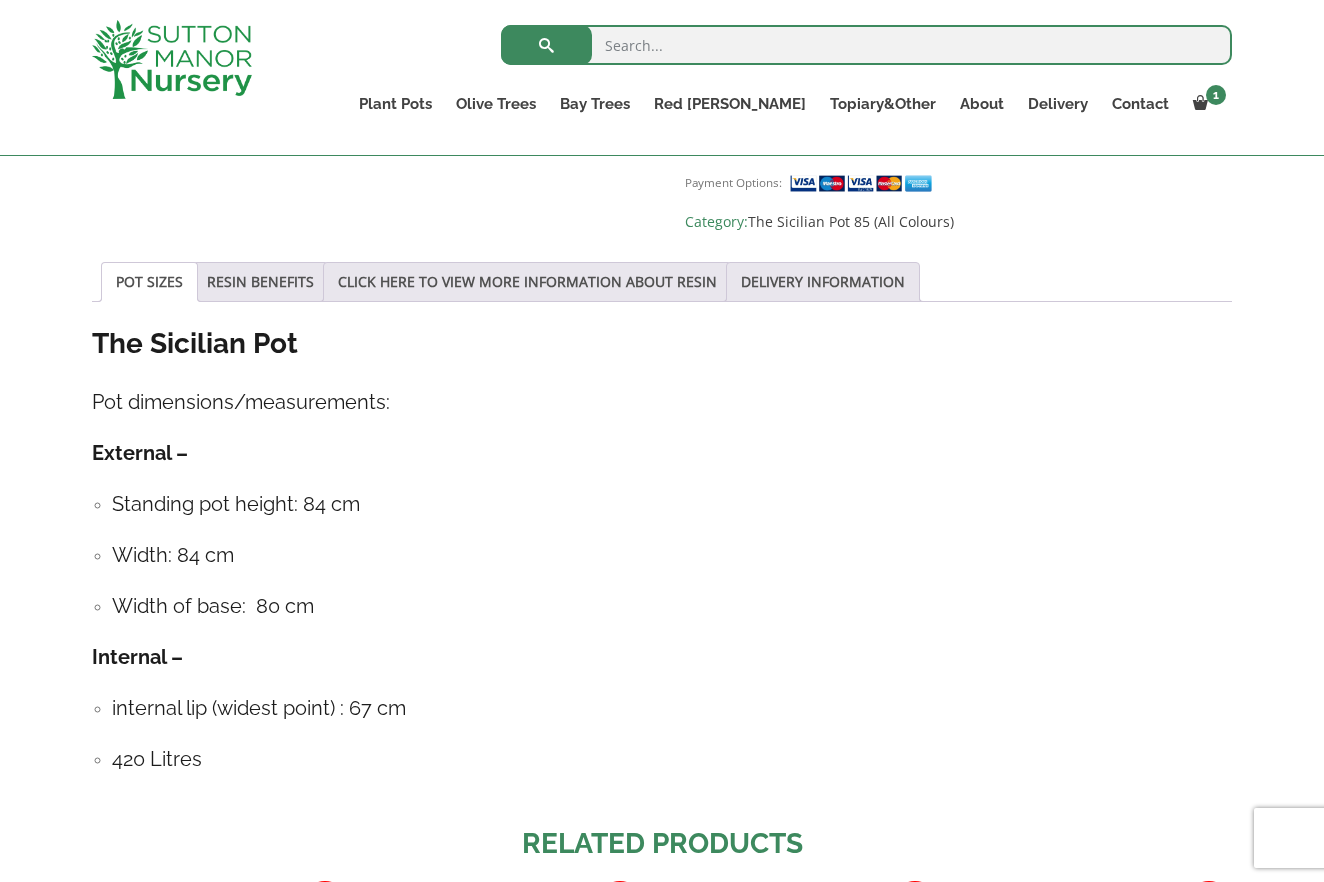 click on "Width of base:  80 cm" at bounding box center [672, 606] 